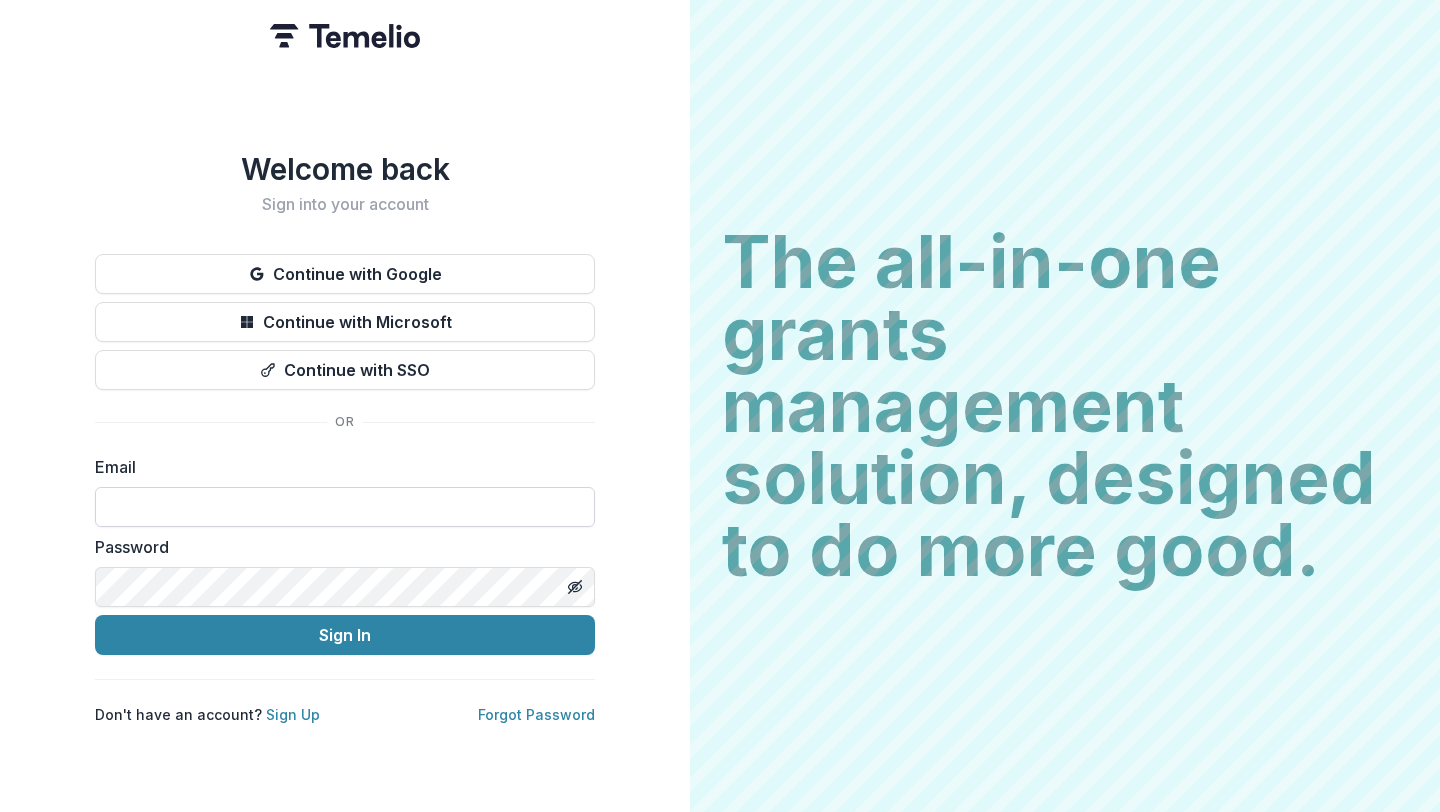 scroll, scrollTop: 0, scrollLeft: 0, axis: both 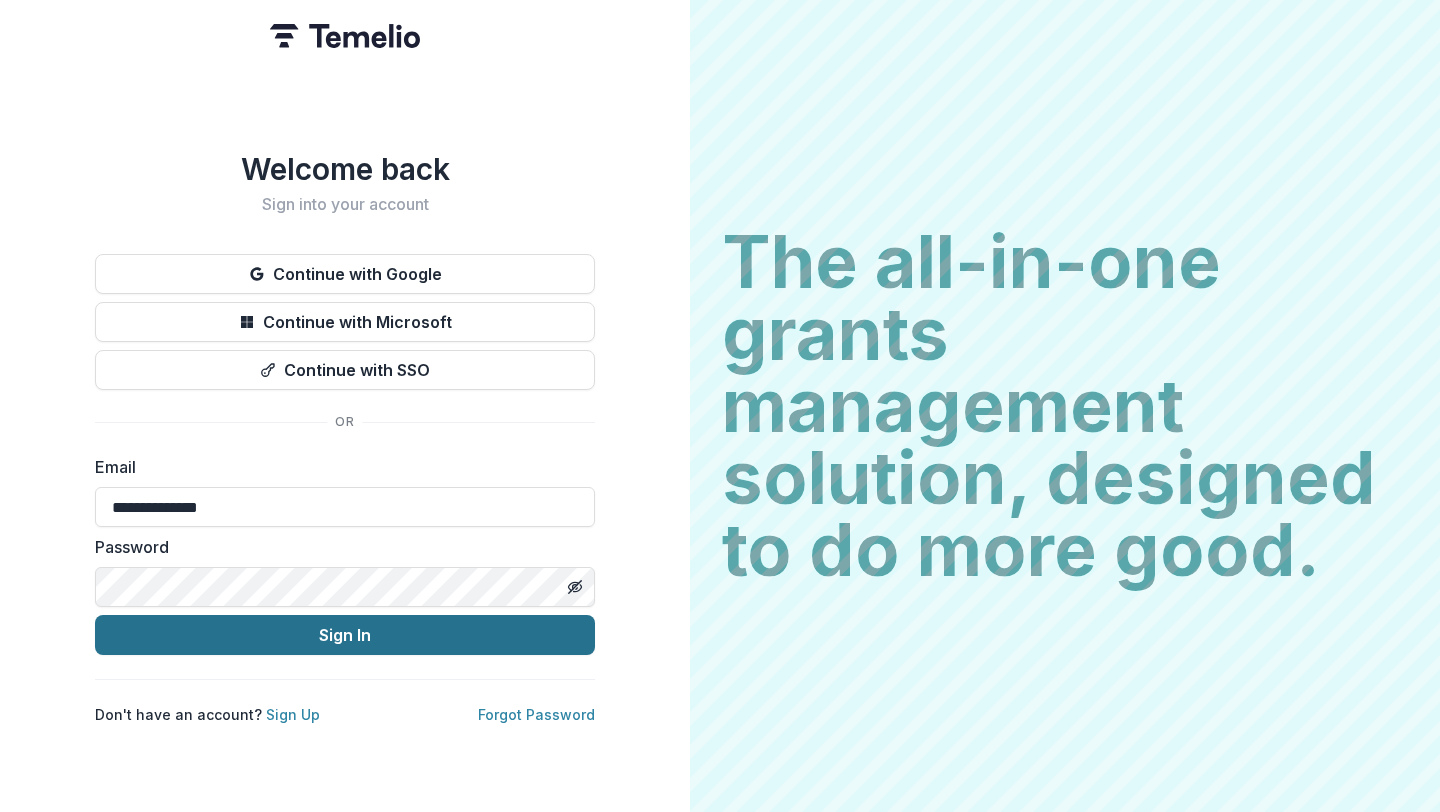 type on "**********" 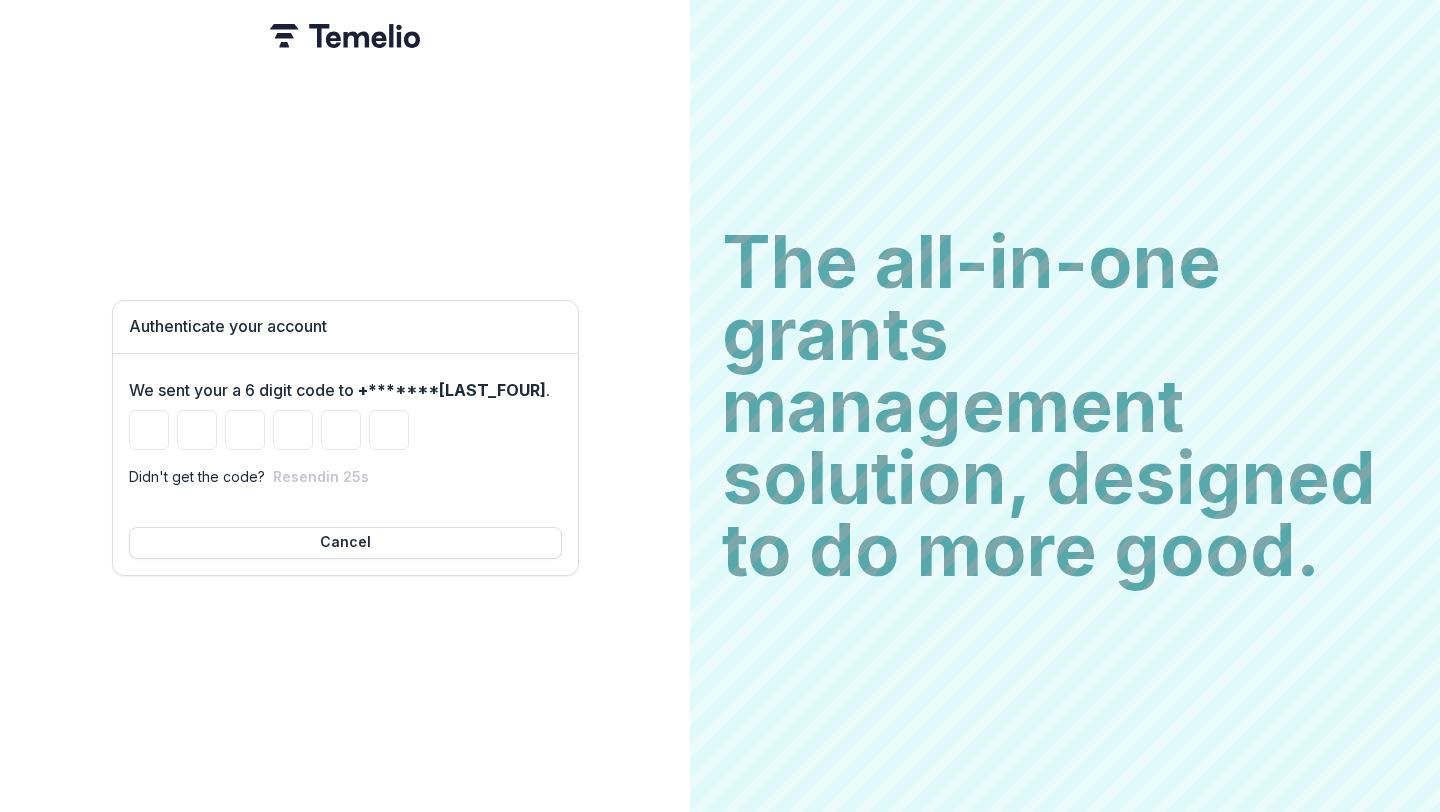 type on "*" 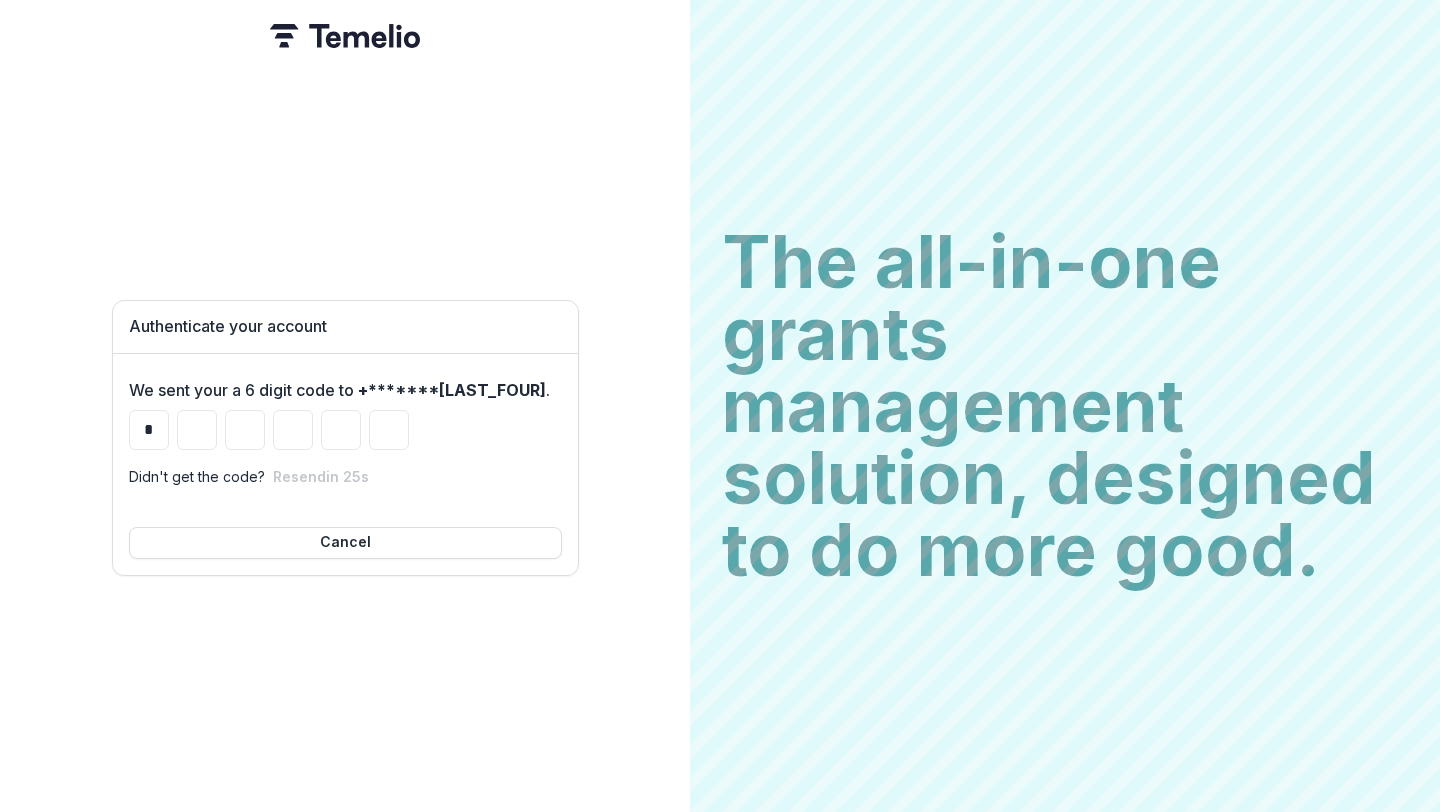 type on "*" 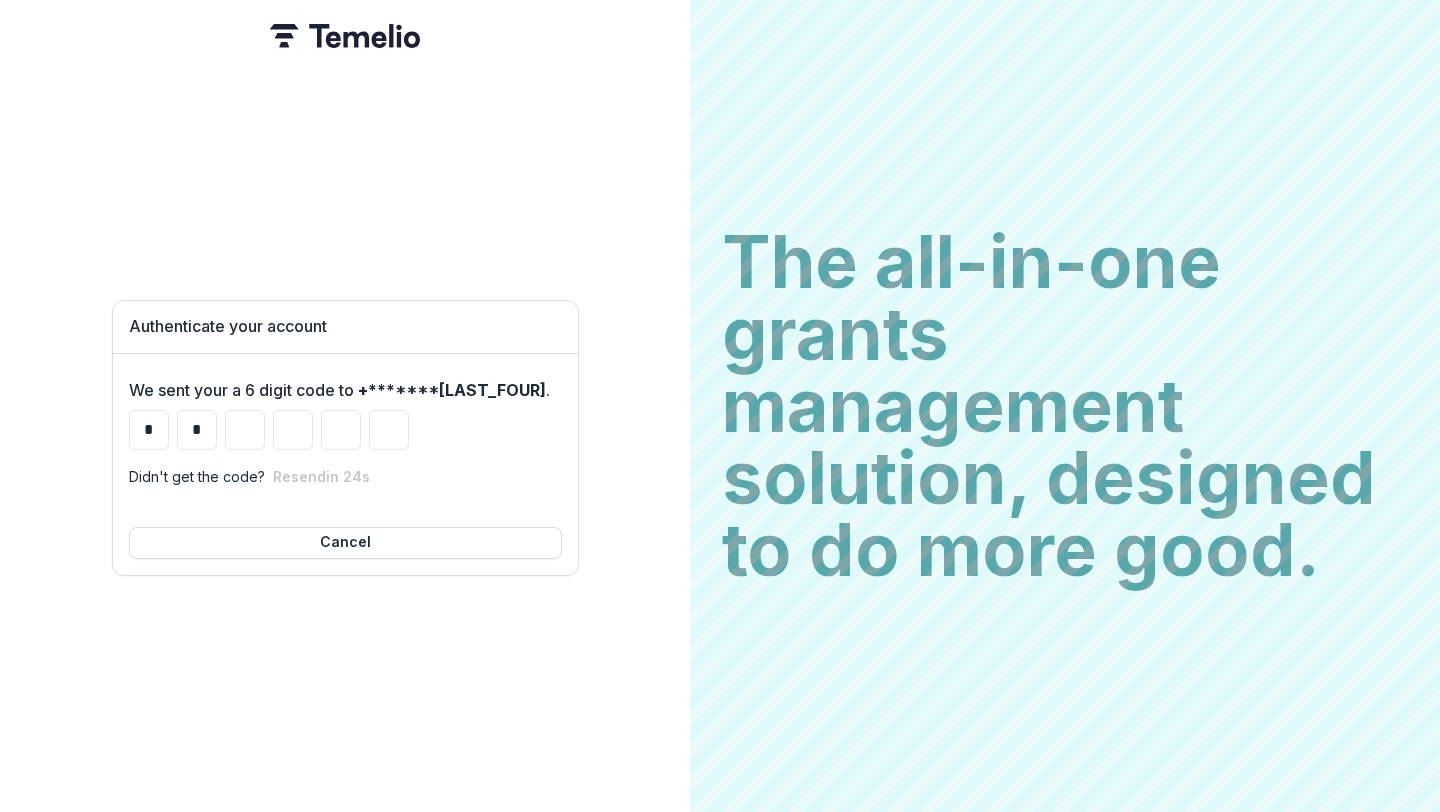 type on "*" 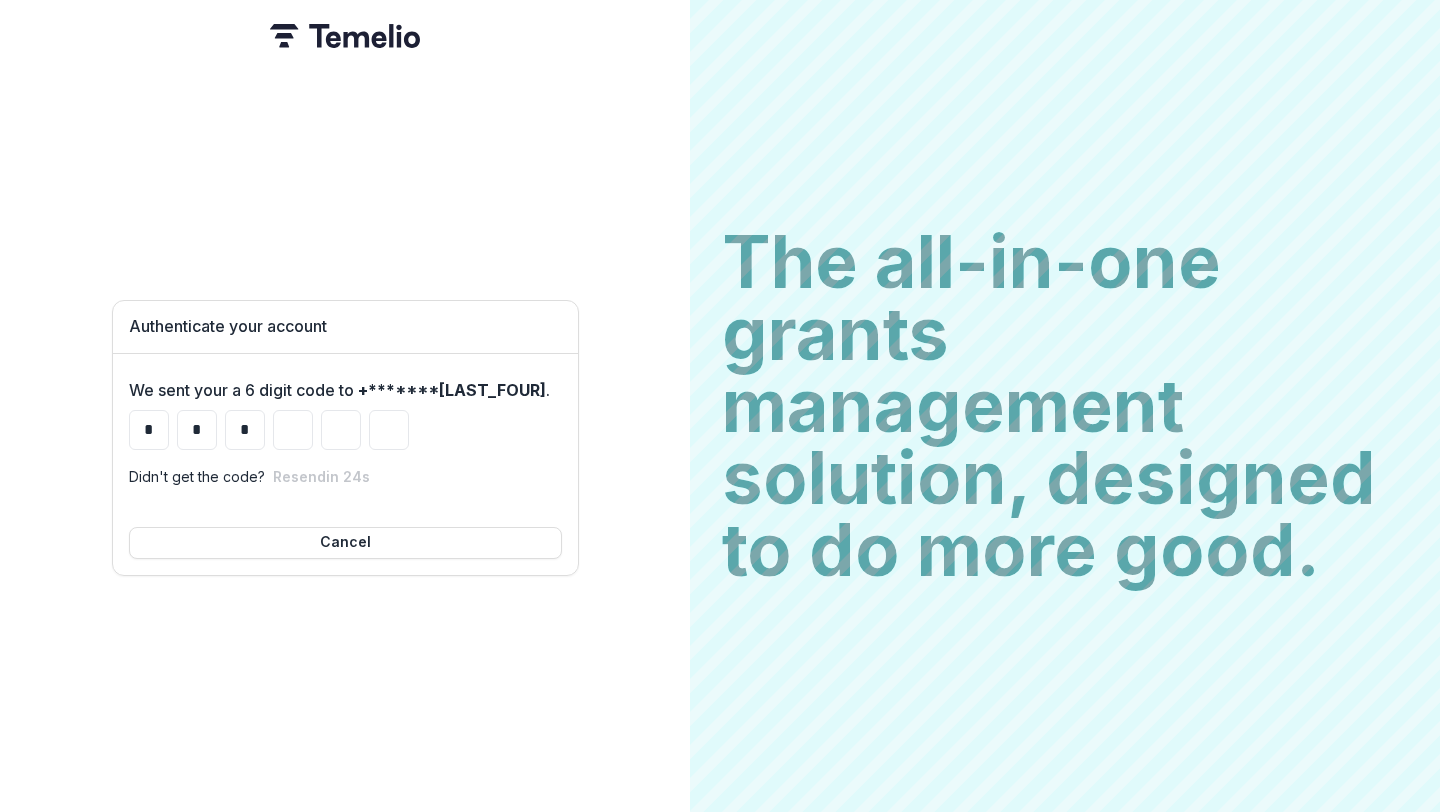 type on "*" 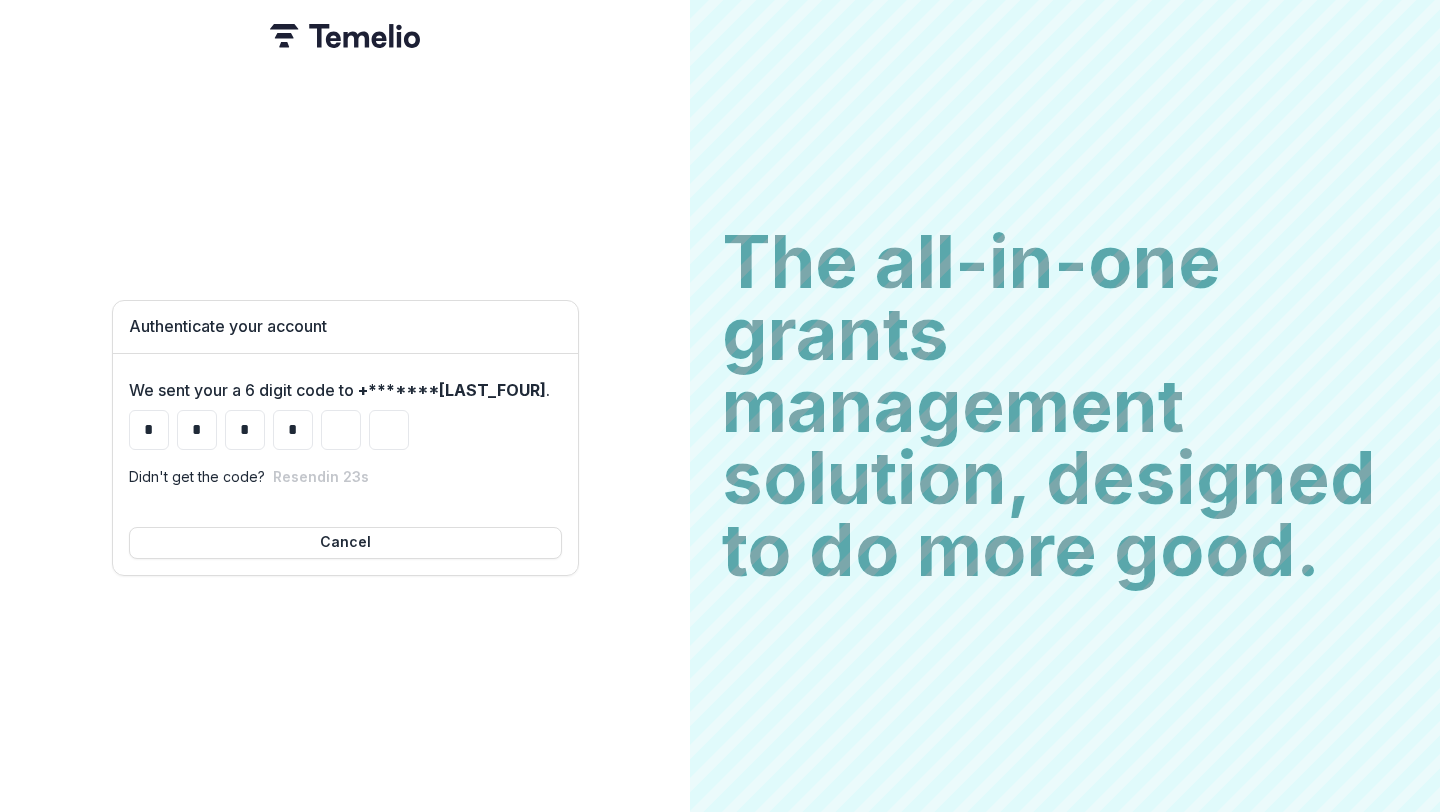 type on "*" 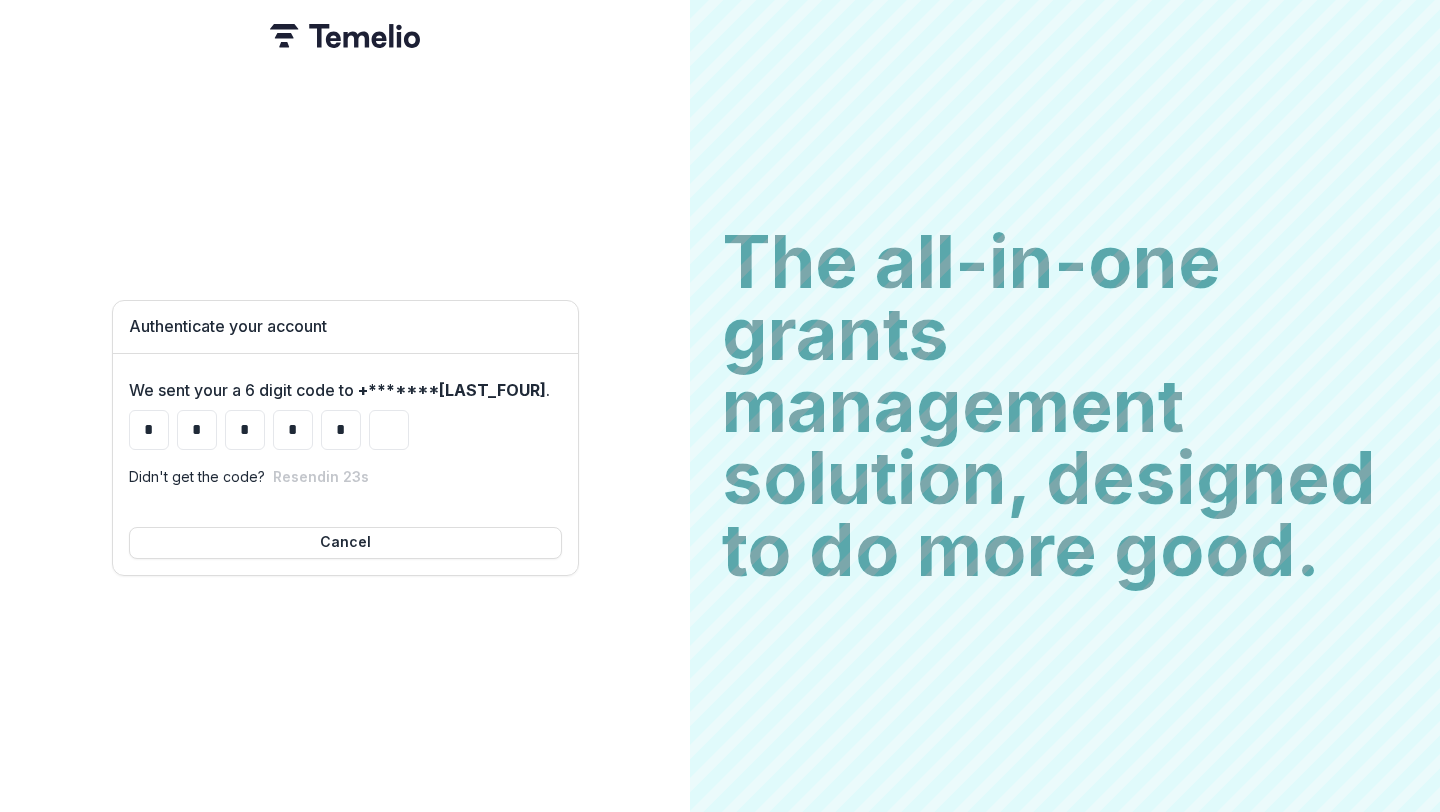 type on "*" 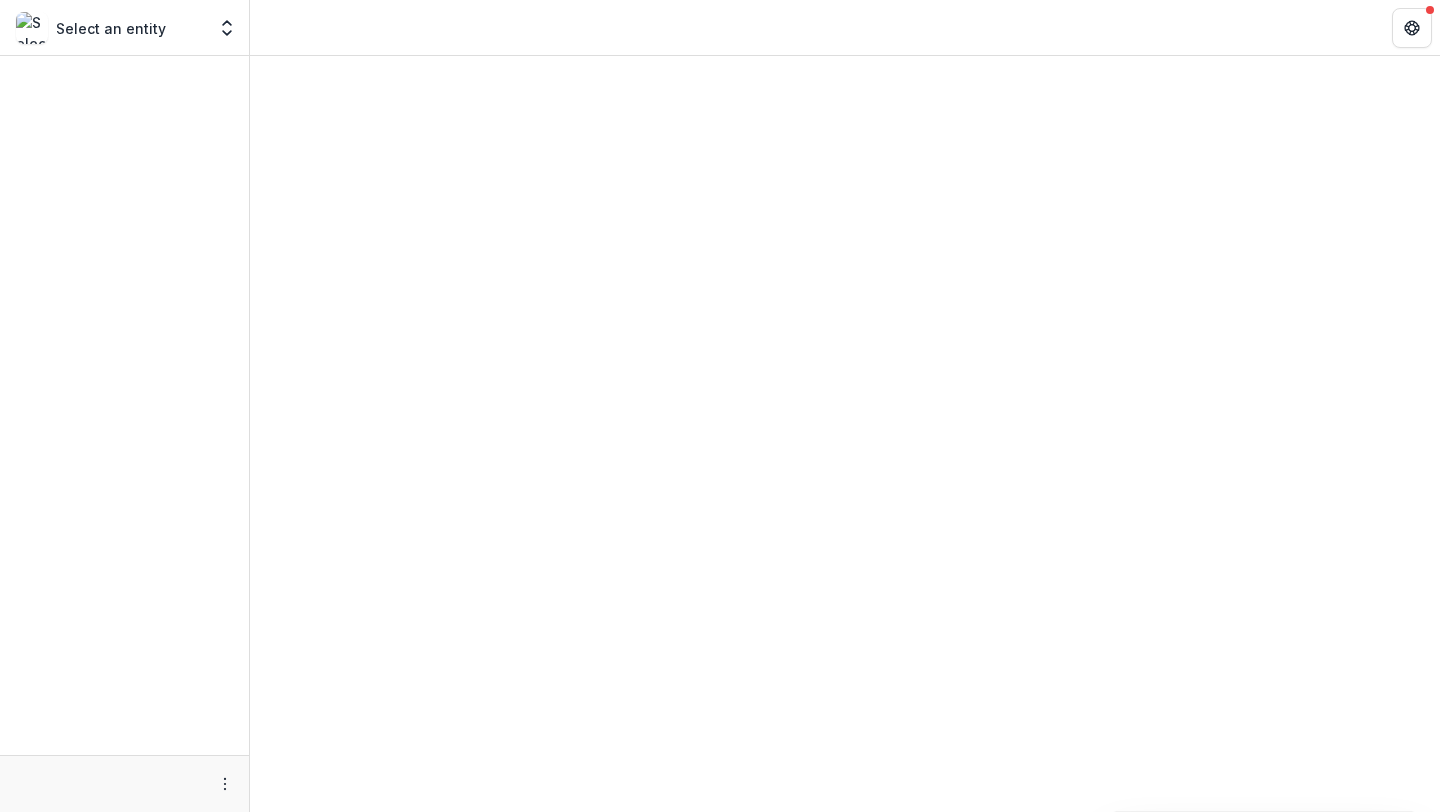 scroll, scrollTop: 0, scrollLeft: 0, axis: both 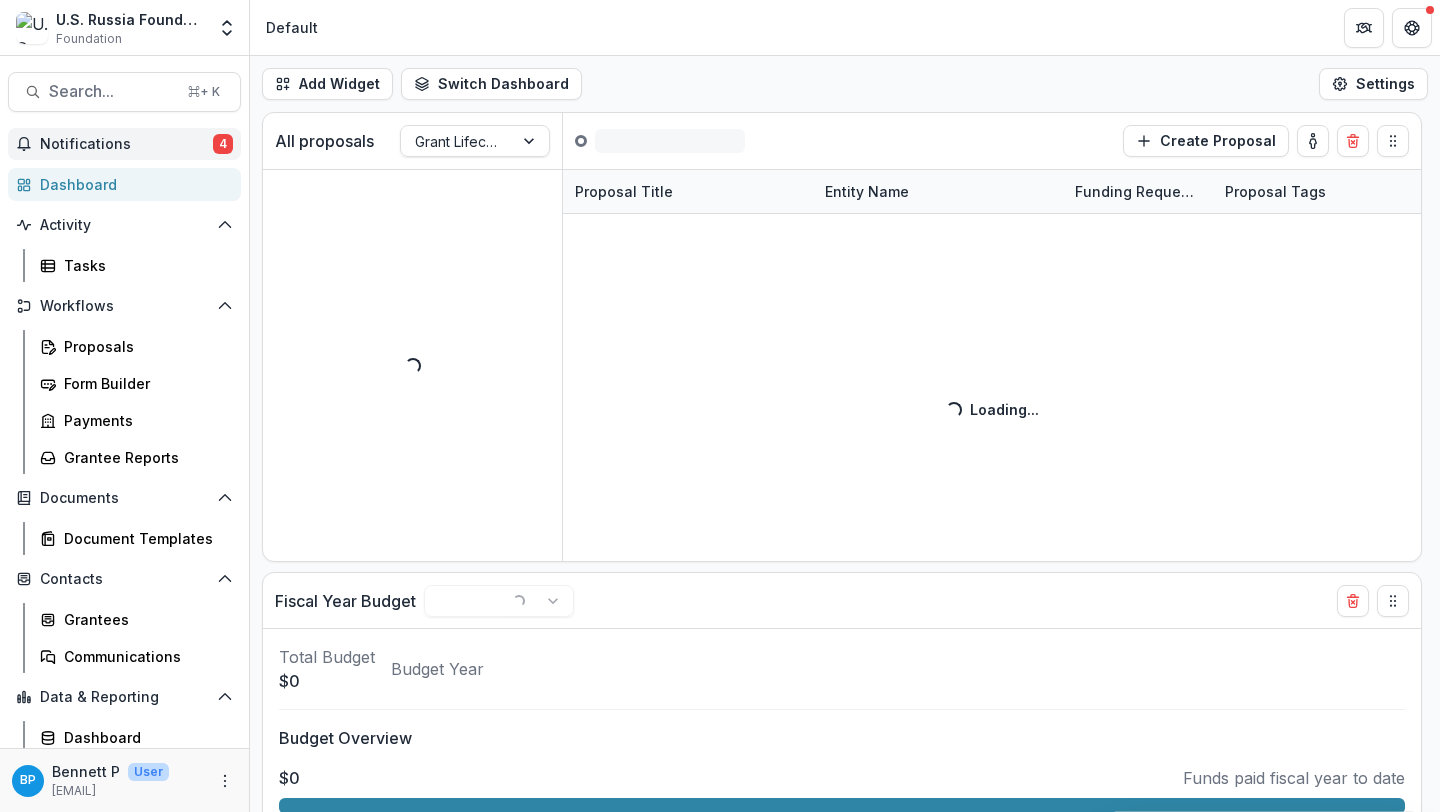 click on "Notifications" at bounding box center [126, 144] 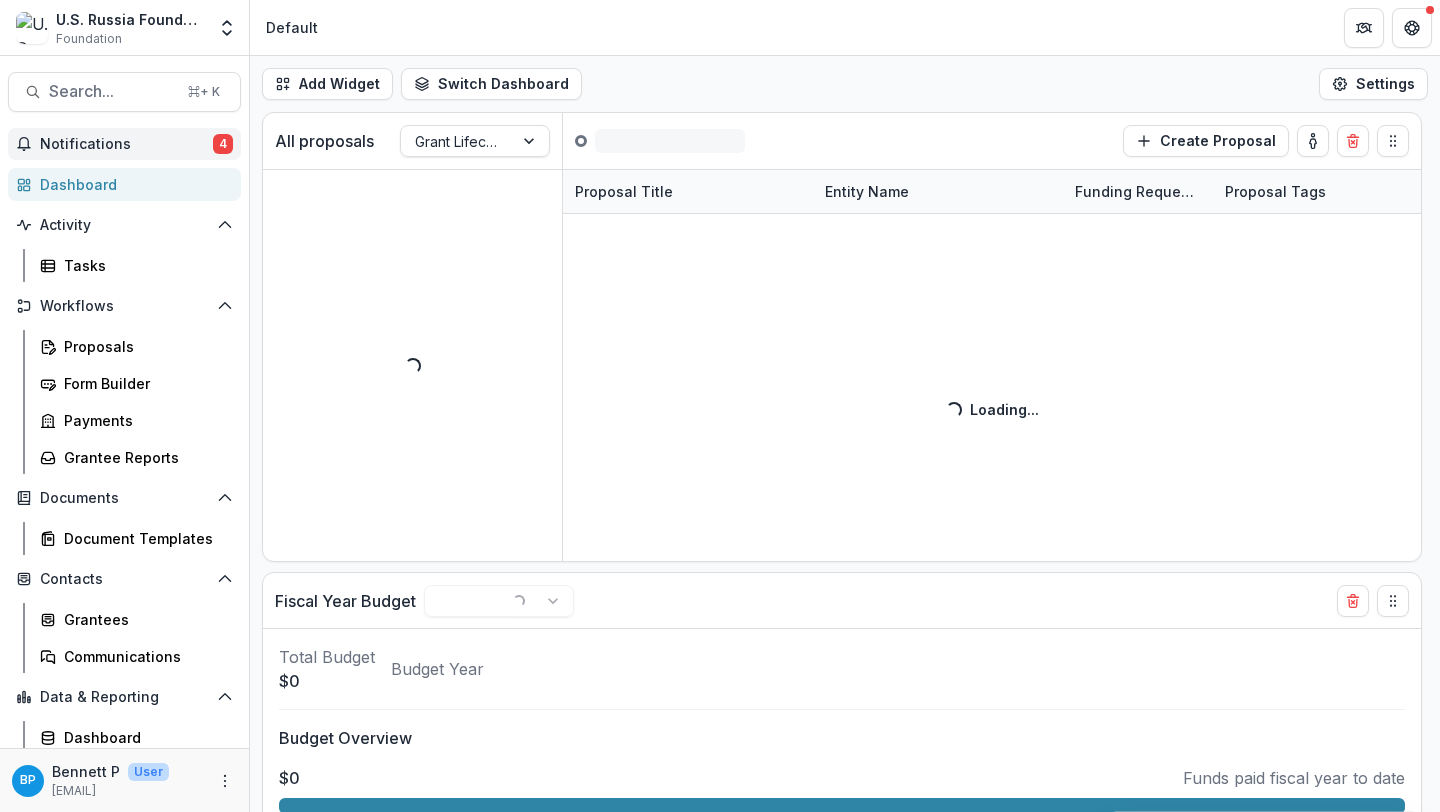 select on "******" 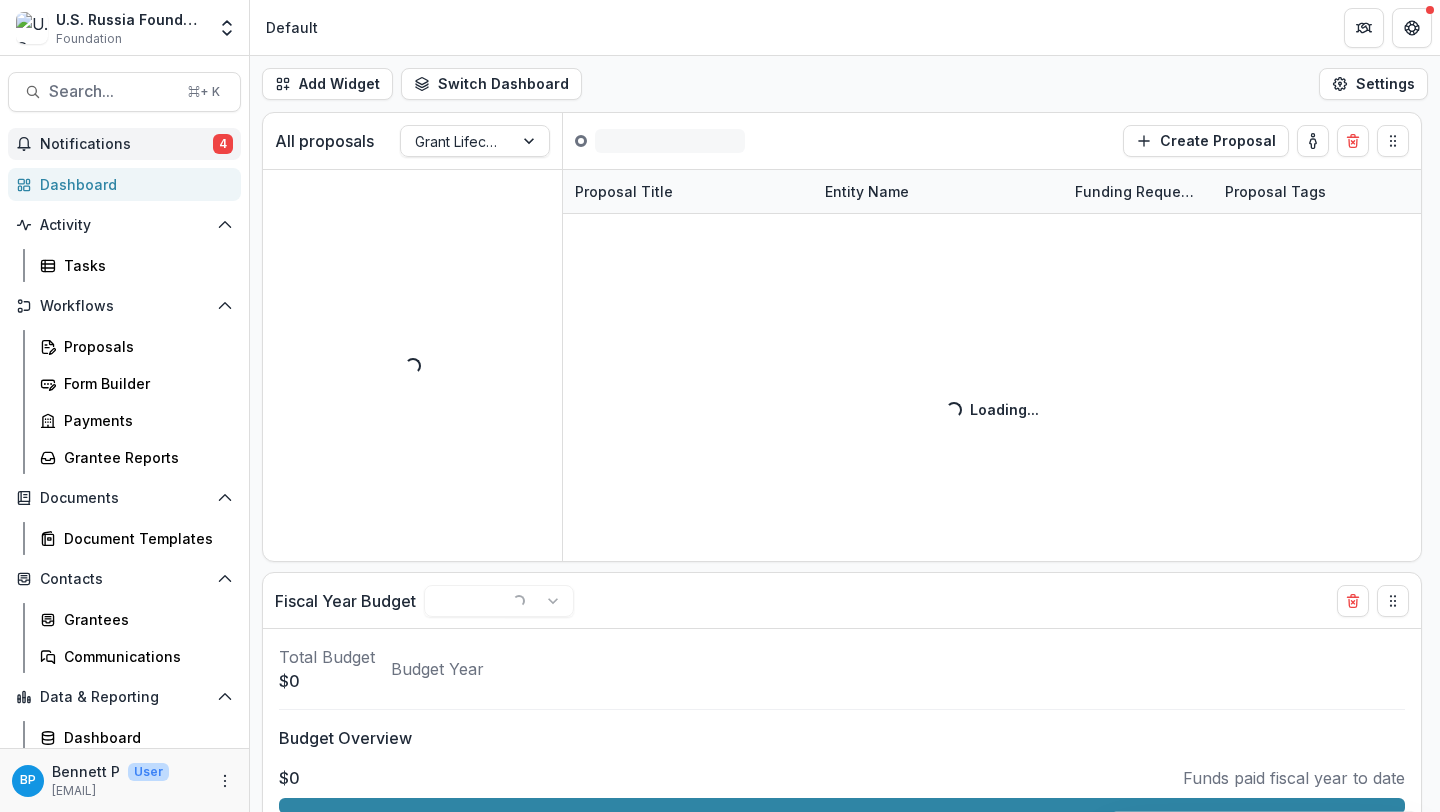 select on "******" 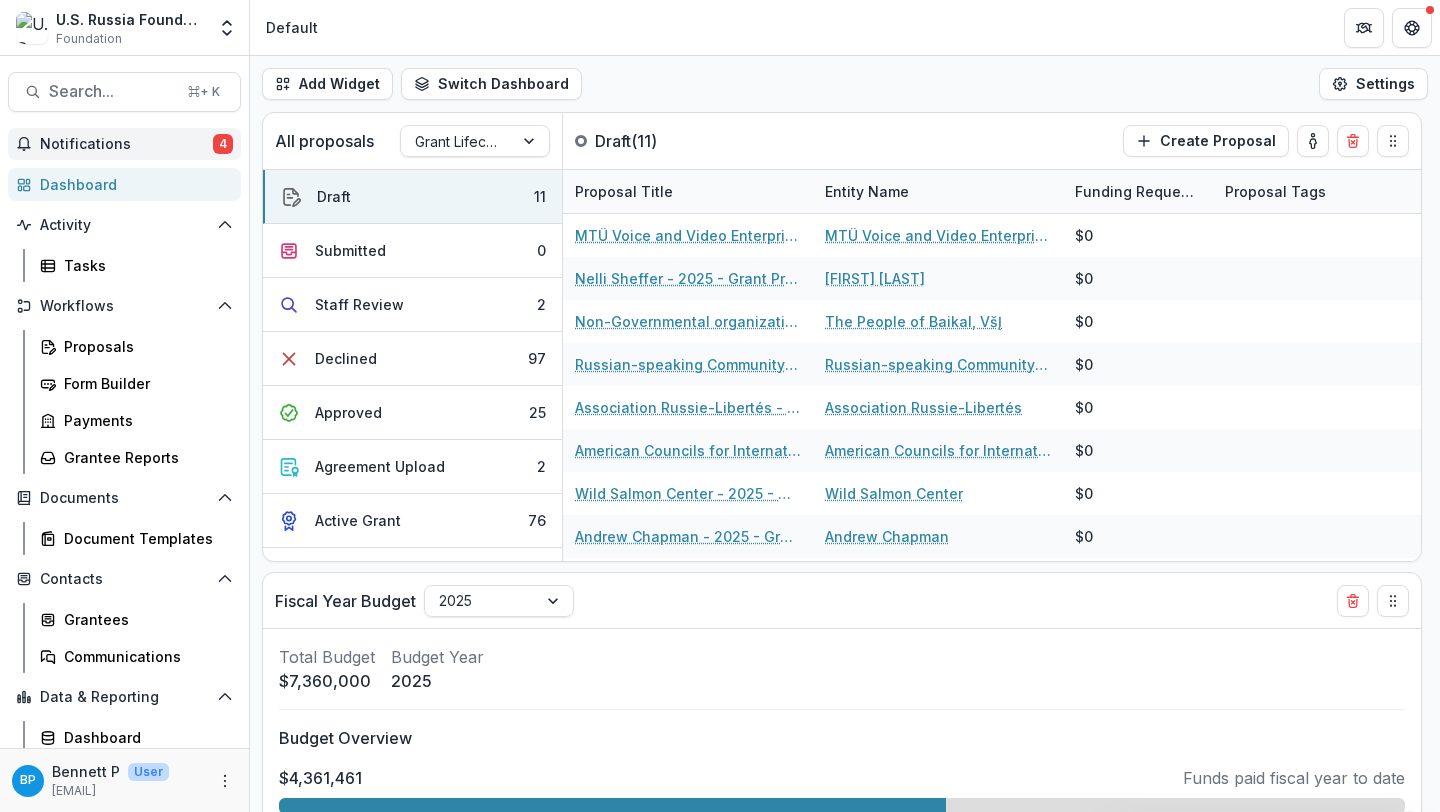 click on "Notifications" at bounding box center [126, 144] 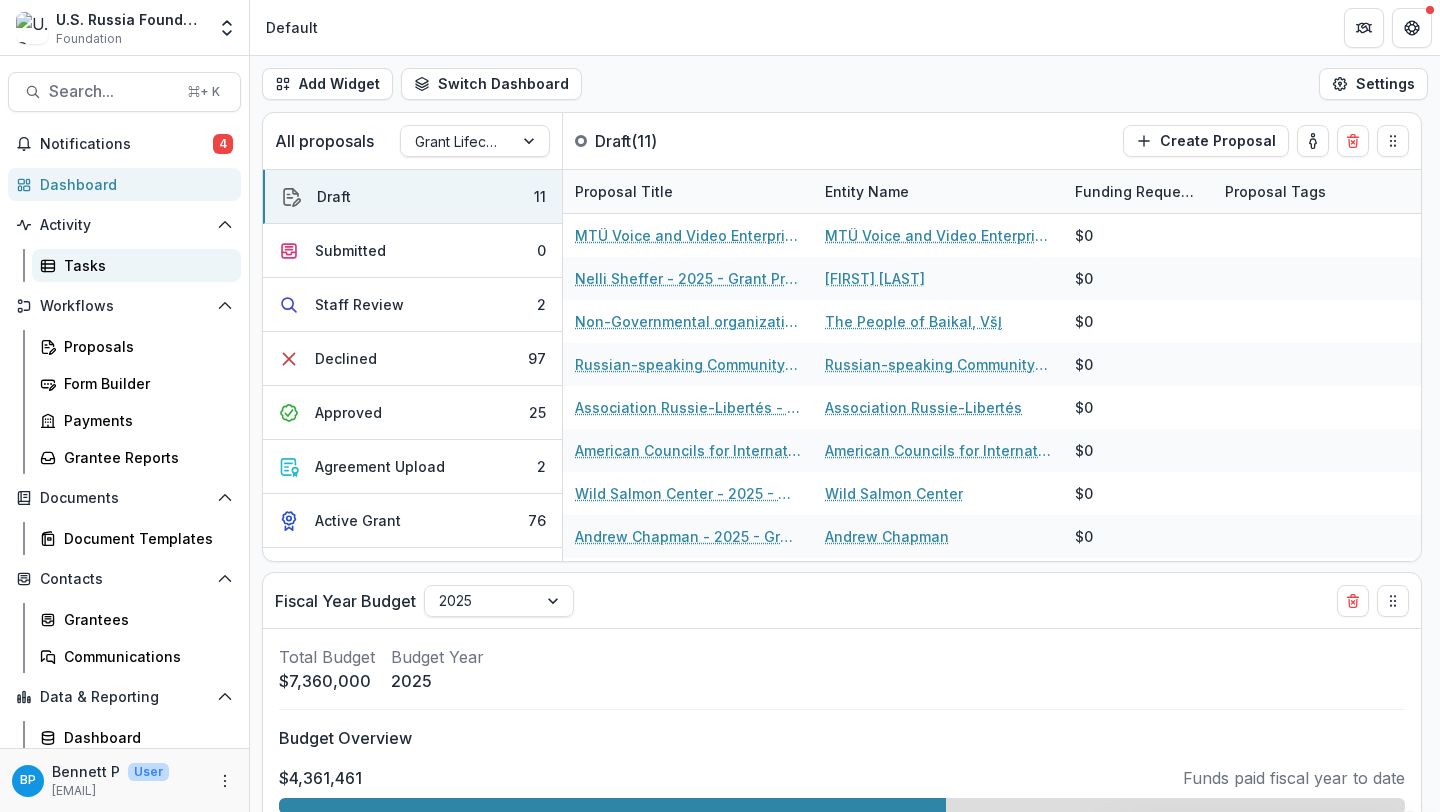 click on "Tasks" at bounding box center [144, 265] 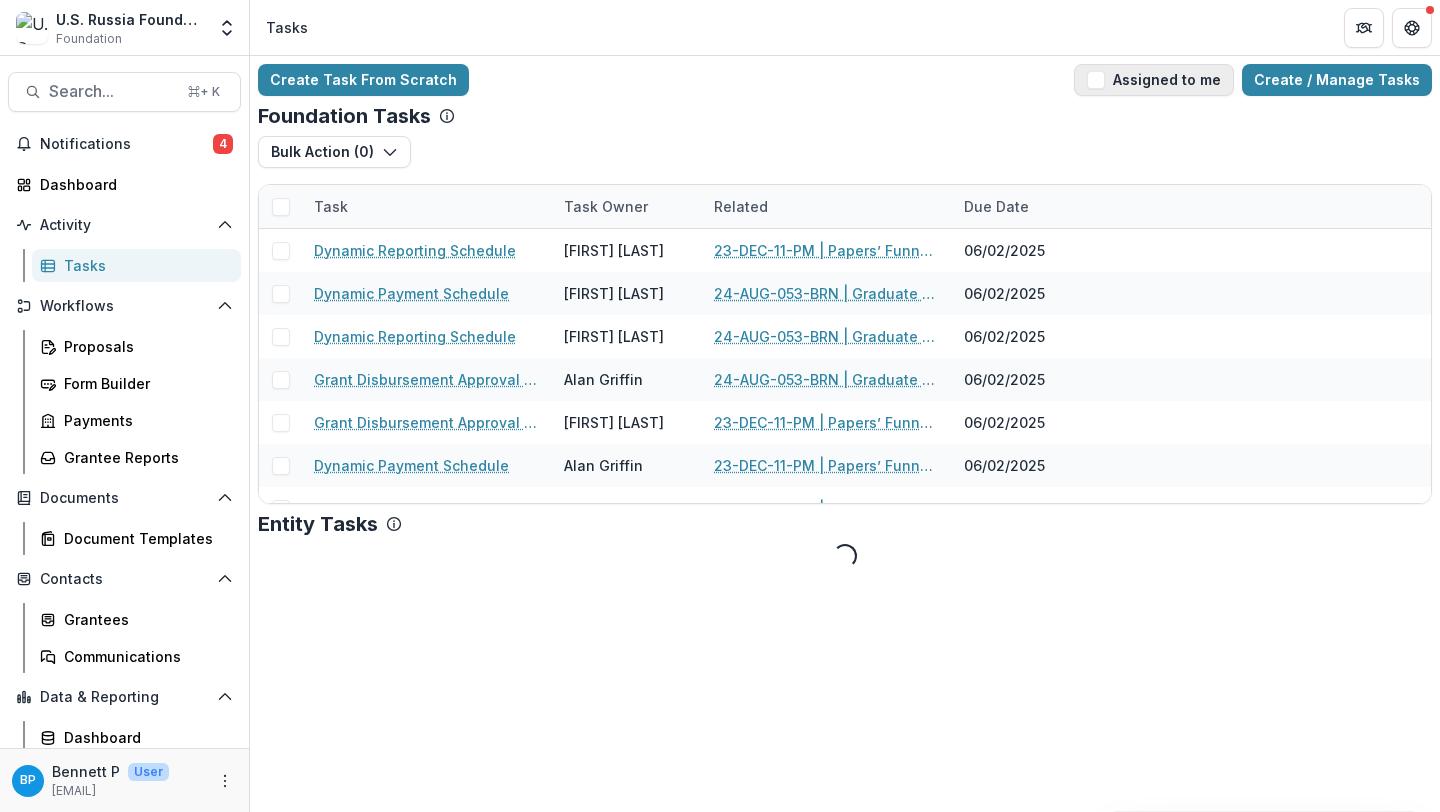 click on "Assigned to me" at bounding box center [1154, 80] 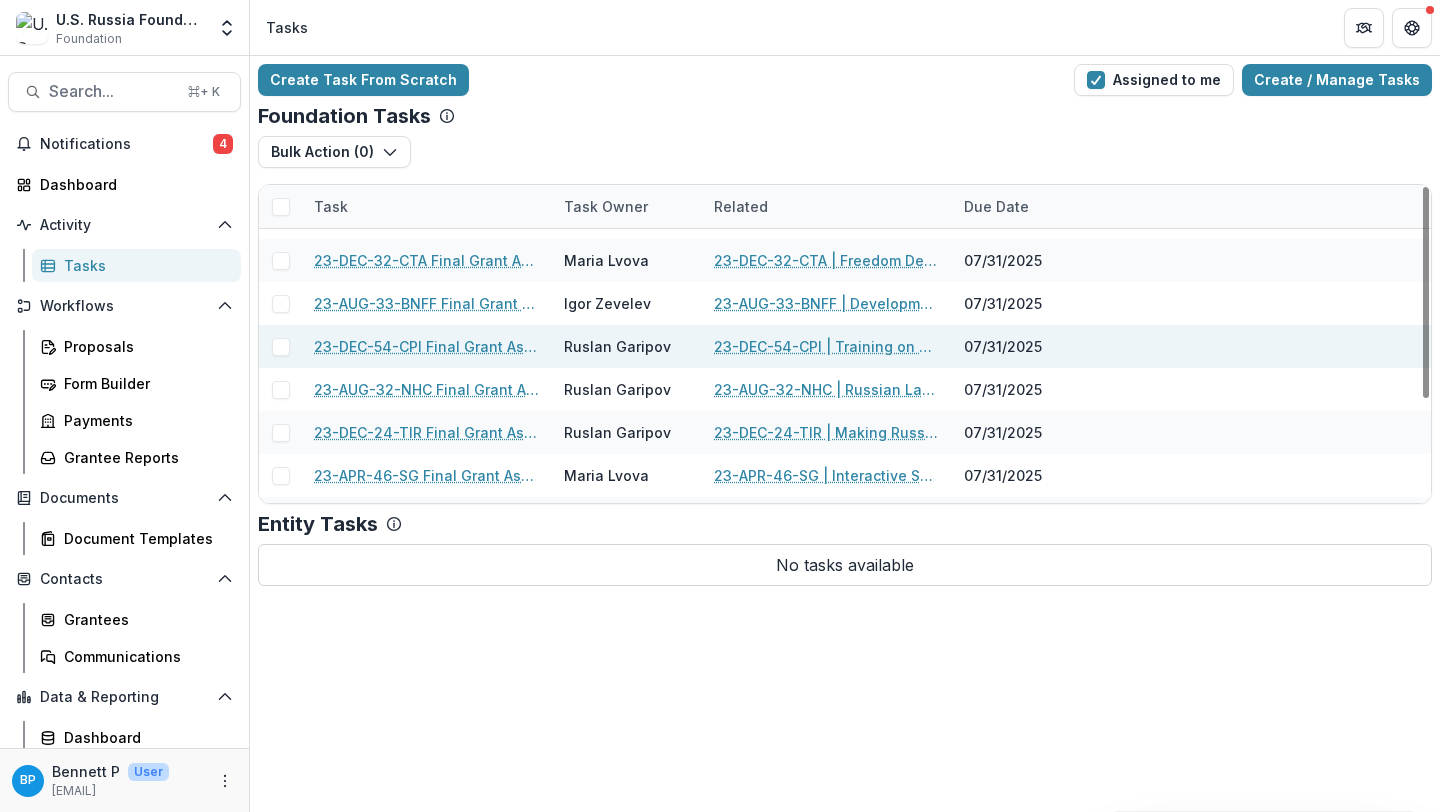 scroll, scrollTop: 0, scrollLeft: 0, axis: both 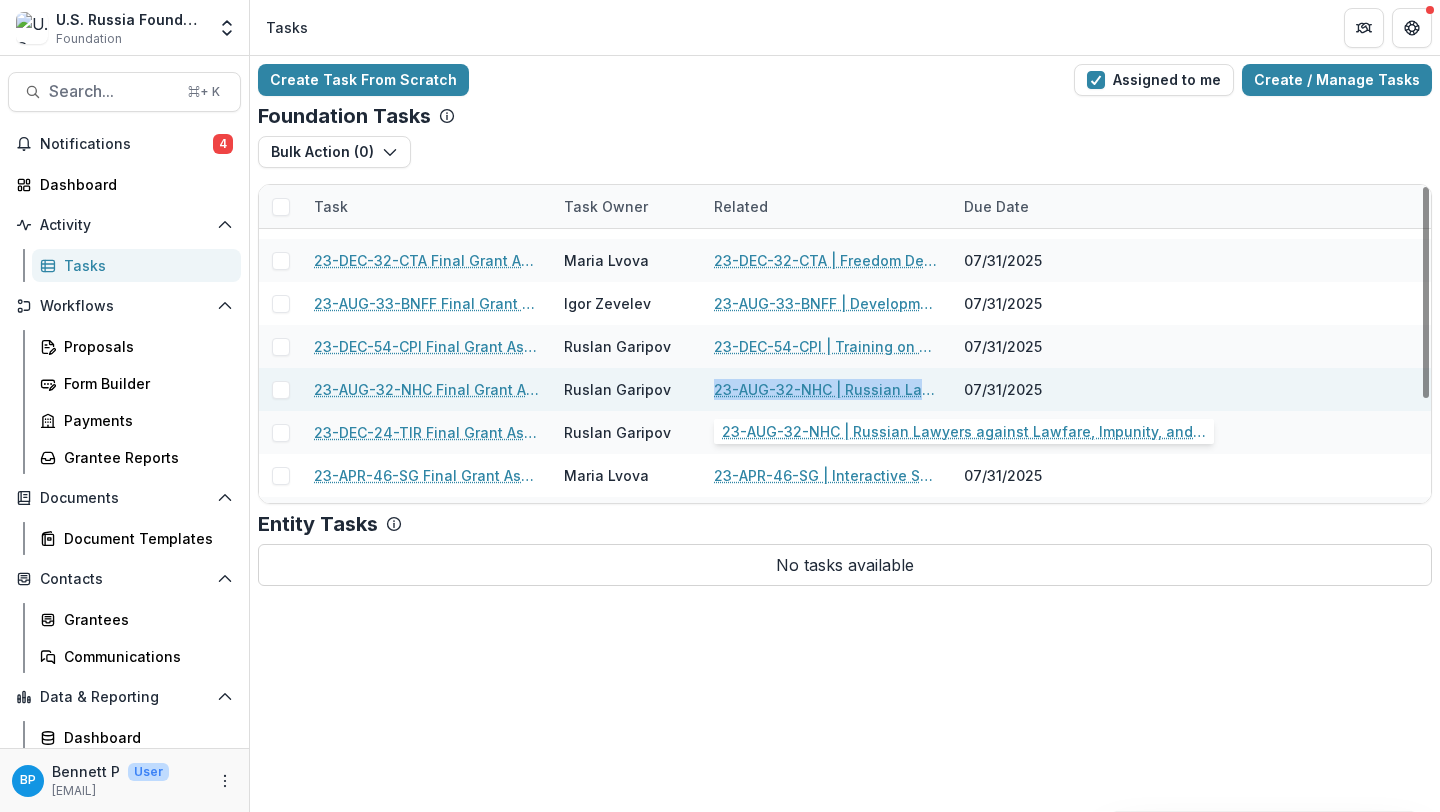click on "23-AUG-32-NHC | Russian Lawyers against Lawfare, Impunity, and for Strengthening of the Rule of Law" at bounding box center [827, 389] 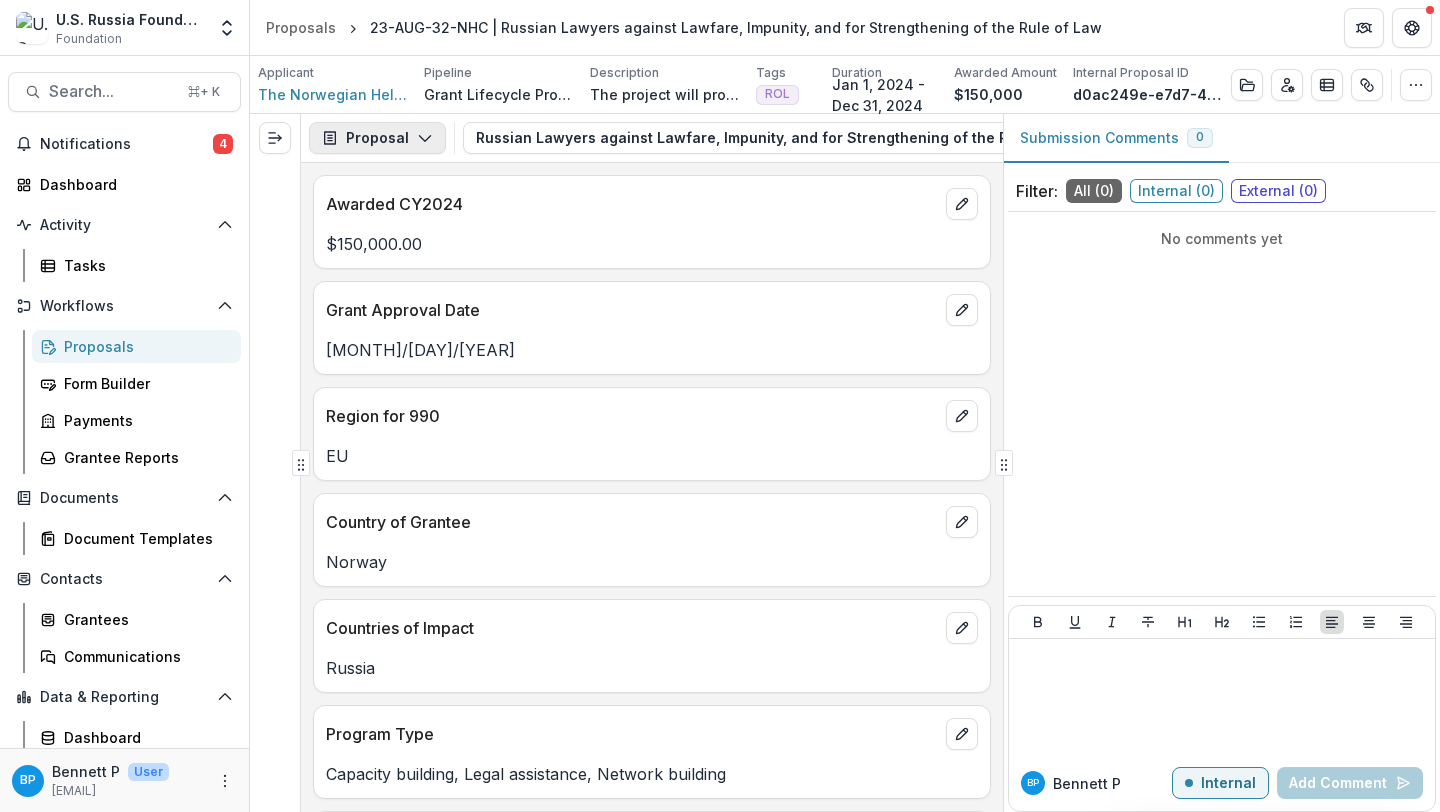 click on "Proposal" at bounding box center [377, 138] 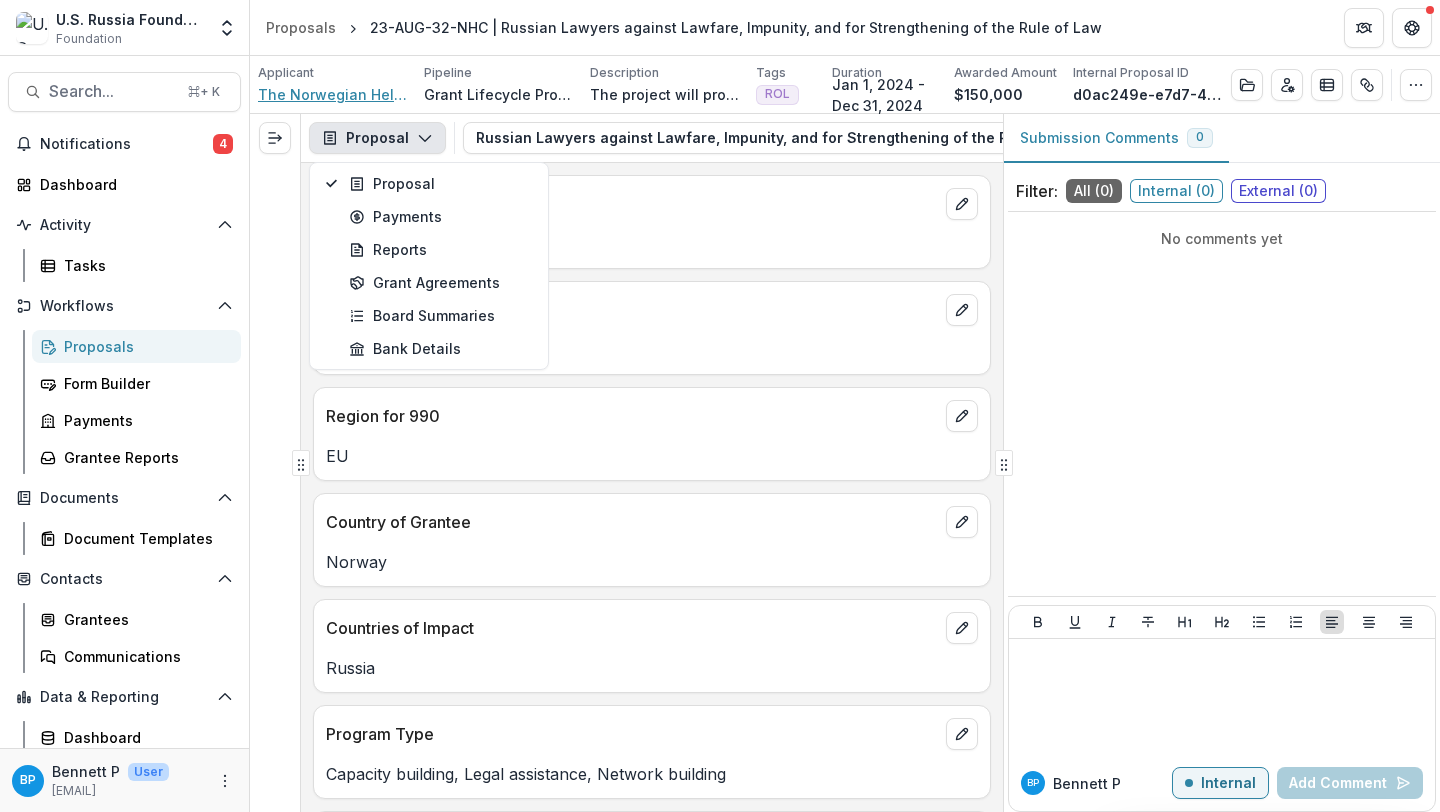 click on "The Norwegian Helsinki Committee" at bounding box center [333, 94] 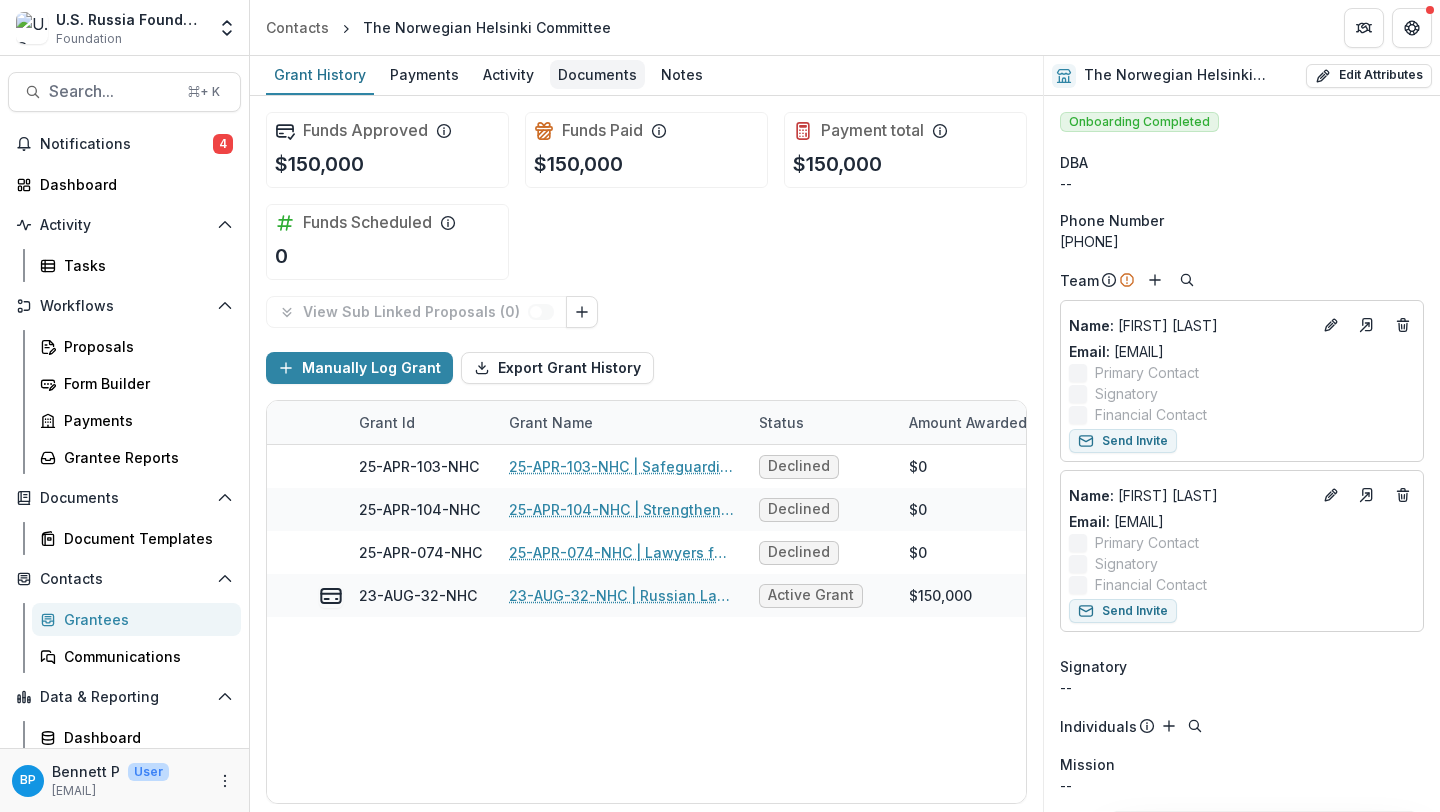click on "Documents" at bounding box center [597, 74] 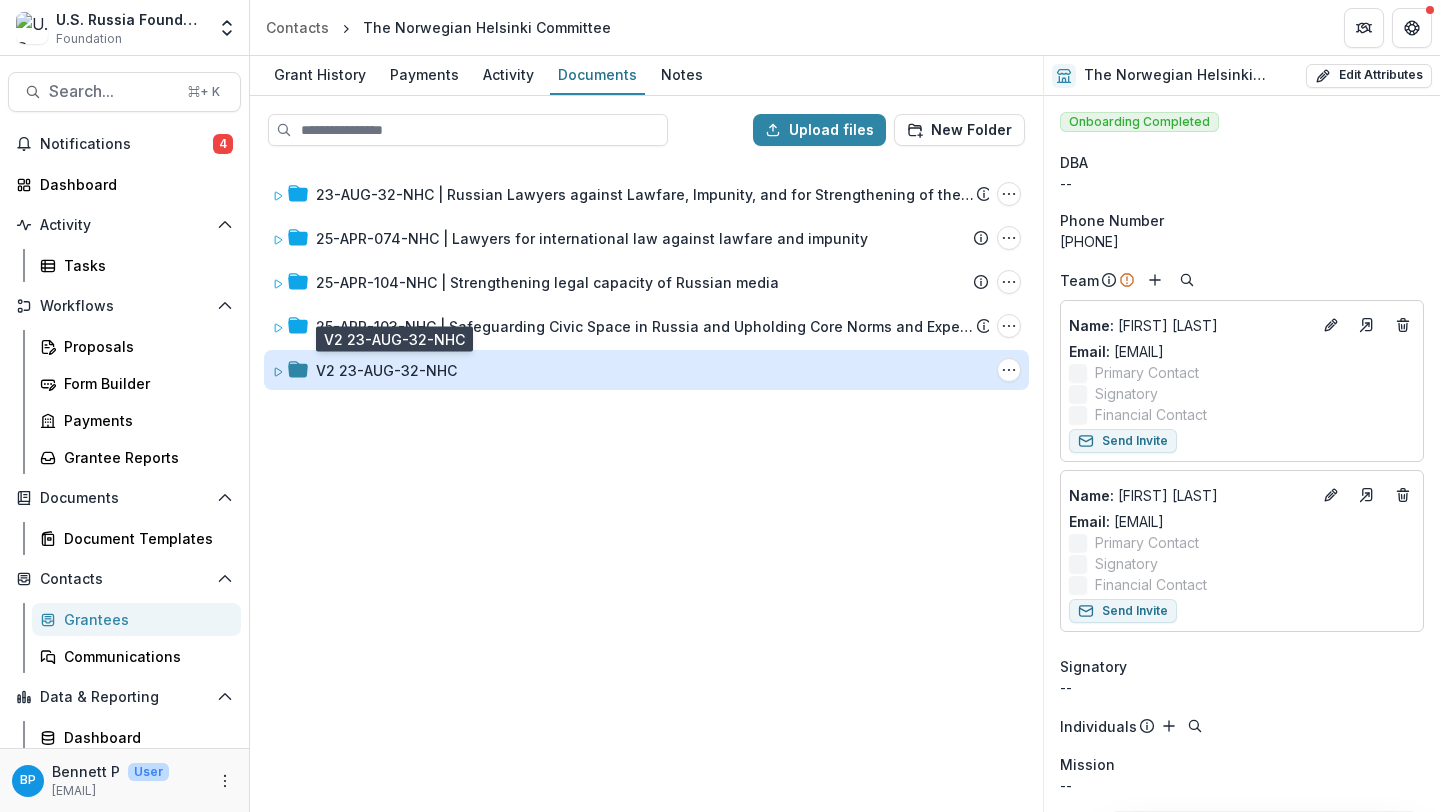 click on "V2 23-AUG-32-NHC" at bounding box center [386, 370] 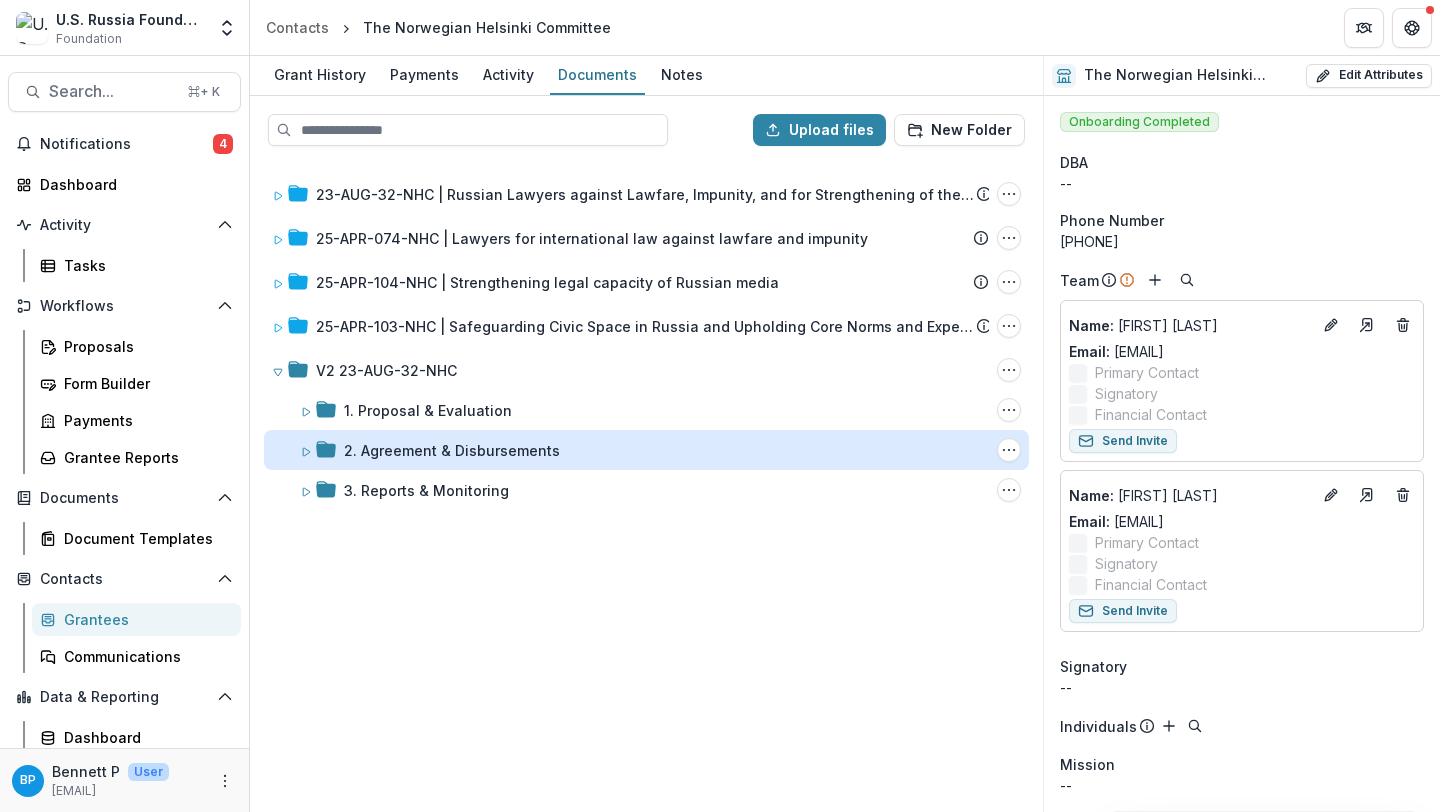 click on "2. Agreement & Disbursements" at bounding box center (452, 450) 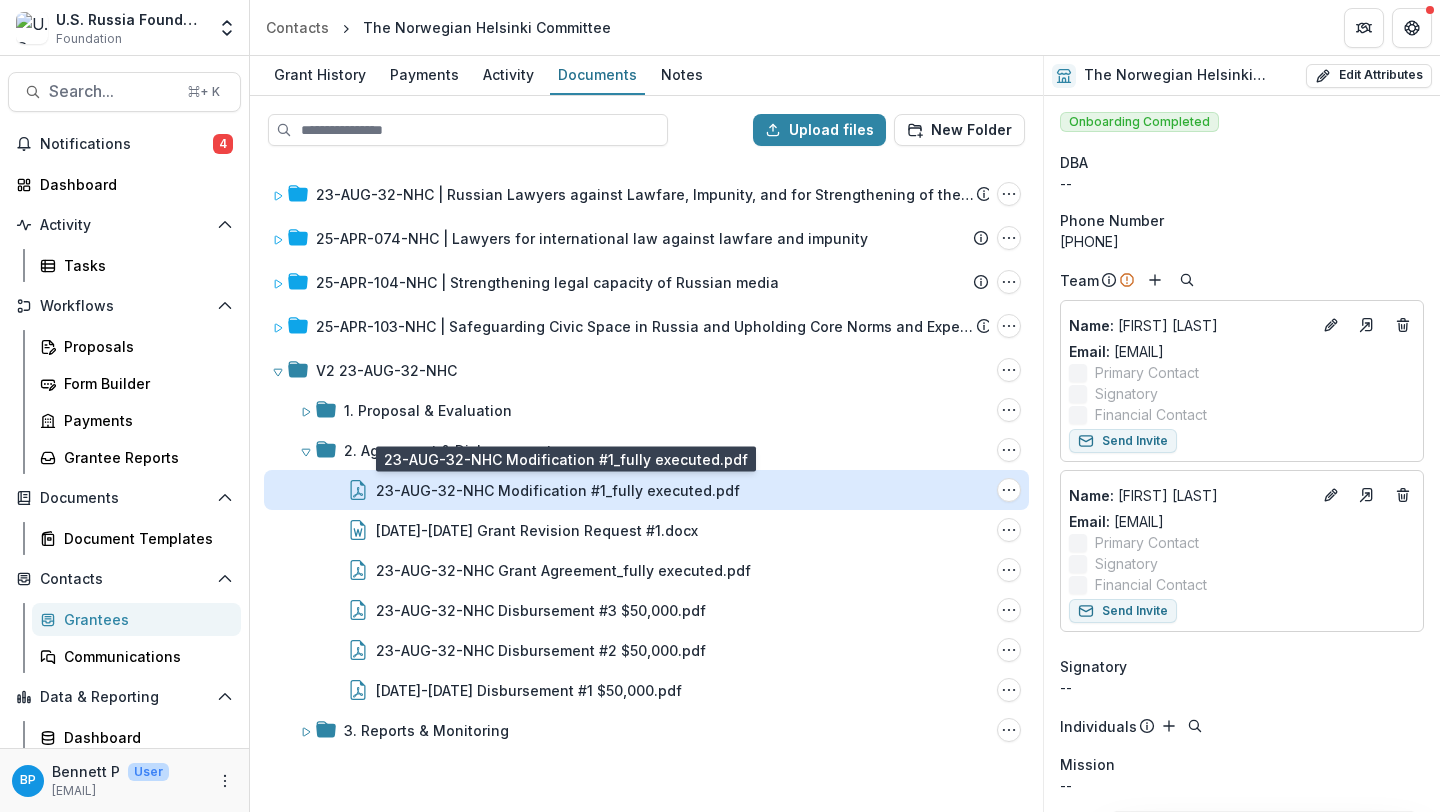 click on "23-AUG-32-NHC Modification #1_fully executed.pdf" at bounding box center [558, 490] 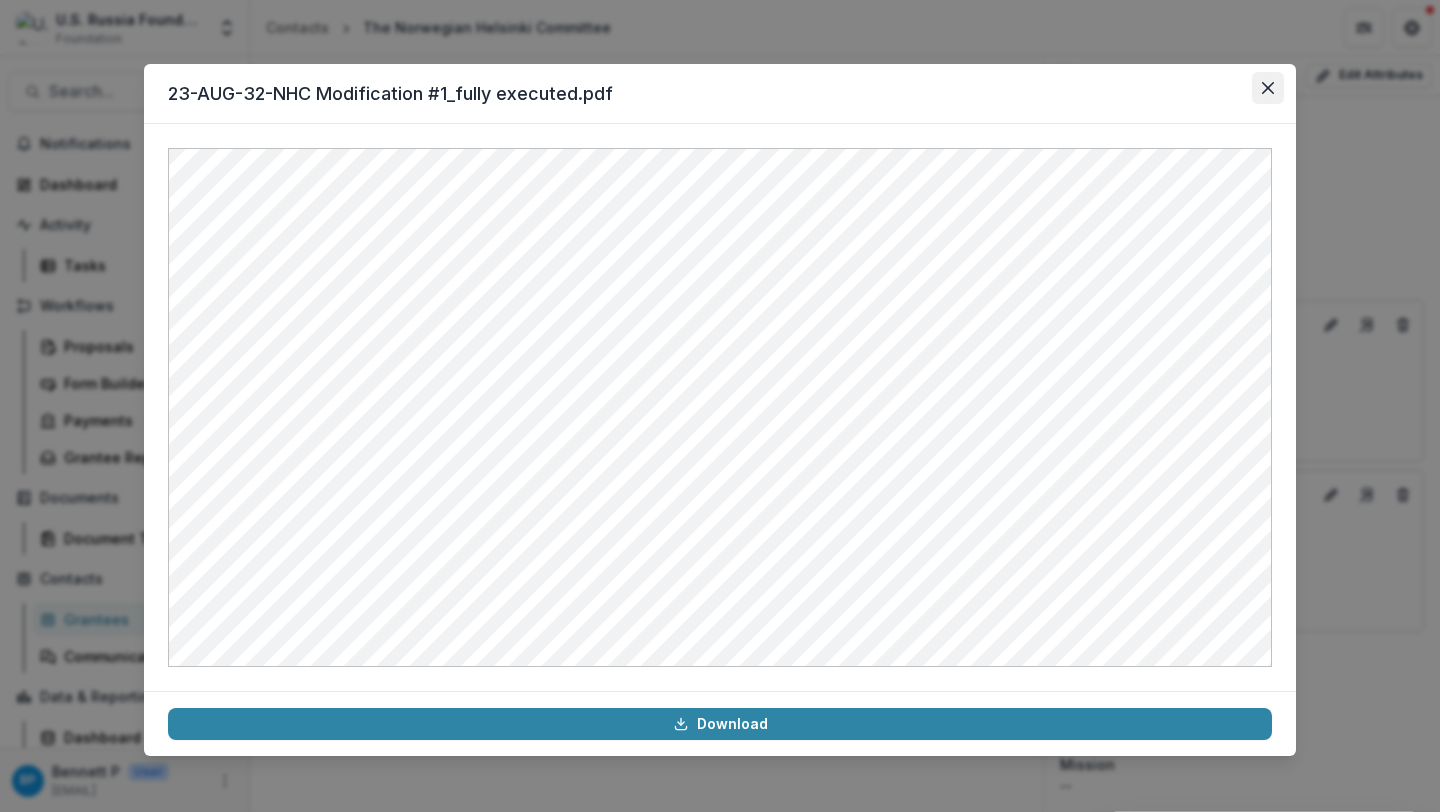 click at bounding box center [1268, 88] 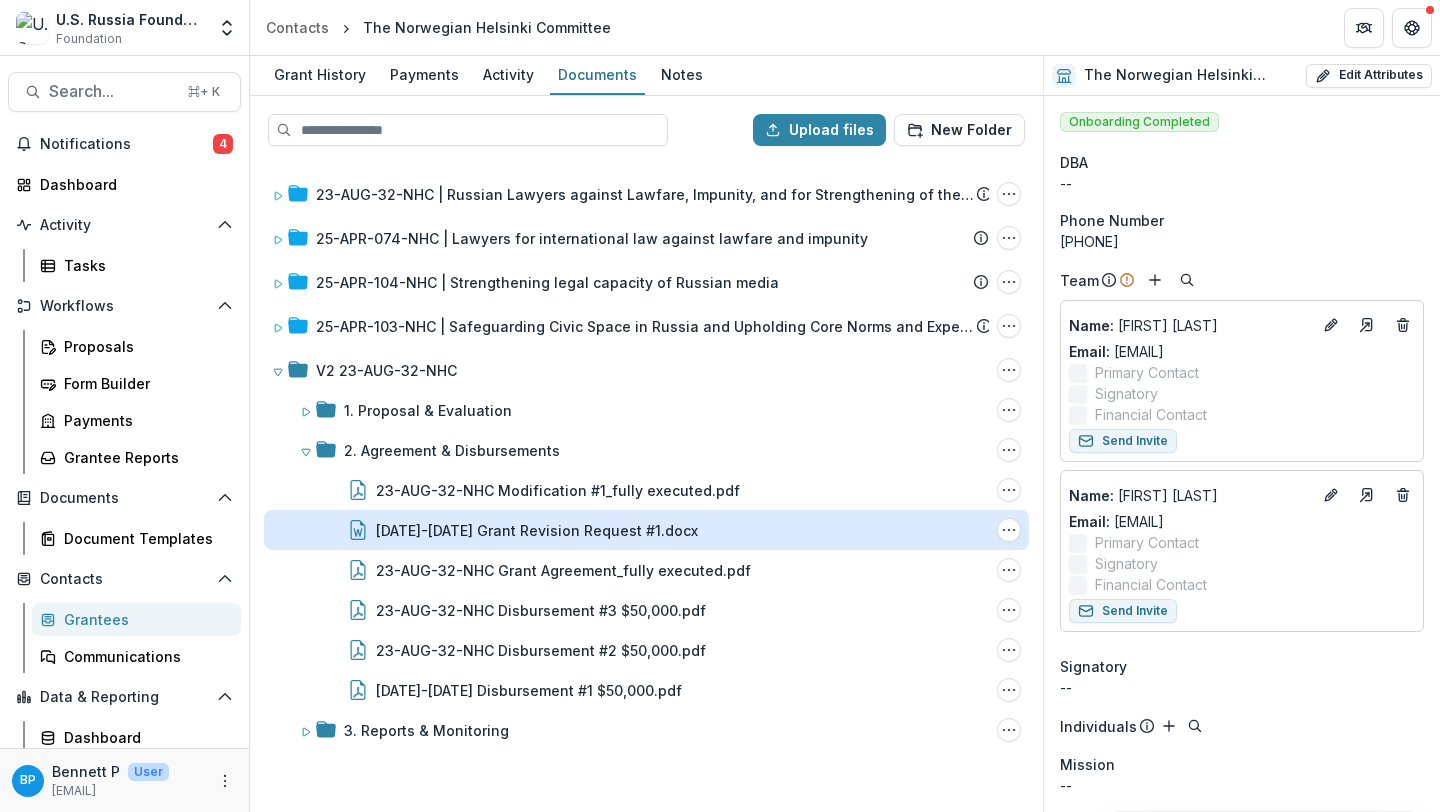 click on "23-AUG-32-NHC Grant Revision Request #1.docx" at bounding box center (537, 530) 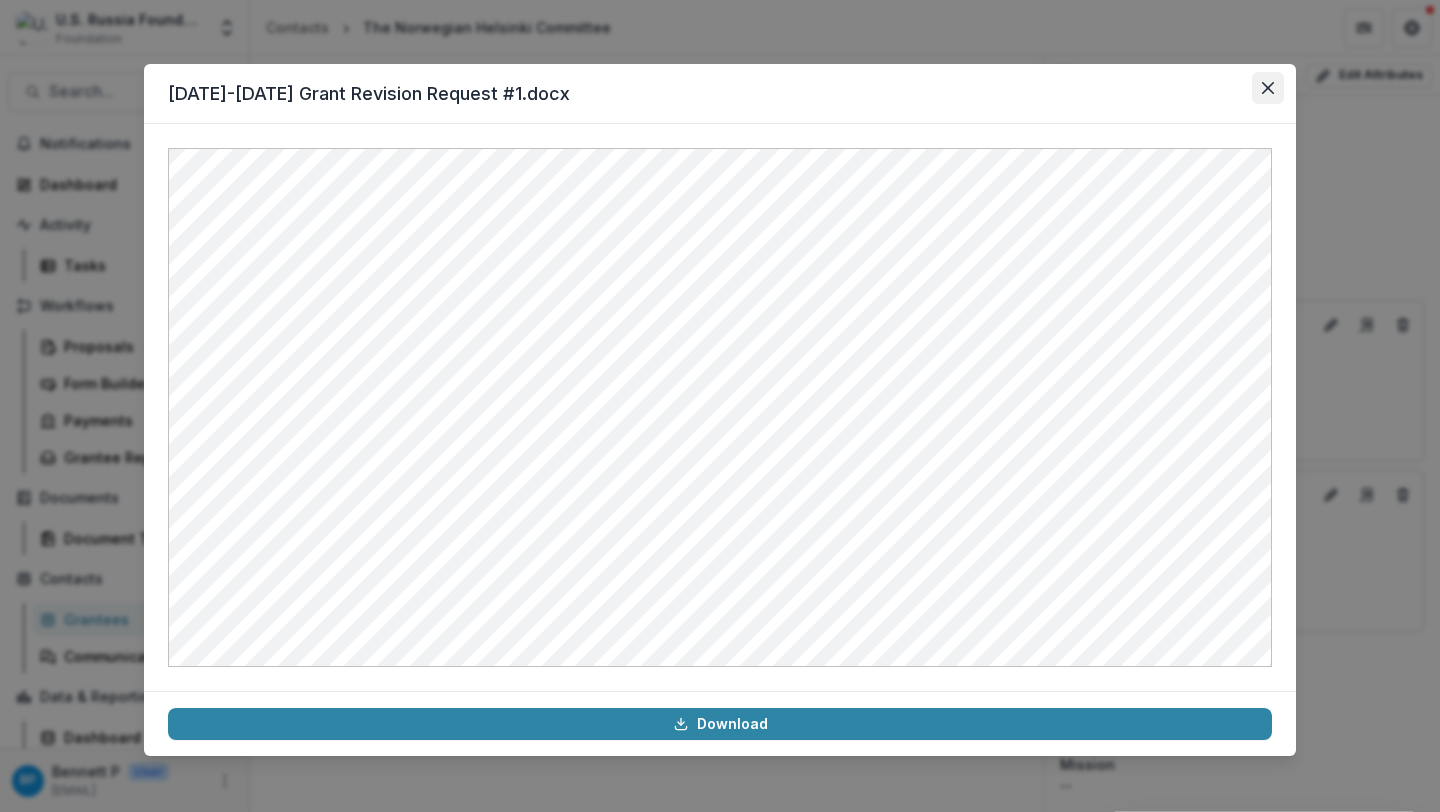 click at bounding box center (1268, 88) 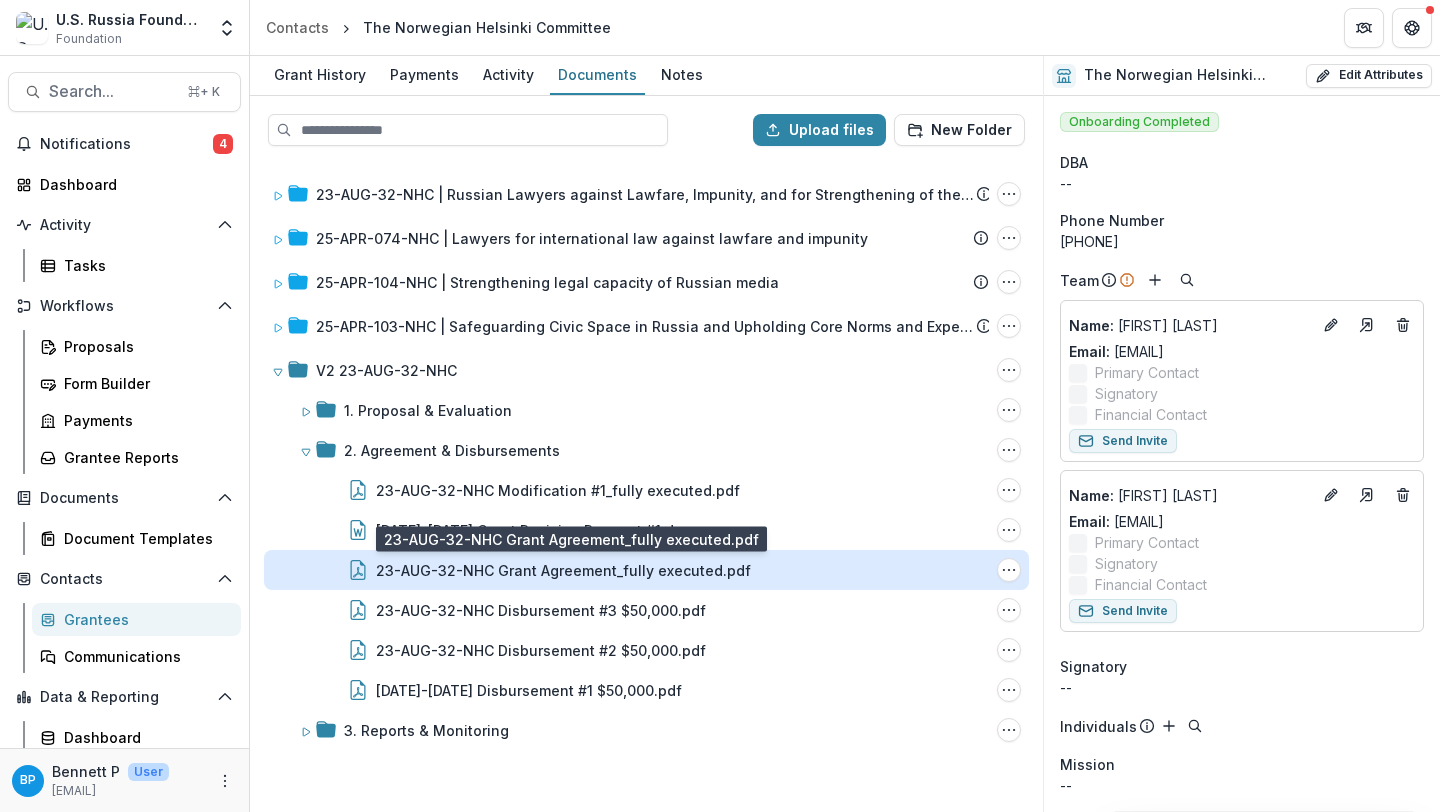 click on "23-AUG-32-NHC Grant Agreement_fully executed.pdf" at bounding box center (563, 570) 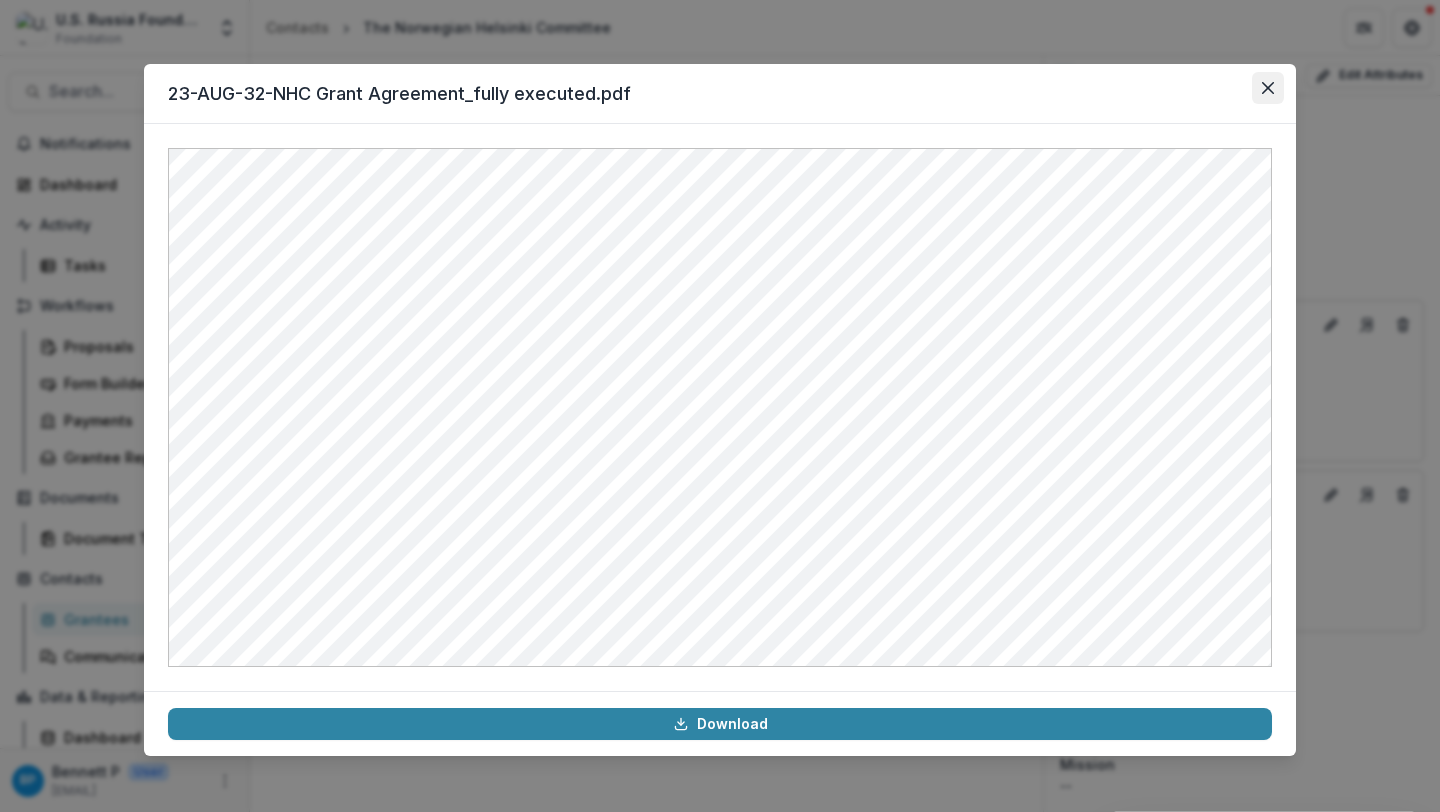 click at bounding box center (1268, 88) 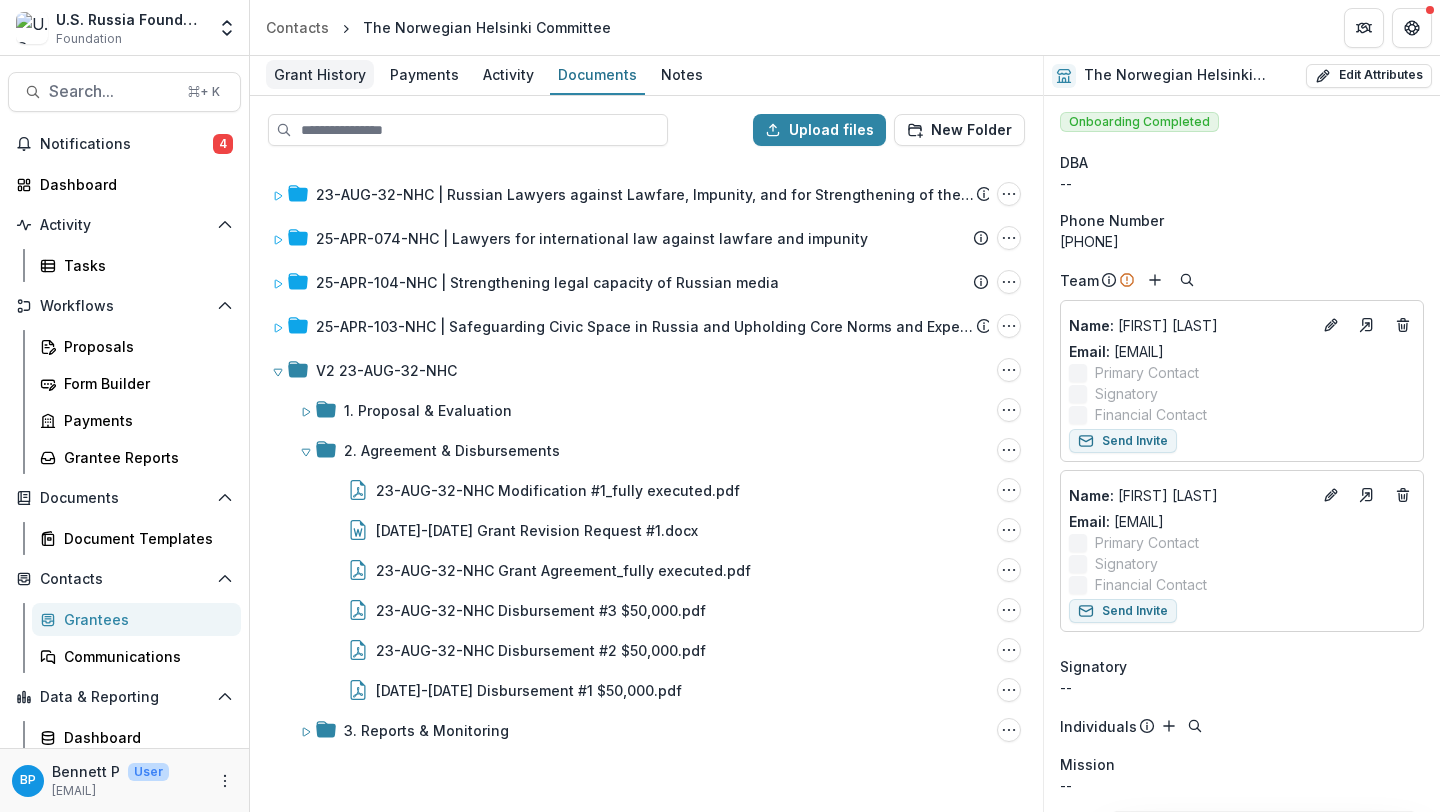 click on "Grant History" at bounding box center (320, 75) 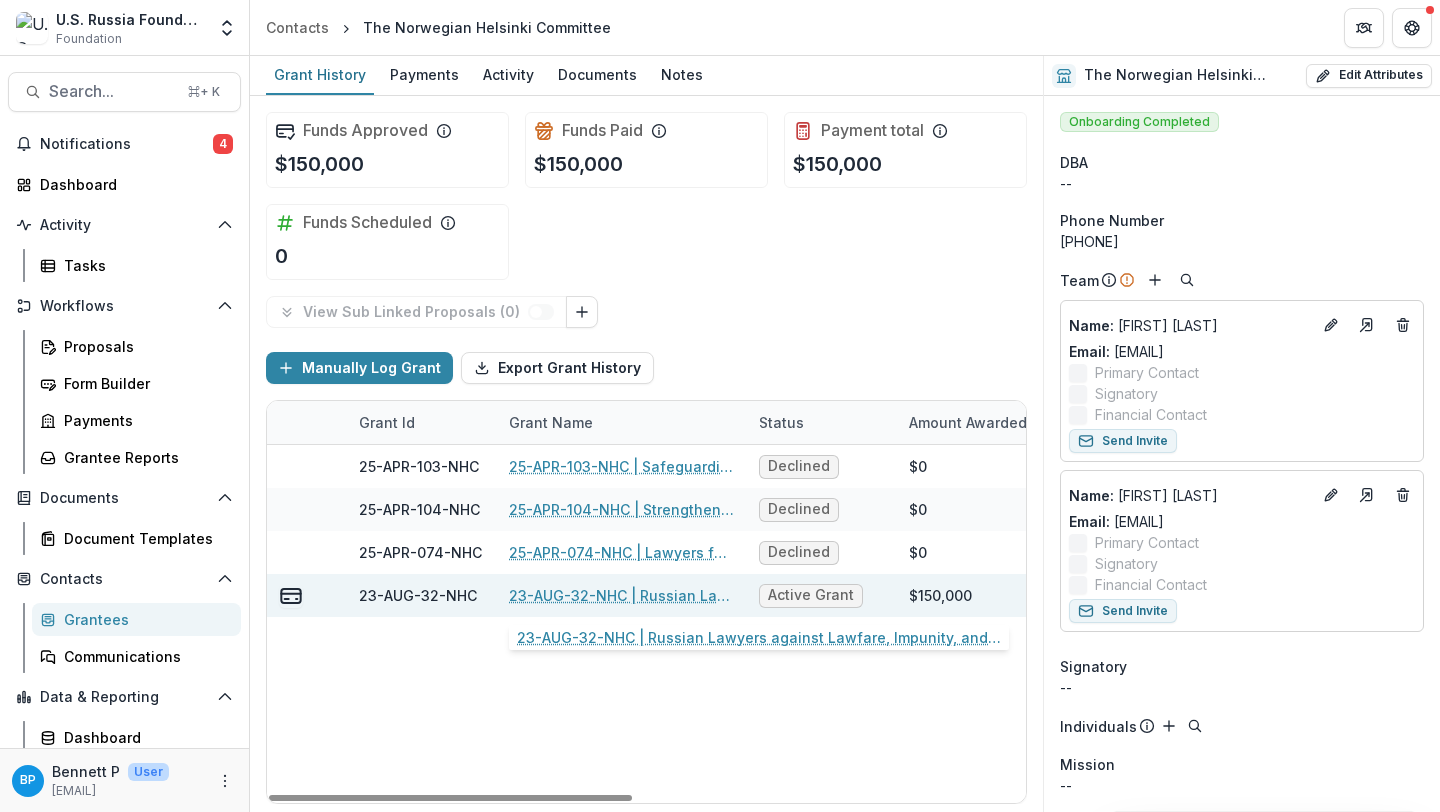 click on "23-AUG-32-NHC | Russian Lawyers against Lawfare, Impunity, and for Strengthening of the Rule of Law" at bounding box center [622, 595] 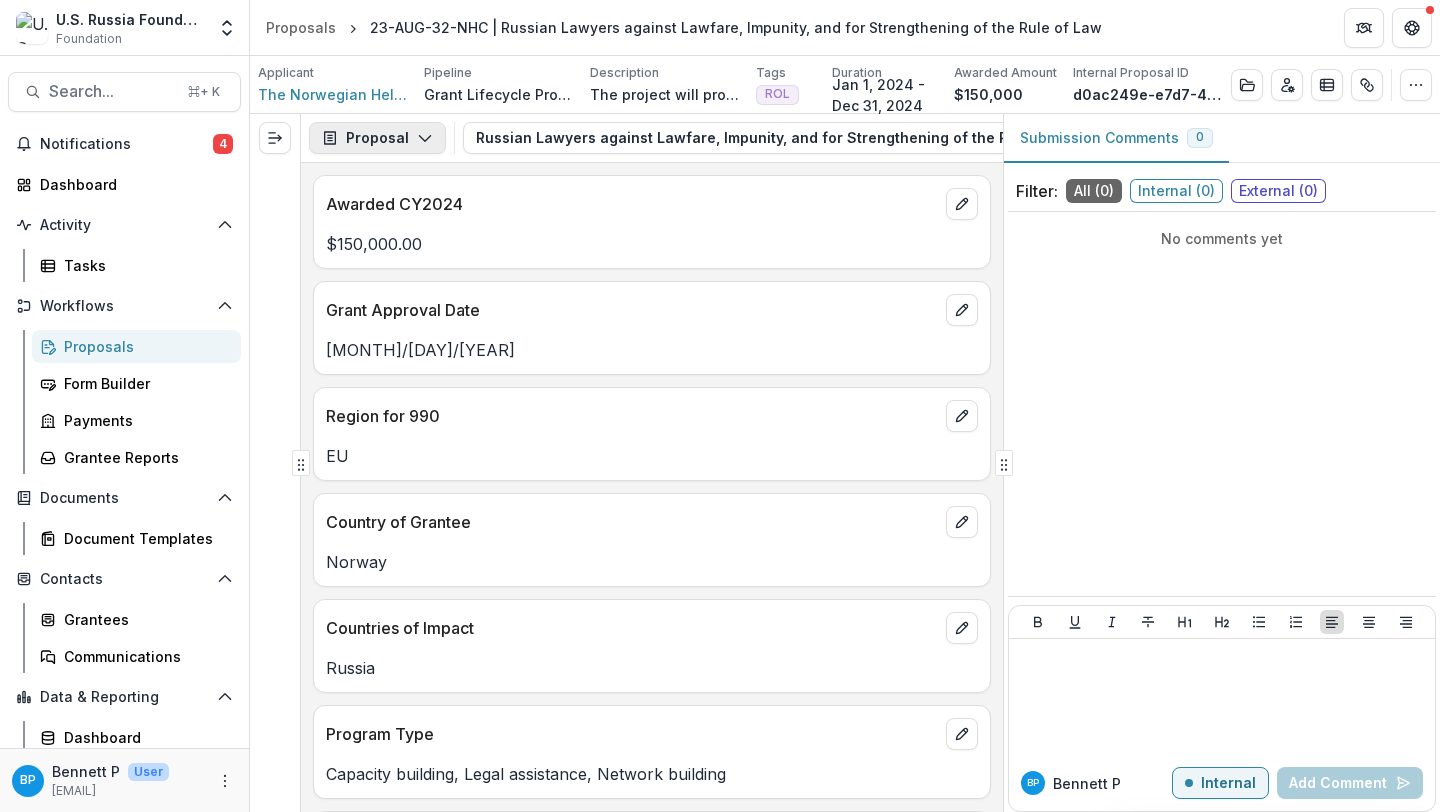click 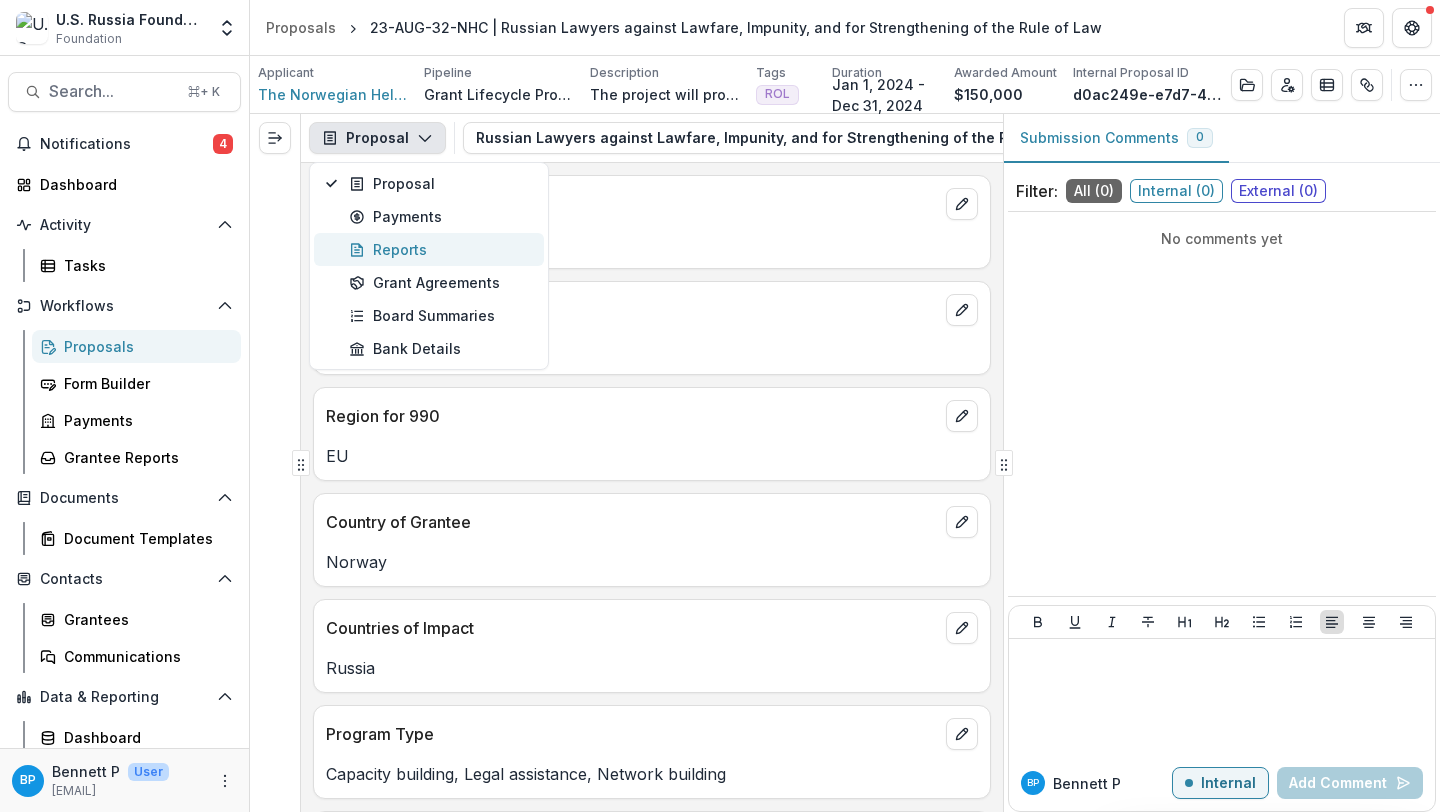 click on "Reports" at bounding box center [440, 249] 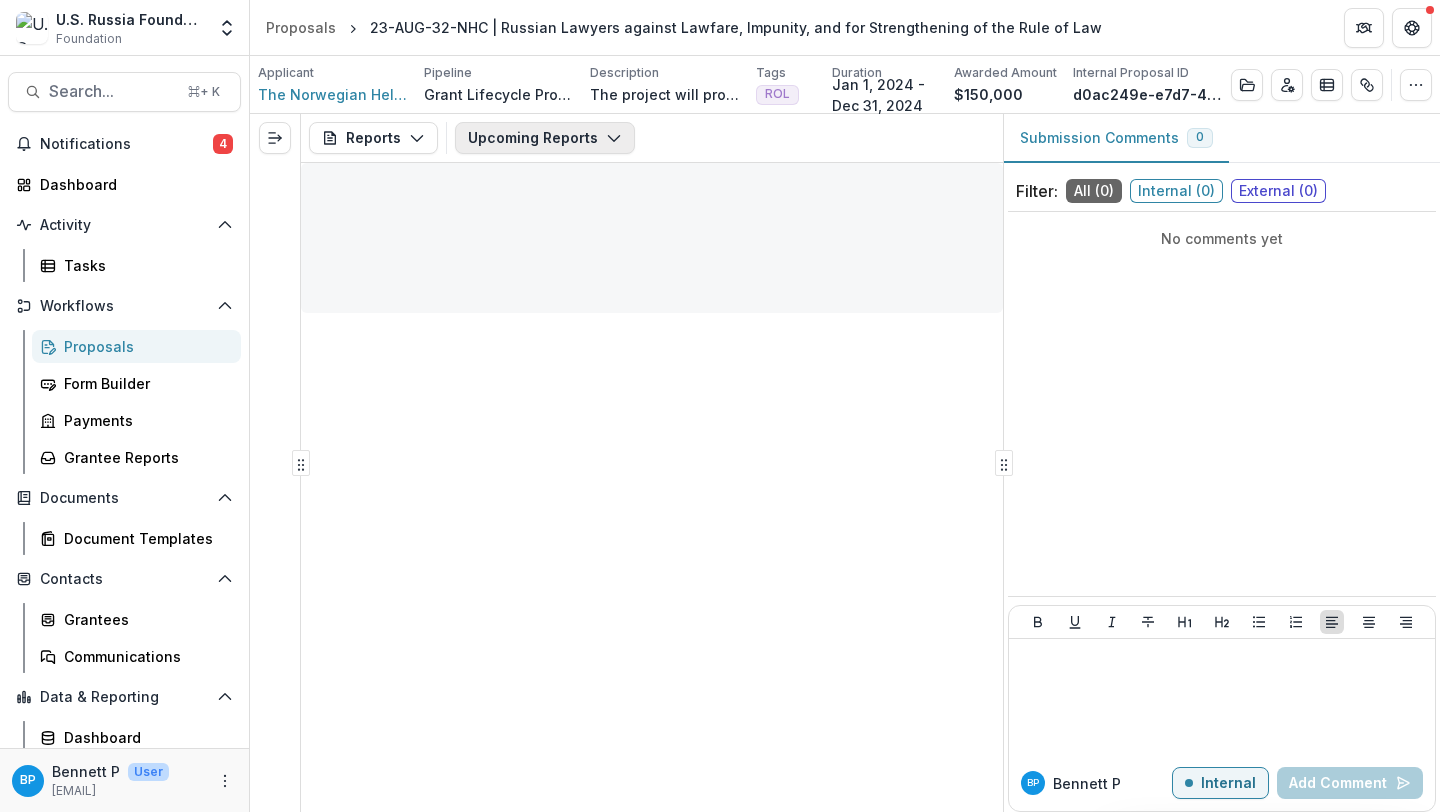 click on "Upcoming Reports" at bounding box center [545, 138] 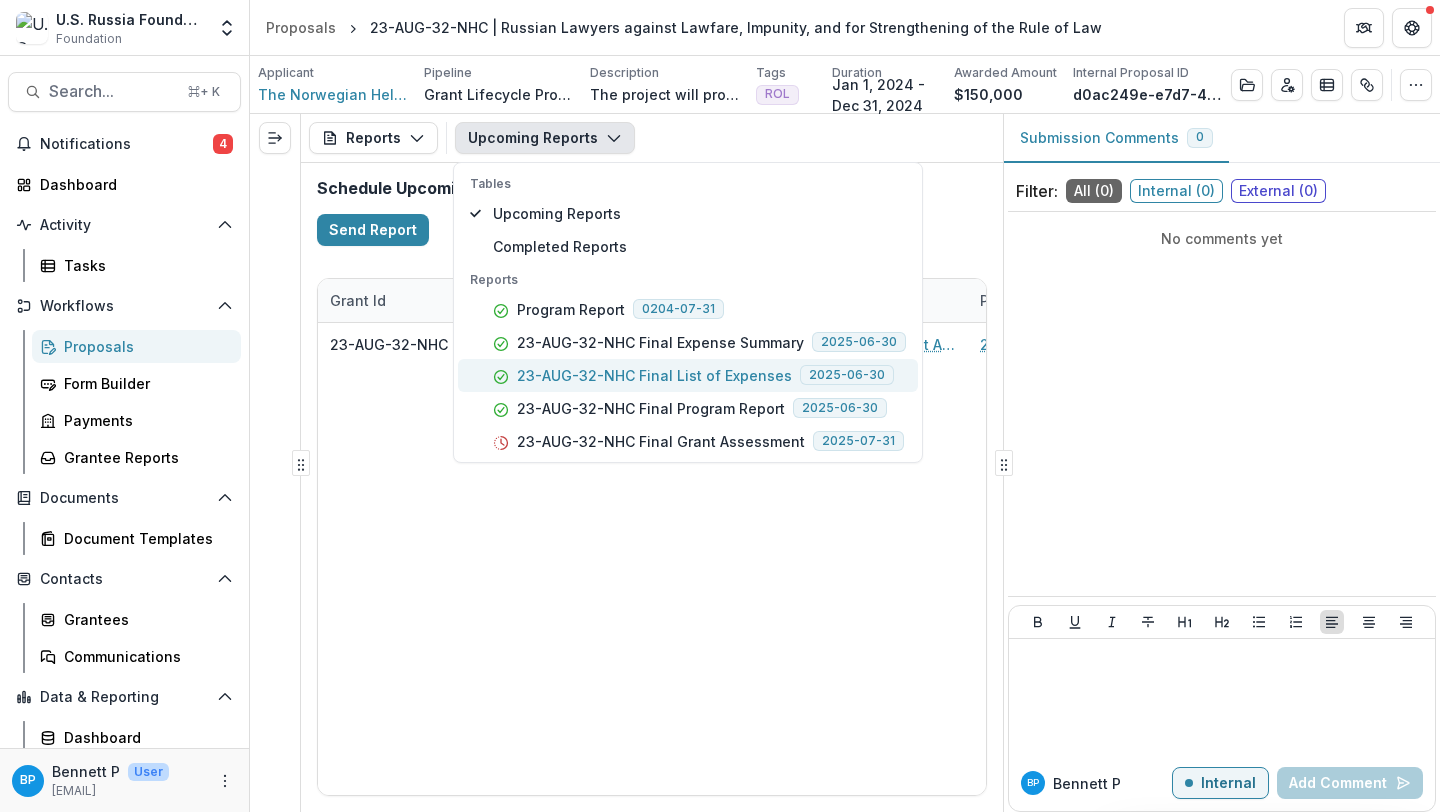 click on "23-AUG-32-NHC Final List of Expenses 2025-06-30" at bounding box center [688, 375] 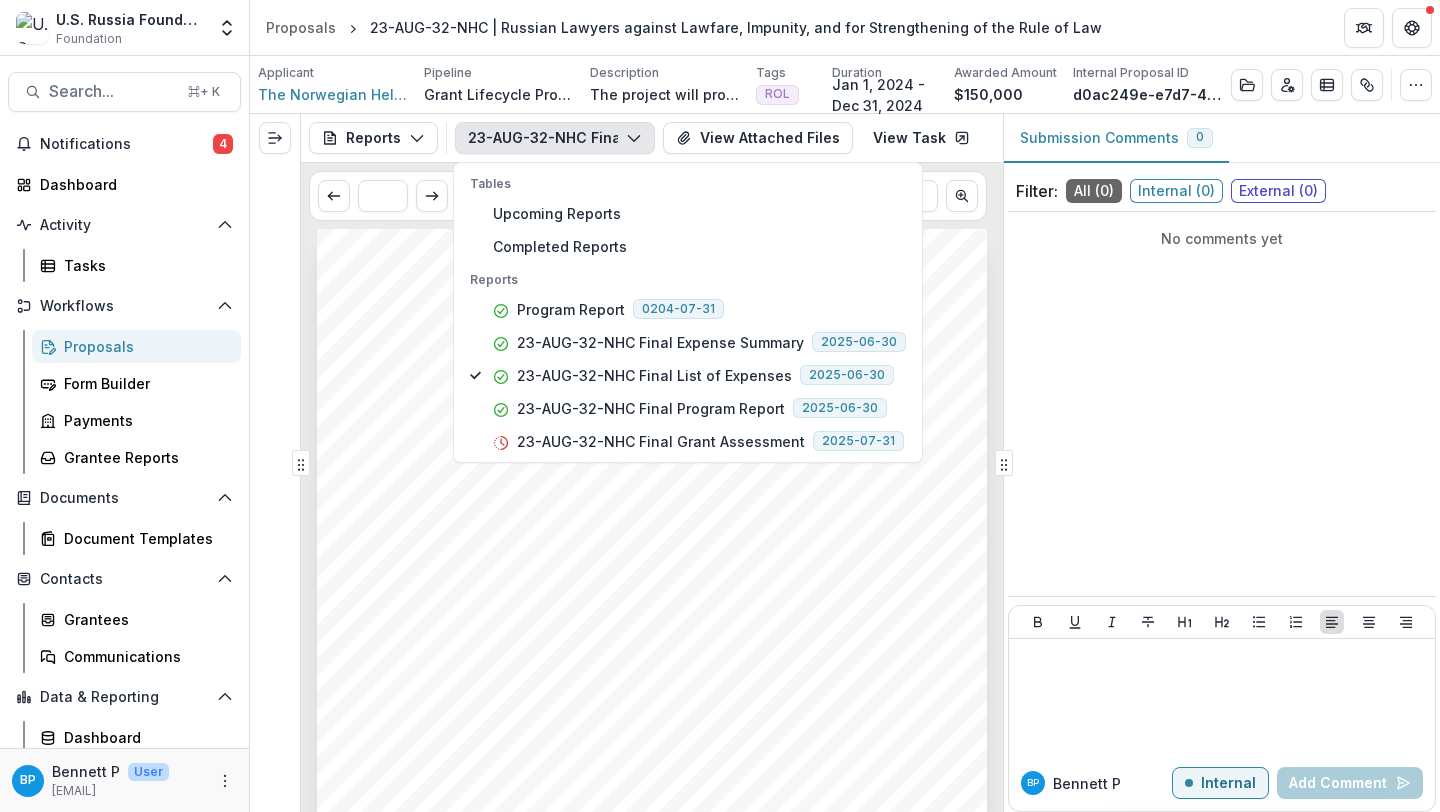 click on "Full name of the person who has authorized the report" at bounding box center (561, 589) 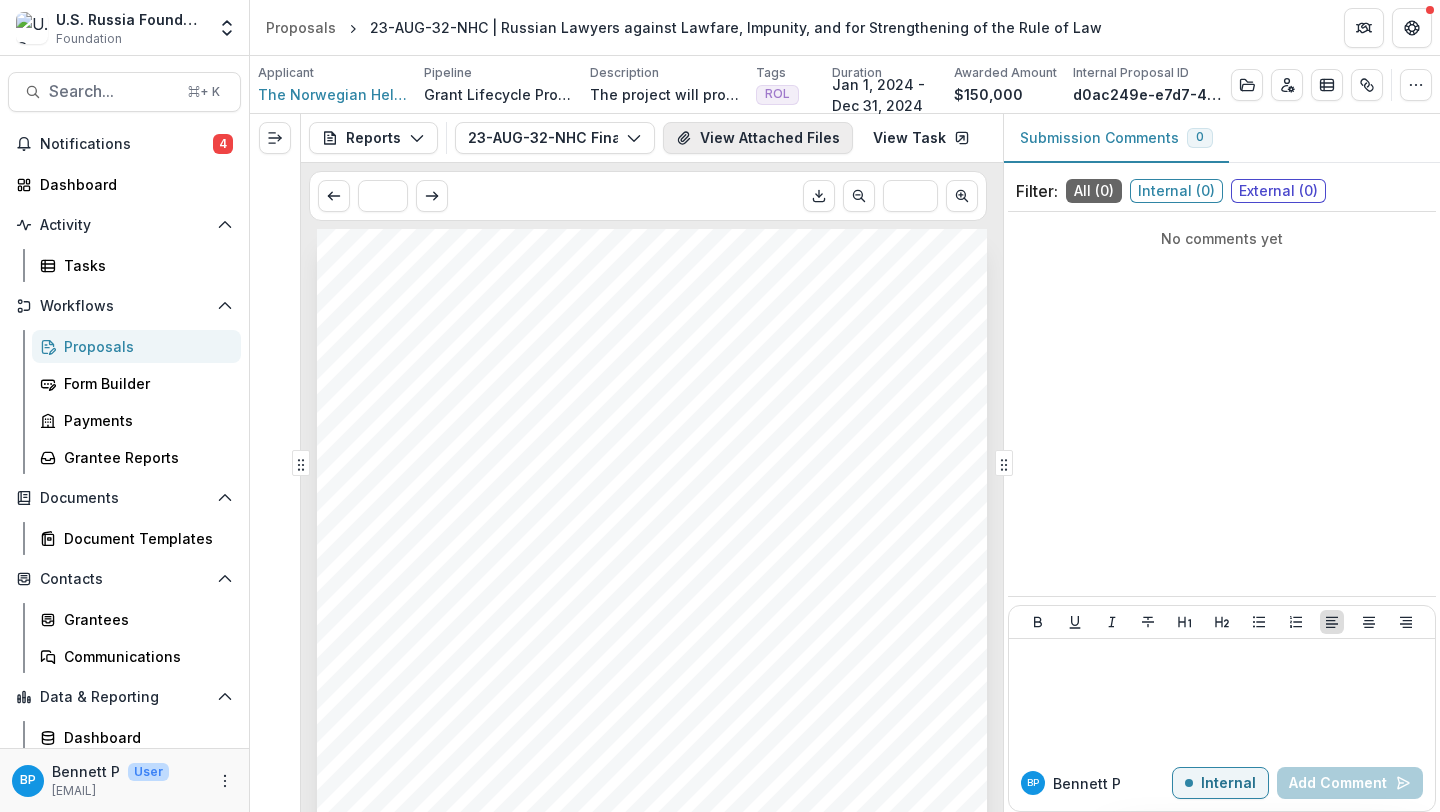 click on "View Attached Files" at bounding box center [758, 138] 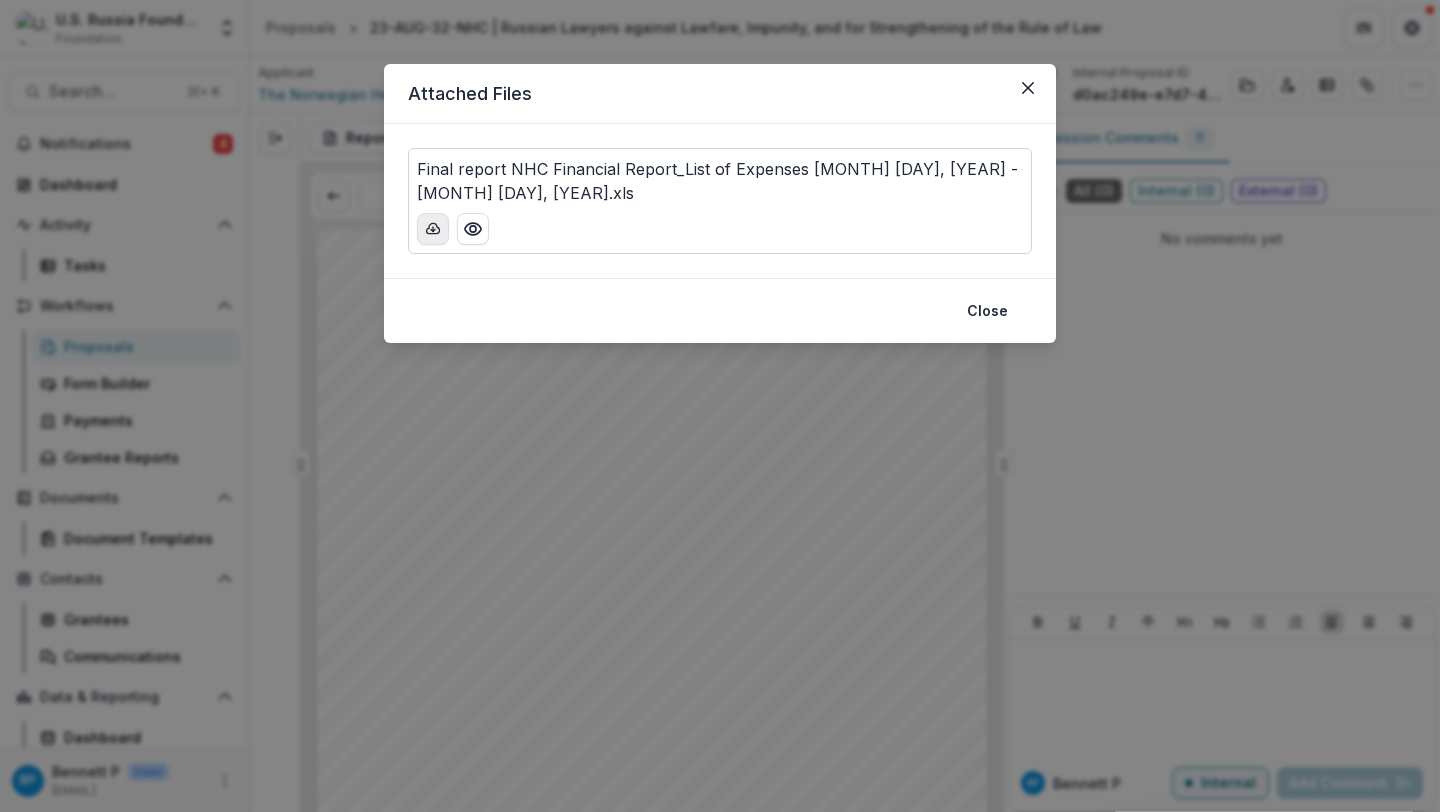 click 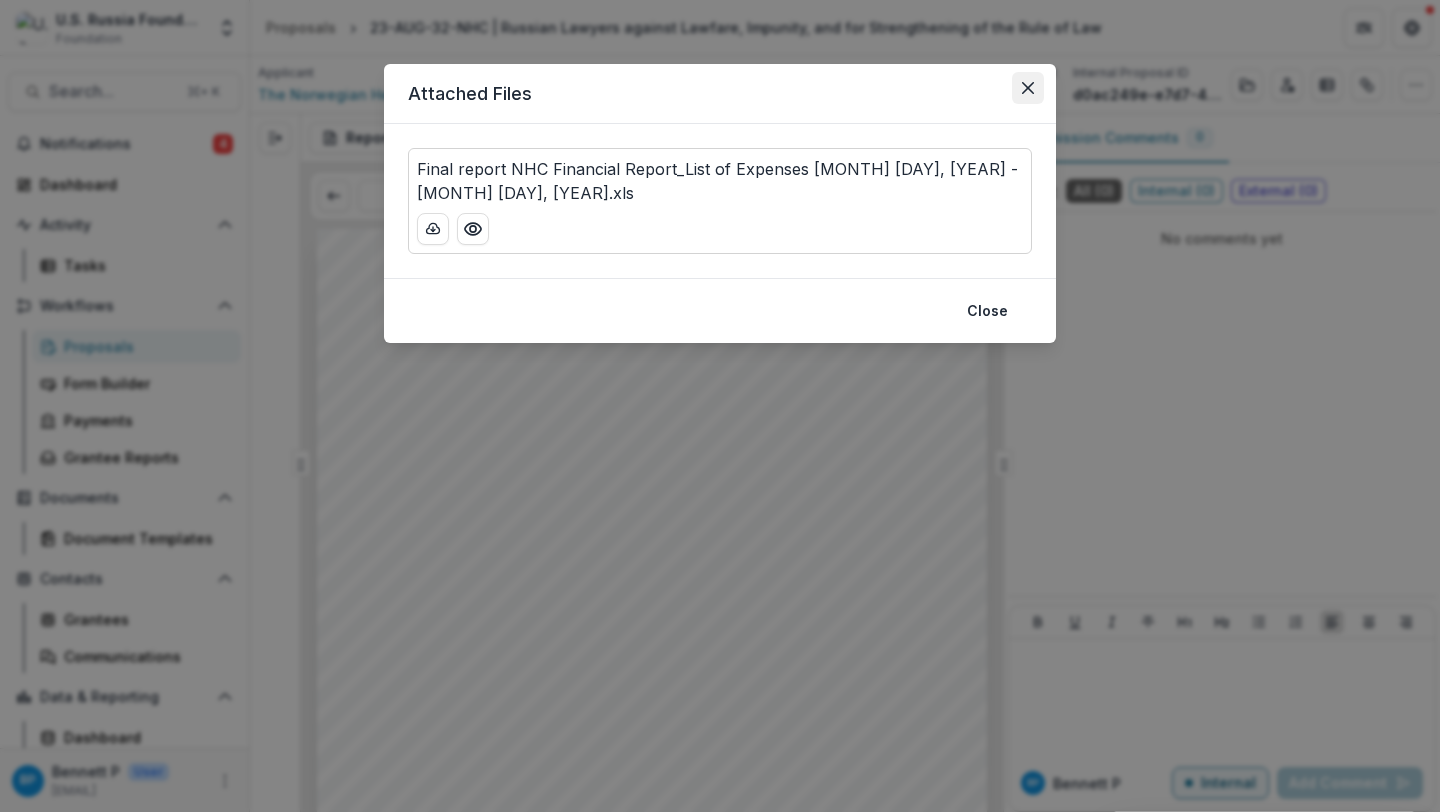 click 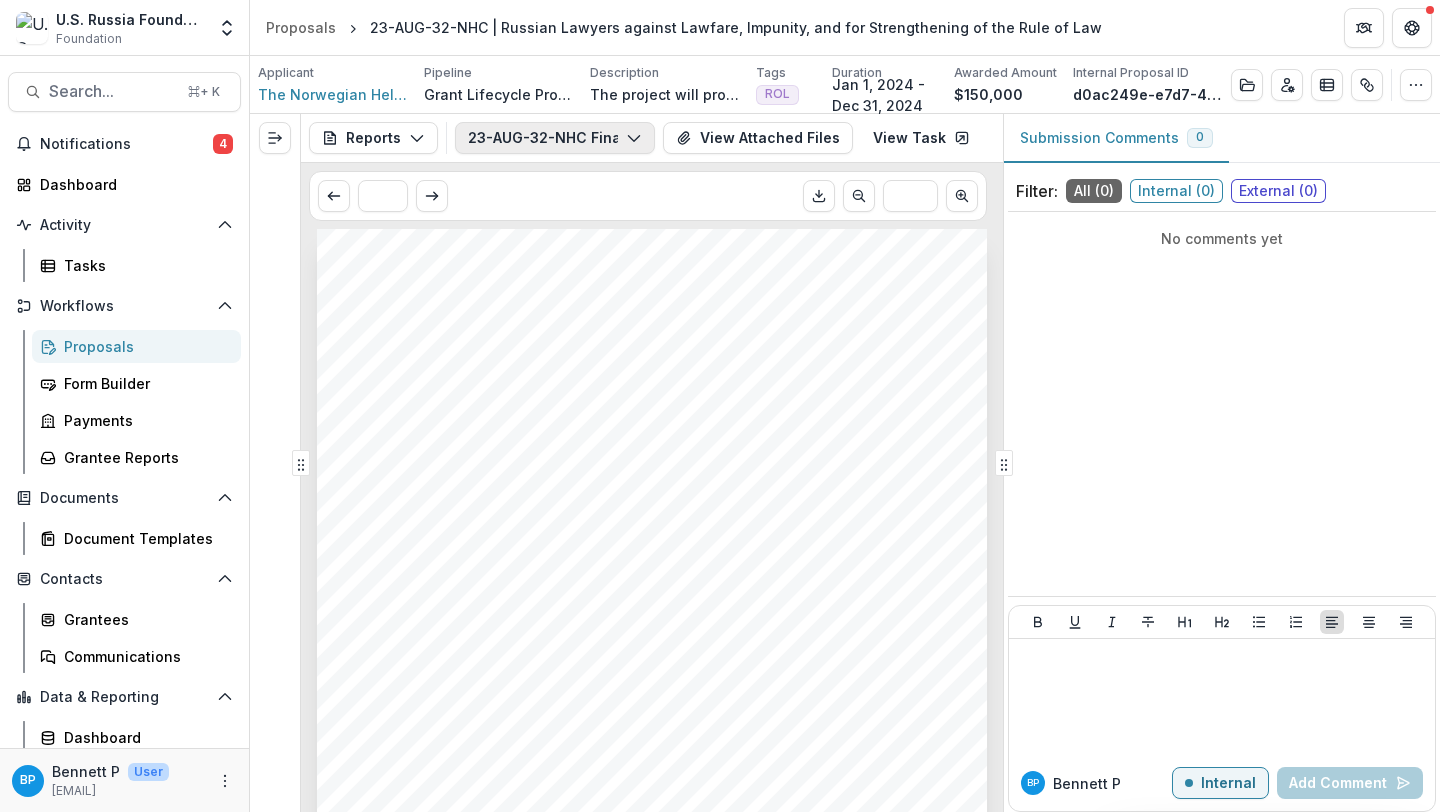 click on "23-AUG-32-NHC Final List of Expenses" at bounding box center [555, 138] 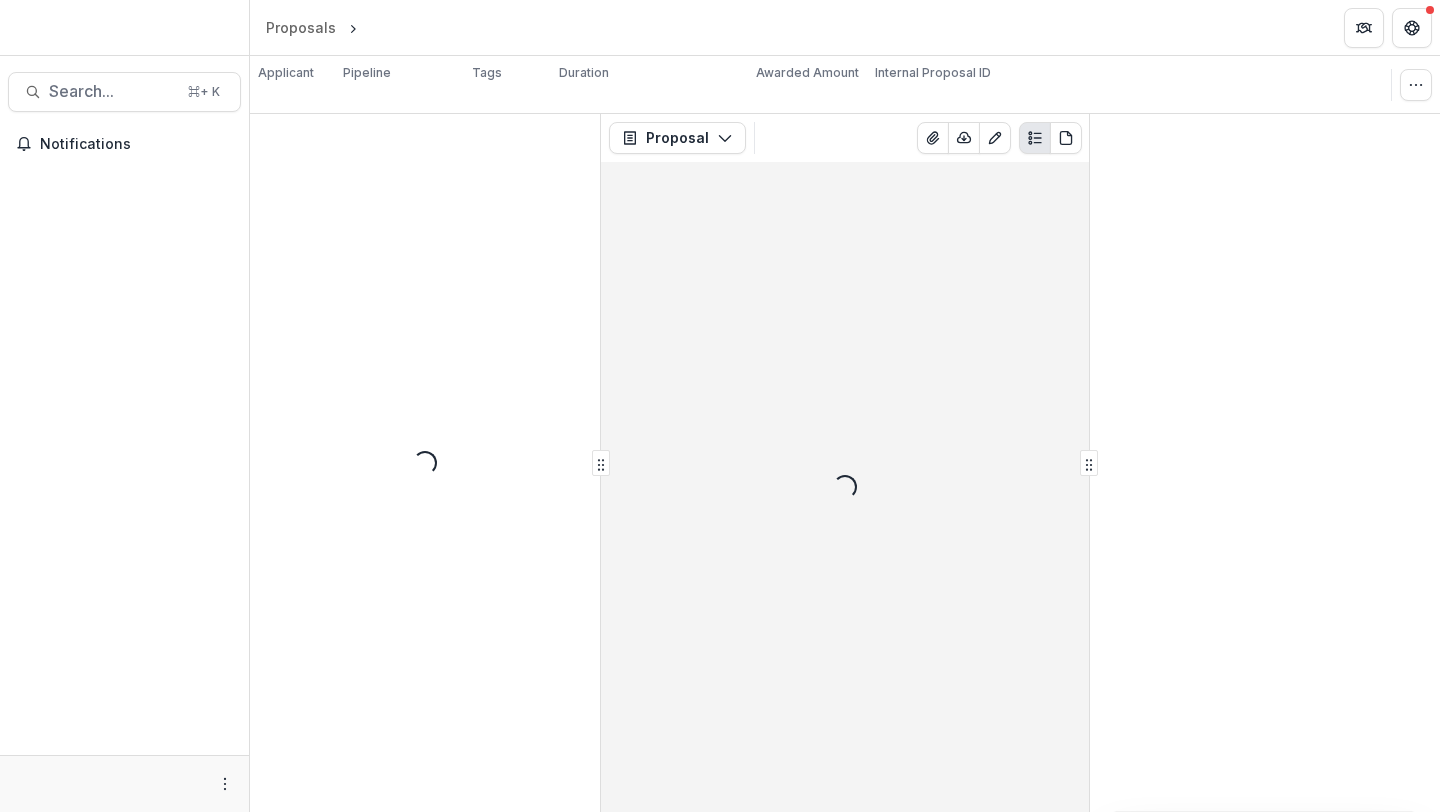 scroll, scrollTop: 0, scrollLeft: 0, axis: both 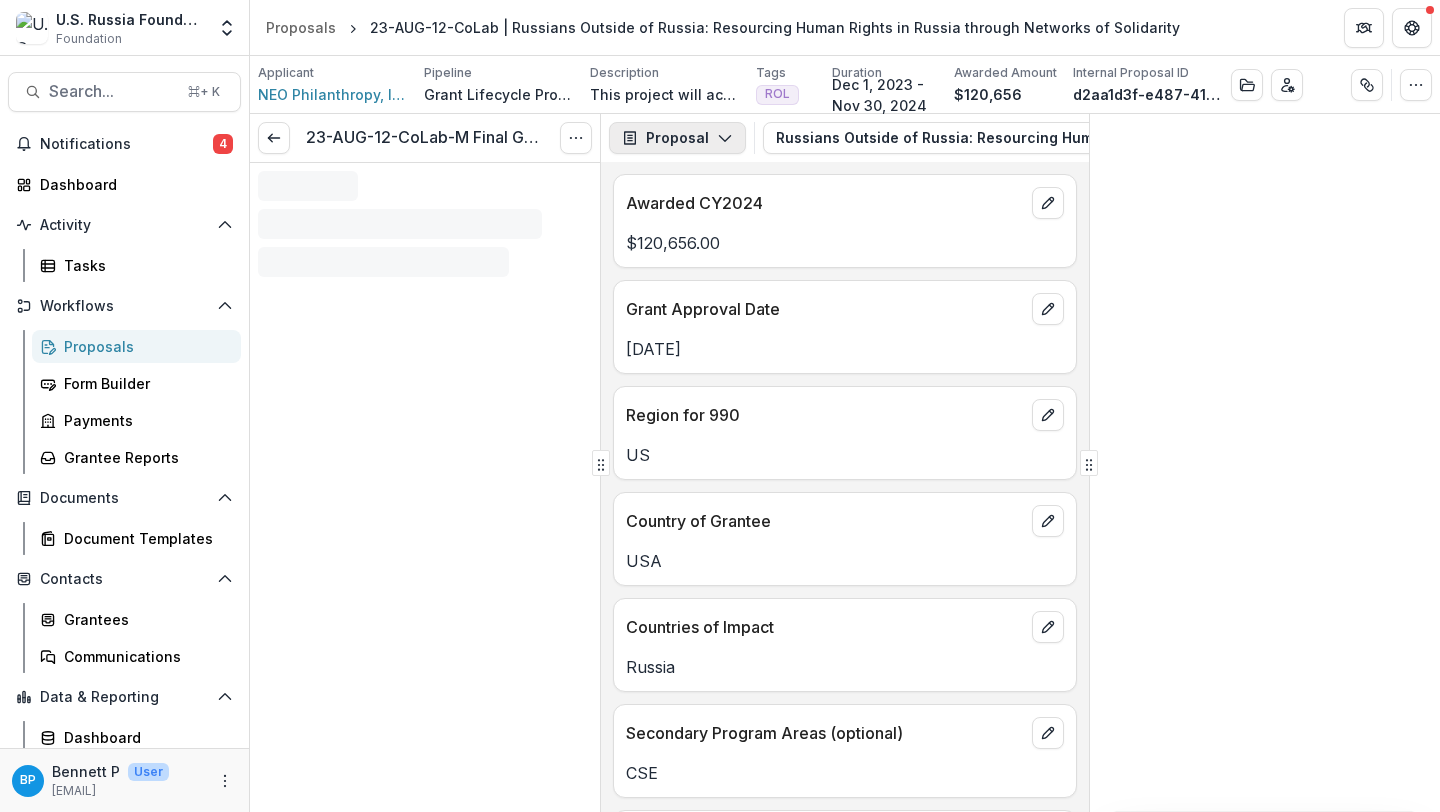 click 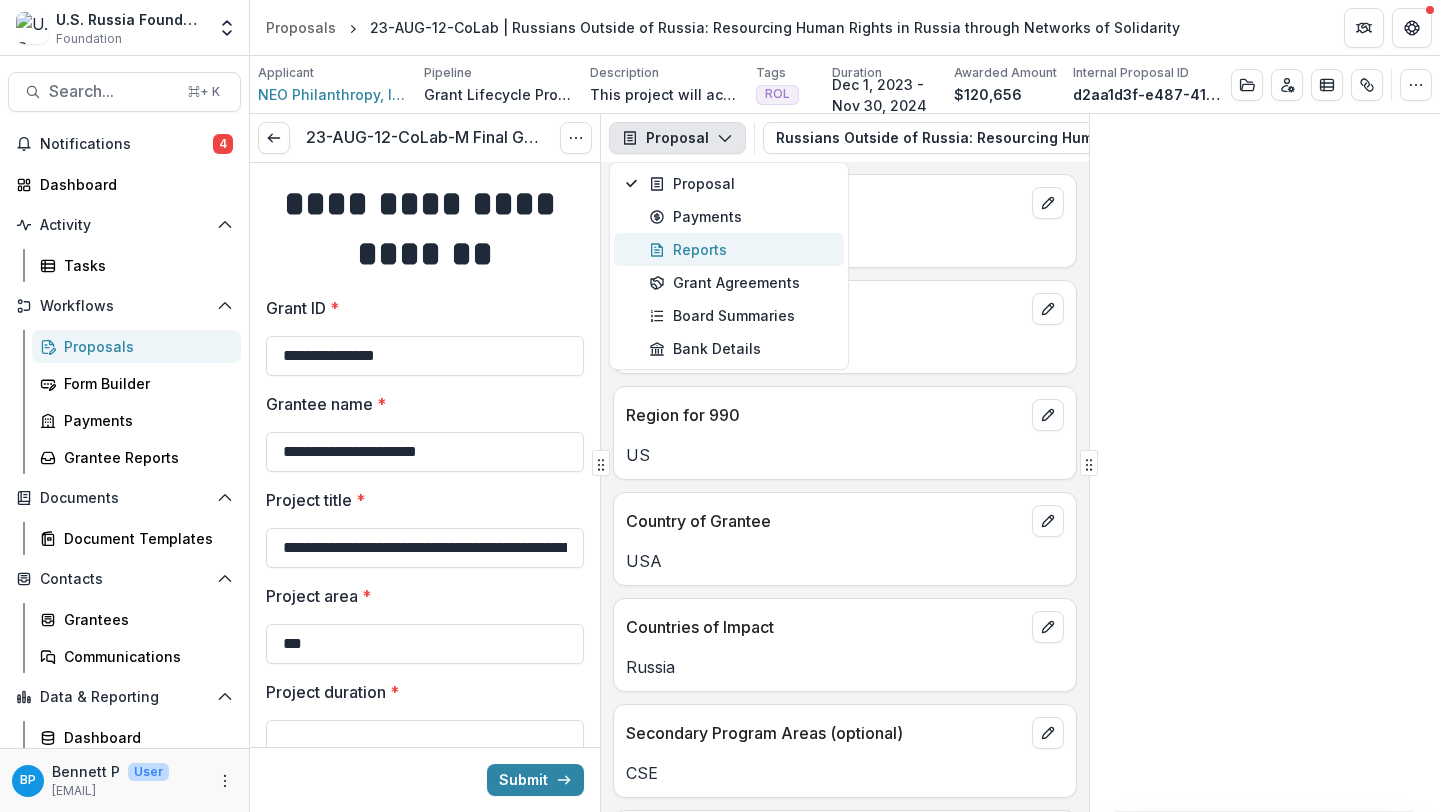 click on "Reports" at bounding box center [740, 249] 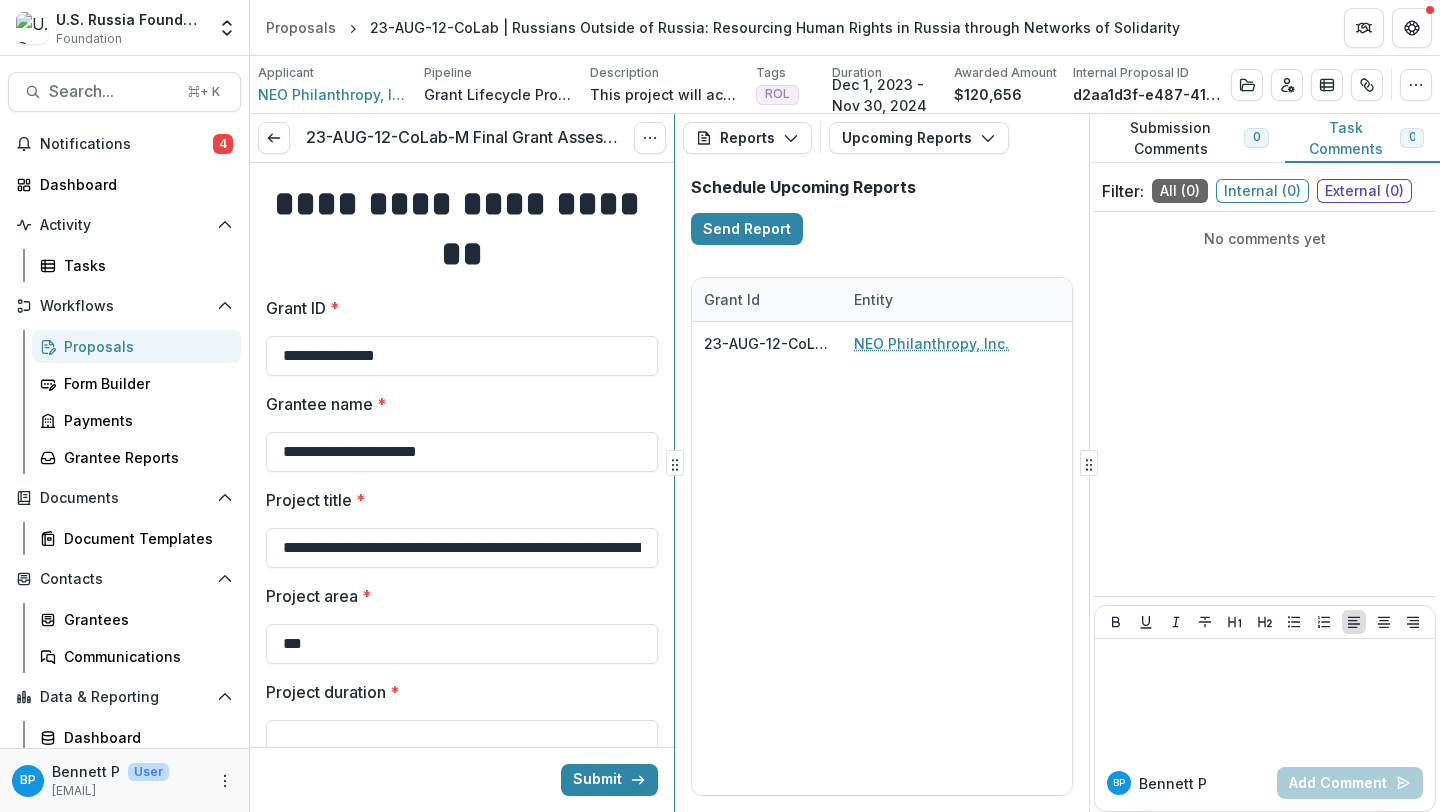 click 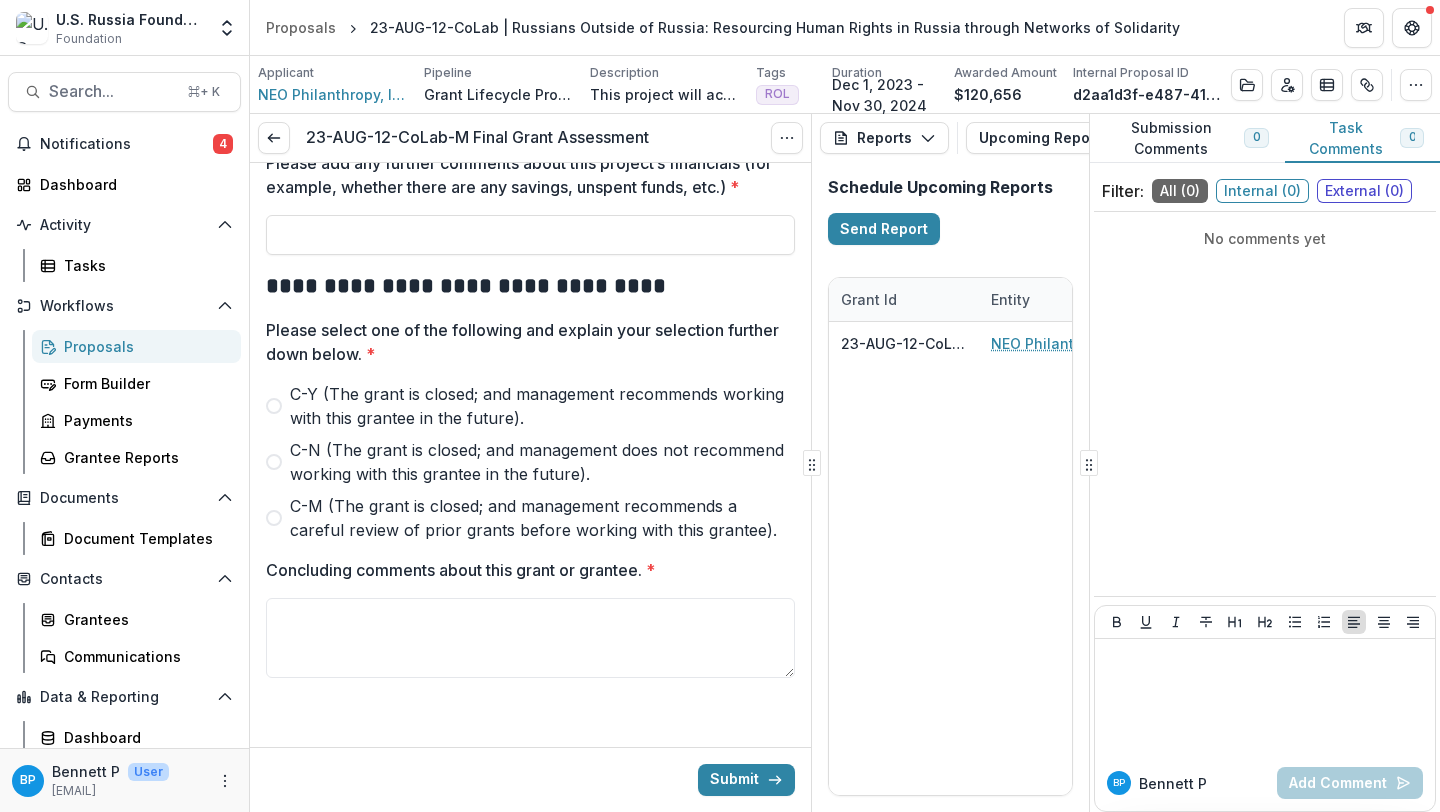 scroll, scrollTop: 0, scrollLeft: 0, axis: both 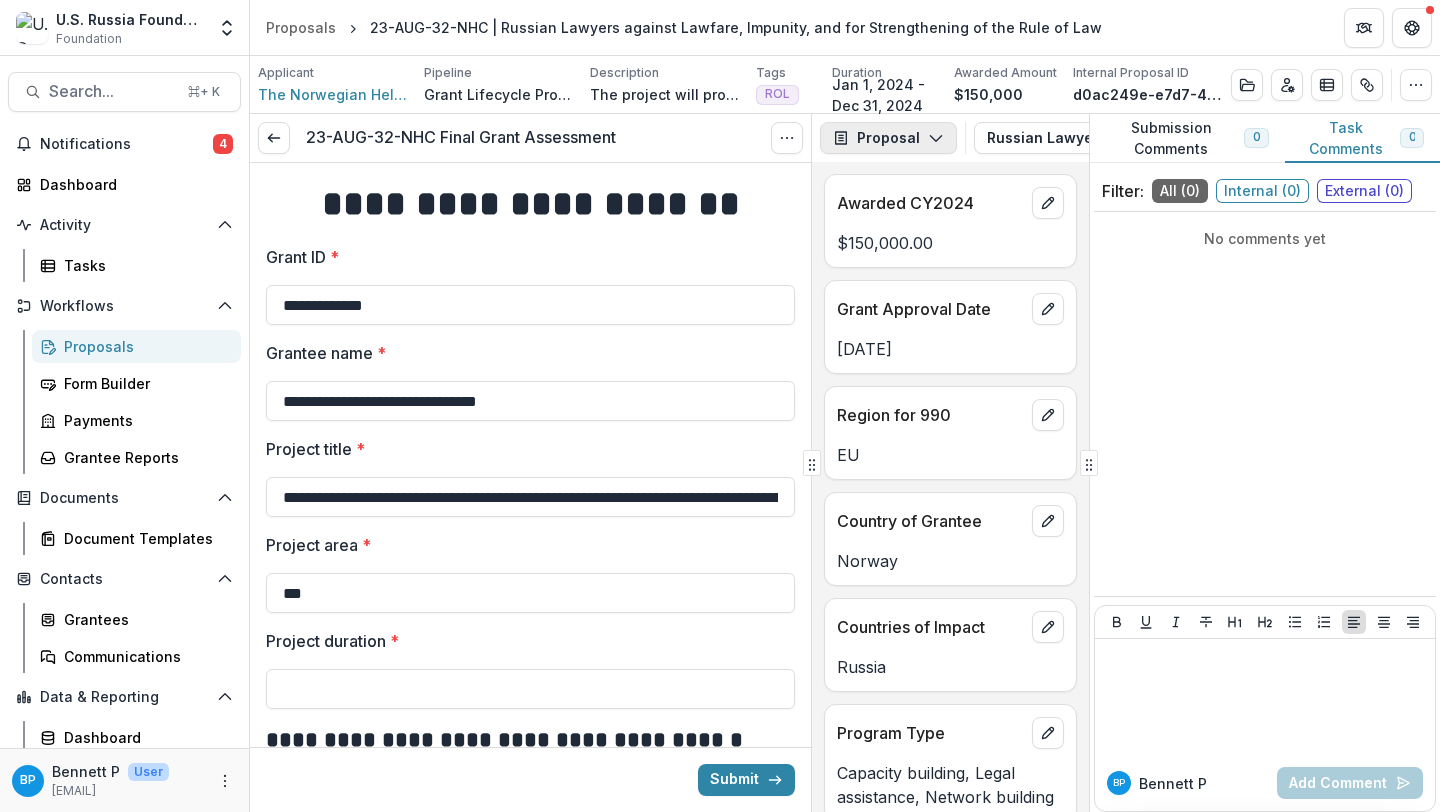 click on "Proposal" at bounding box center (888, 138) 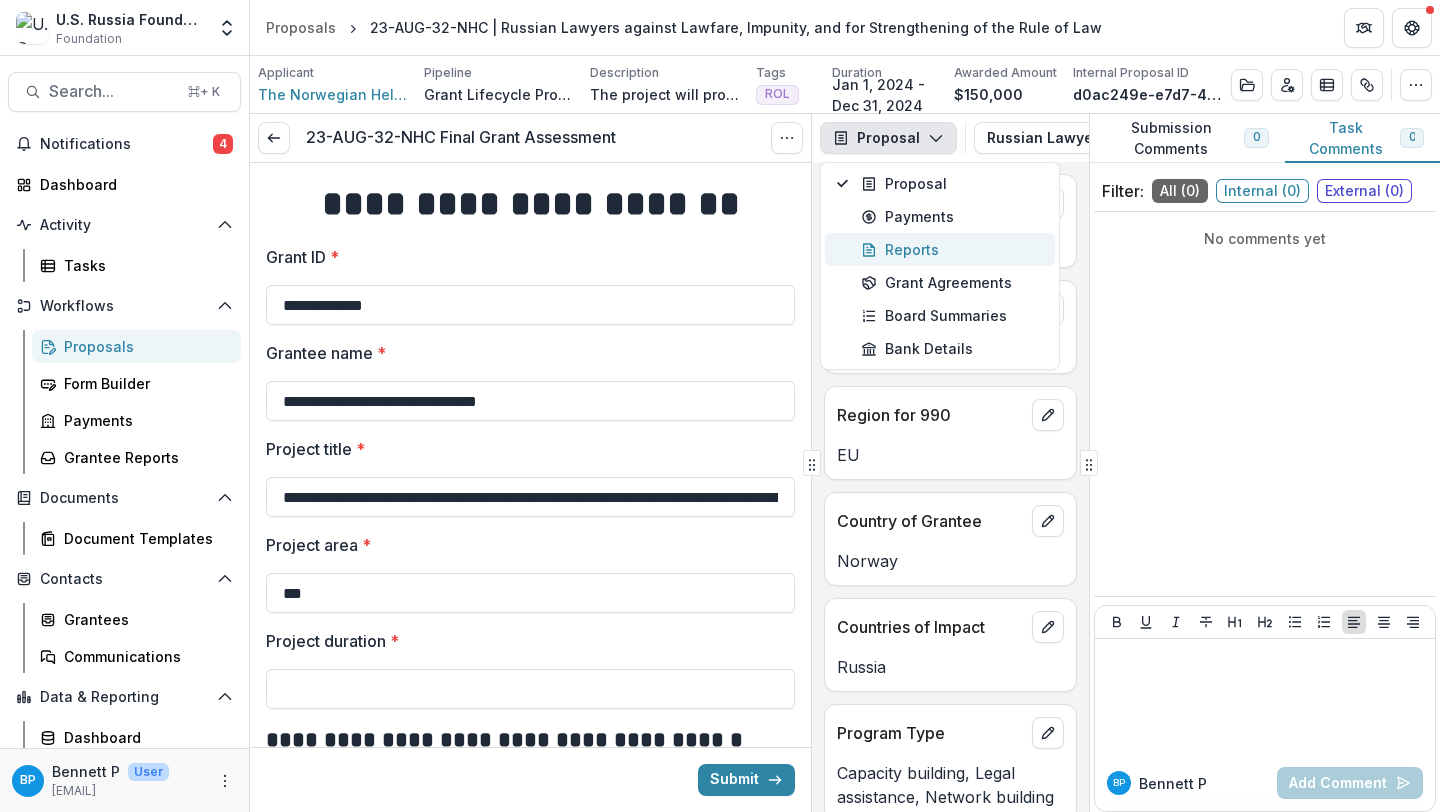 click on "Reports" at bounding box center [952, 249] 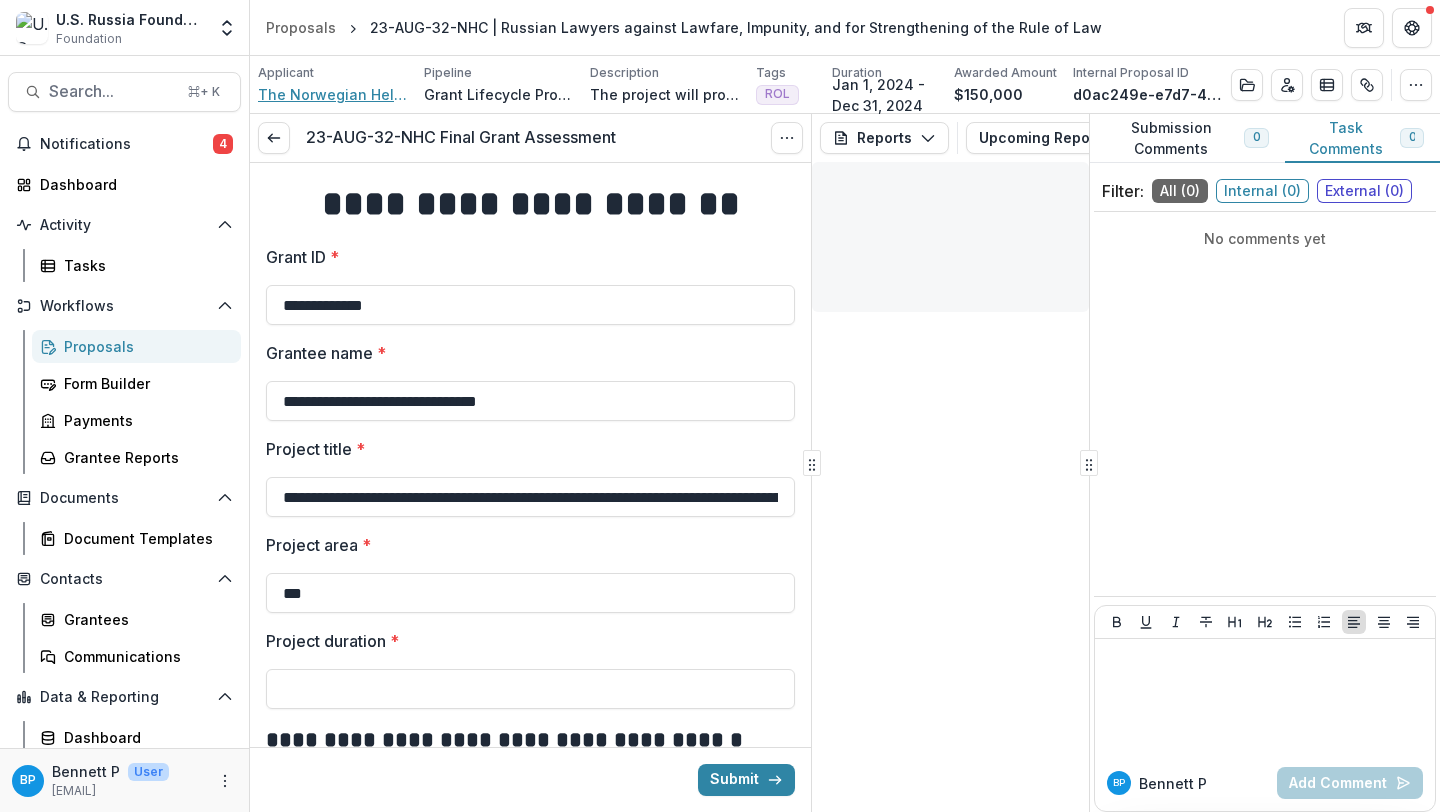 click on "The Norwegian Helsinki Committee" at bounding box center [333, 94] 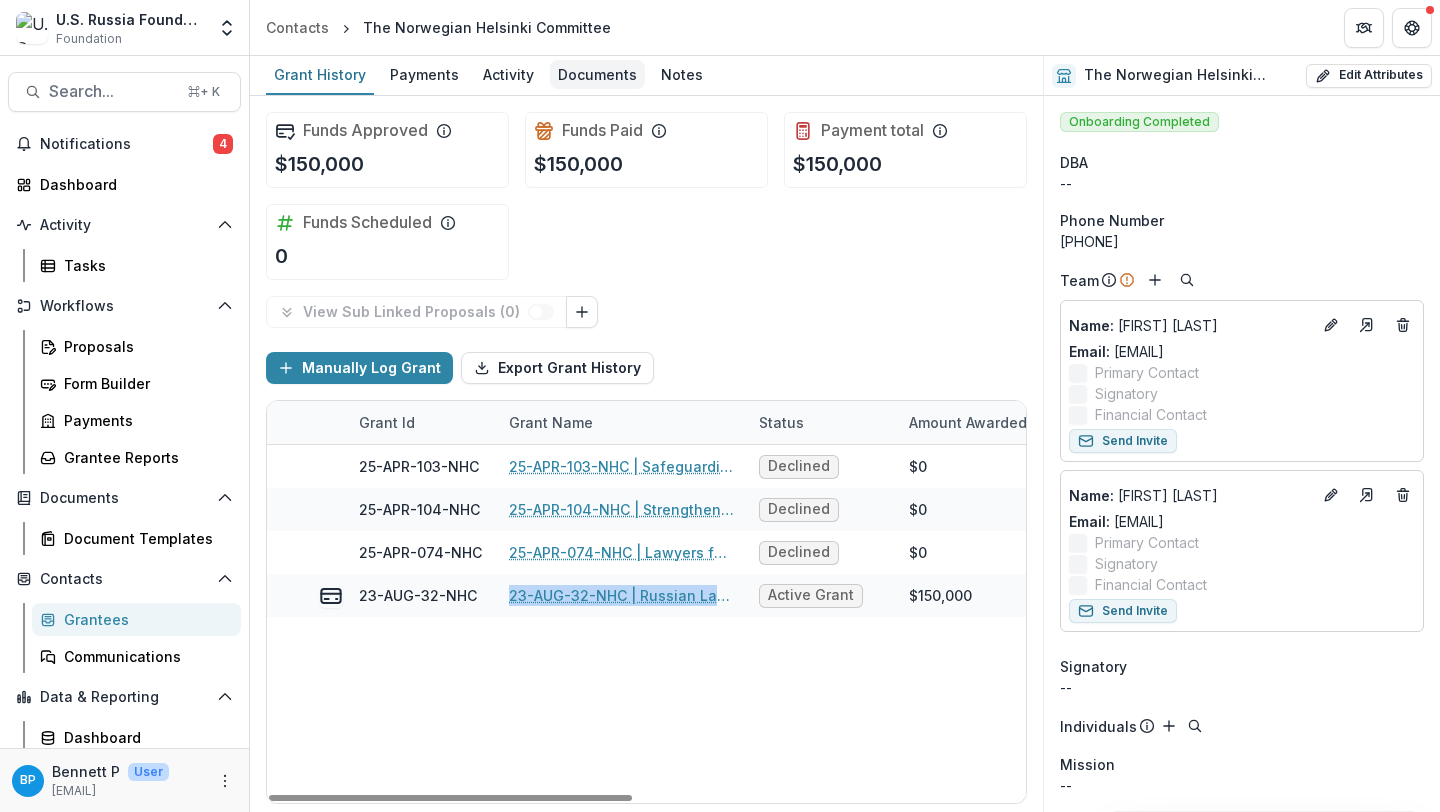 click on "Documents" at bounding box center (597, 74) 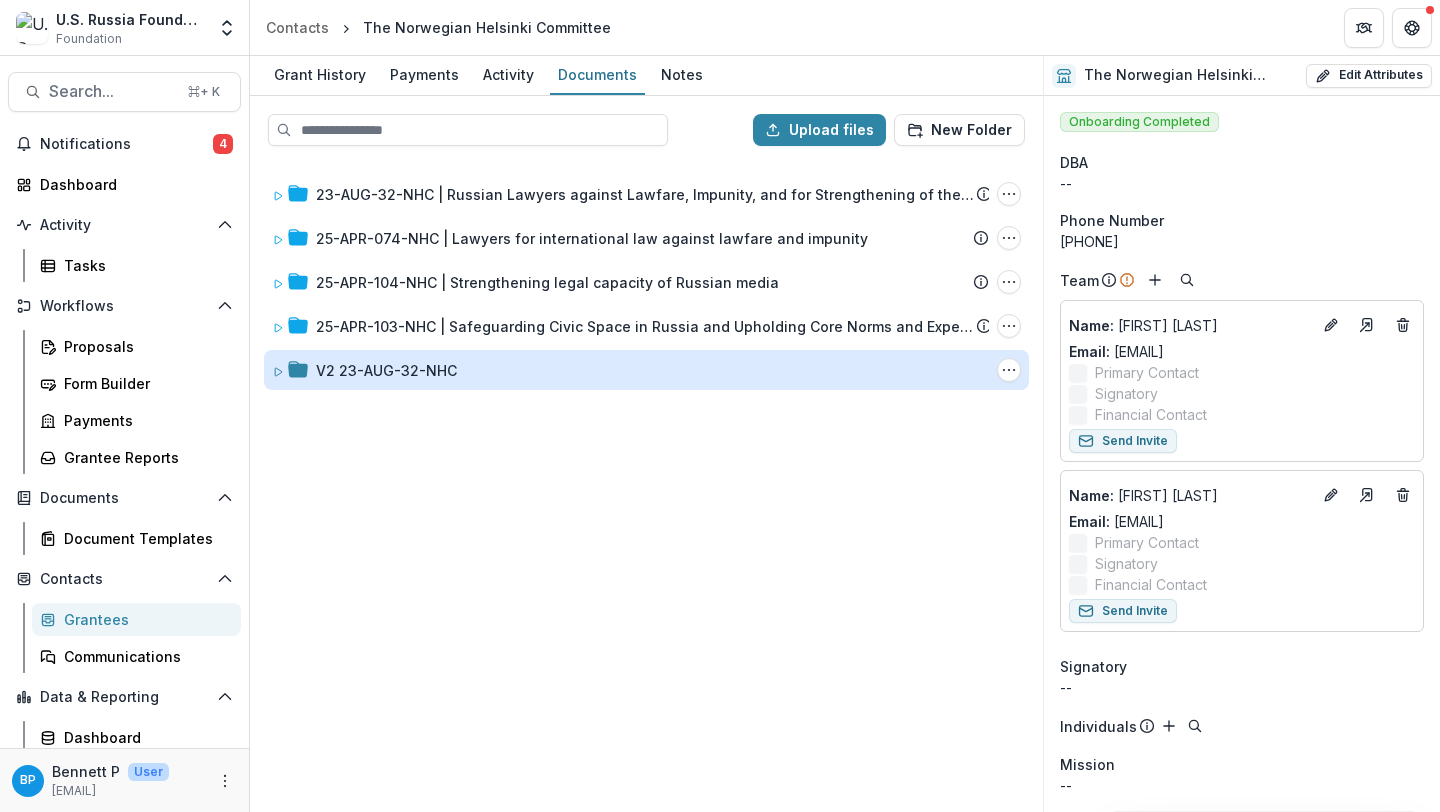 click on "V2 23-AUG-32-NHC" at bounding box center [386, 370] 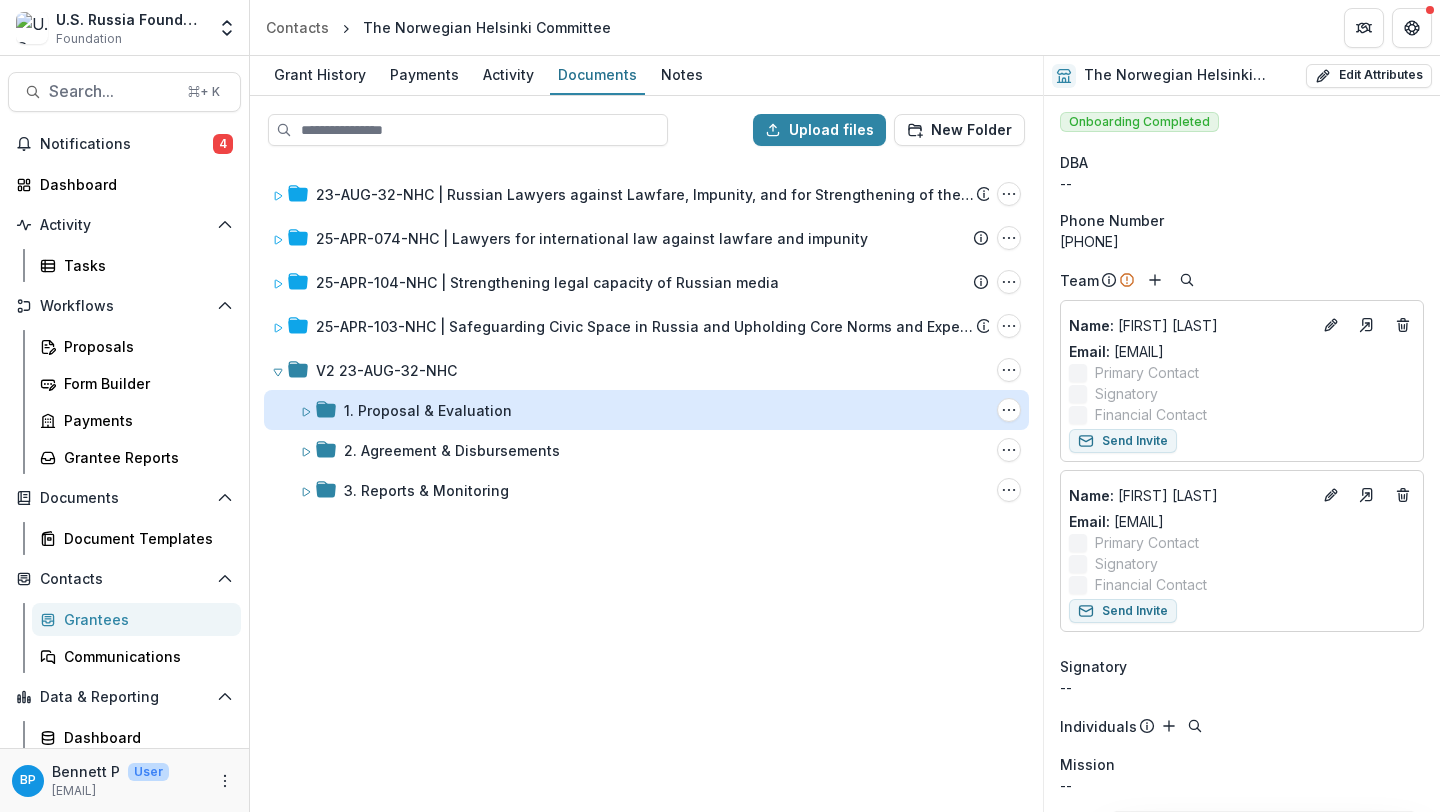 click on "1. Proposal & Evaluation" at bounding box center [428, 410] 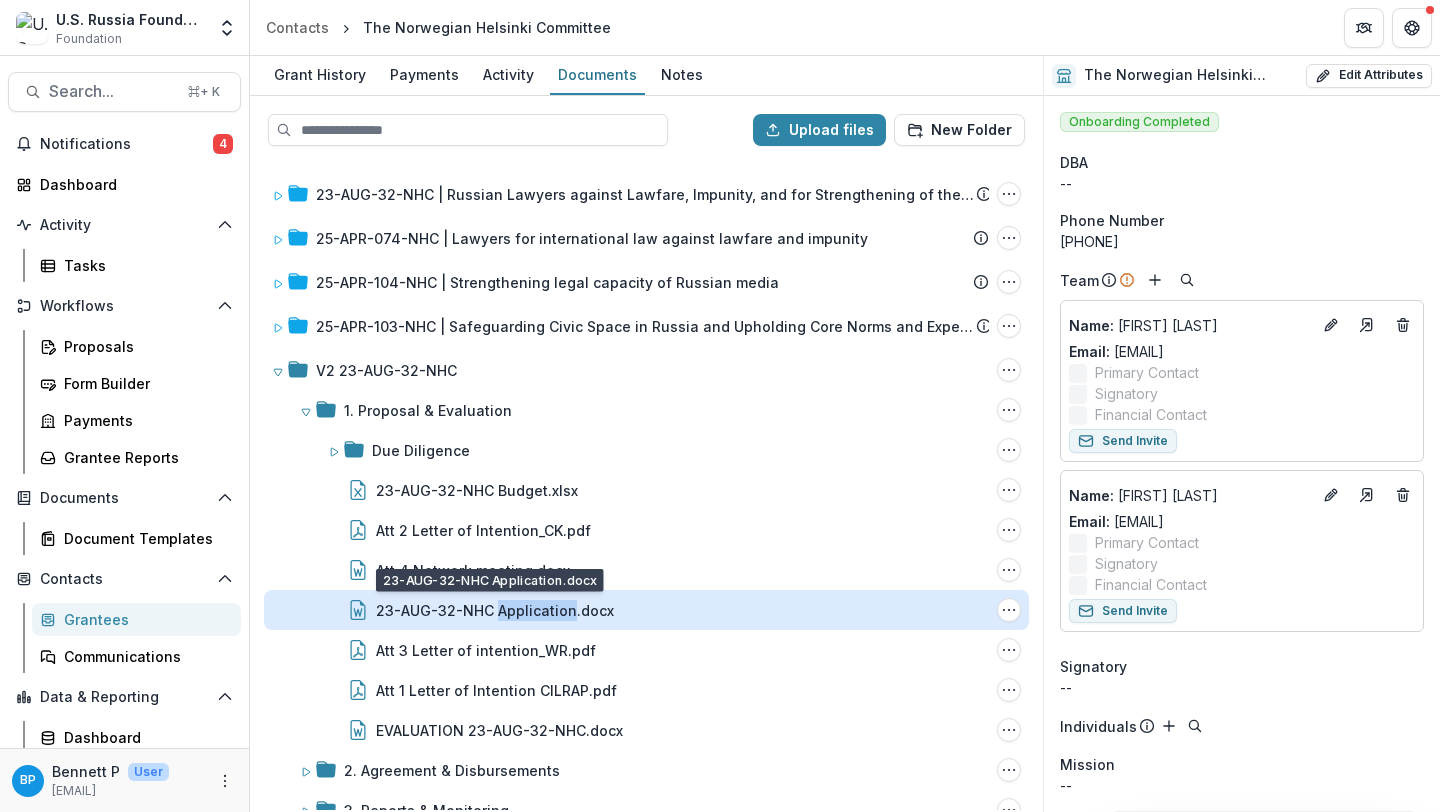 click on "23-AUG-32-NHC  Application.docx" at bounding box center (495, 610) 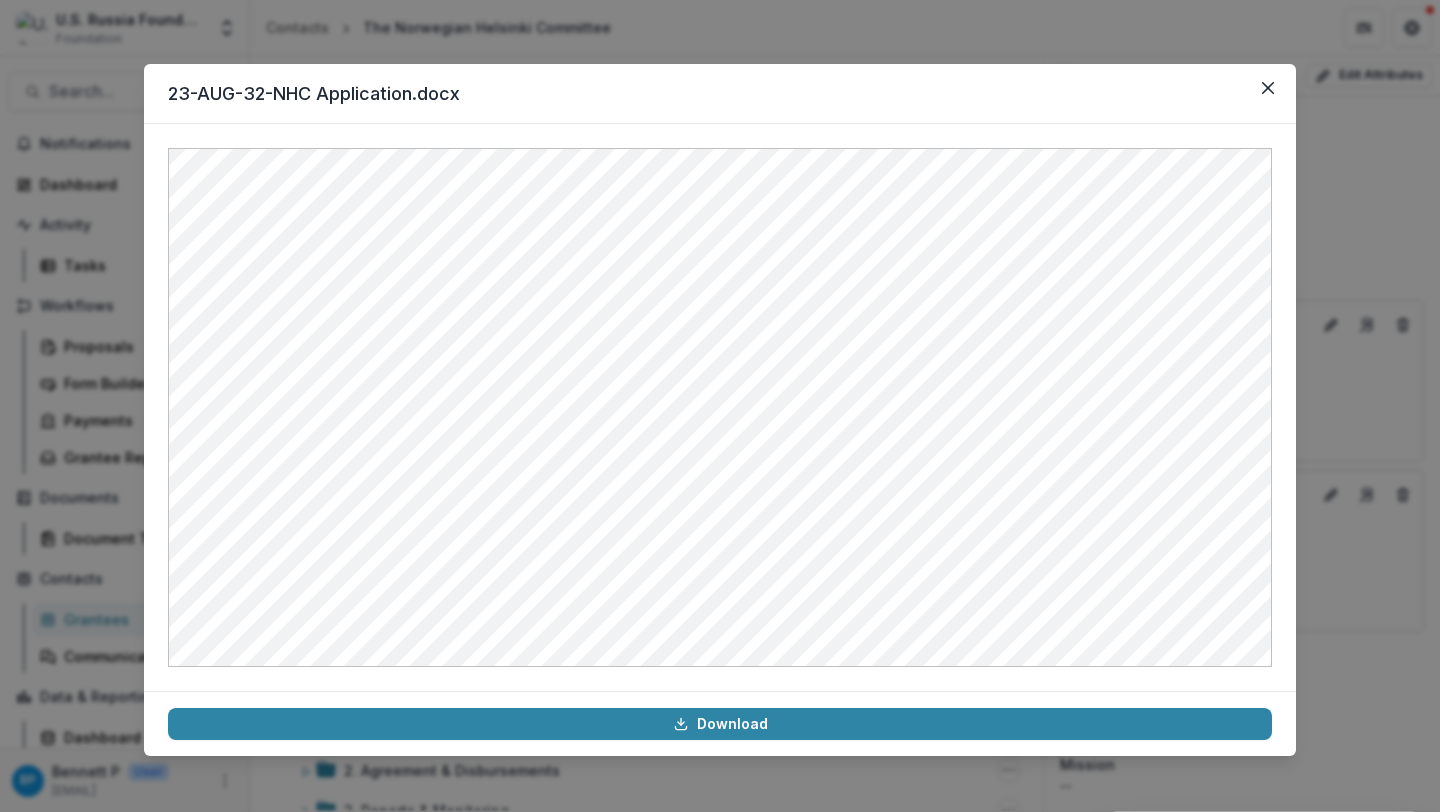 click at bounding box center [1268, 88] 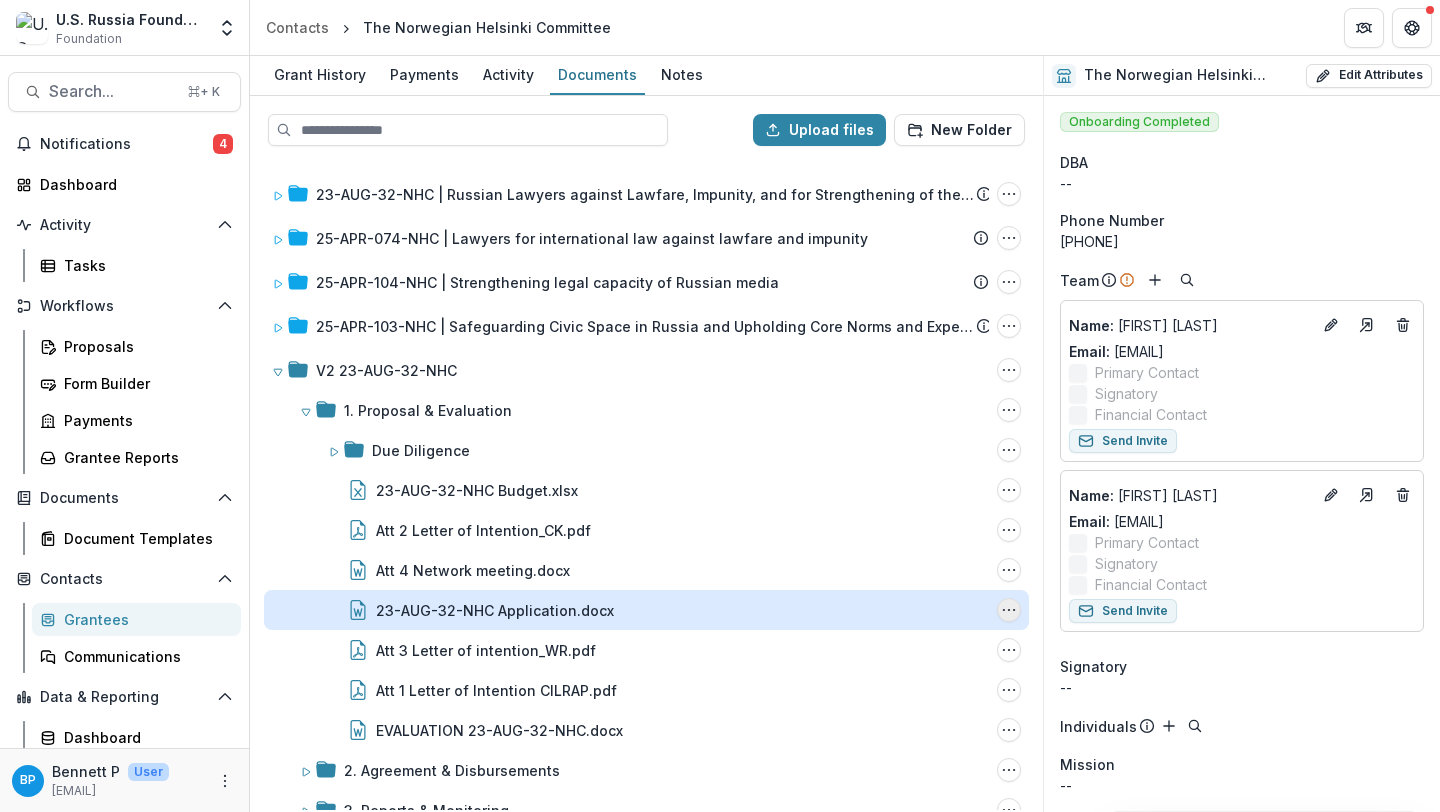 click 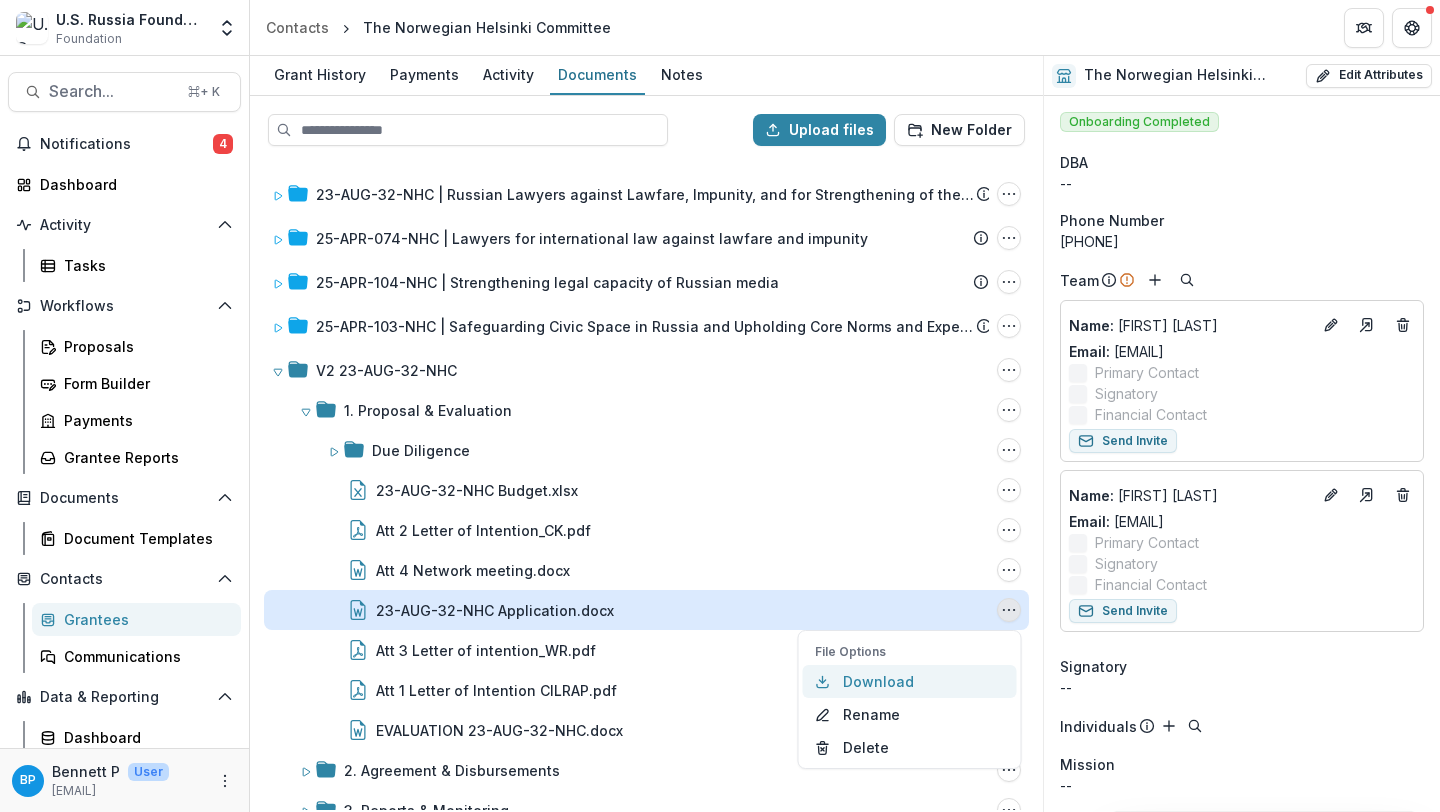 click on "Download" at bounding box center [910, 681] 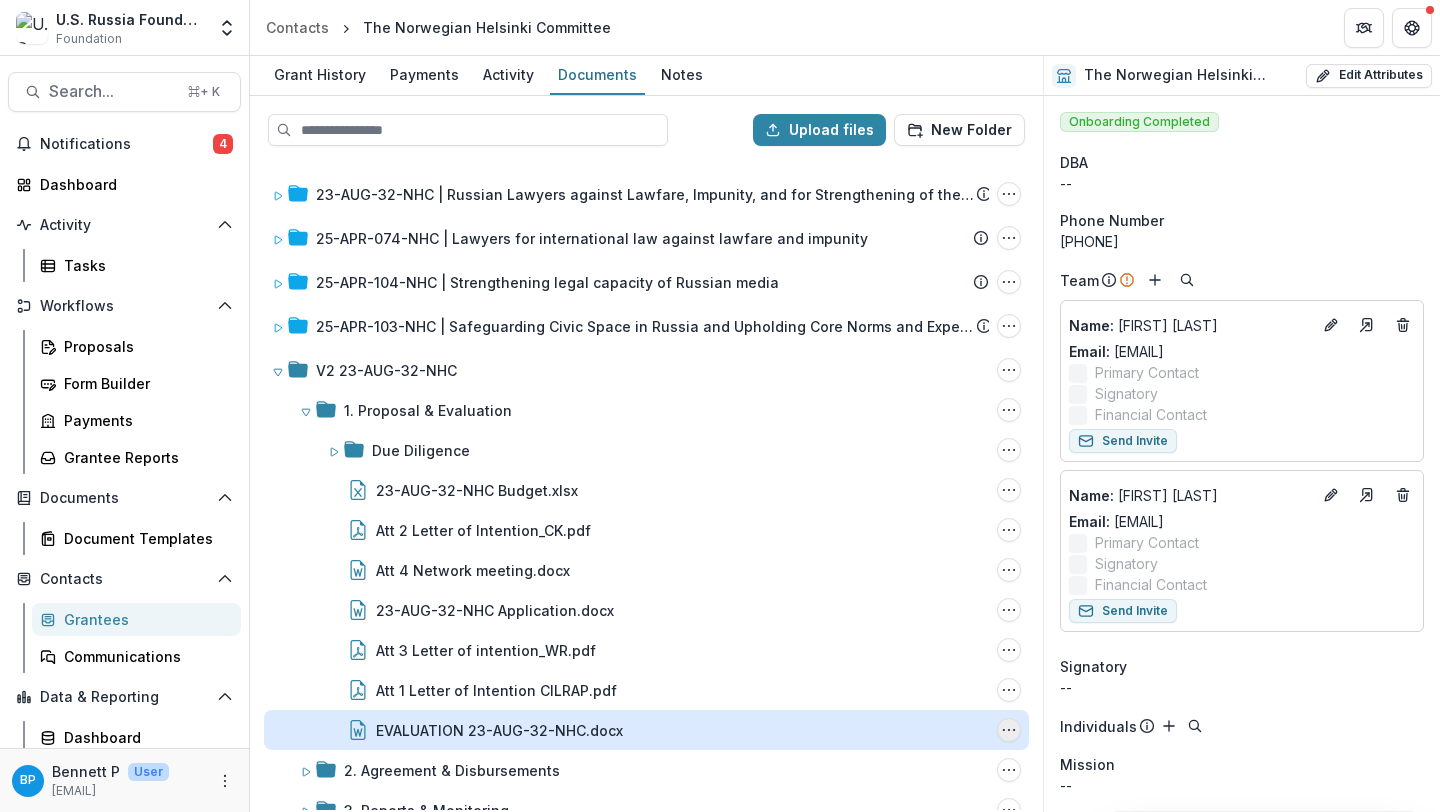 click 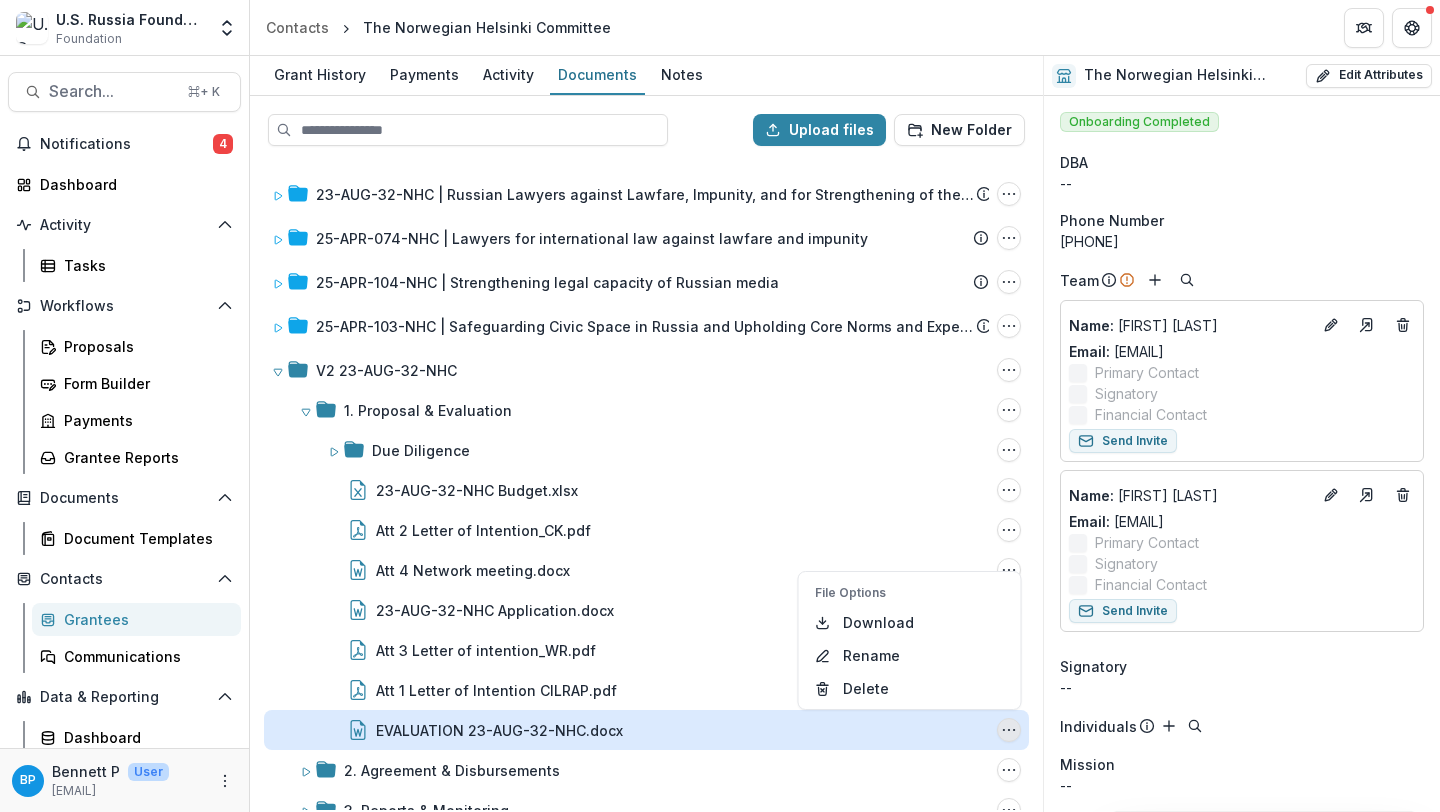 click on "File Options Download Rename Delete" at bounding box center [910, 644] 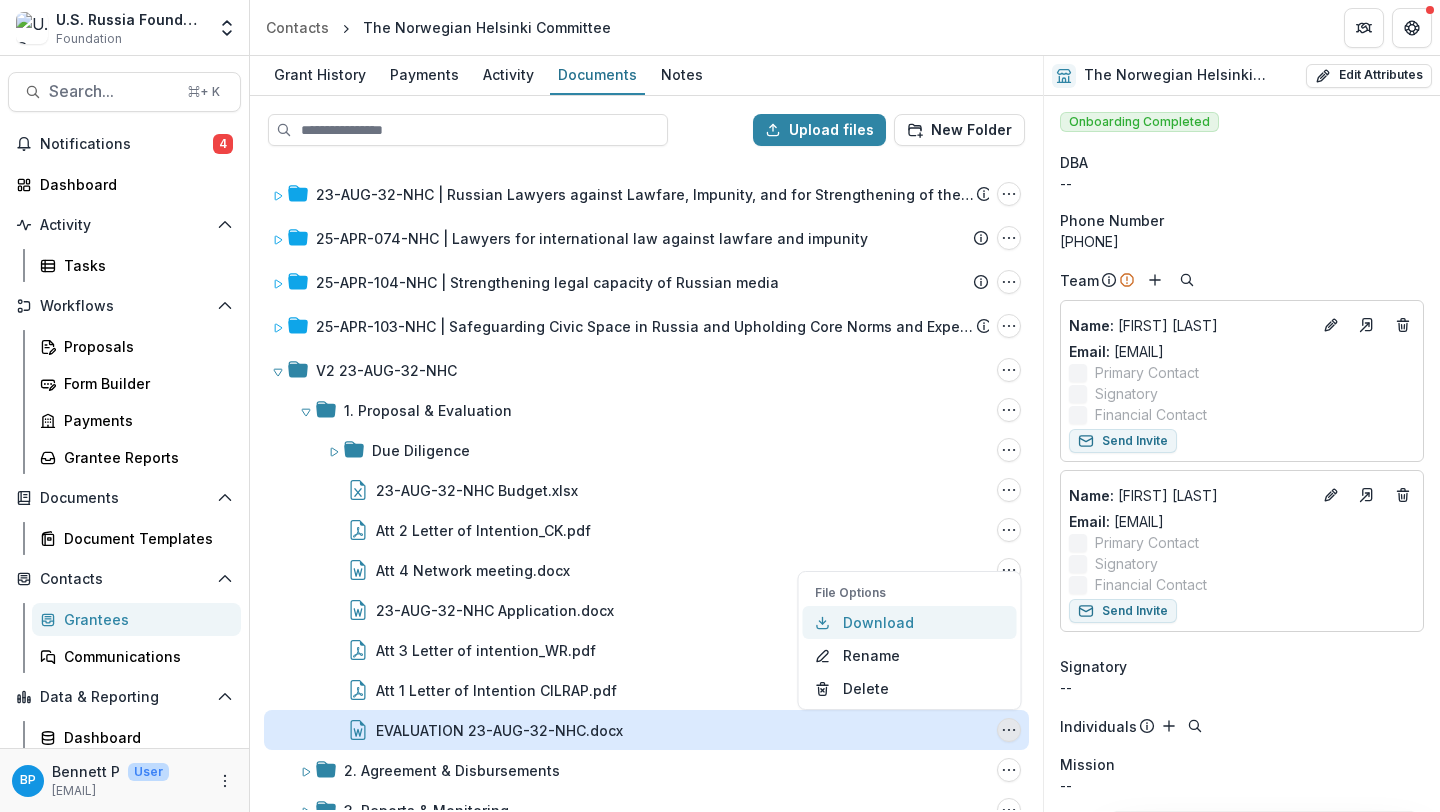 click on "Download" at bounding box center [910, 622] 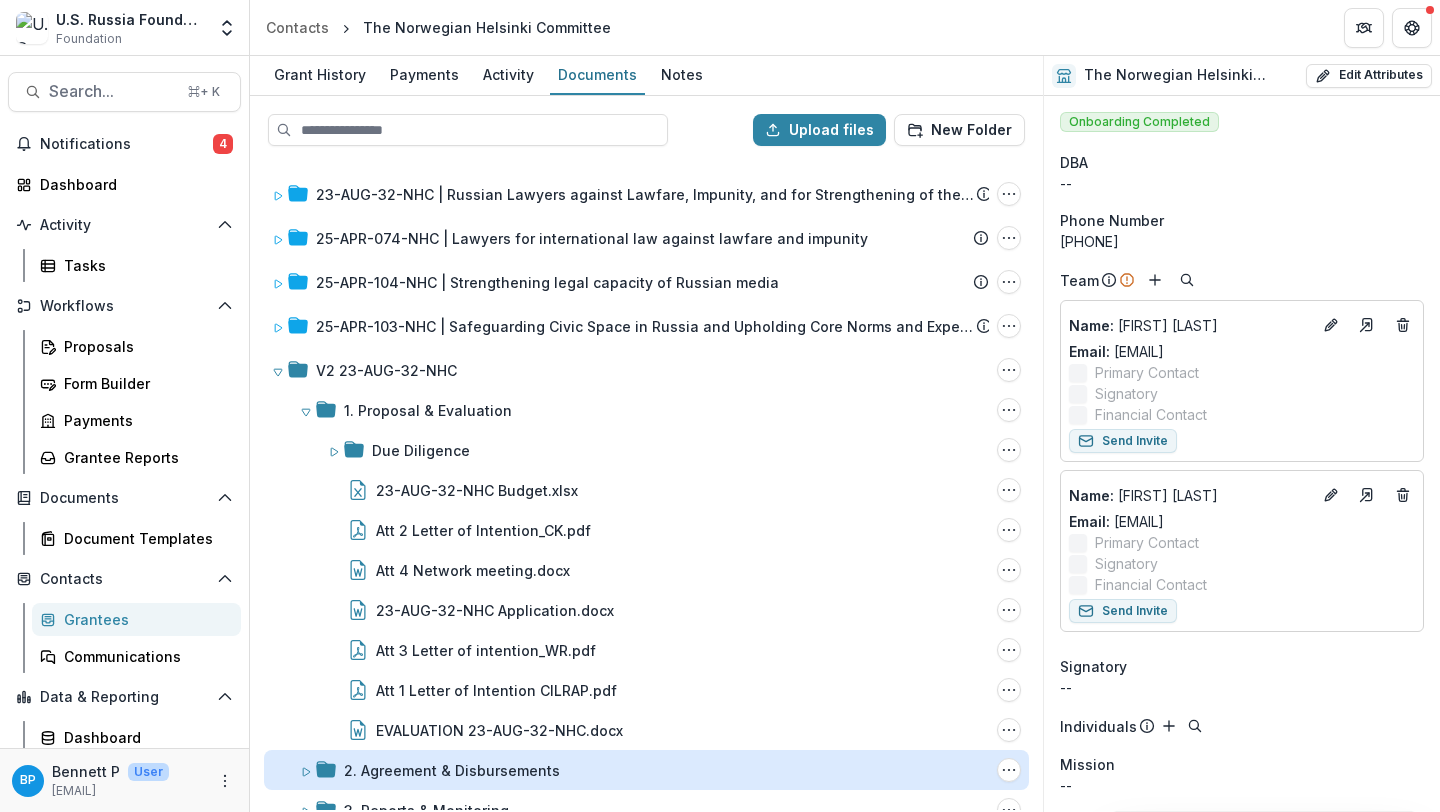 click on "2. Agreement & Disbursements" at bounding box center [452, 770] 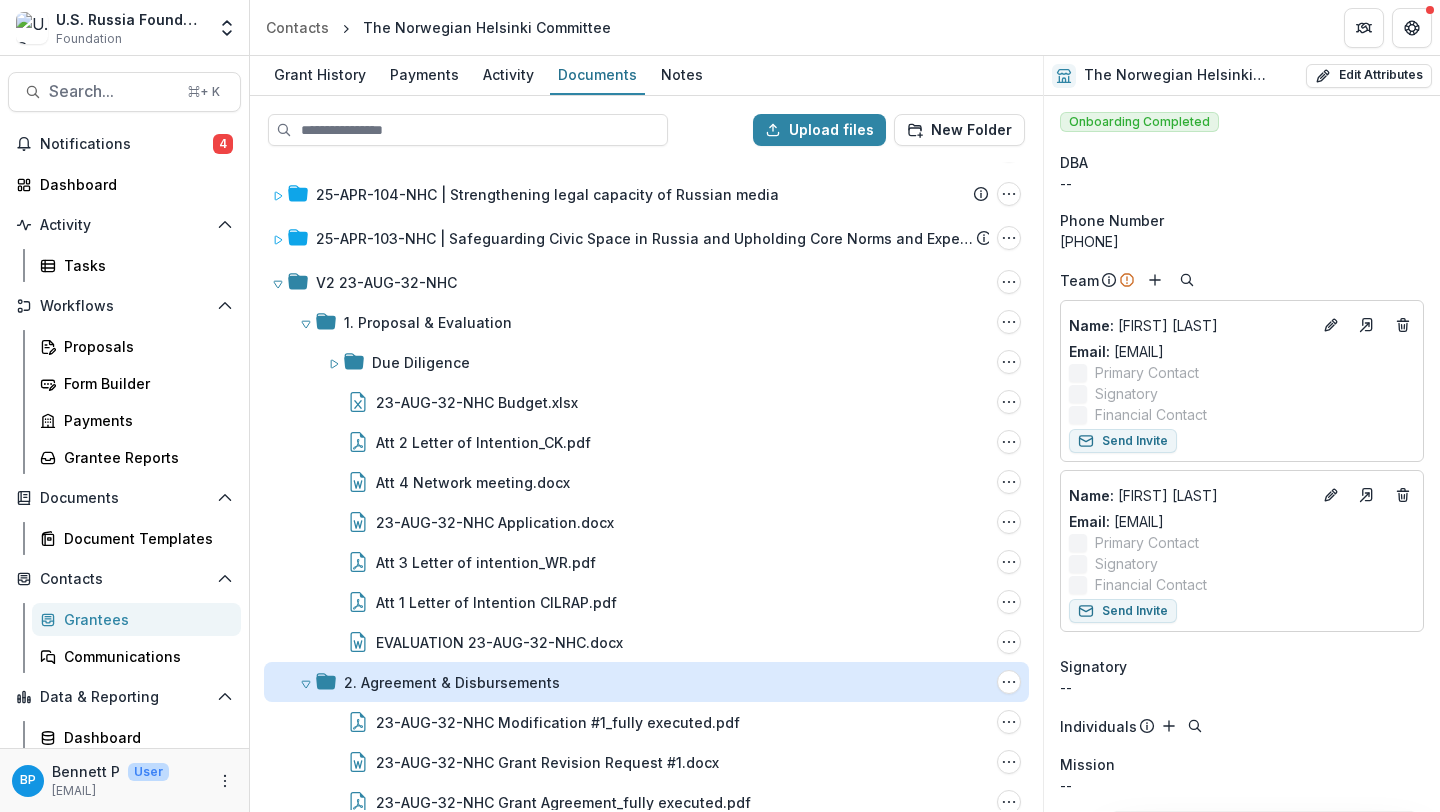 scroll, scrollTop: 272, scrollLeft: 0, axis: vertical 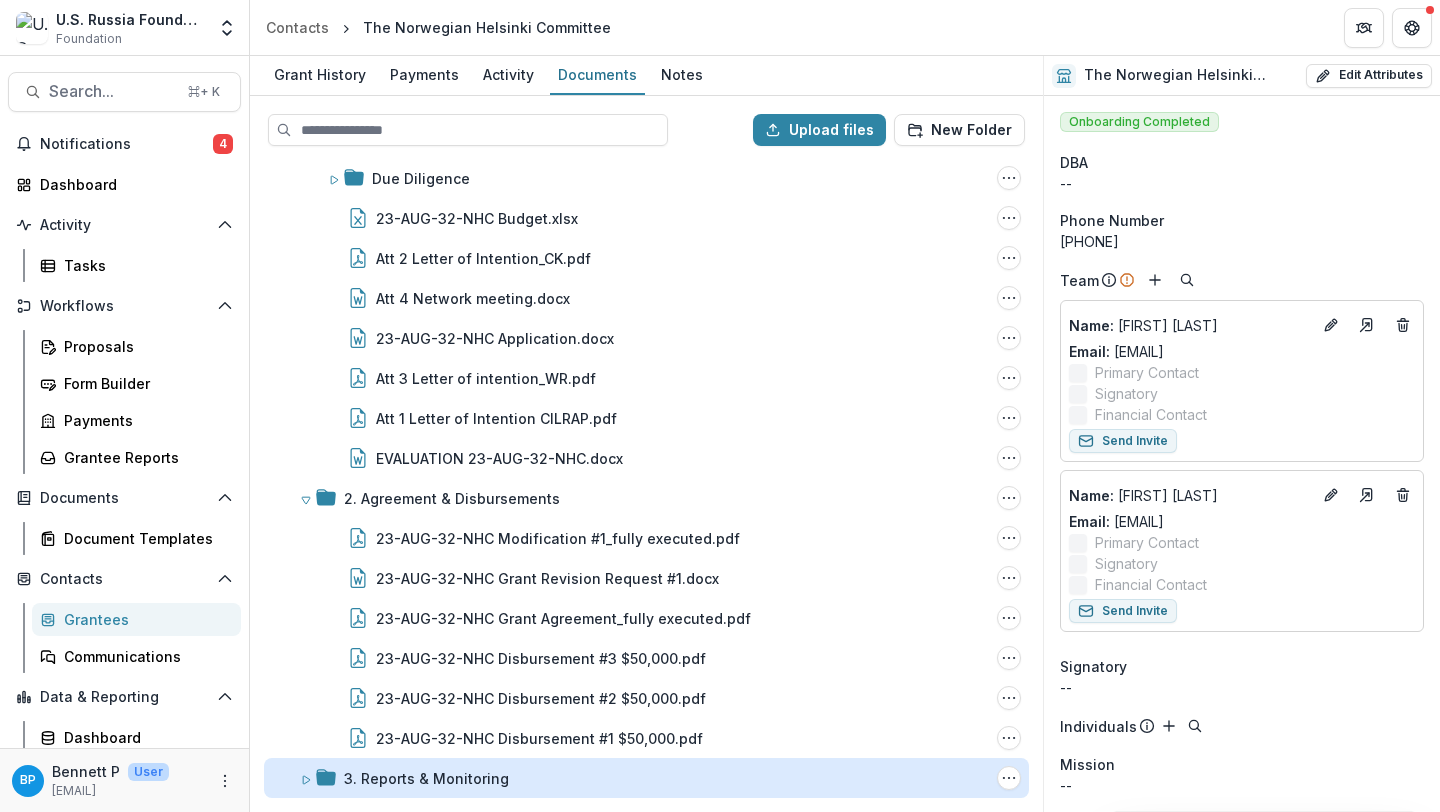 click on "3. Reports & Monitoring" at bounding box center (426, 778) 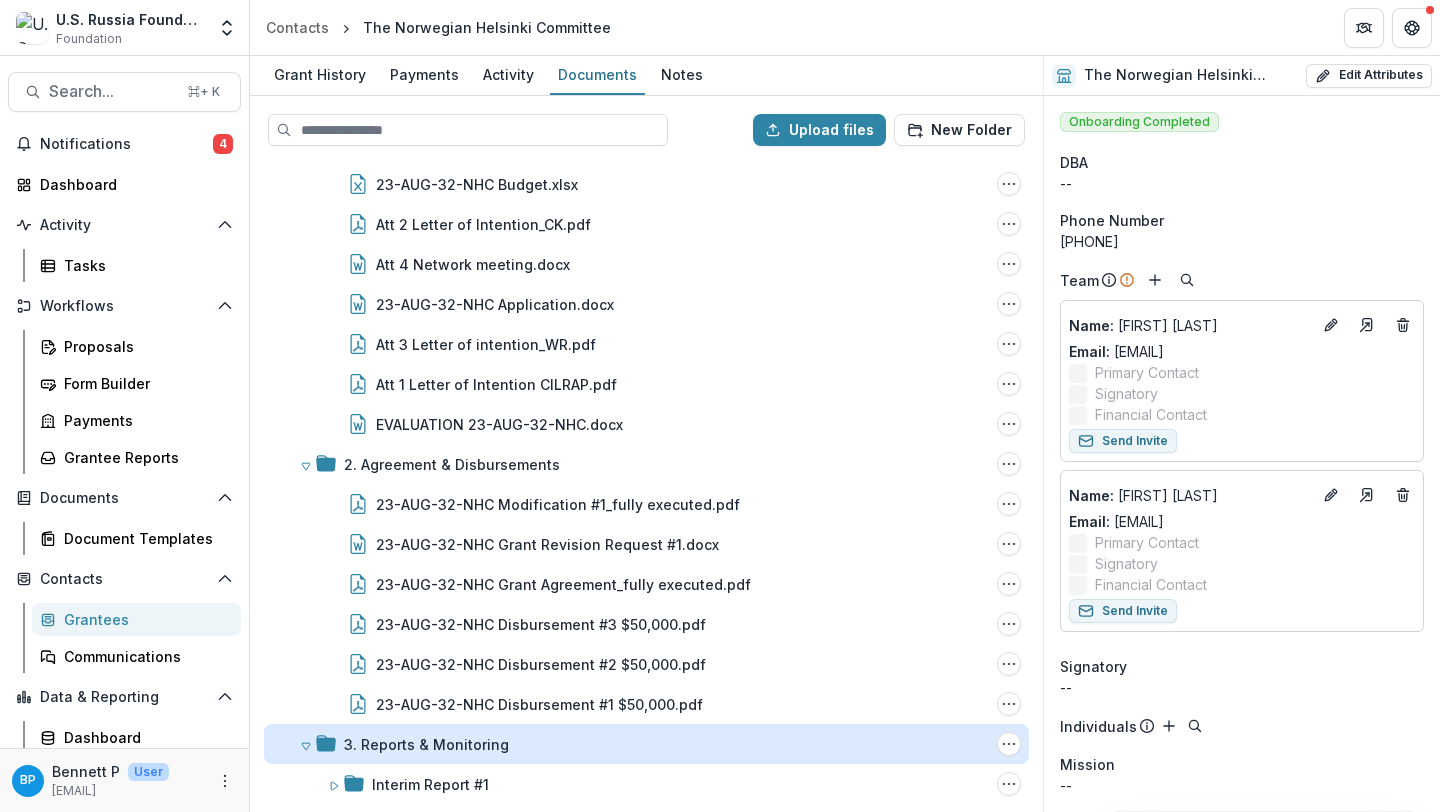 scroll, scrollTop: 352, scrollLeft: 0, axis: vertical 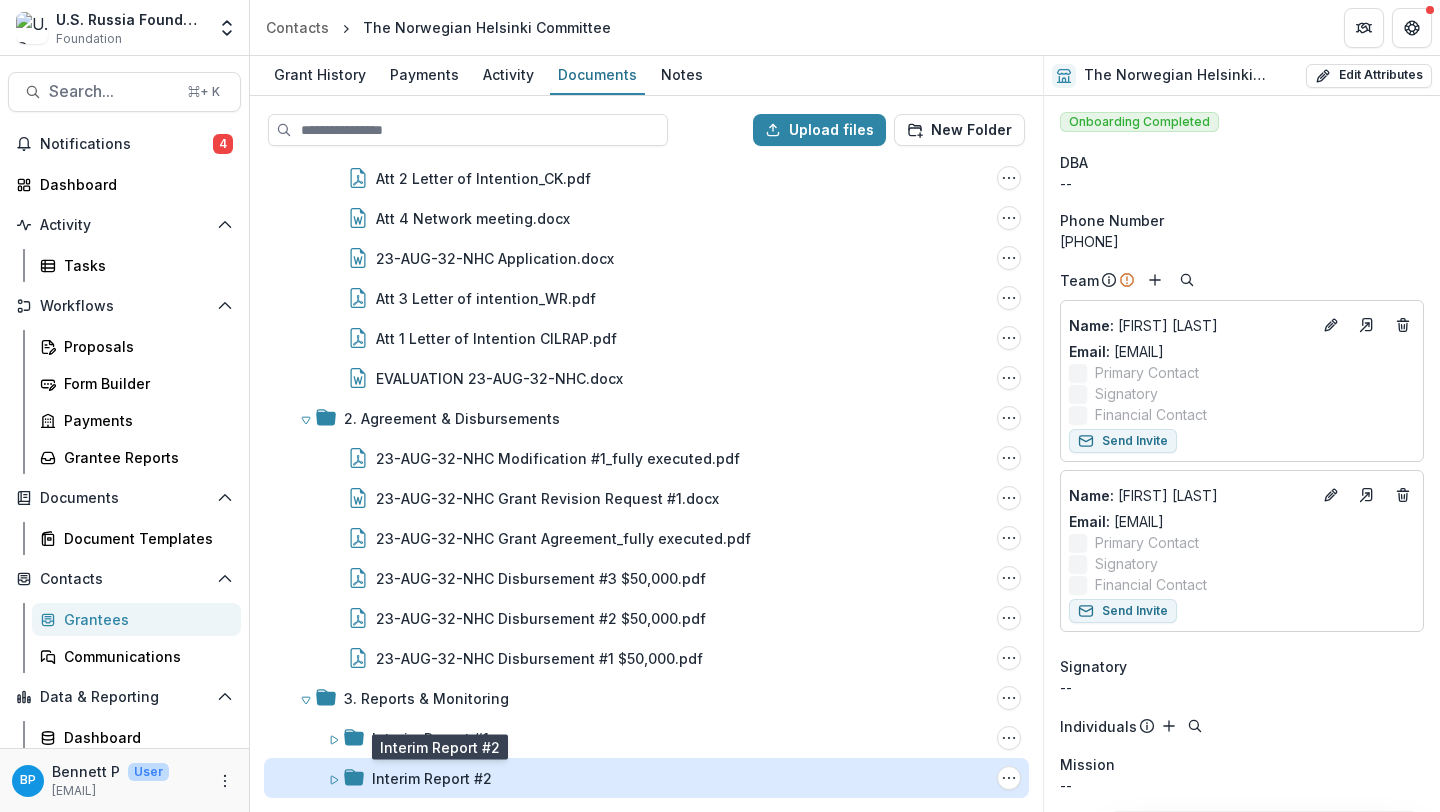 click on "Interim Report #2" at bounding box center (432, 778) 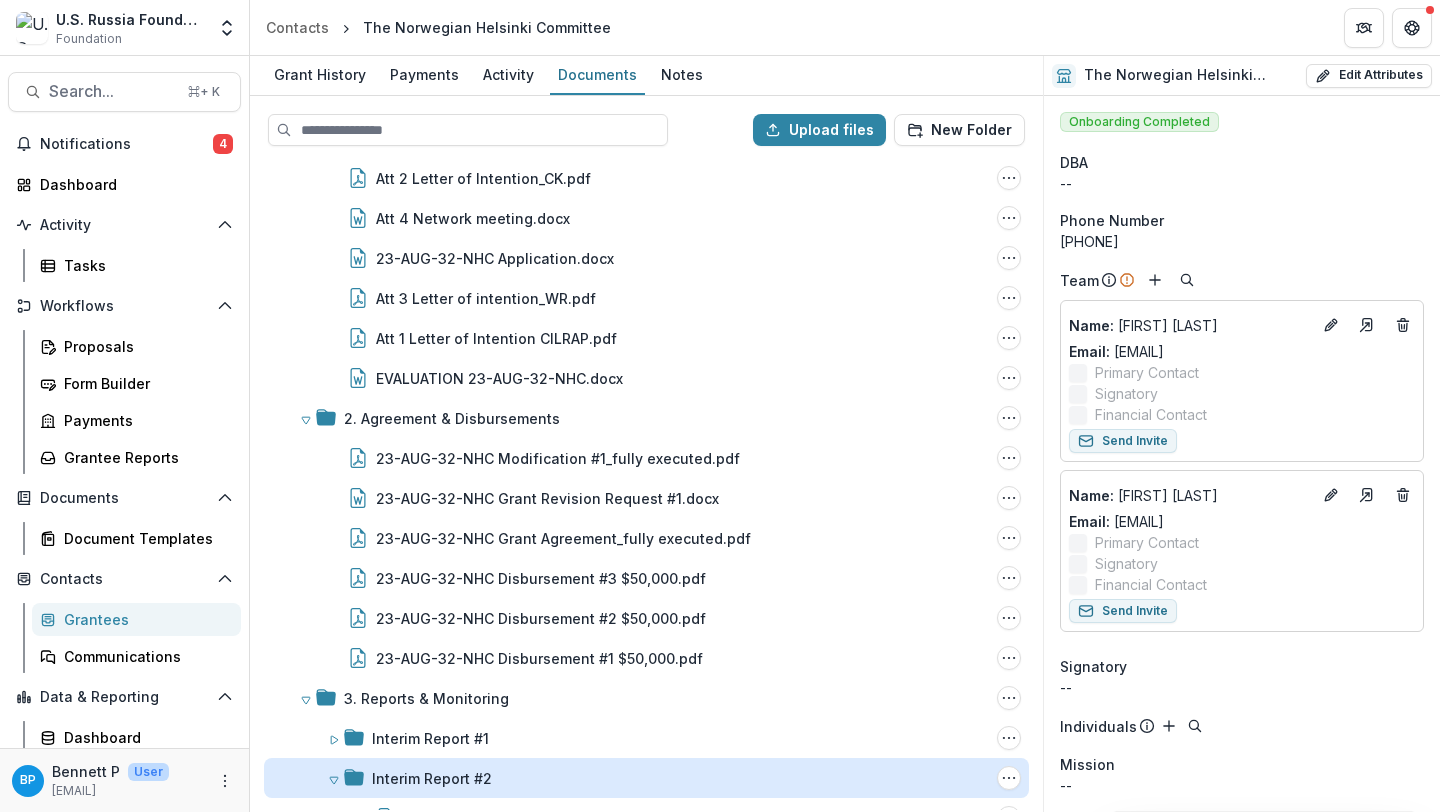 scroll, scrollTop: 512, scrollLeft: 0, axis: vertical 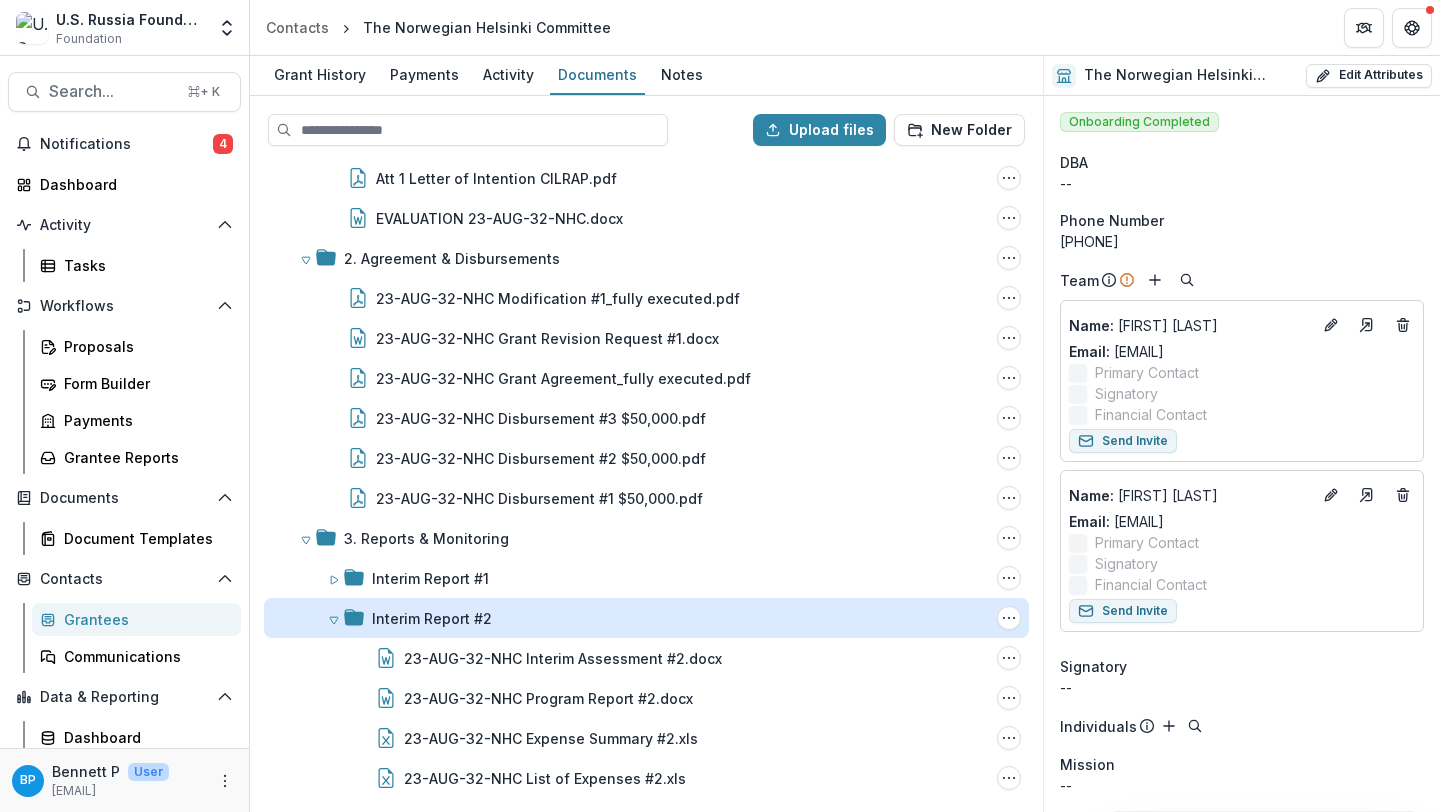 click on "Interim Report #2" at bounding box center [432, 618] 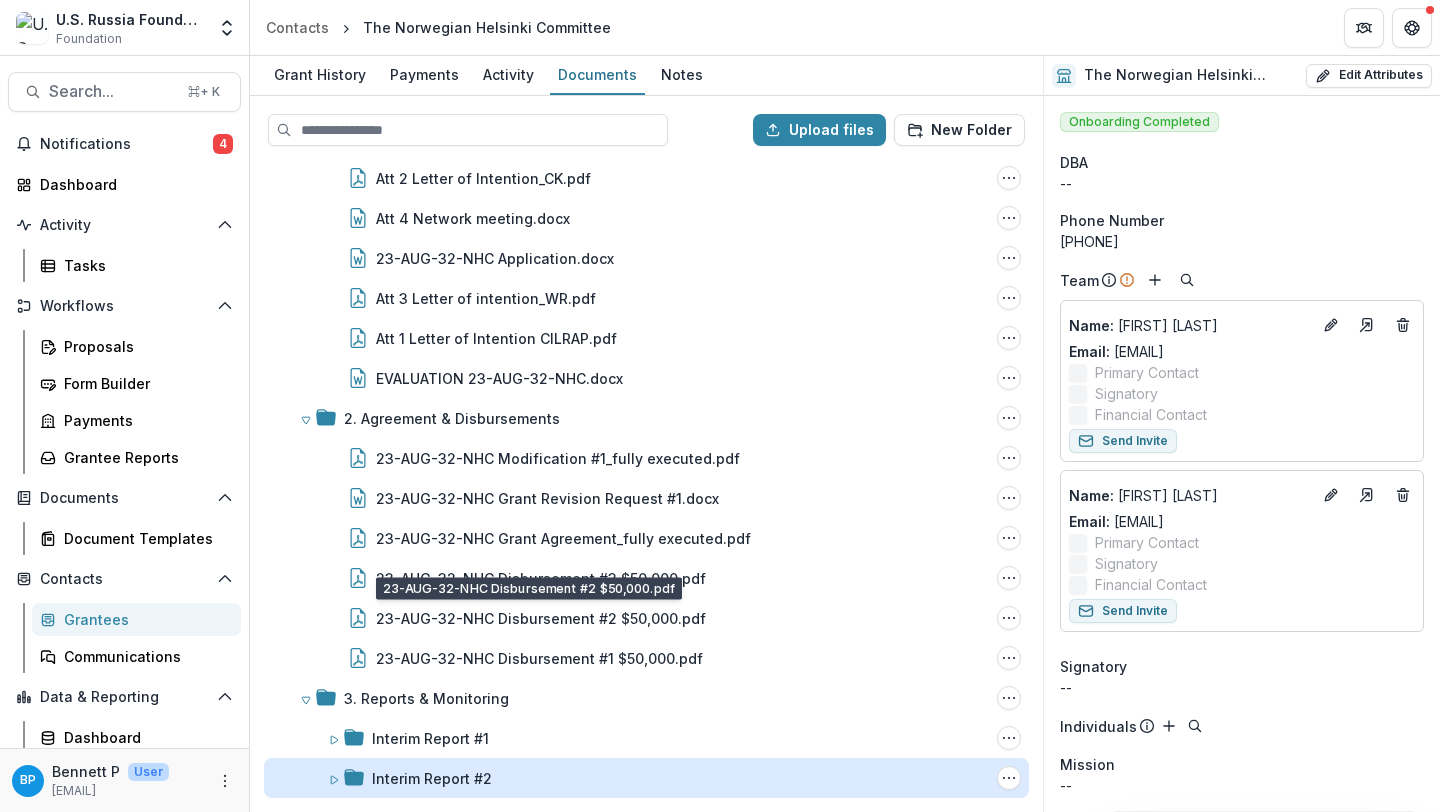 scroll, scrollTop: 352, scrollLeft: 0, axis: vertical 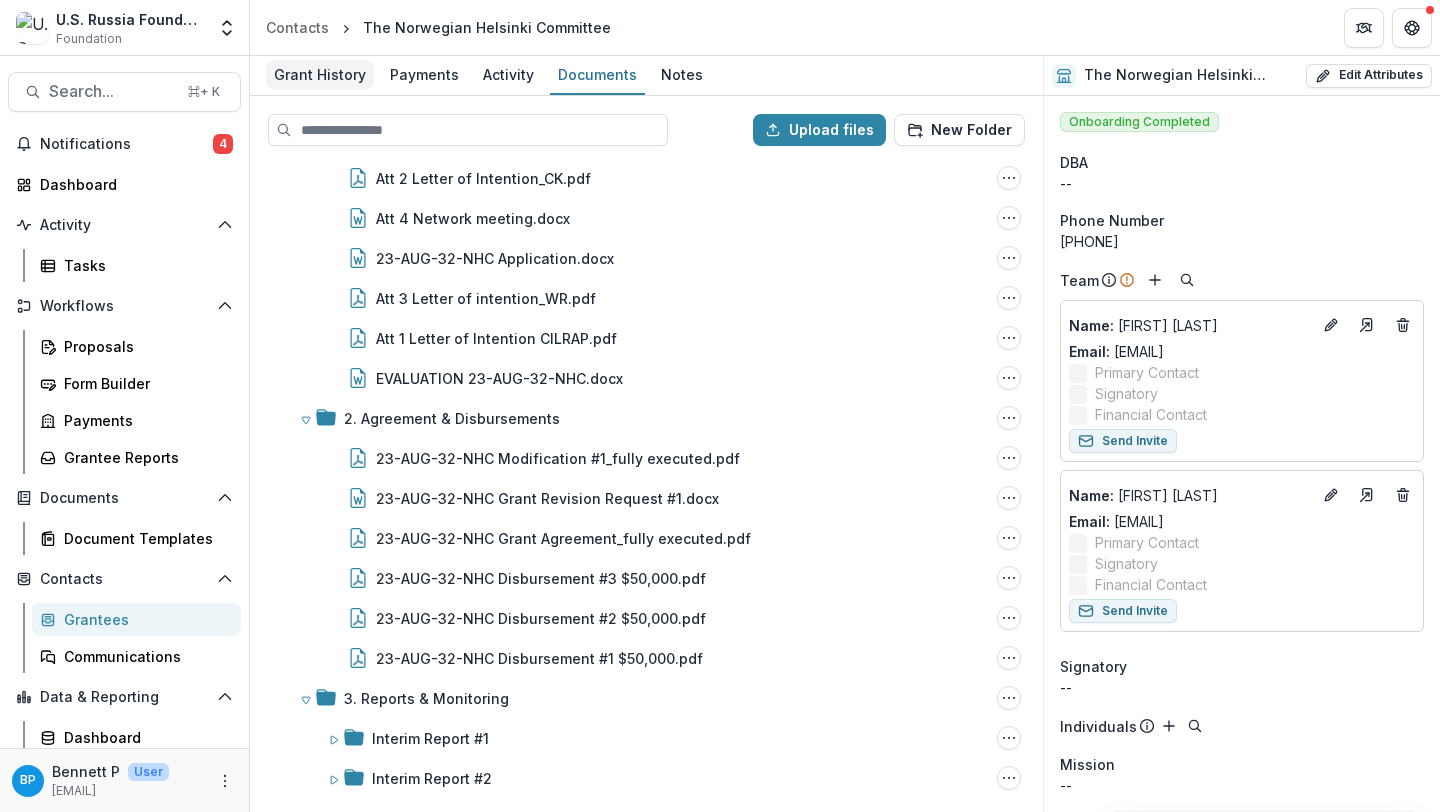 click on "Grant History" at bounding box center [320, 74] 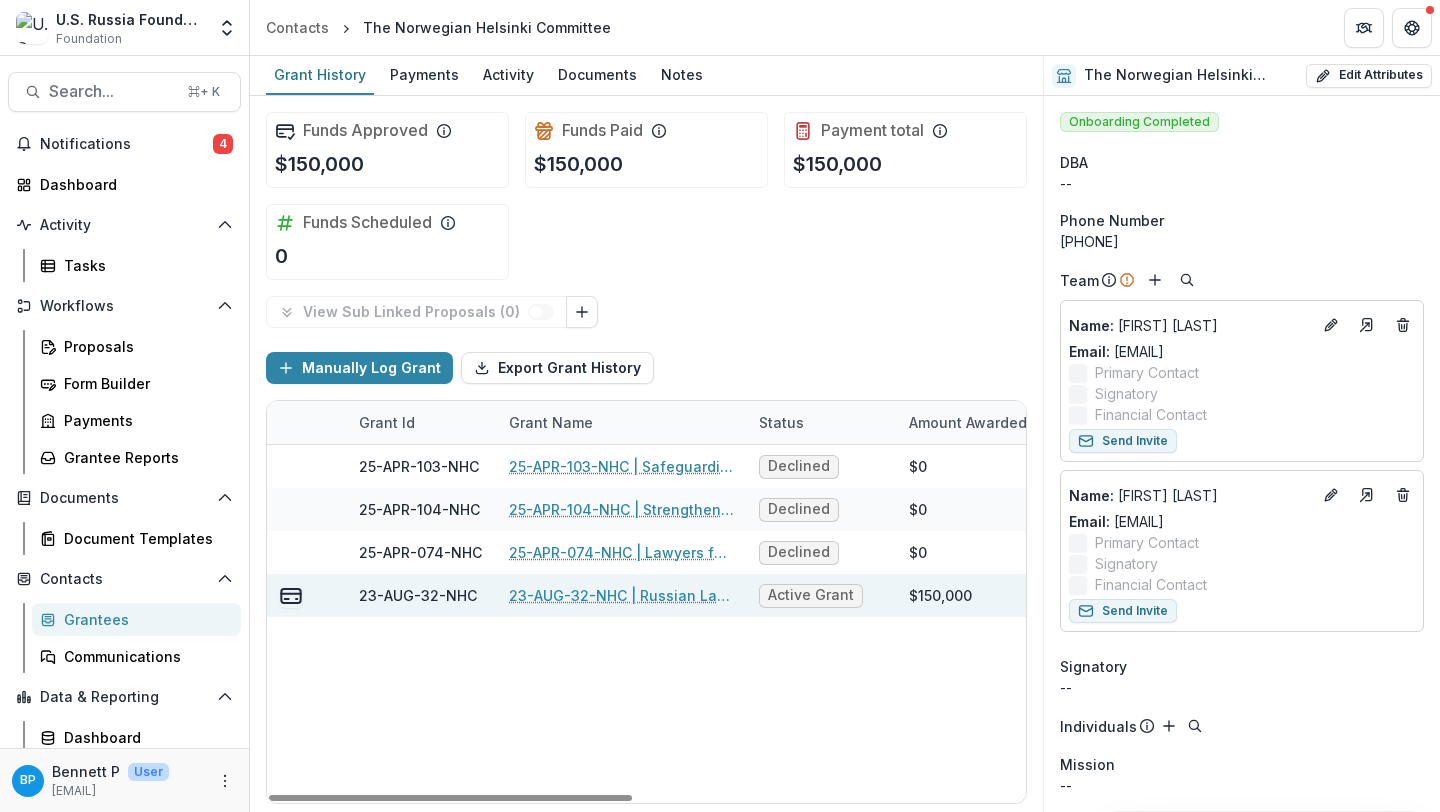click on "23-AUG-32-NHC | Russian Lawyers against Lawfare, Impunity, and for Strengthening of the Rule of Law" at bounding box center [622, 595] 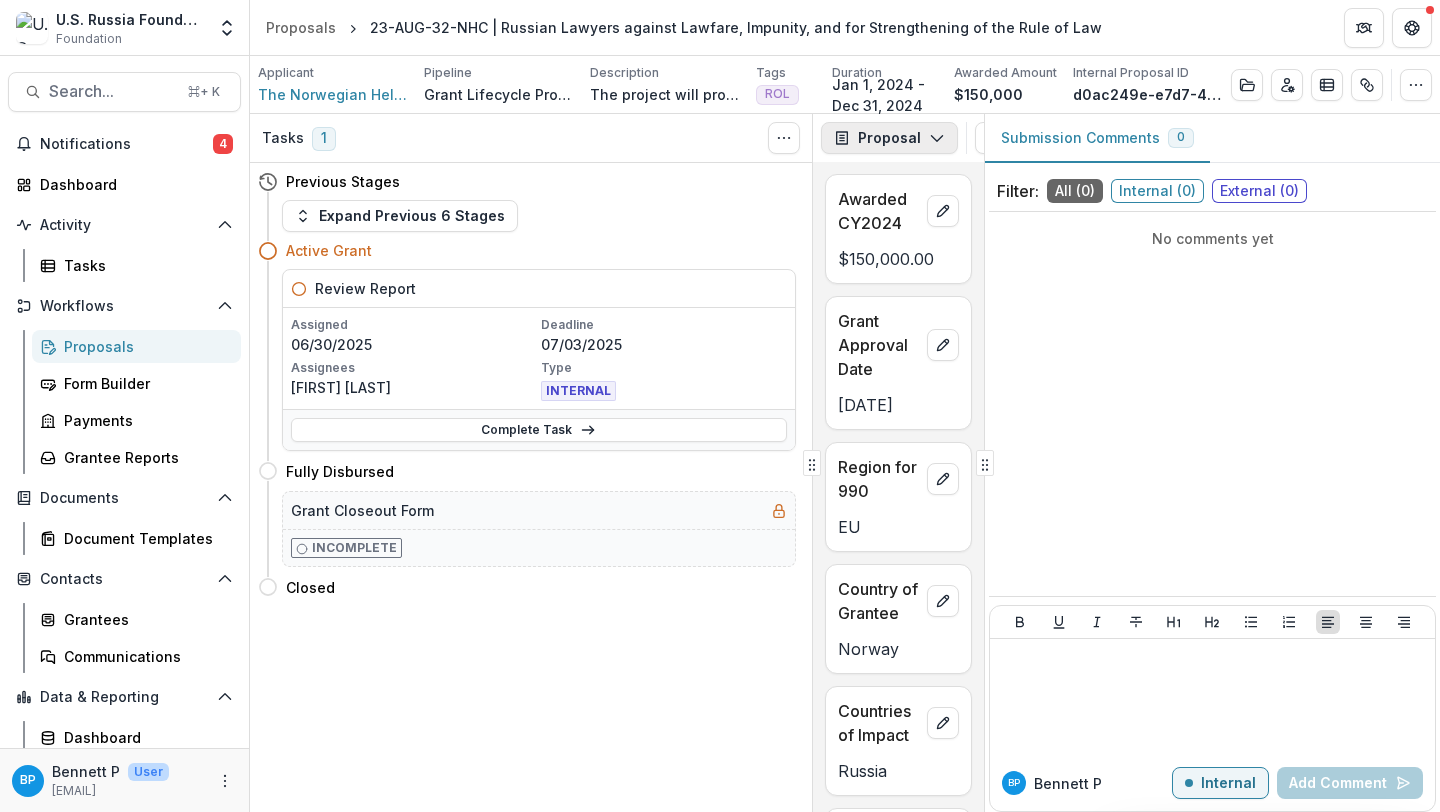 click on "Proposal" at bounding box center (889, 138) 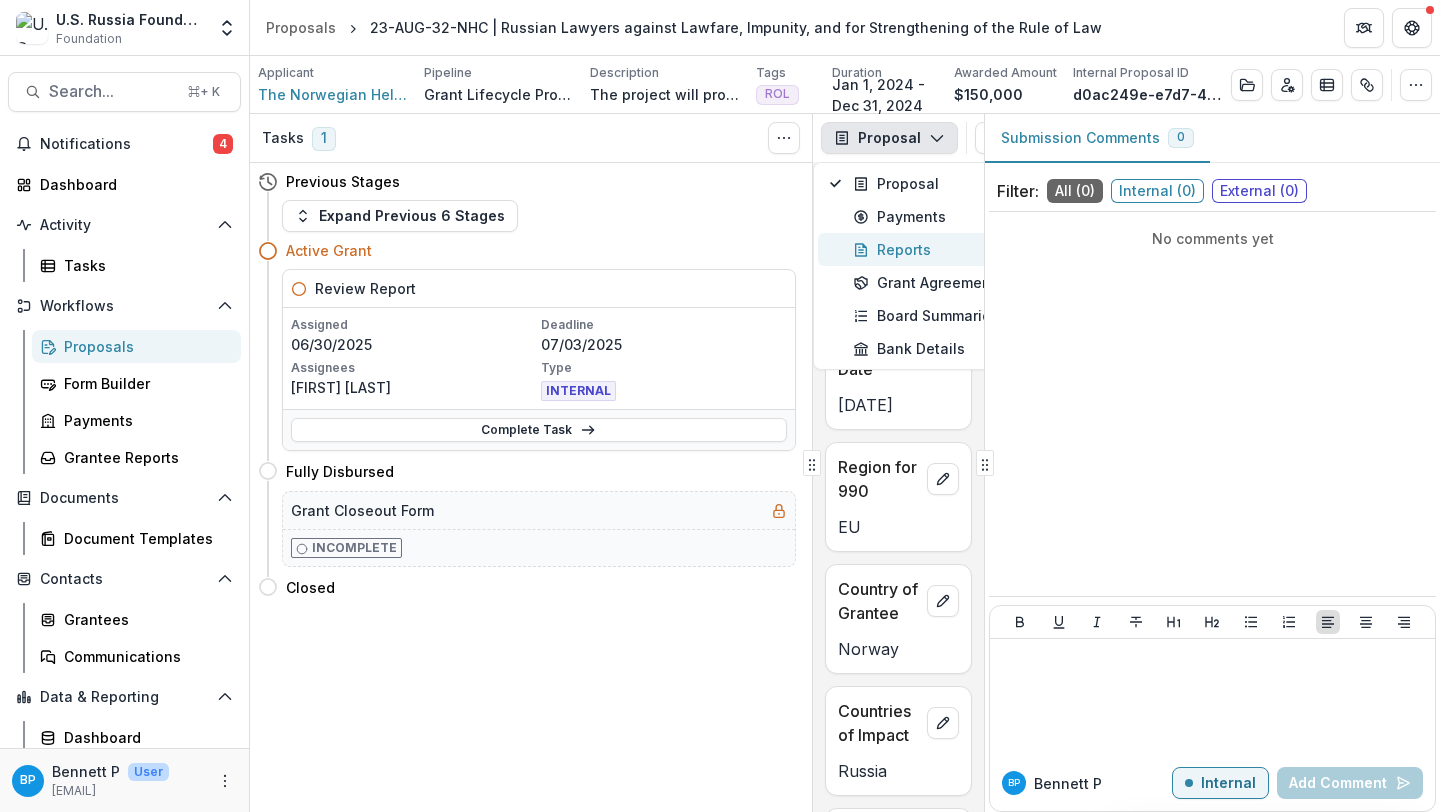click on "Reports" at bounding box center (944, 249) 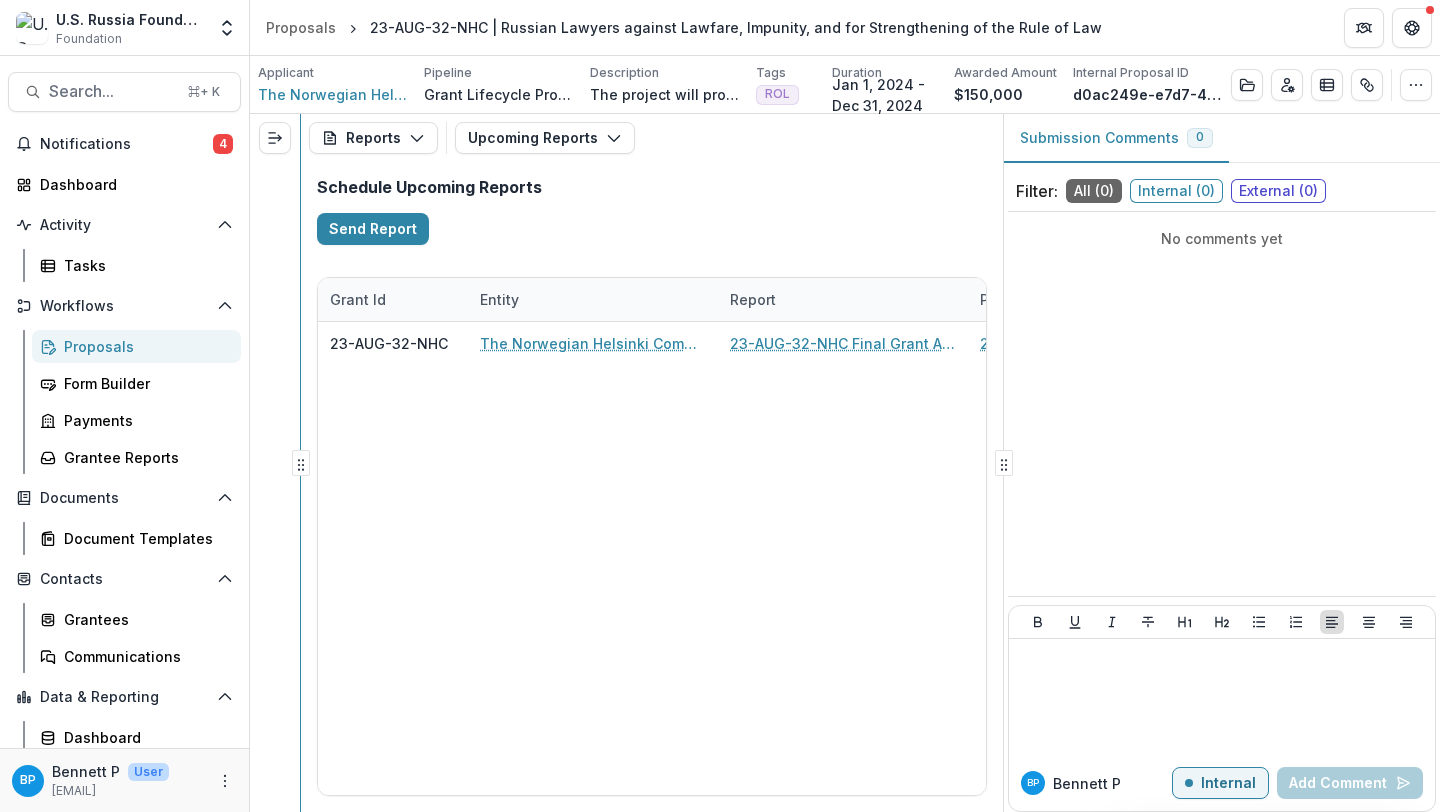 click on "Reports Proposal Payments Reports Grant Agreements Board Summaries Bank Details Upcoming Reports Tables Upcoming Reports Completed Reports Reports Program Report 0204-07-31 23-AUG-32-NHC Final Expense Summary 2025-06-30 23-AUG-32-NHC Final List of Expenses 2025-06-30 23-AUG-32-NHC Final Program Report 2025-06-30 23-AUG-32-NHC Final Grant Assessment  2025-07-31 Schedule Upcoming Reports Send Report Grant Id Entity Report Proposal Task Assignee Due Date Report Submitted Date 23-AUG-32-NHC The Norwegian Helsinki Committee 23-AUG-32-NHC Final Grant Assessment  23-AUG-32-NHC | Russian Lawyers against Lawfare, Impunity, and for Strengthening of the Rule of Law Ruslan Garipov 07/31/2025 -- Submission Comments  0 Filter: All ( 0 ) Internal ( 0 ) External ( 0 ) No comments yet BP Bennett P Internal Add Comment" at bounding box center [845, 463] 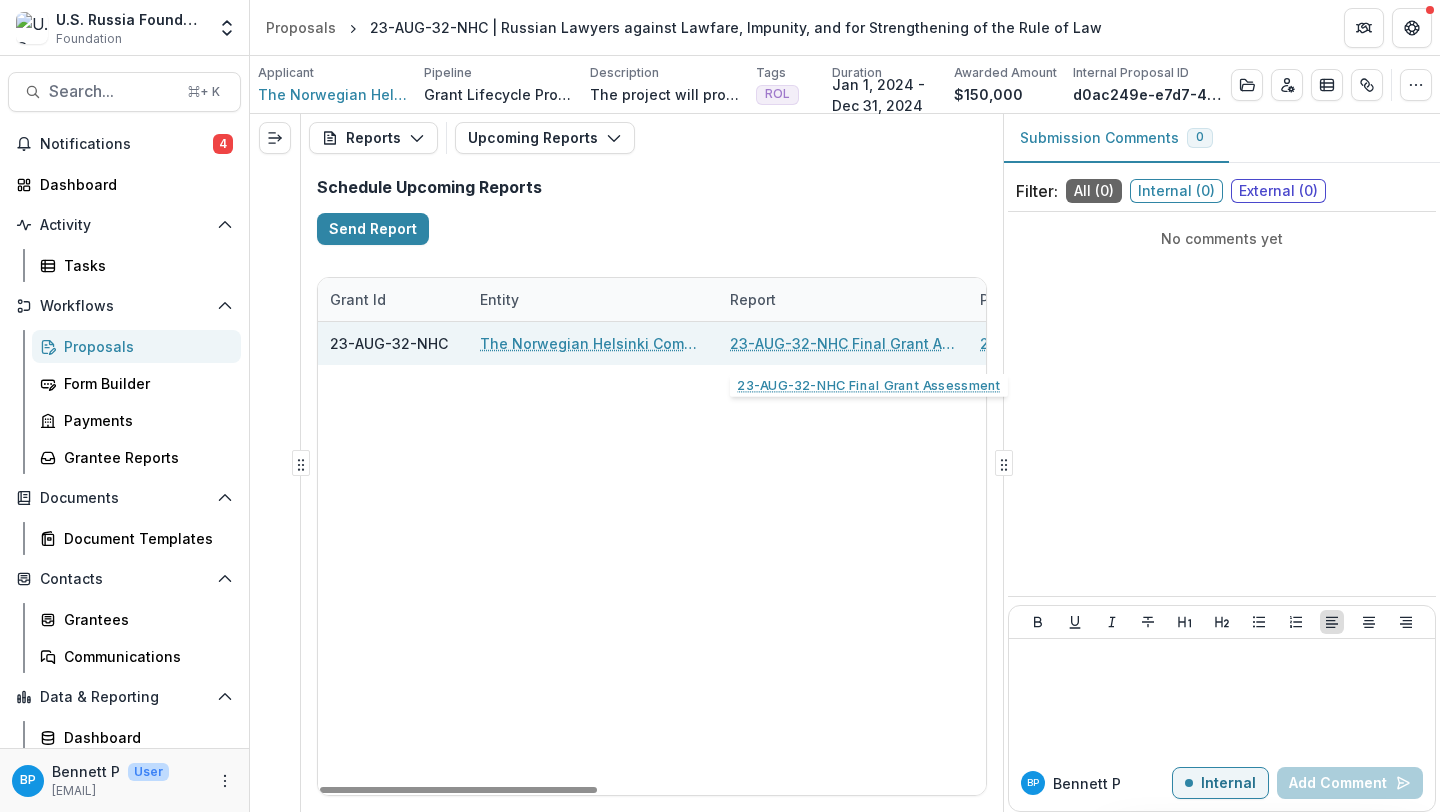 click on "23-AUG-32-NHC Final Grant Assessment" at bounding box center (843, 343) 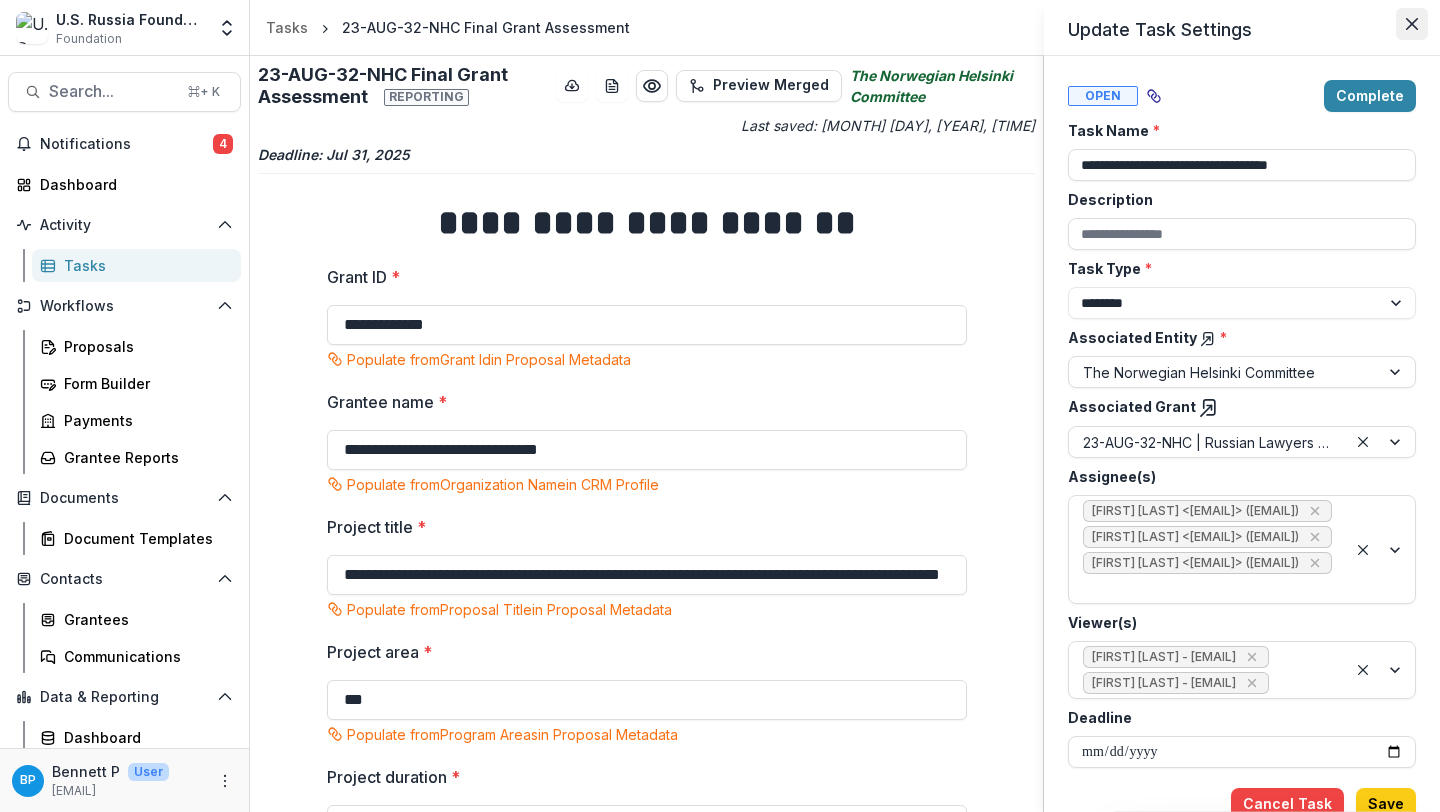 click 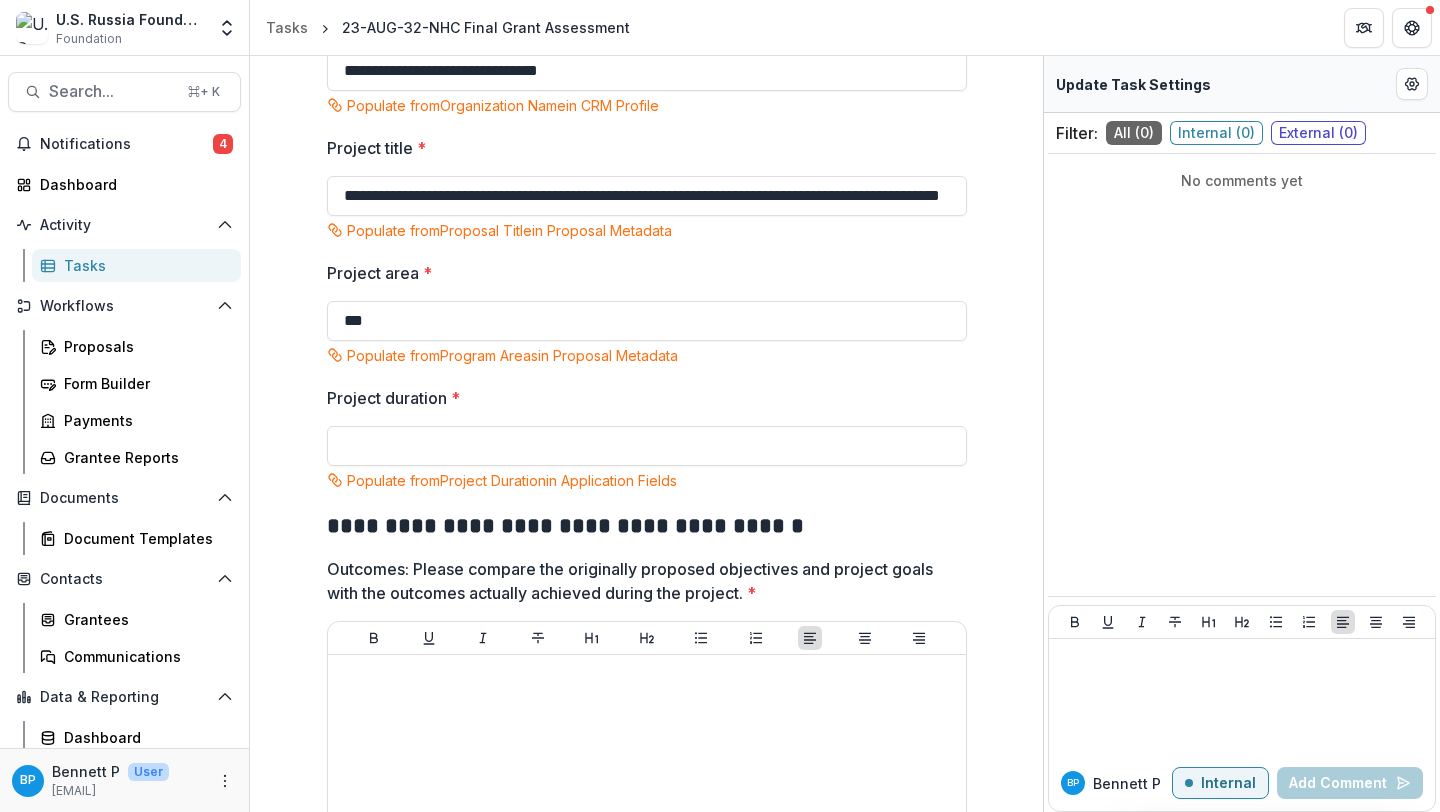 scroll, scrollTop: 391, scrollLeft: 0, axis: vertical 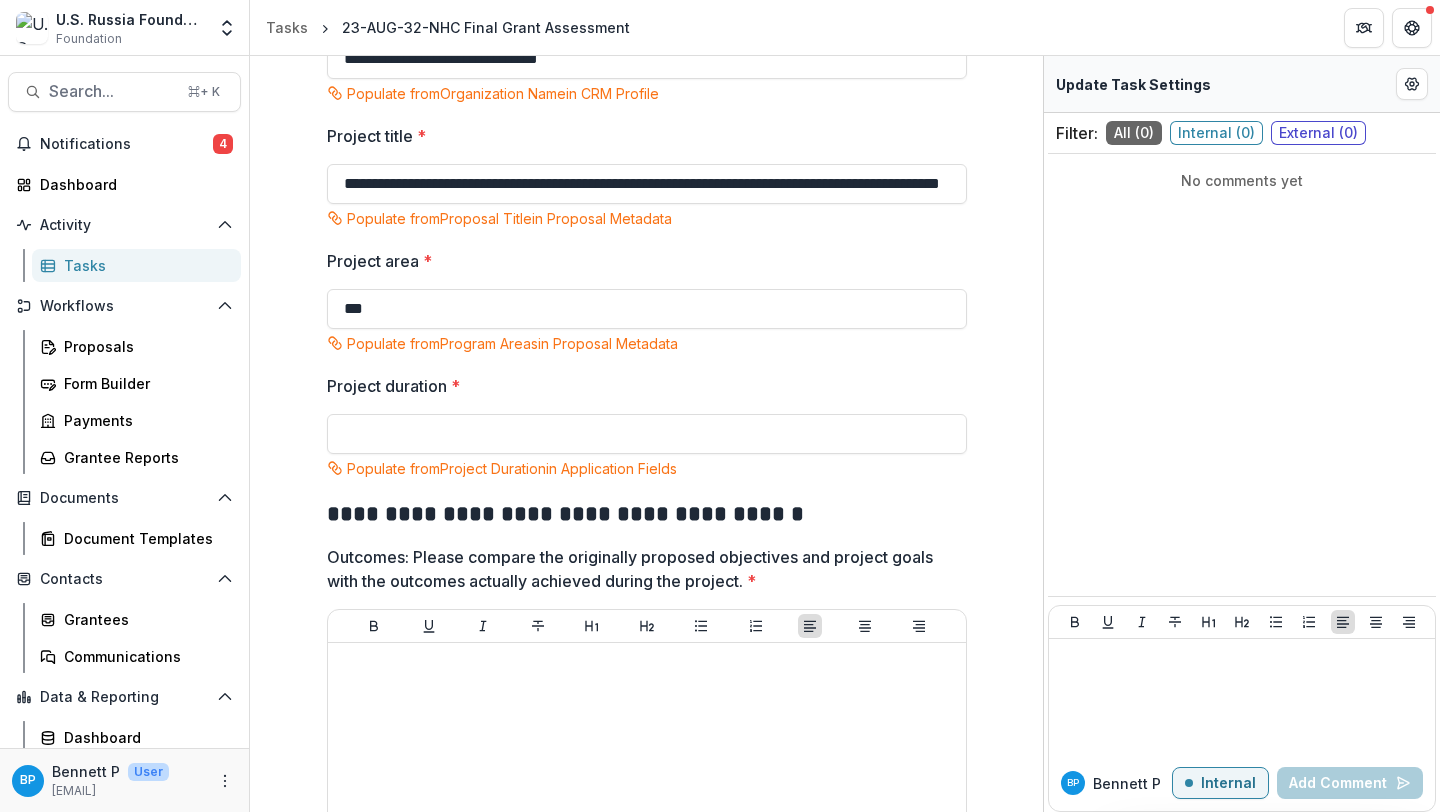 drag, startPoint x: 929, startPoint y: 187, endPoint x: 968, endPoint y: 188, distance: 39.012817 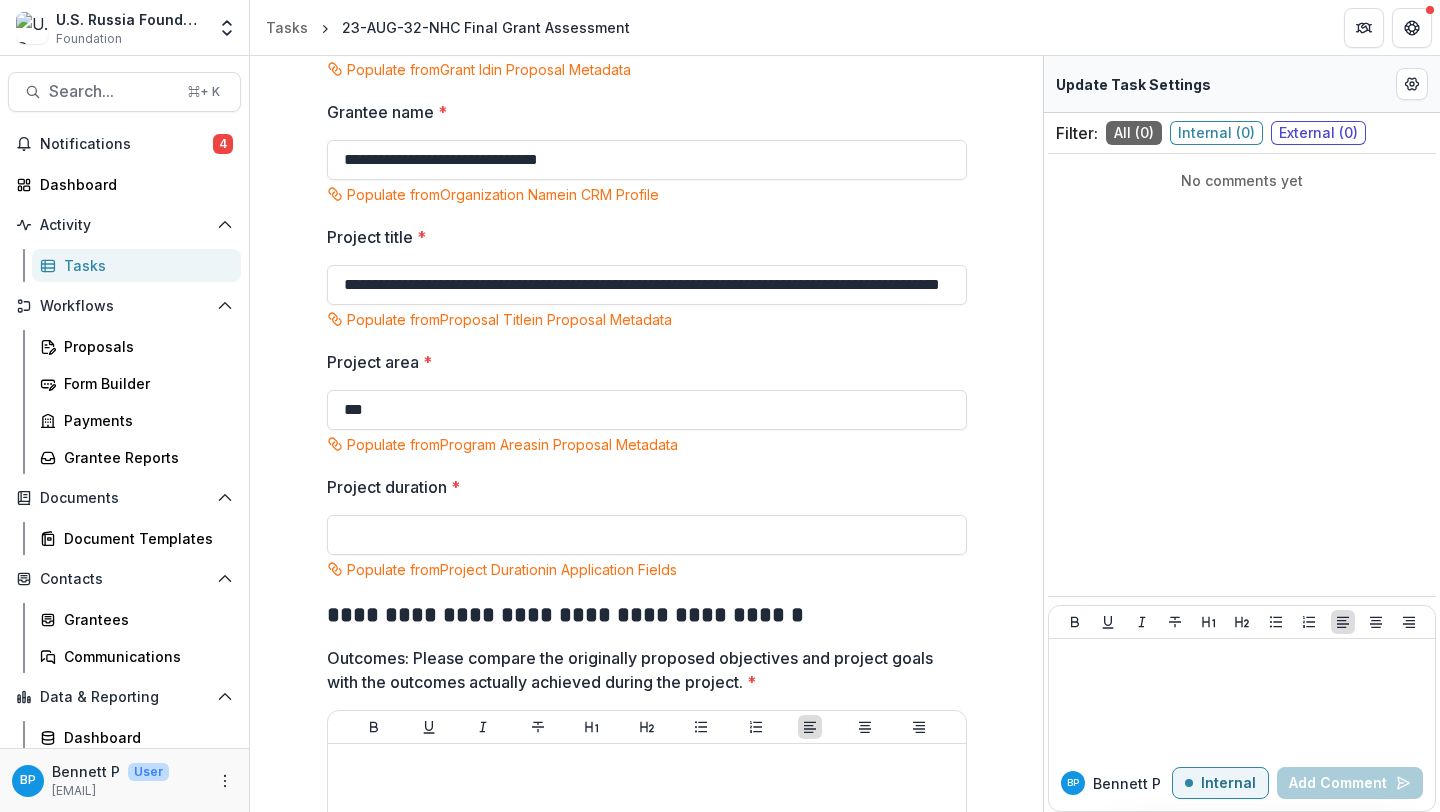 scroll, scrollTop: 291, scrollLeft: 0, axis: vertical 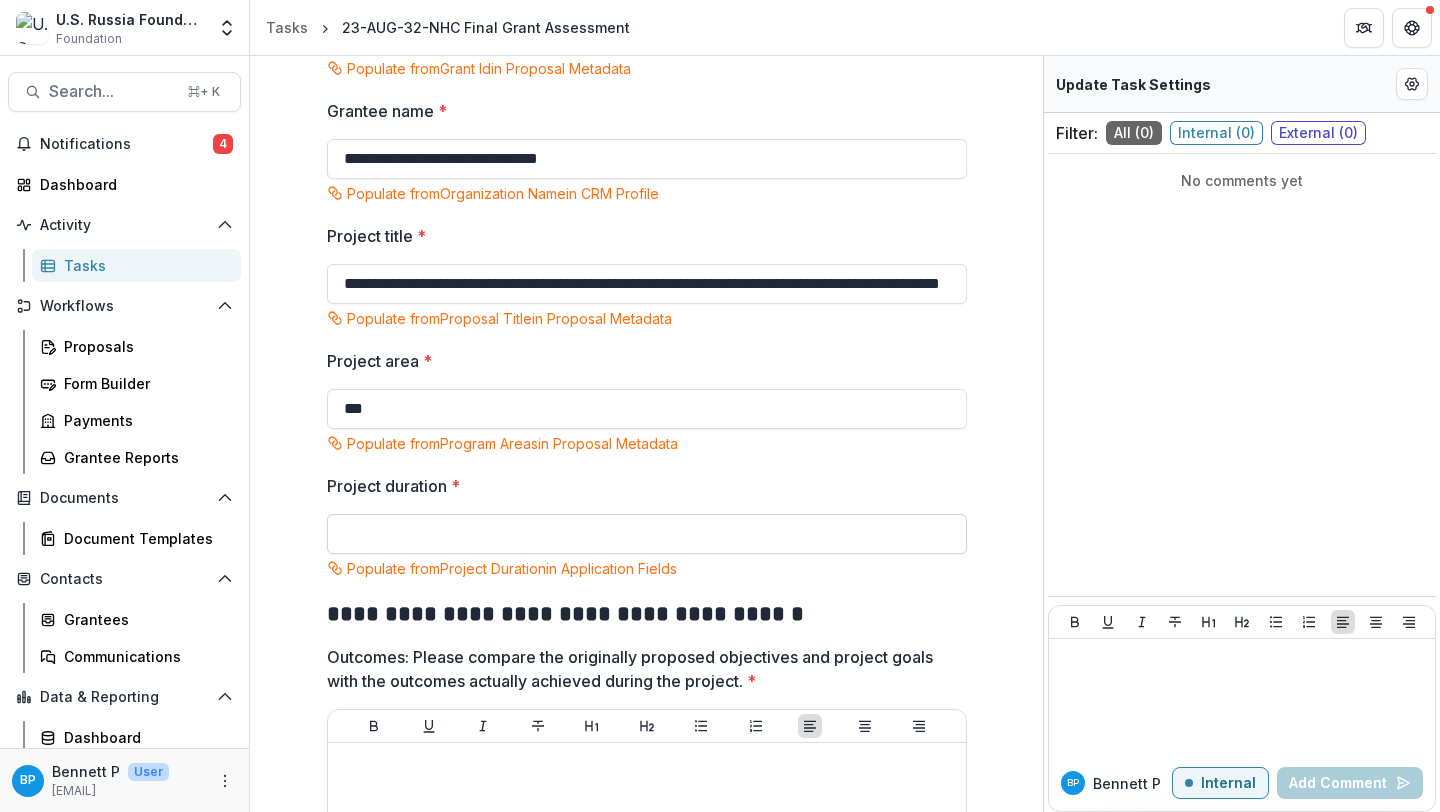 click on "Project duration *" at bounding box center [647, 534] 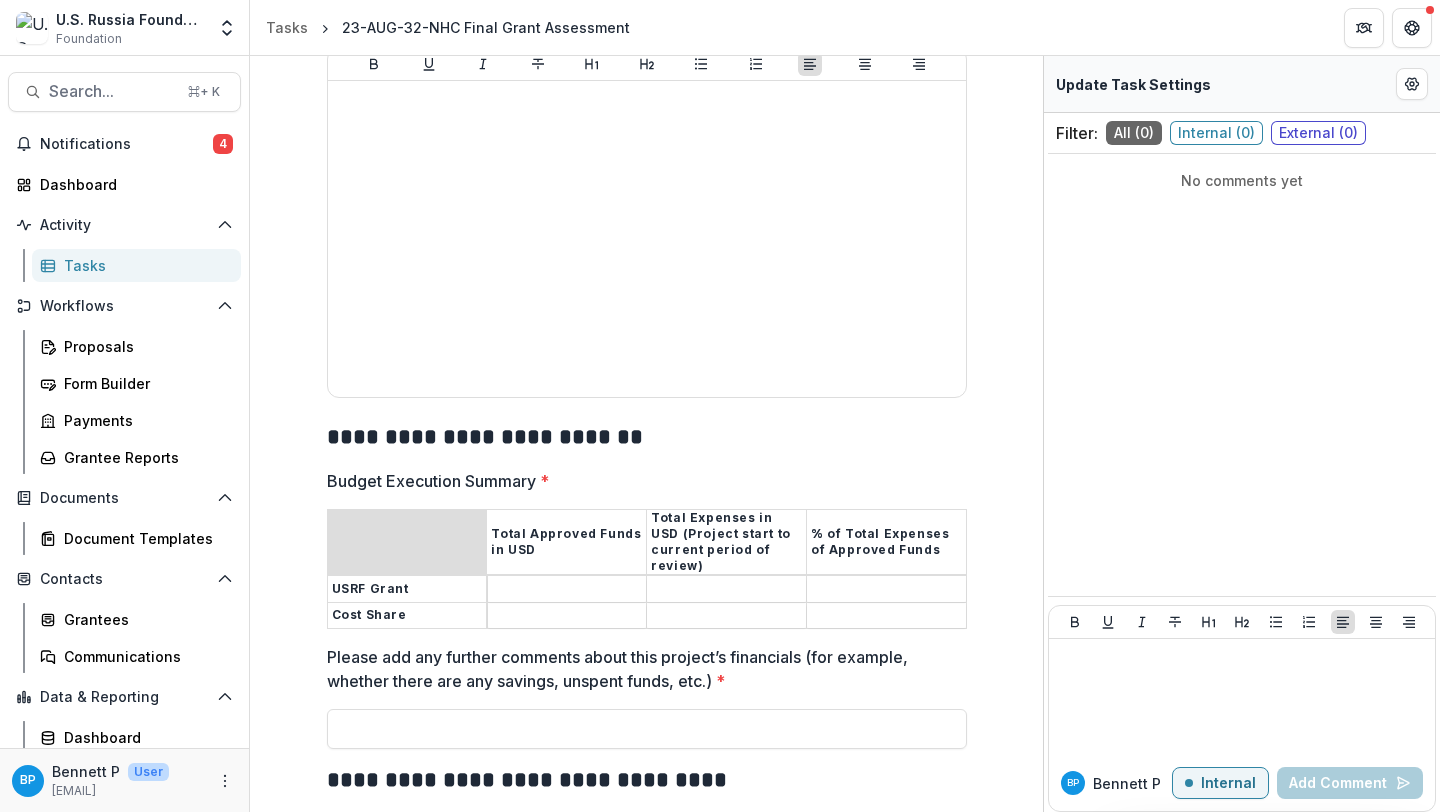 scroll, scrollTop: 1903, scrollLeft: 0, axis: vertical 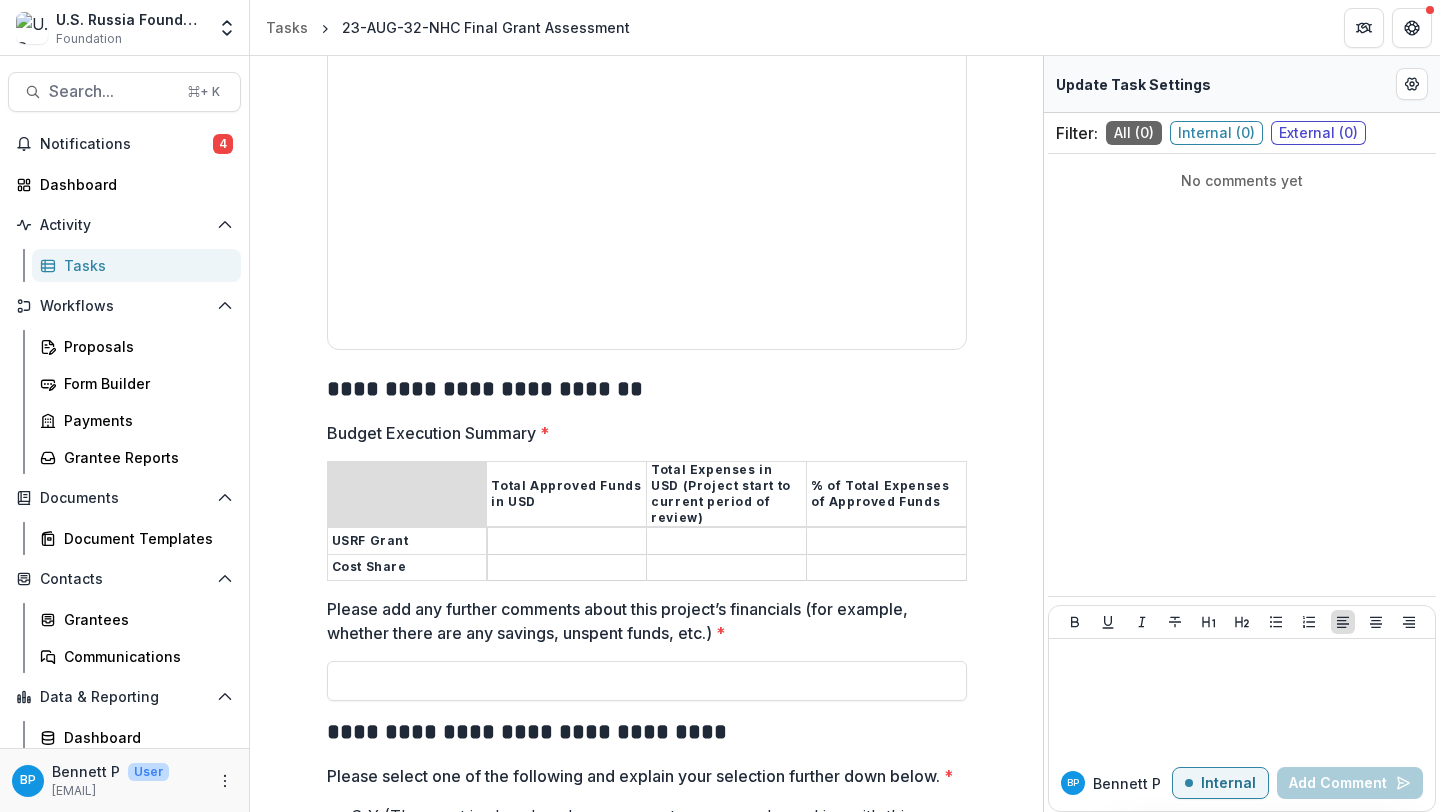 type on "**********" 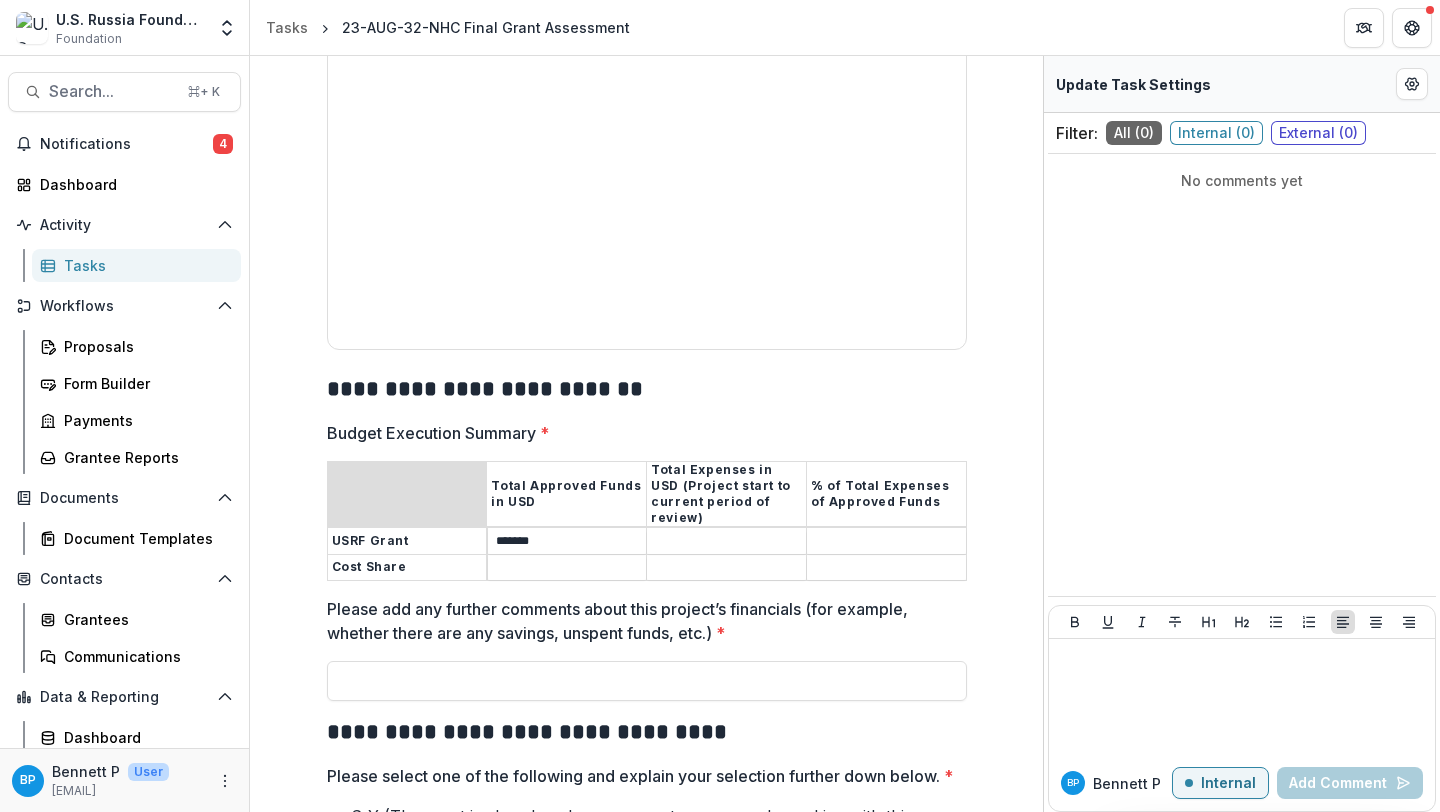 type on "*******" 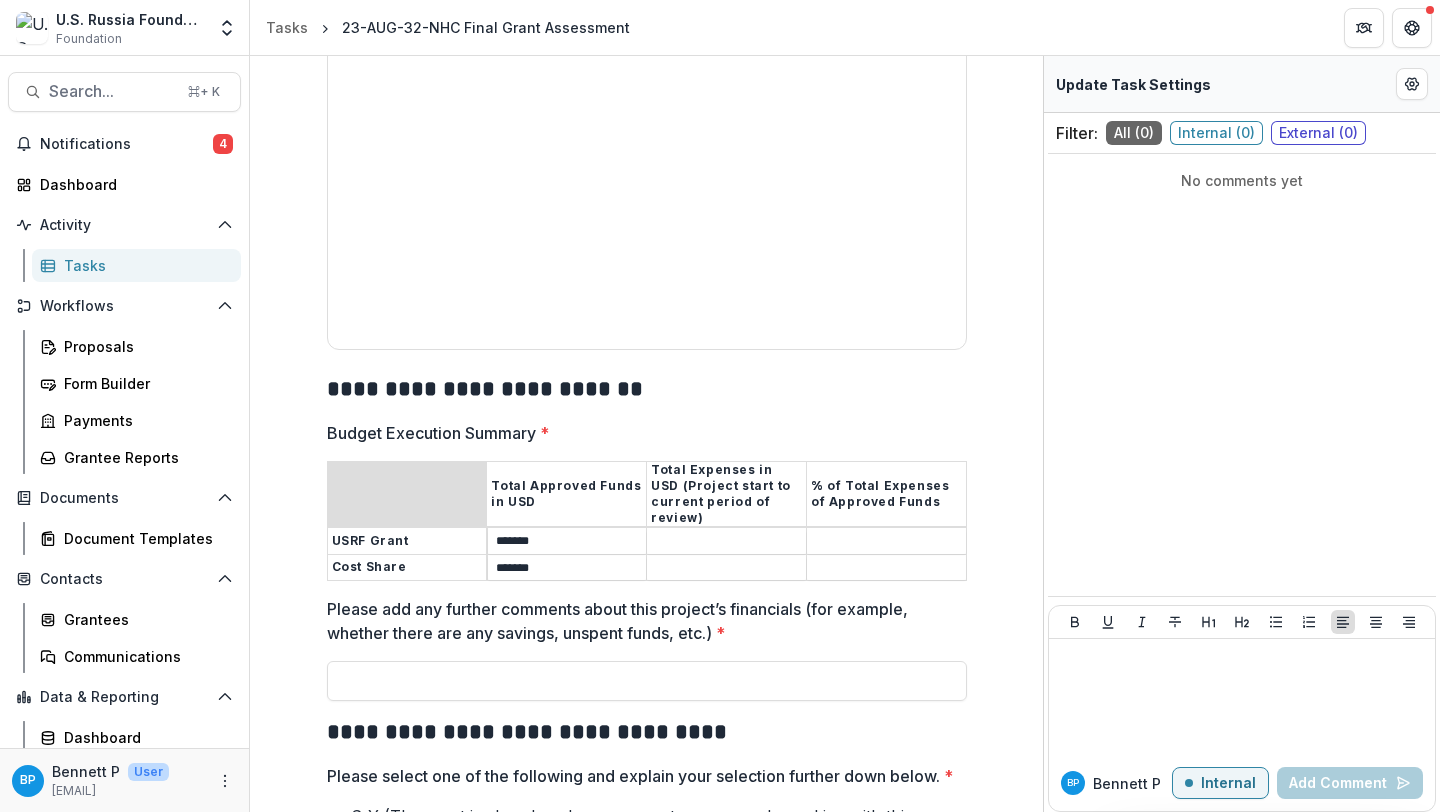 type on "*******" 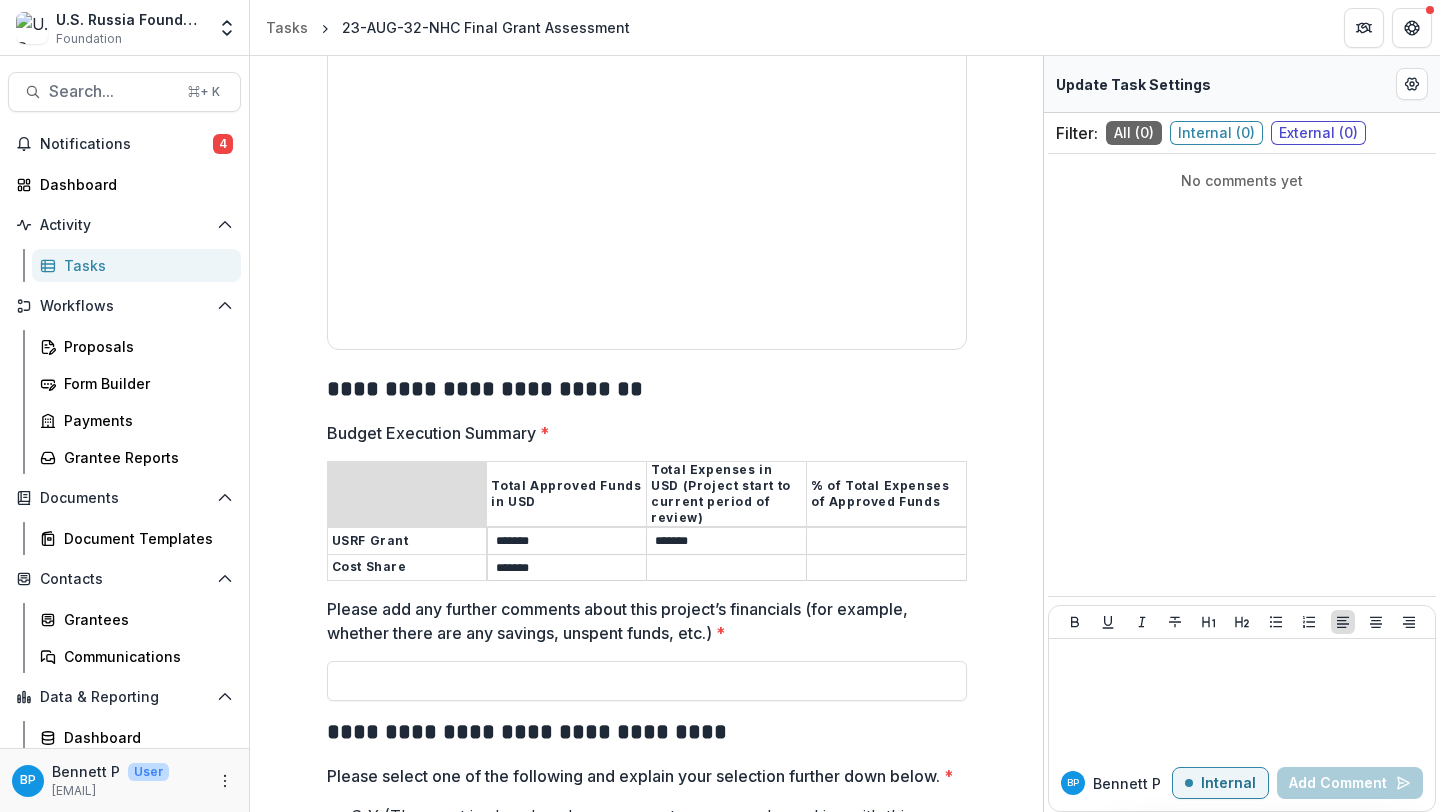 type on "*******" 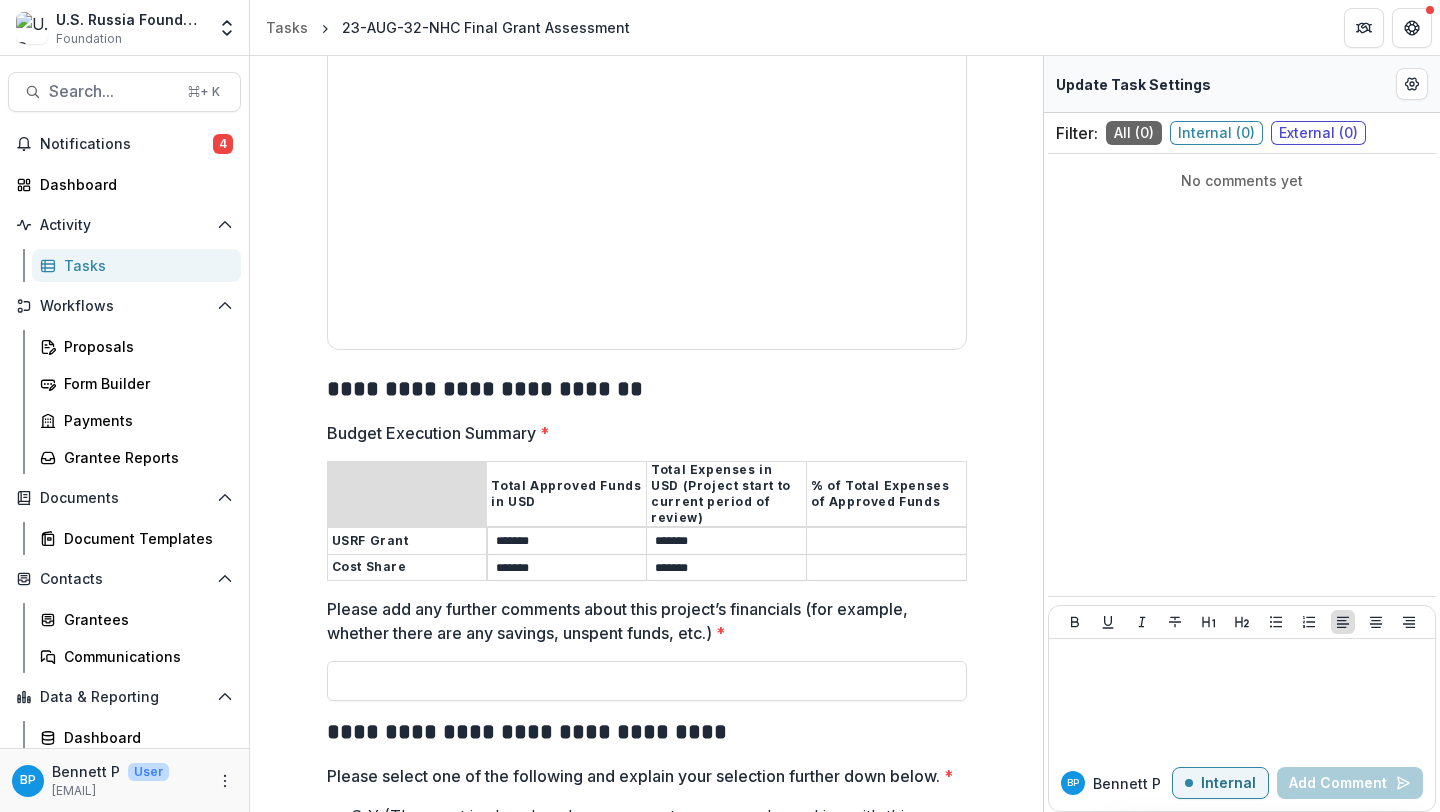 type on "*******" 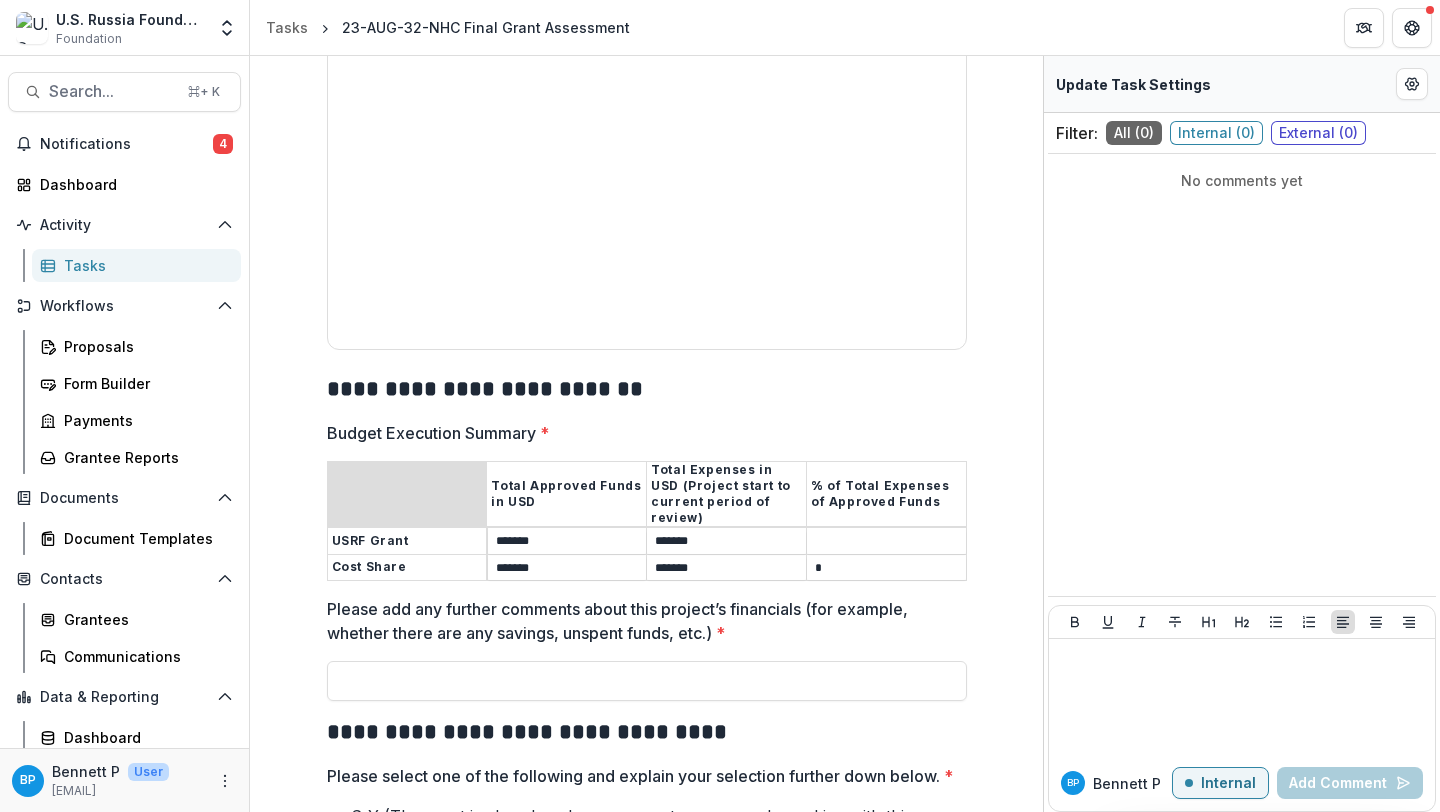 type 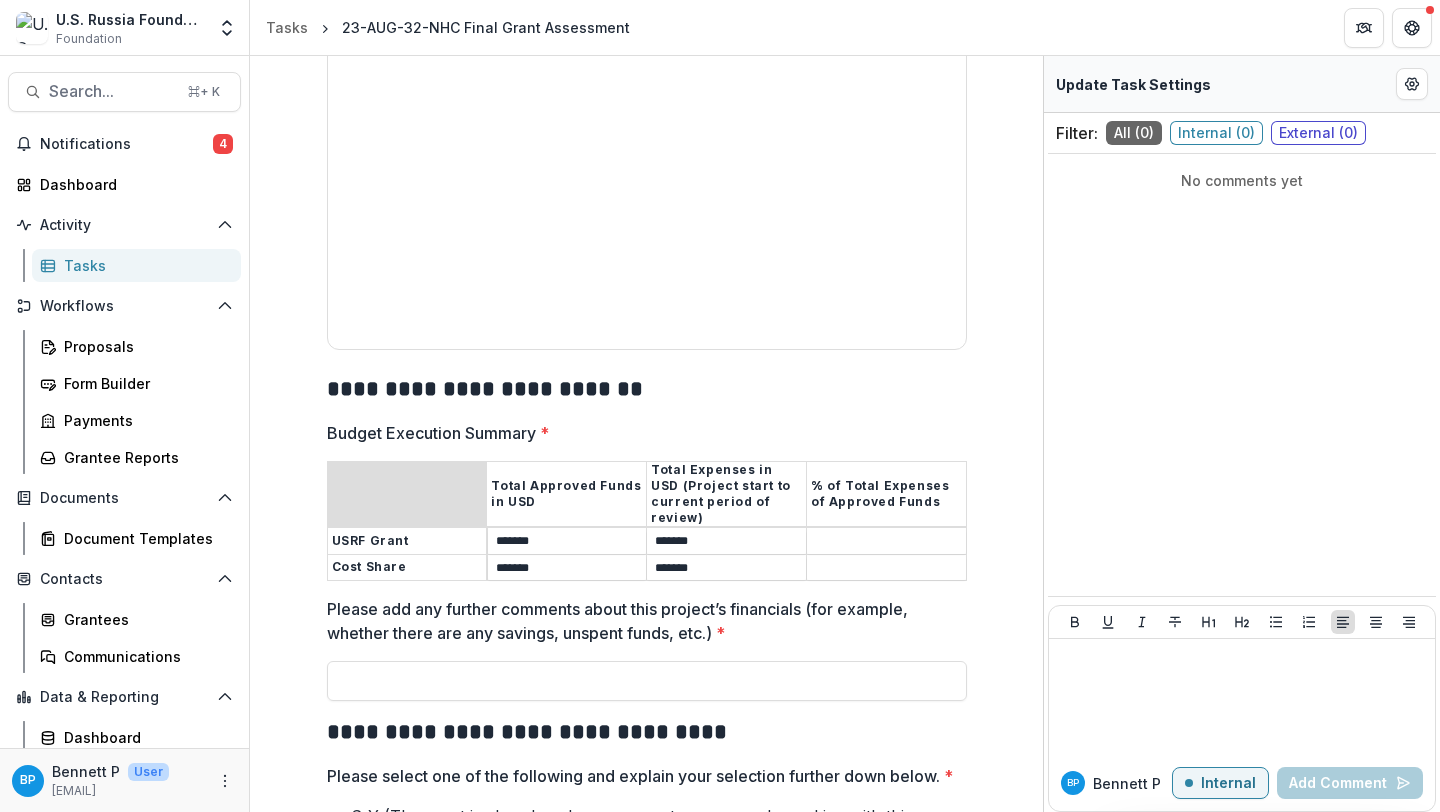click on "% of Total Expenses of Approved Funds" at bounding box center (886, 495) 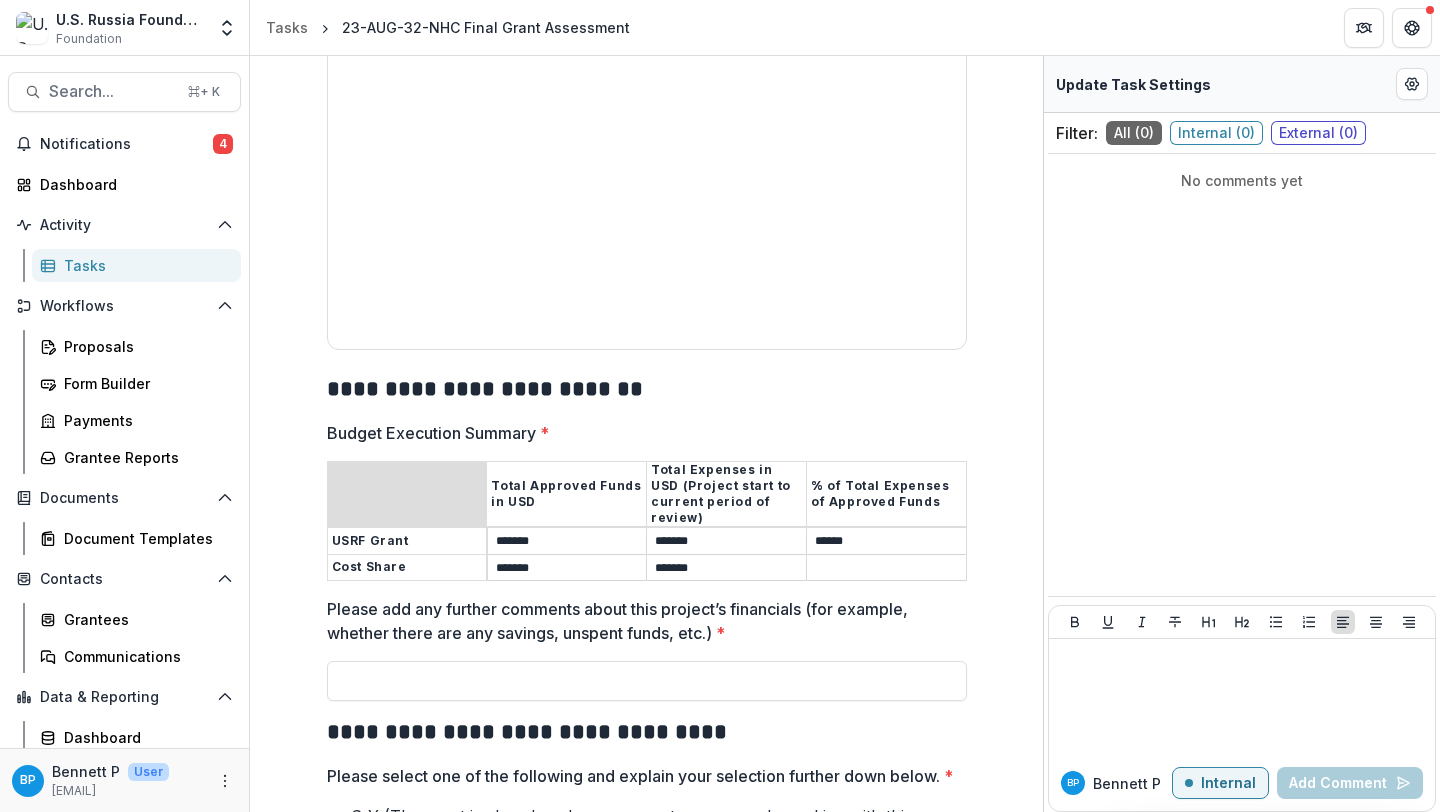 click on "******" at bounding box center (886, 542) 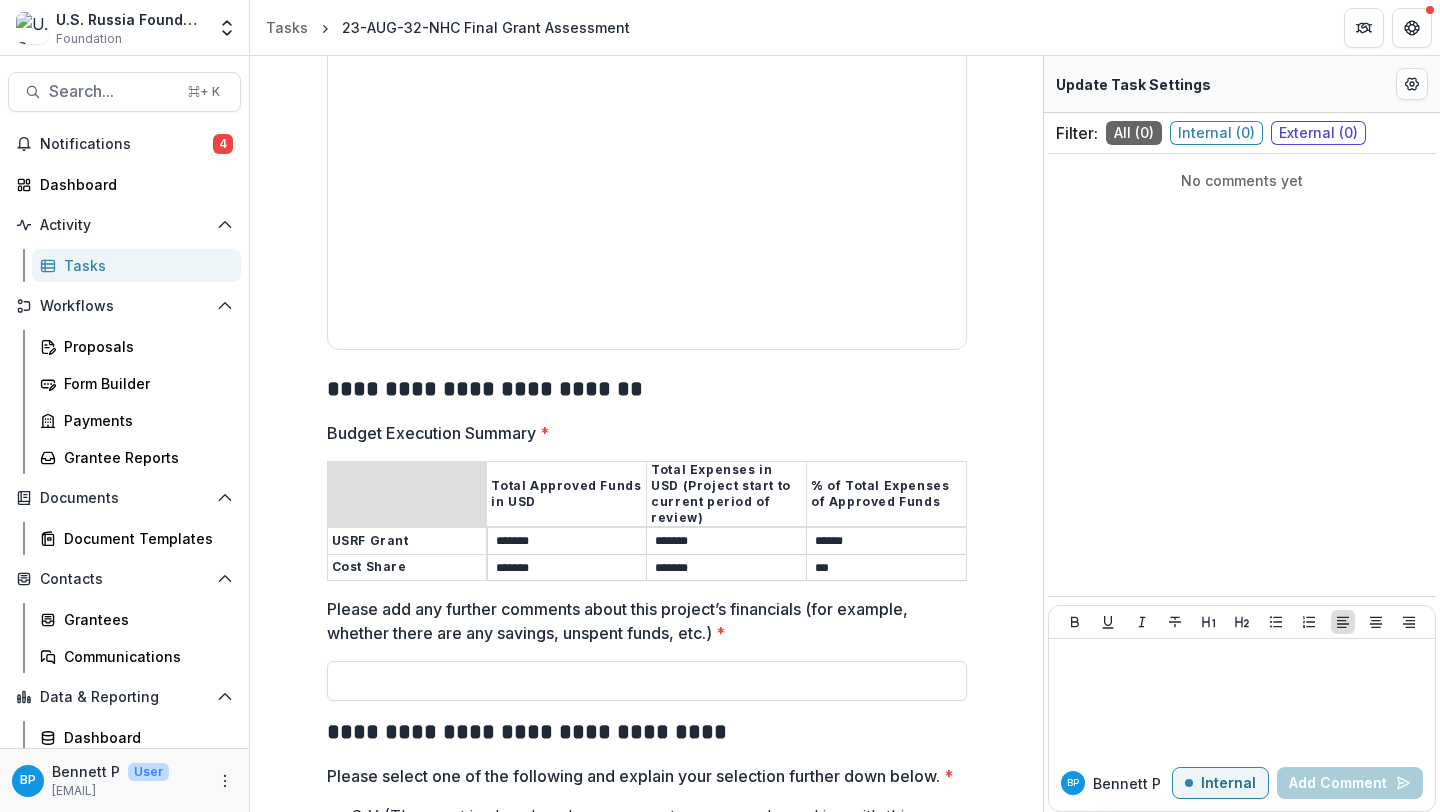 type on "***" 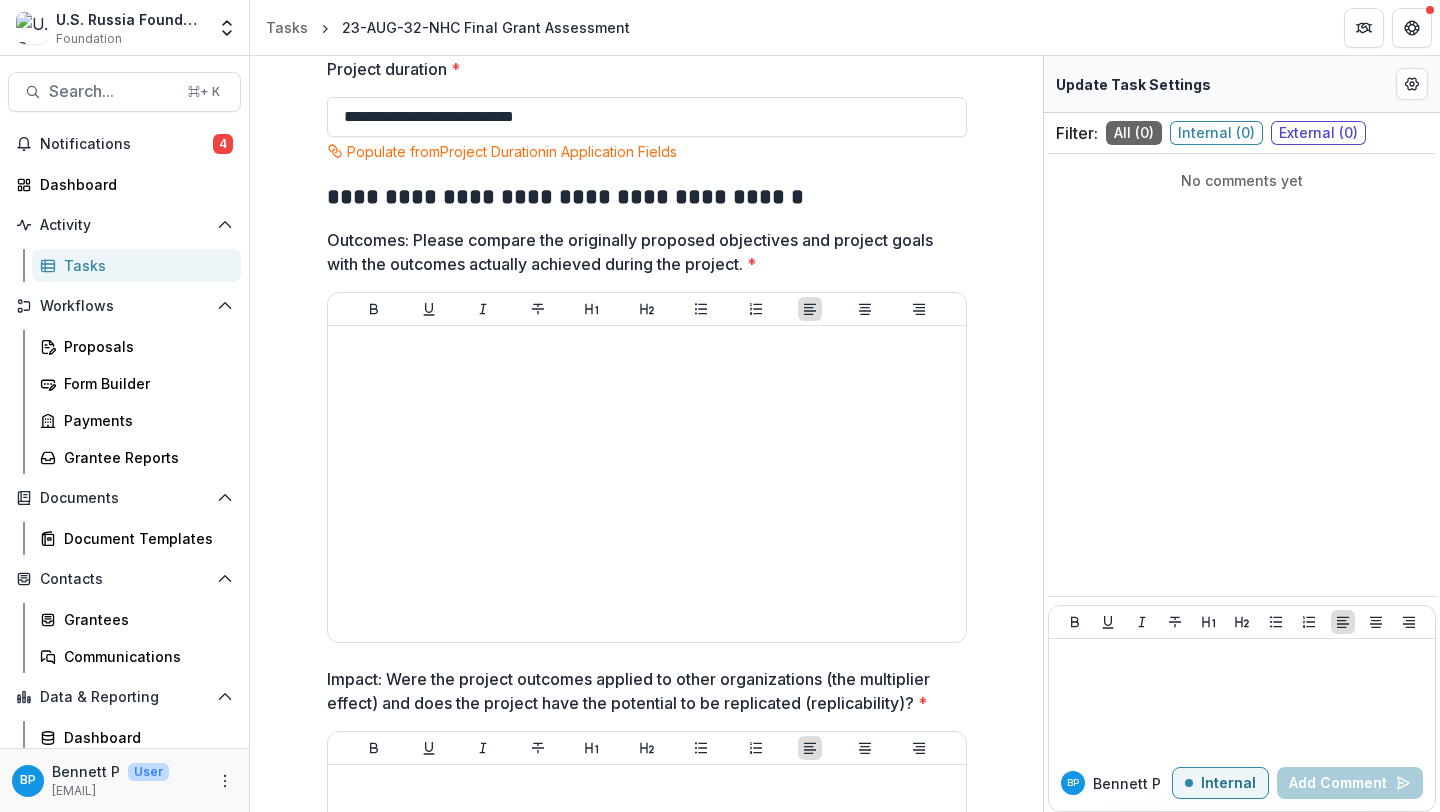 scroll, scrollTop: 570, scrollLeft: 0, axis: vertical 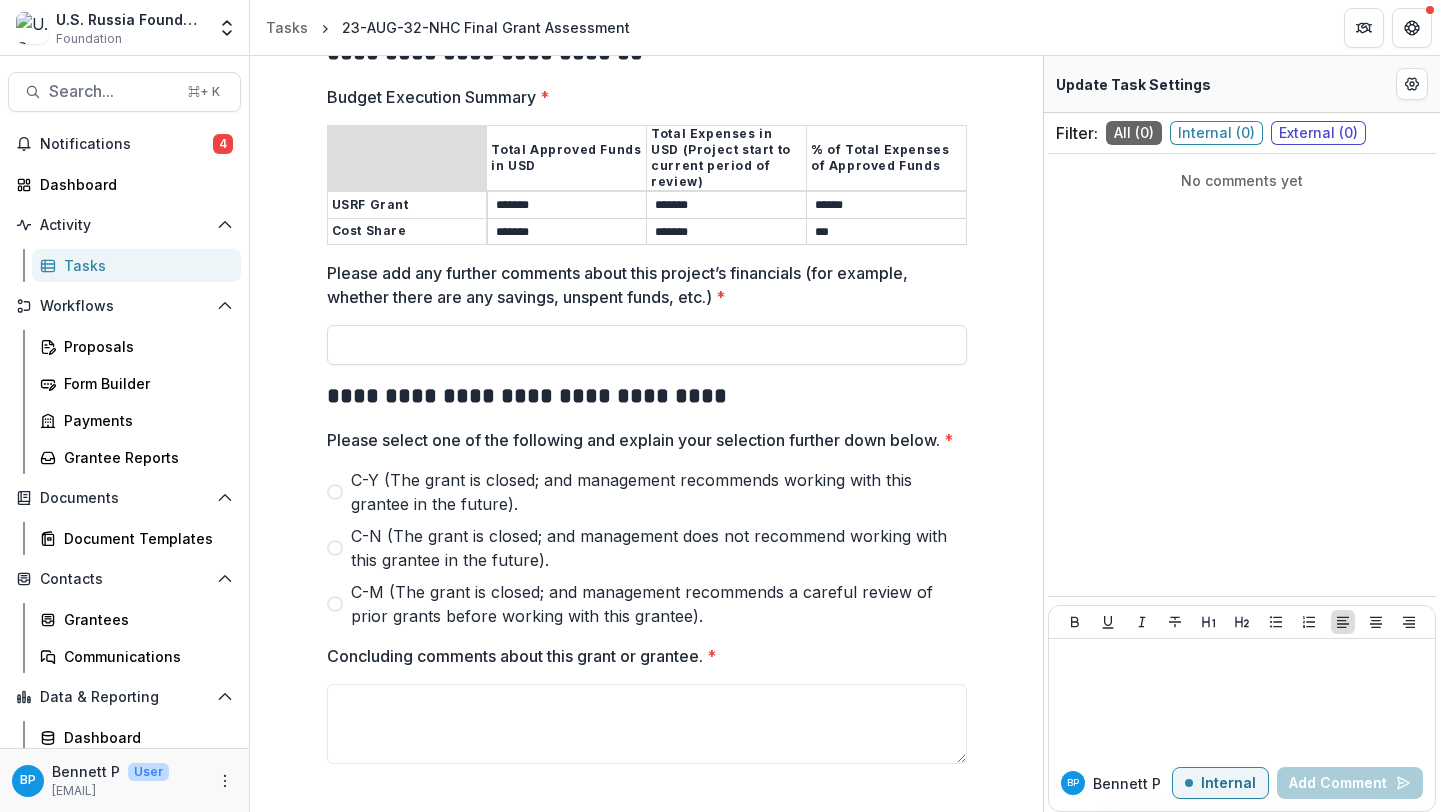 click on "*******" at bounding box center (567, 232) 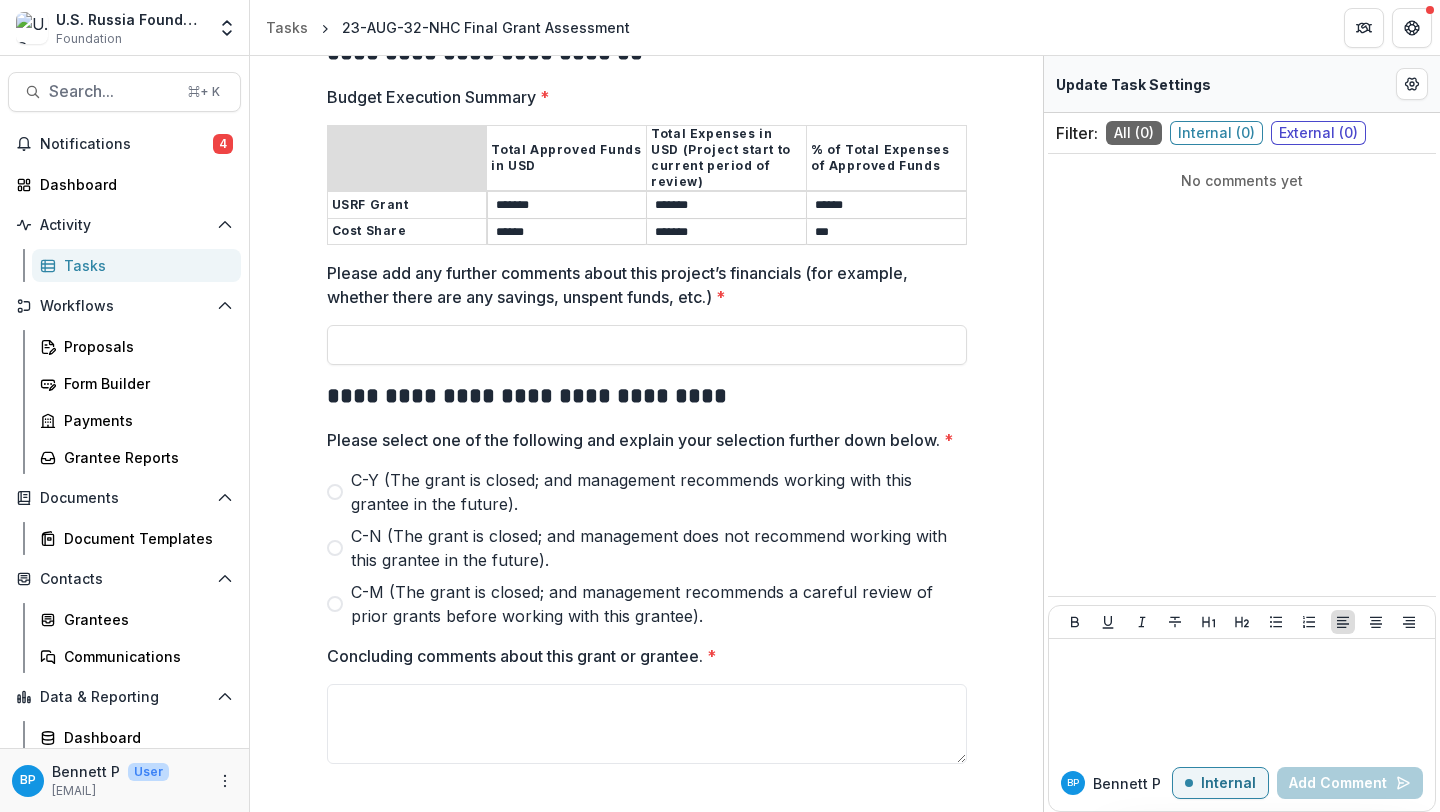 type on "******" 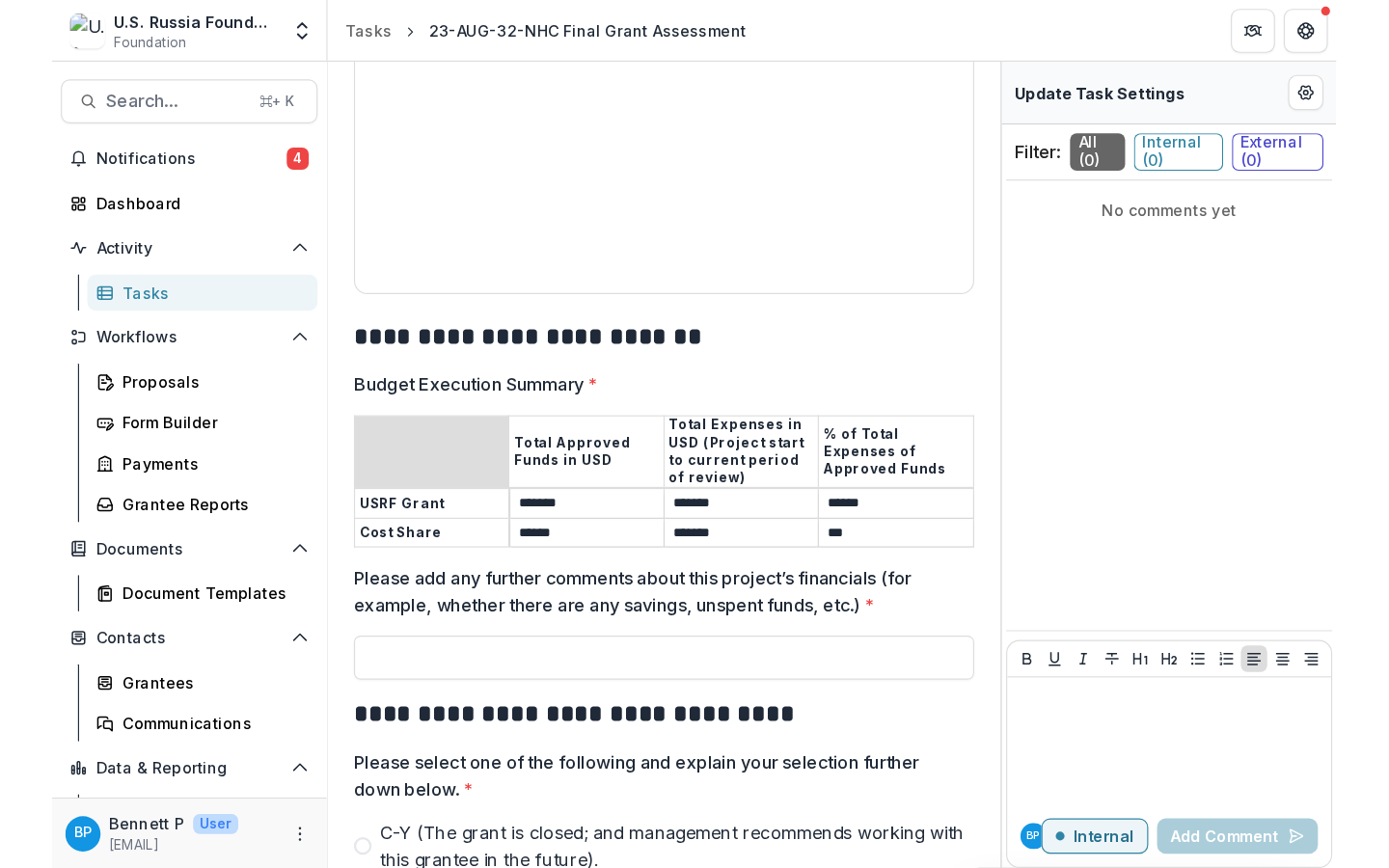 scroll, scrollTop: 2000, scrollLeft: 0, axis: vertical 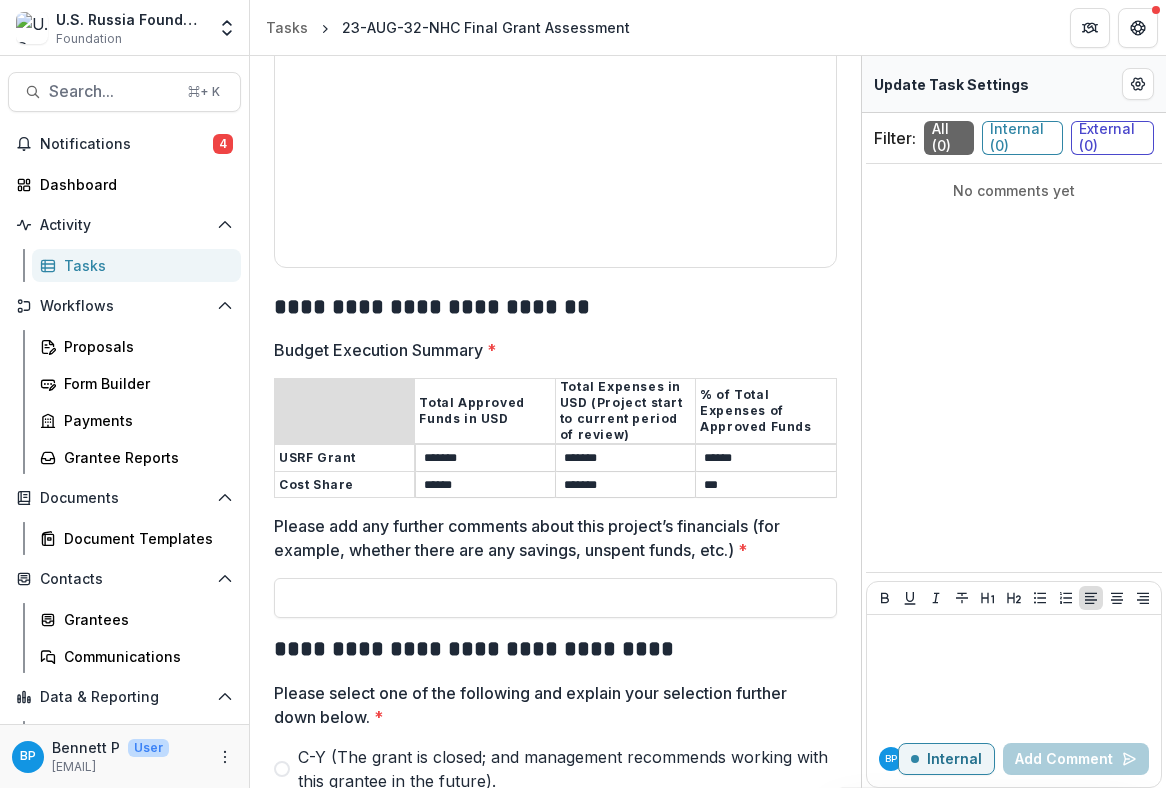drag, startPoint x: 626, startPoint y: 457, endPoint x: 583, endPoint y: 457, distance: 43 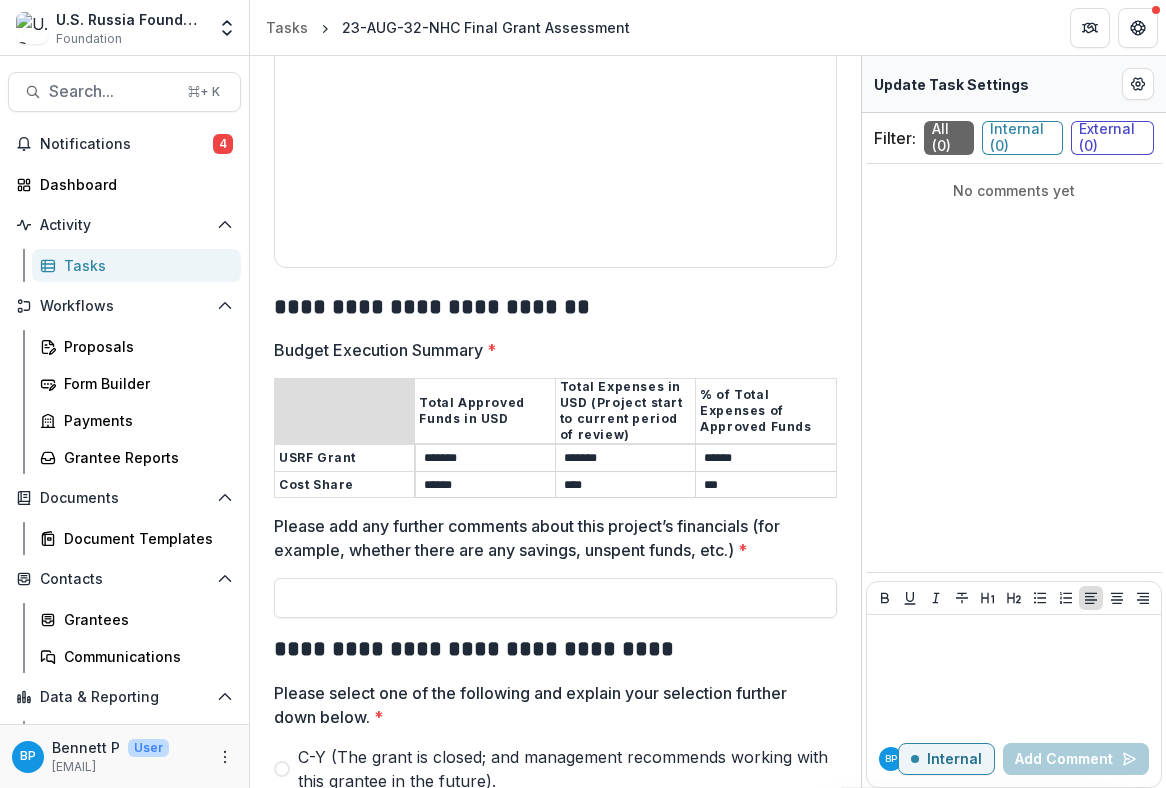 type on "****" 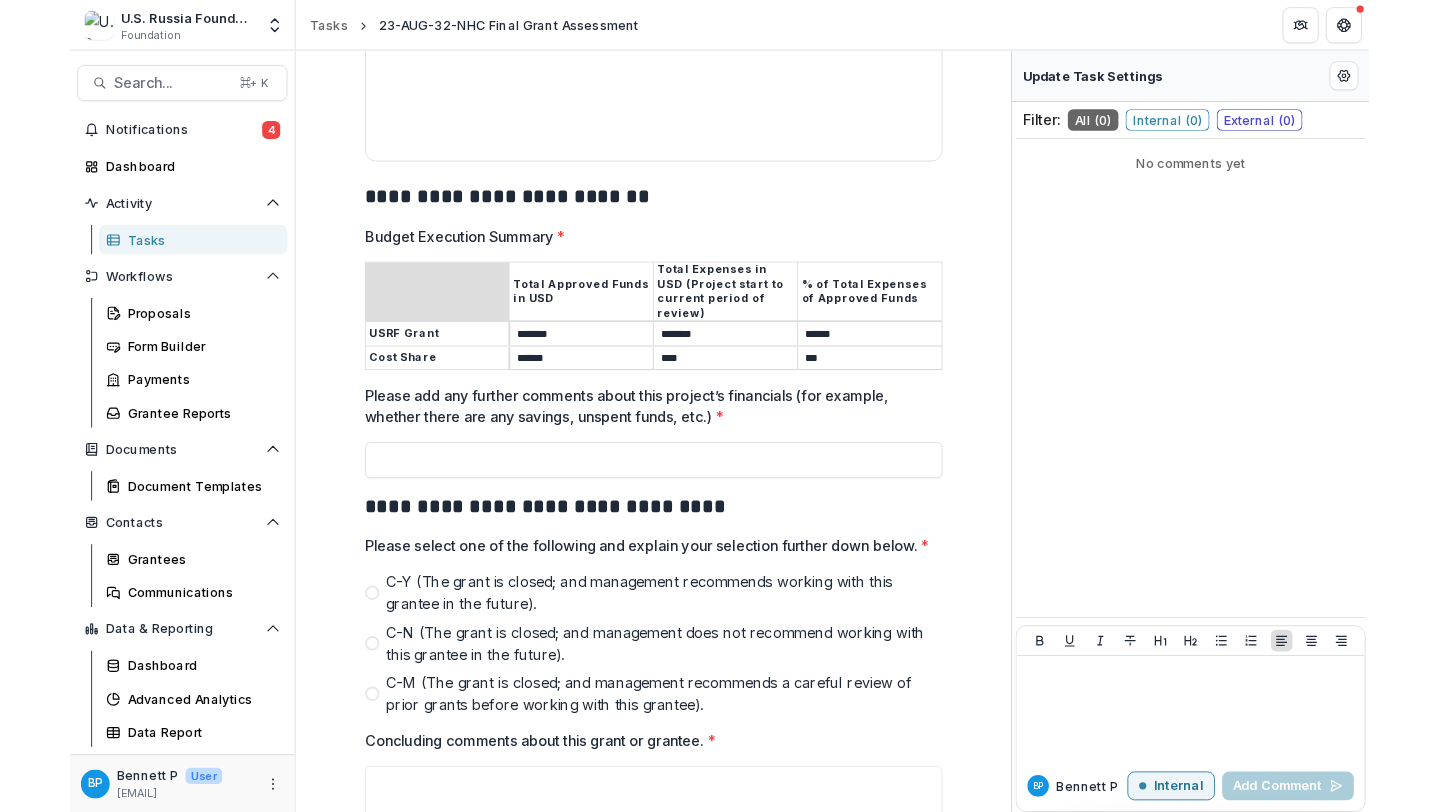 scroll, scrollTop: 2007, scrollLeft: 0, axis: vertical 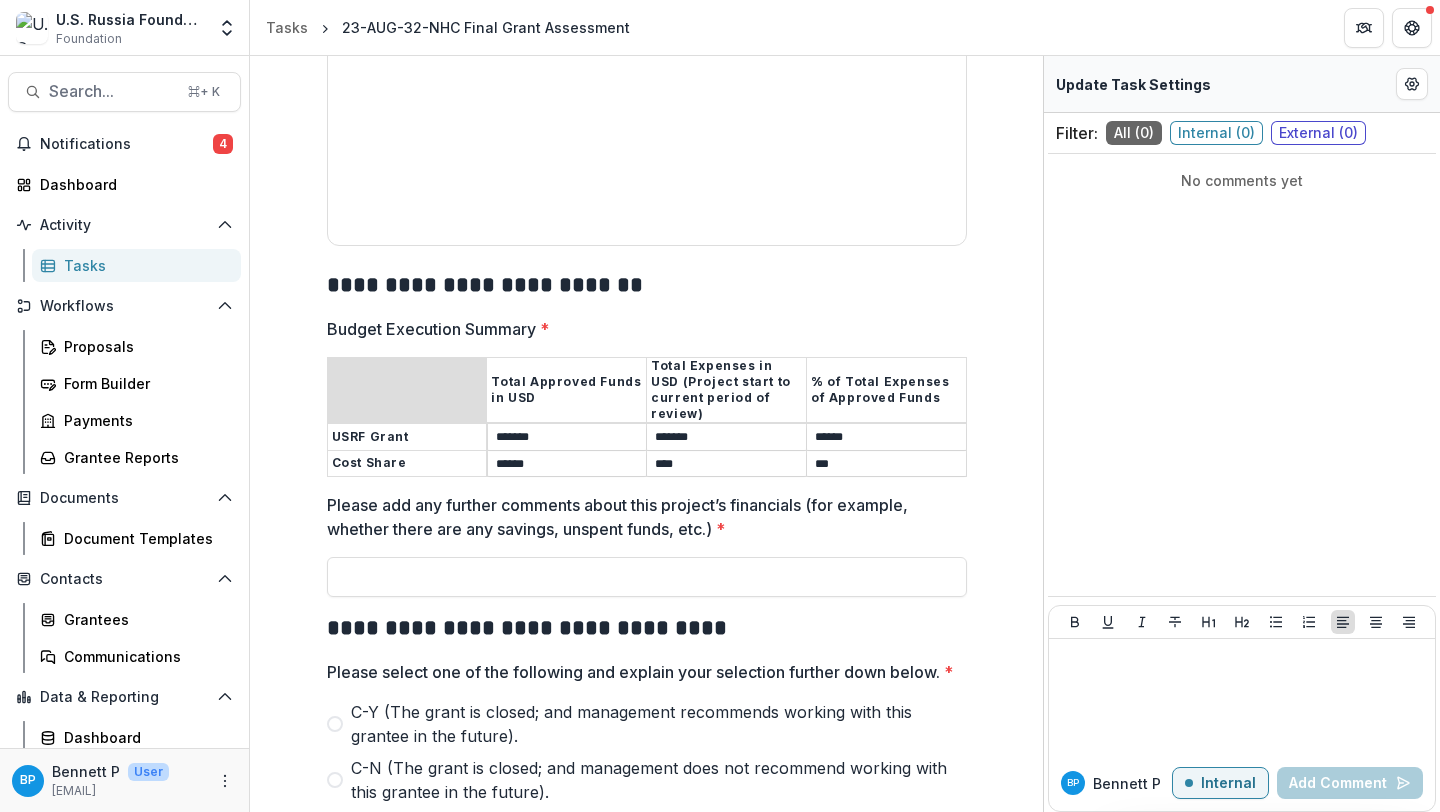 drag, startPoint x: 856, startPoint y: 452, endPoint x: 869, endPoint y: 463, distance: 17.029387 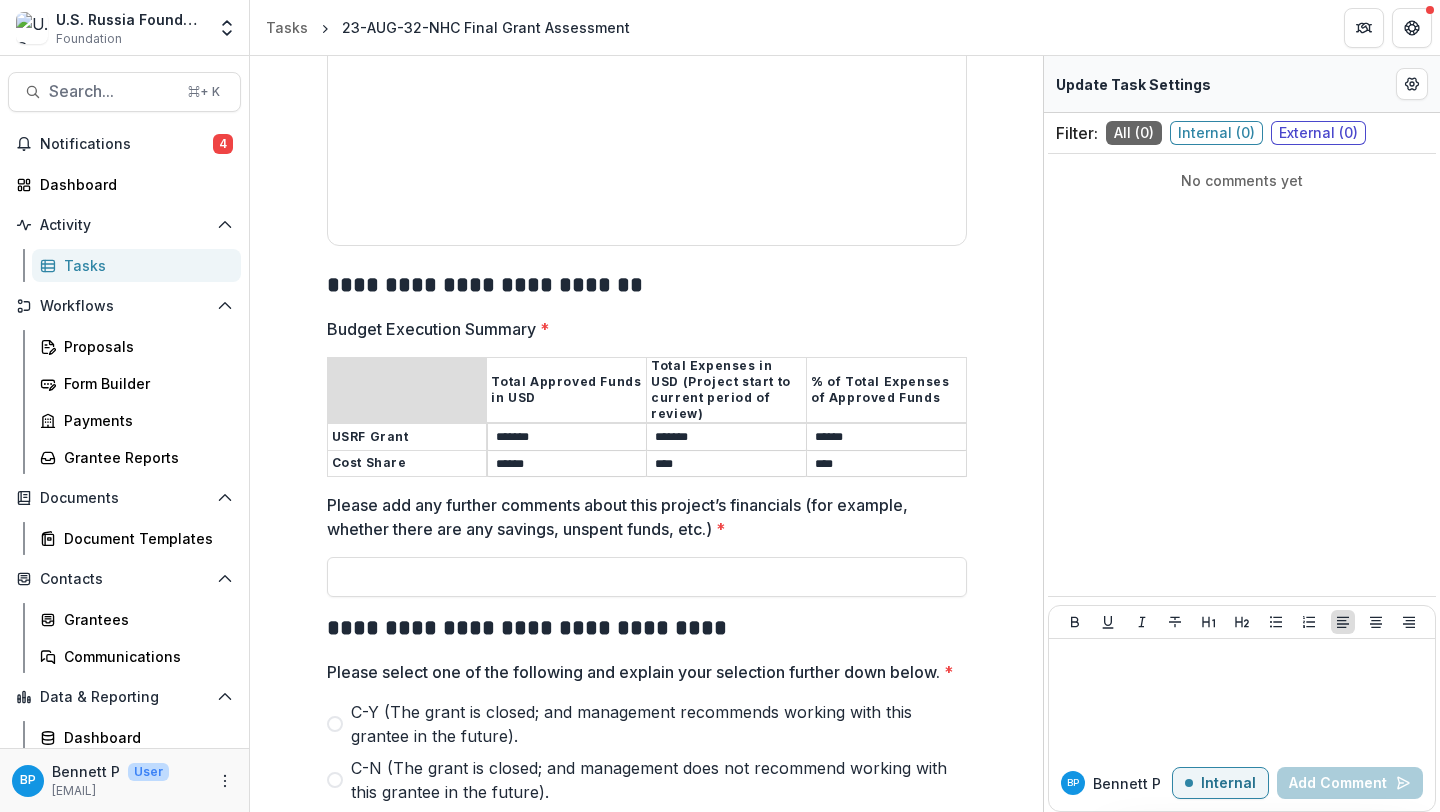 type on "****" 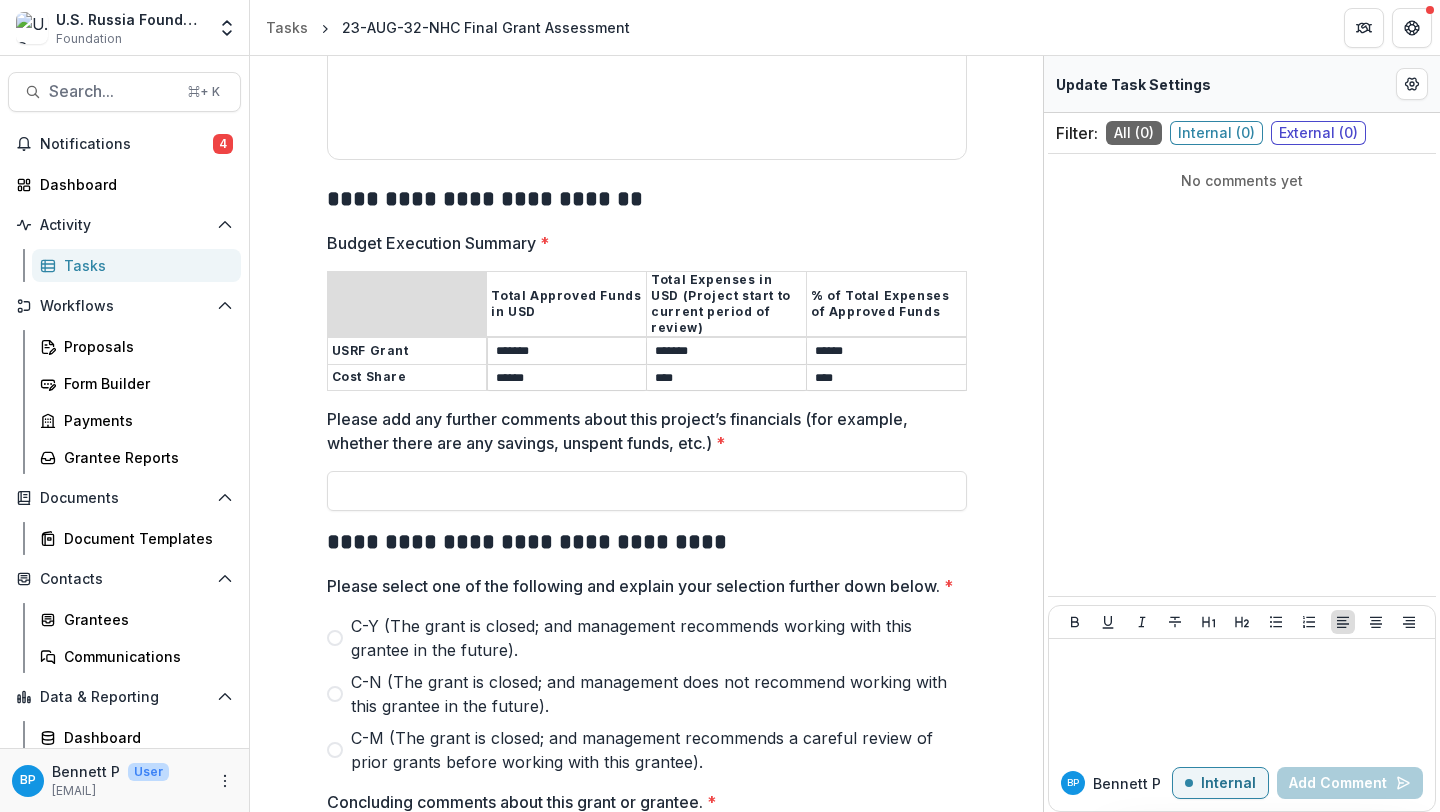 scroll, scrollTop: 2116, scrollLeft: 0, axis: vertical 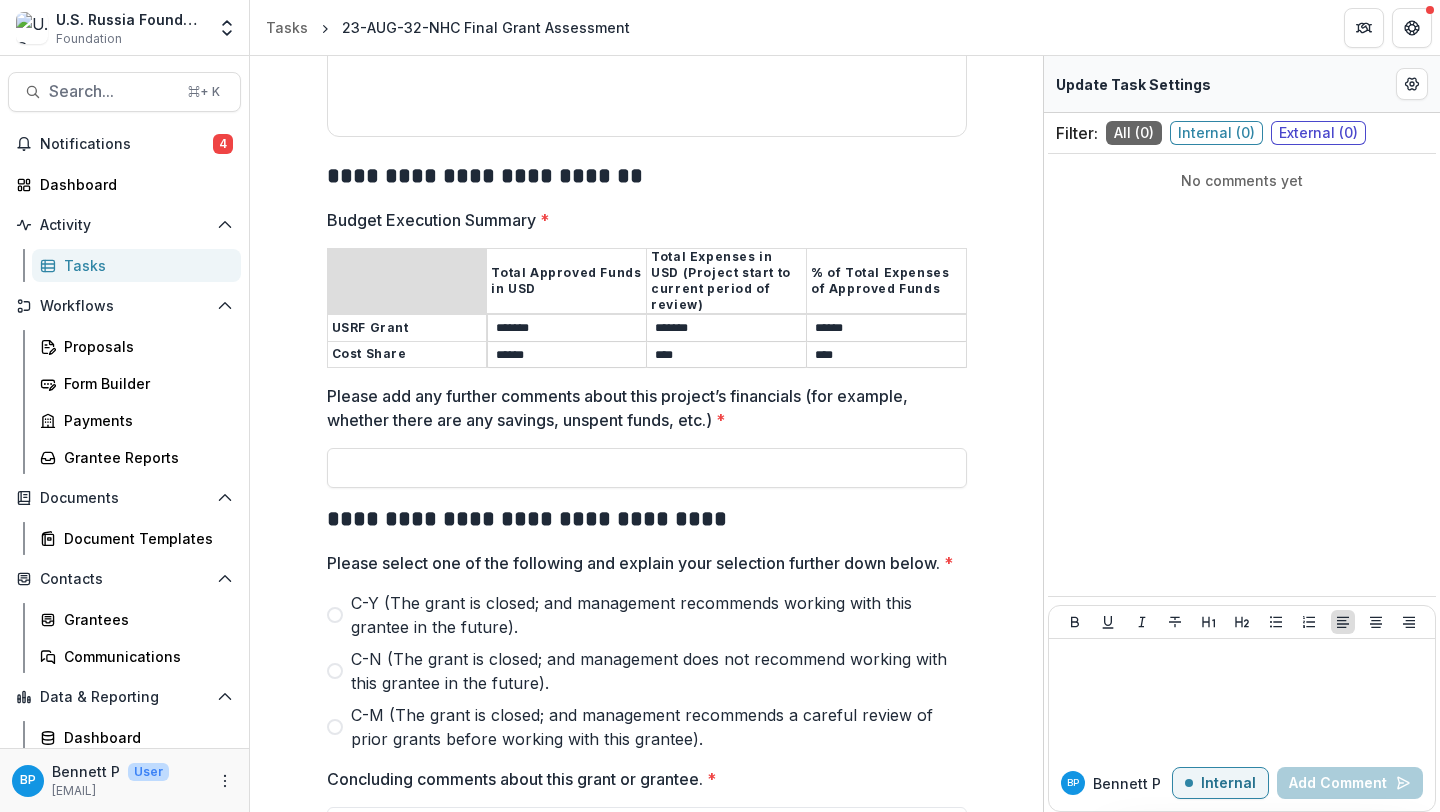 click on "****" at bounding box center [886, 355] 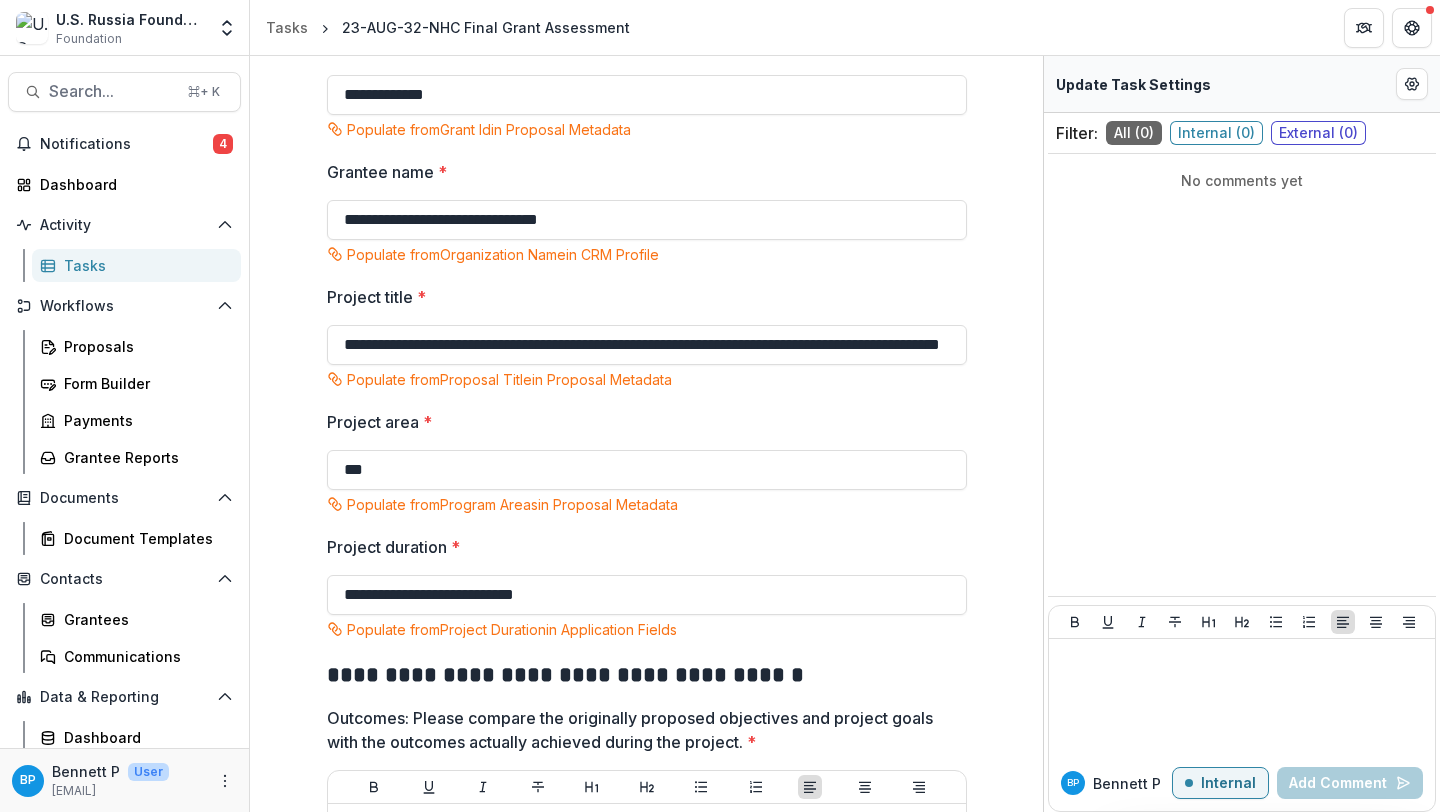 scroll, scrollTop: 0, scrollLeft: 0, axis: both 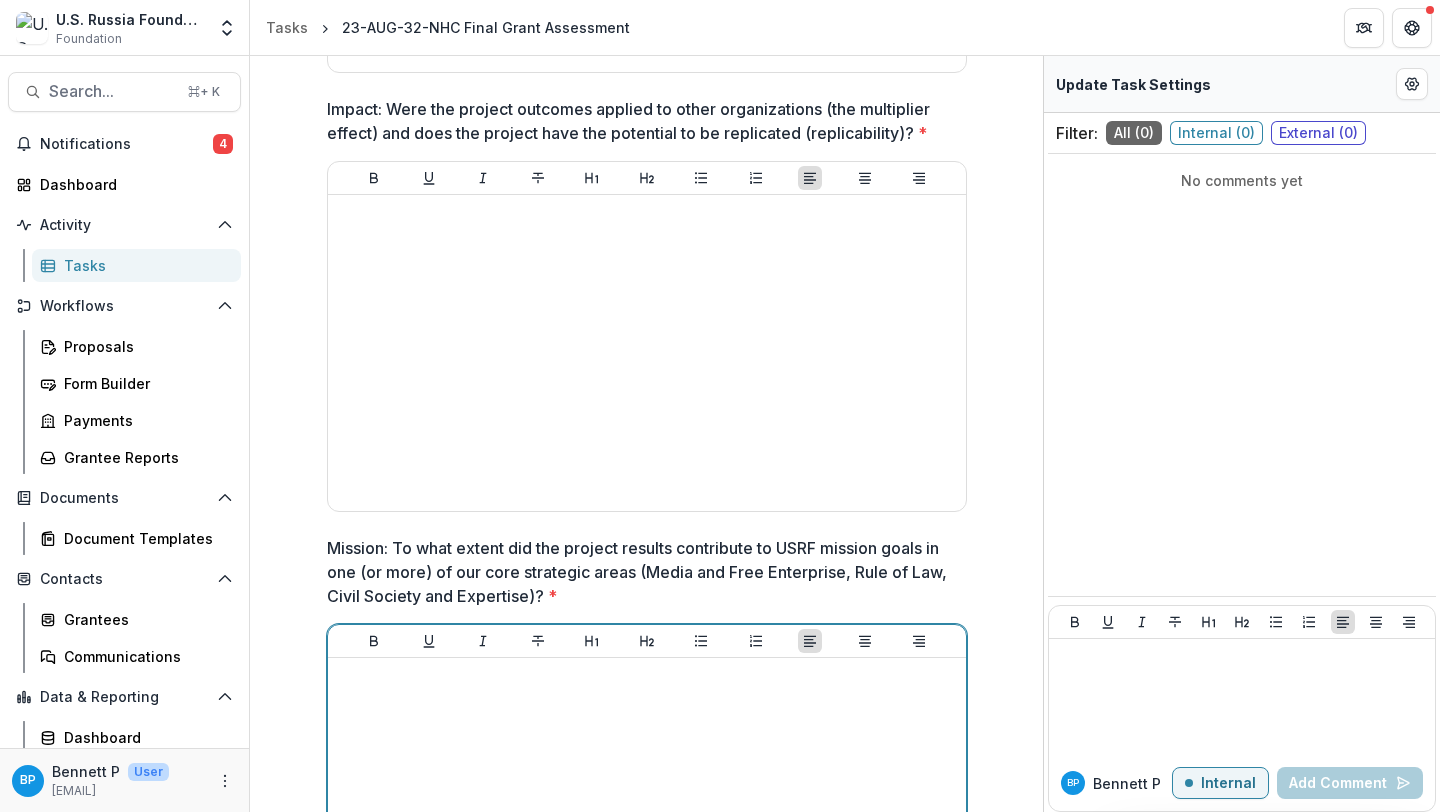 click at bounding box center (647, 816) 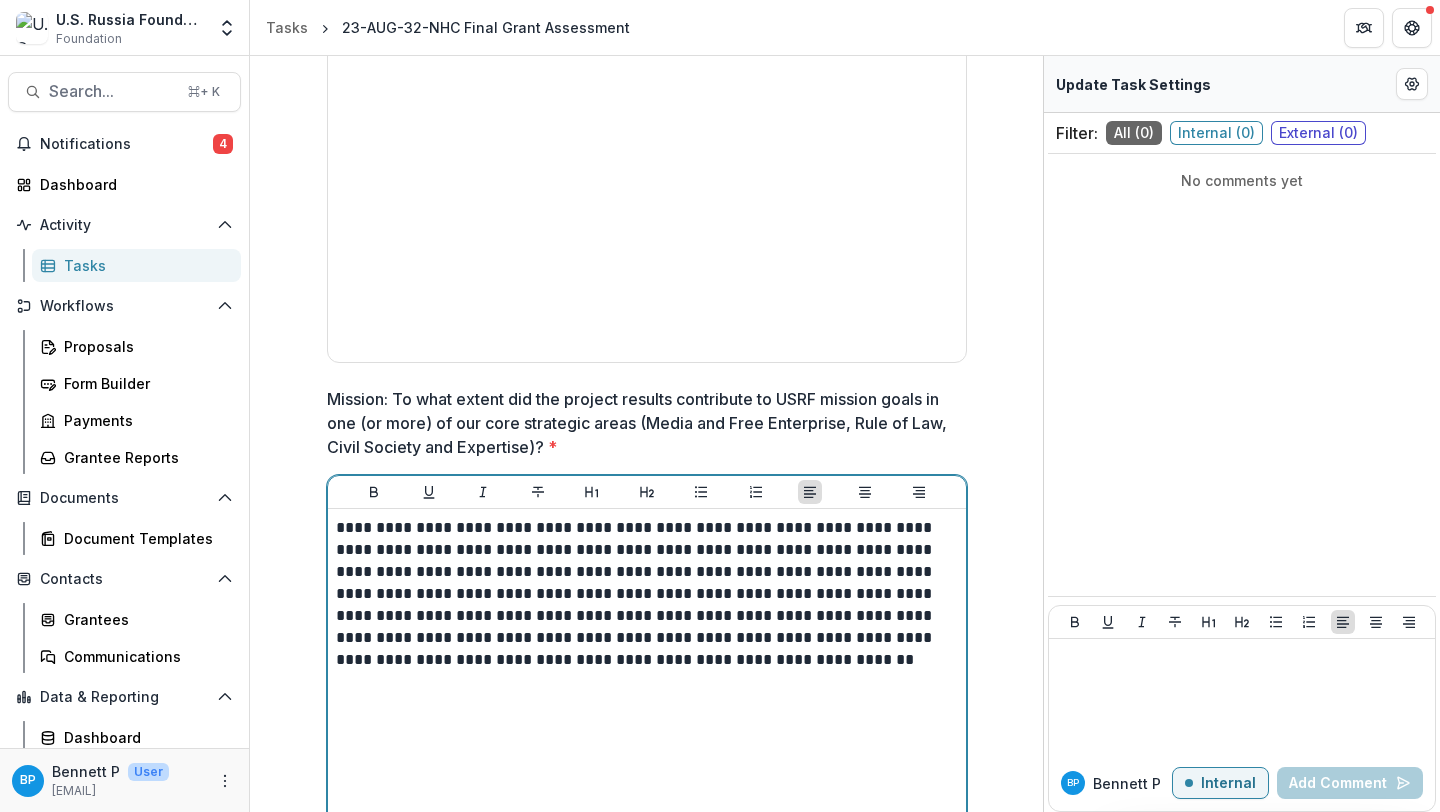 scroll, scrollTop: 1448, scrollLeft: 0, axis: vertical 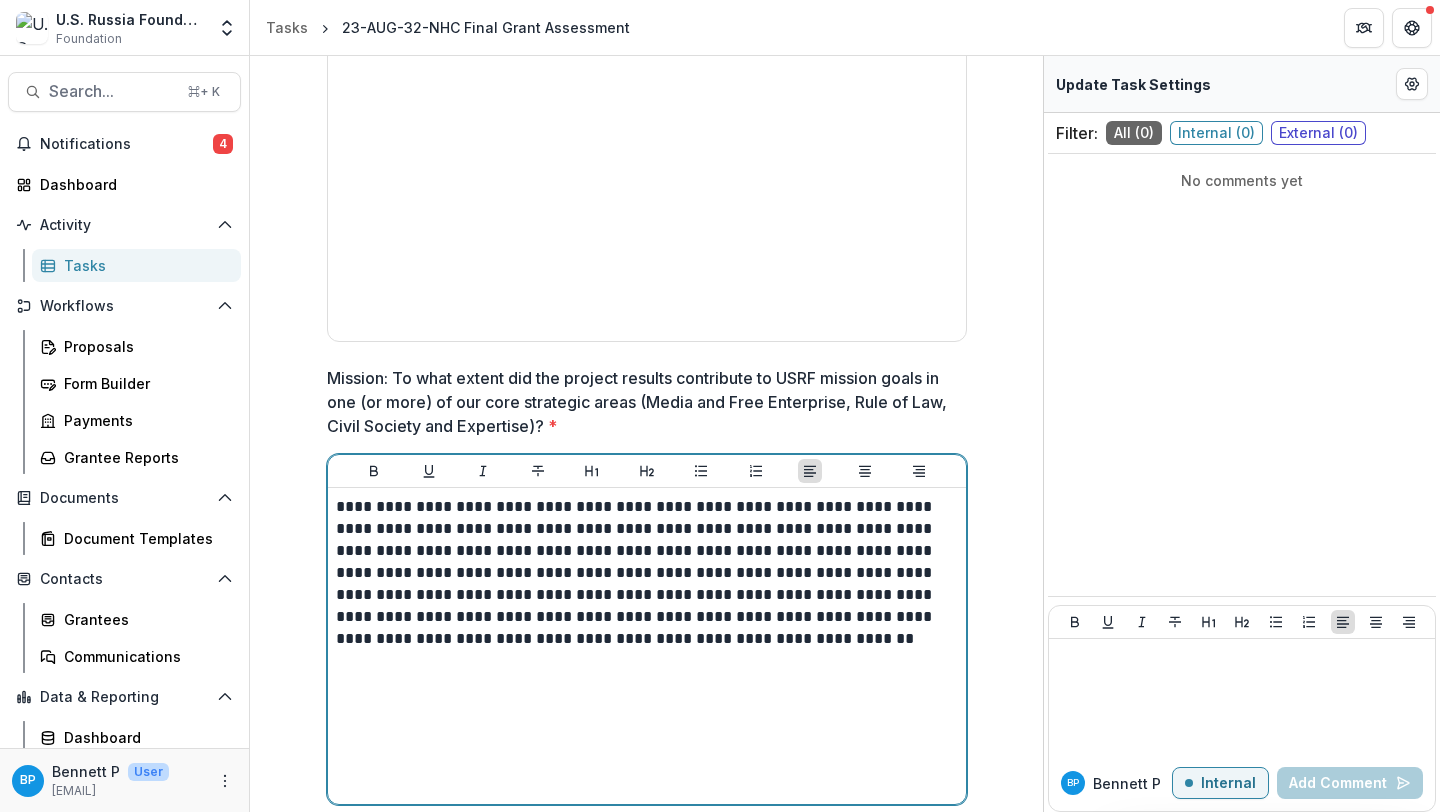 click on "**********" at bounding box center [647, 573] 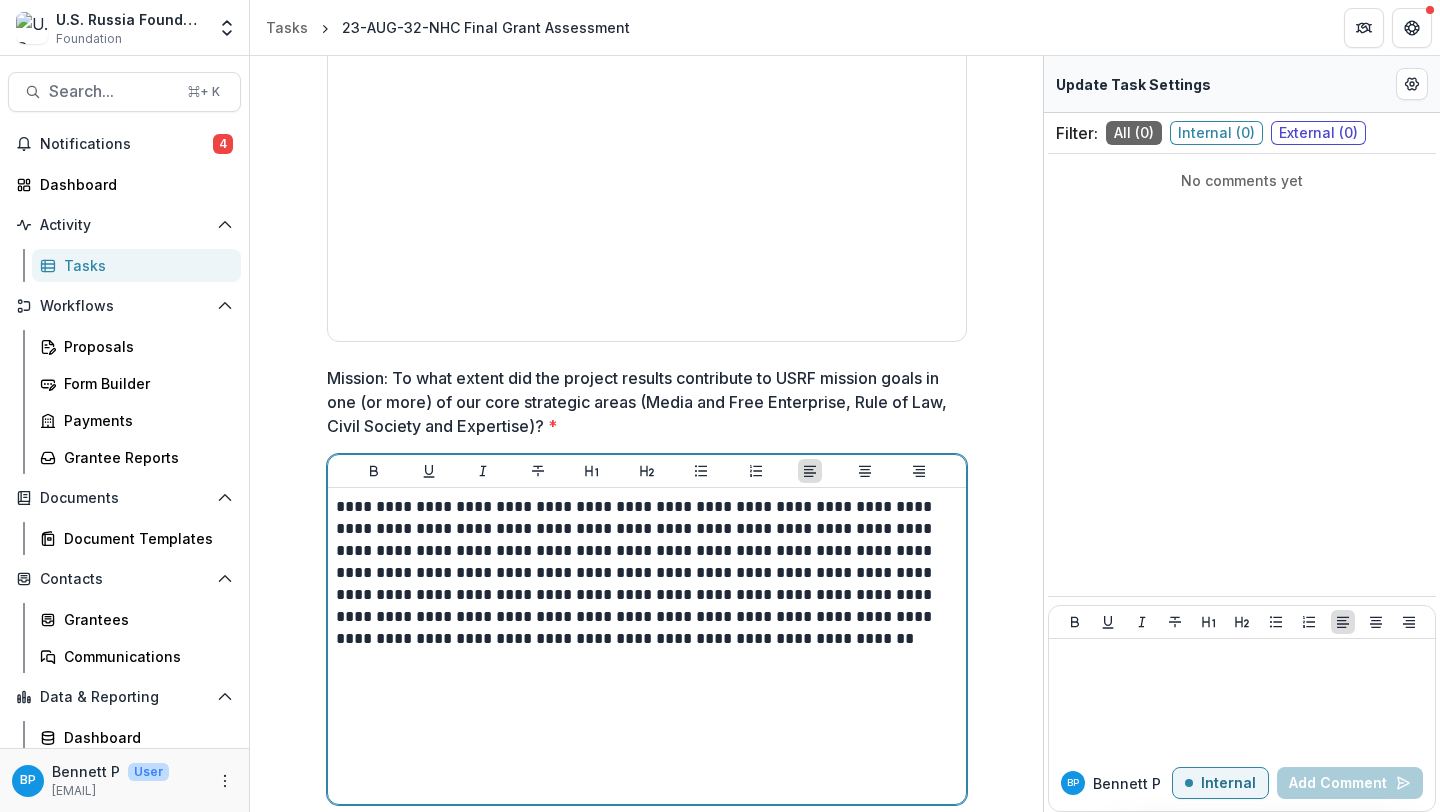 click on "**********" at bounding box center (647, 573) 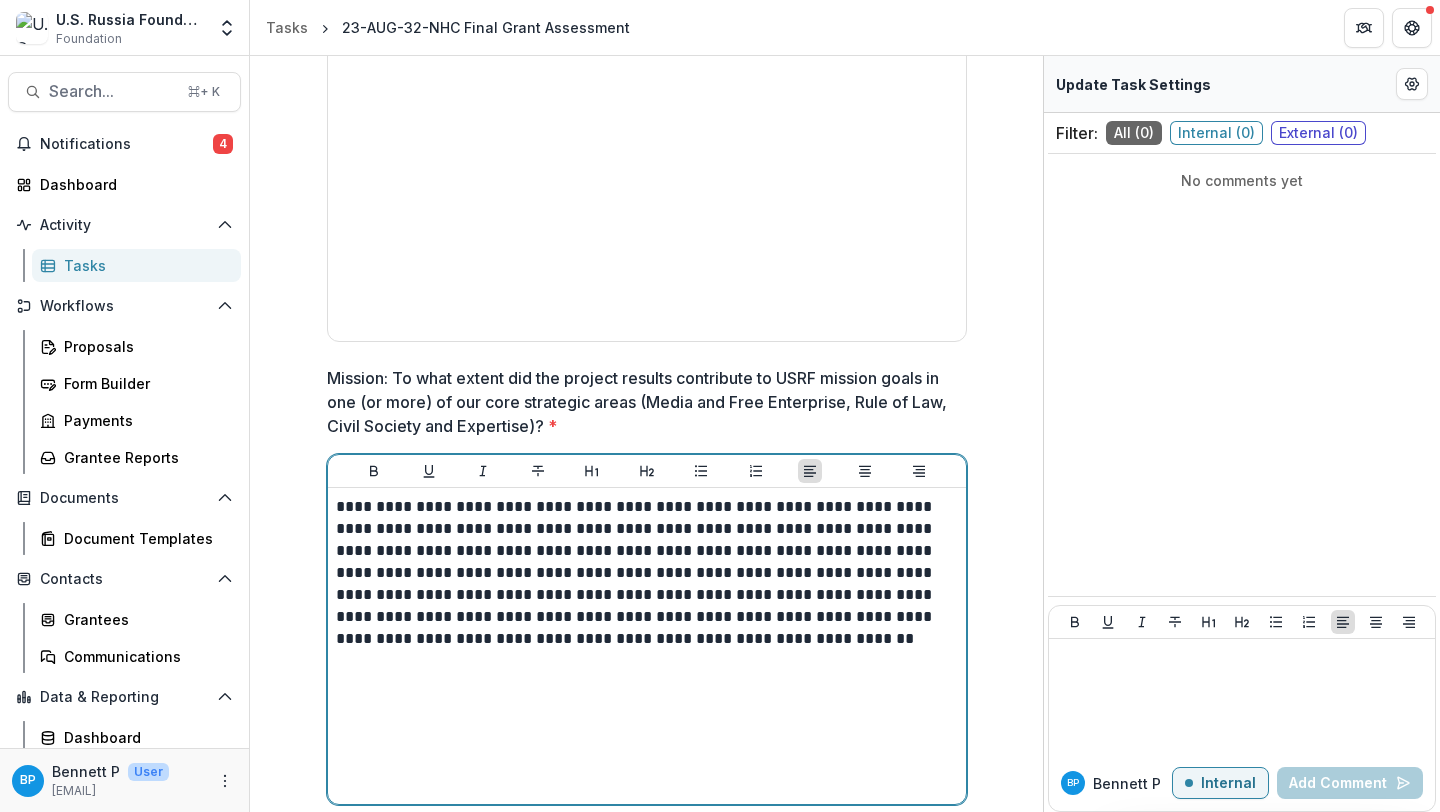 scroll, scrollTop: 1541, scrollLeft: 0, axis: vertical 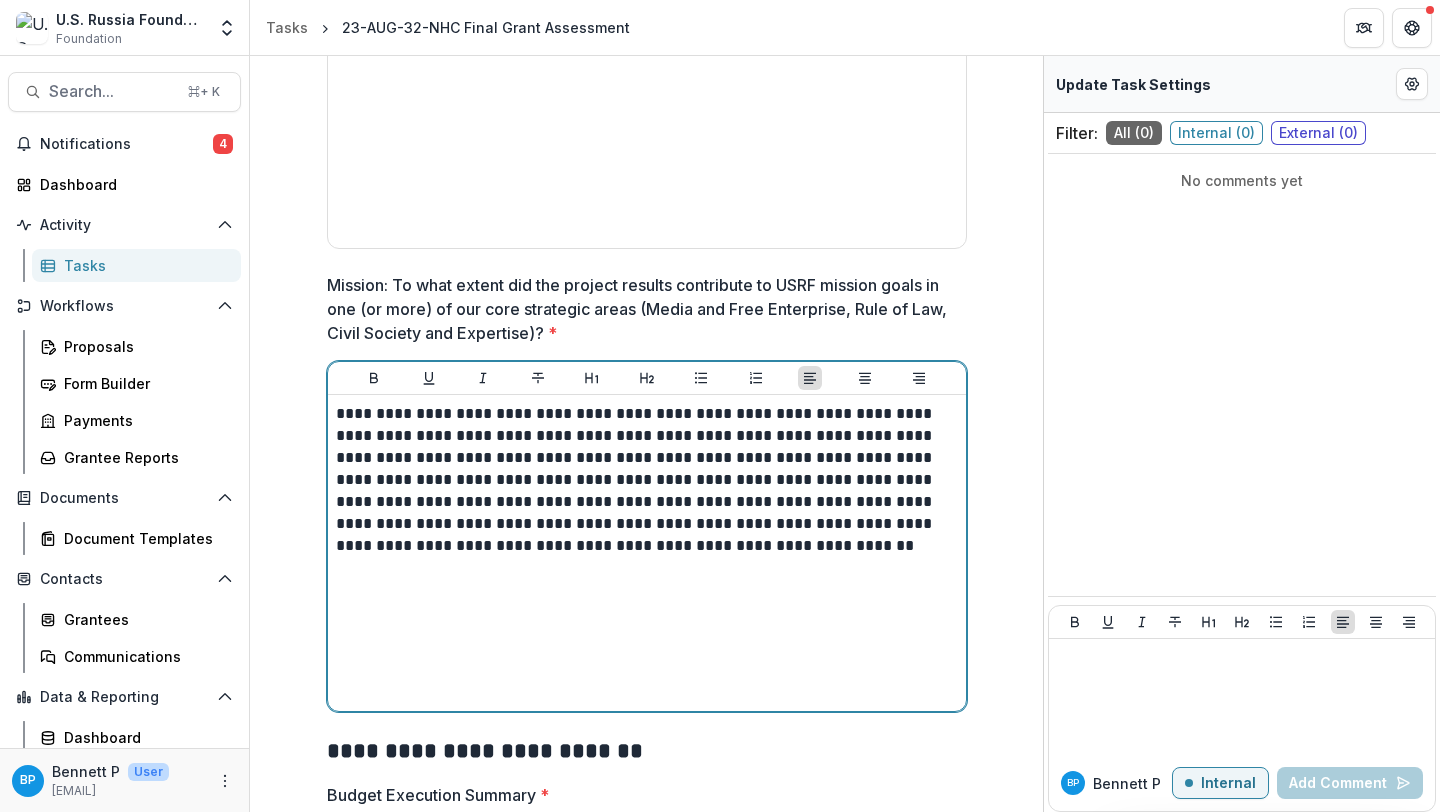 click on "**********" at bounding box center (647, 480) 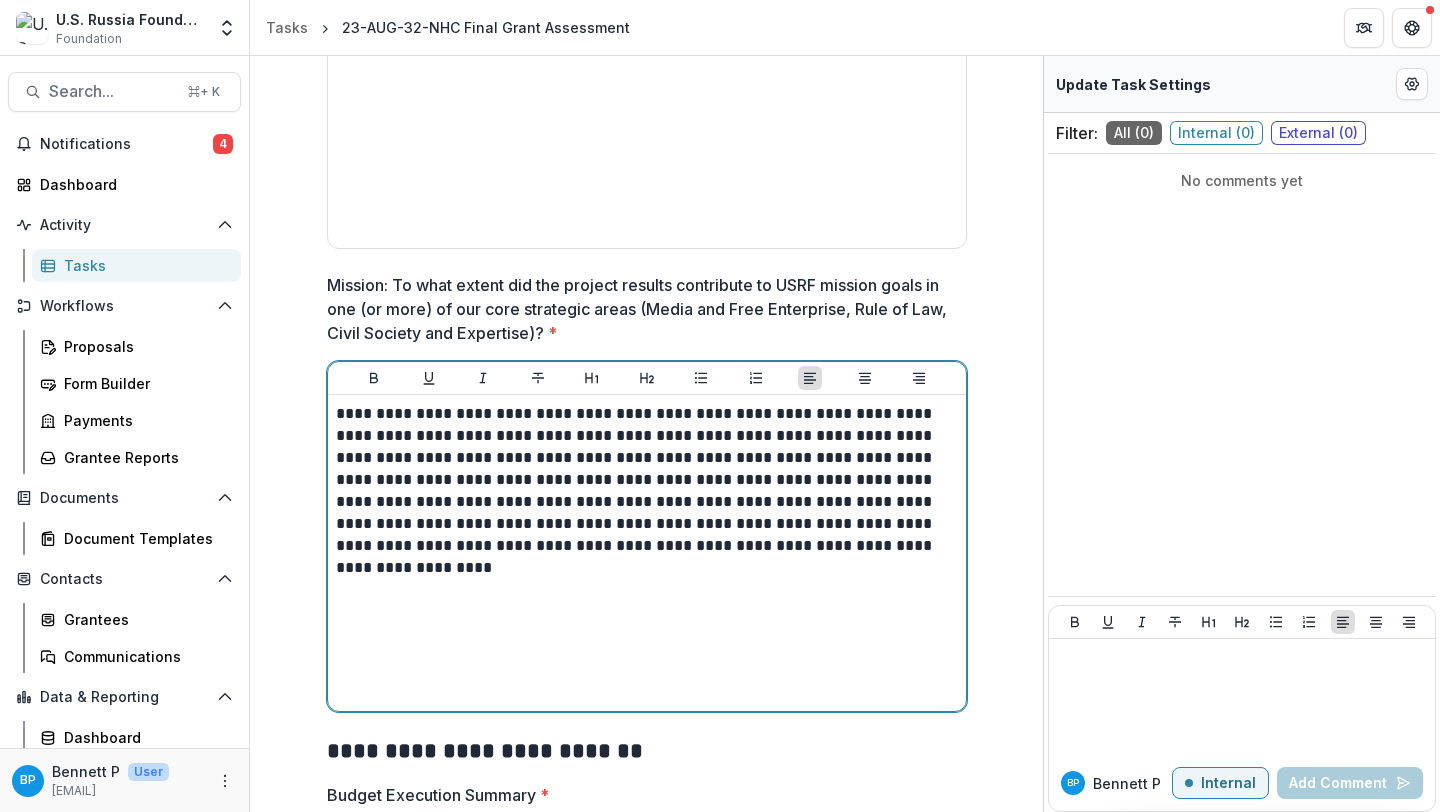 click on "**********" at bounding box center (647, 480) 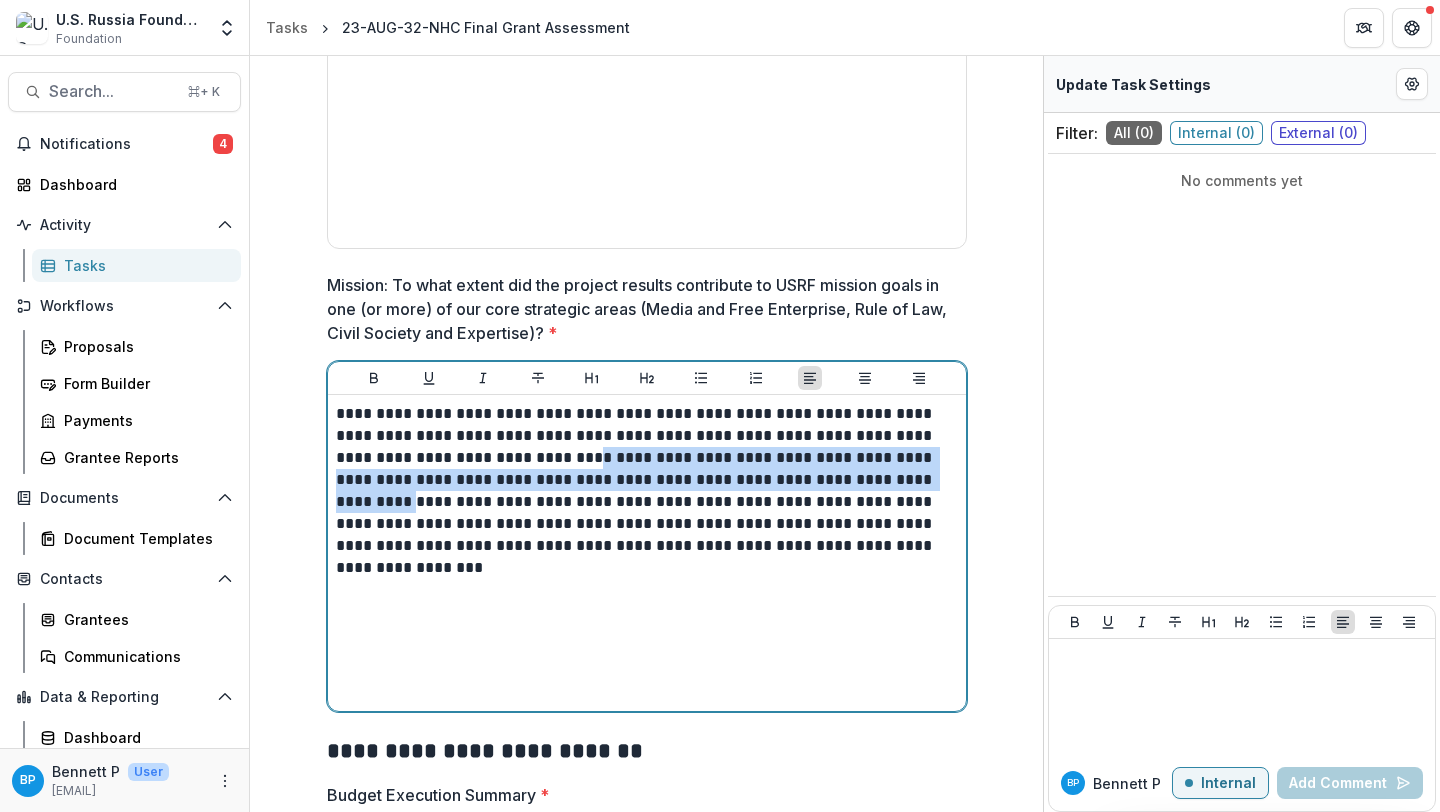 drag, startPoint x: 581, startPoint y: 456, endPoint x: 879, endPoint y: 482, distance: 299.13208 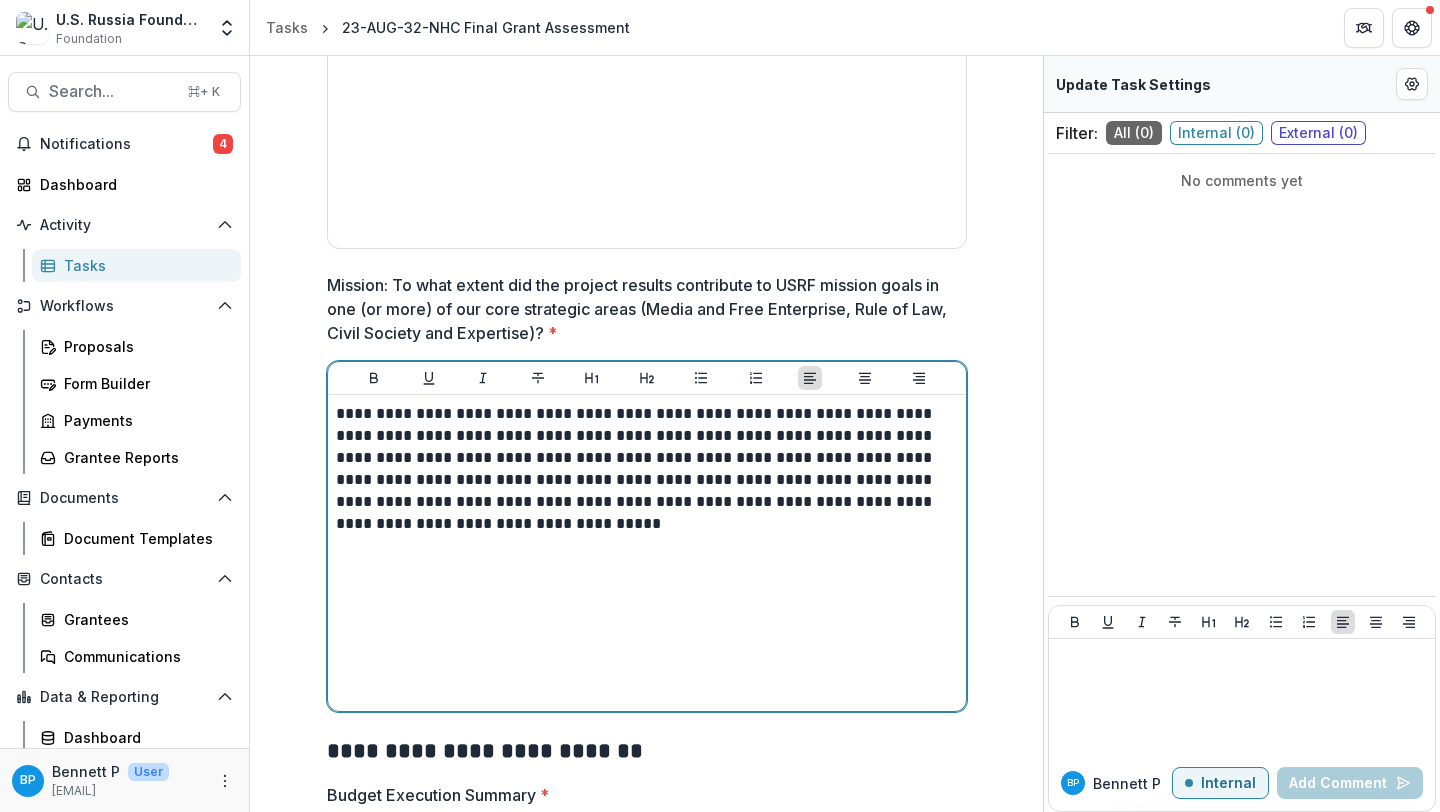 click on "**********" at bounding box center [647, 553] 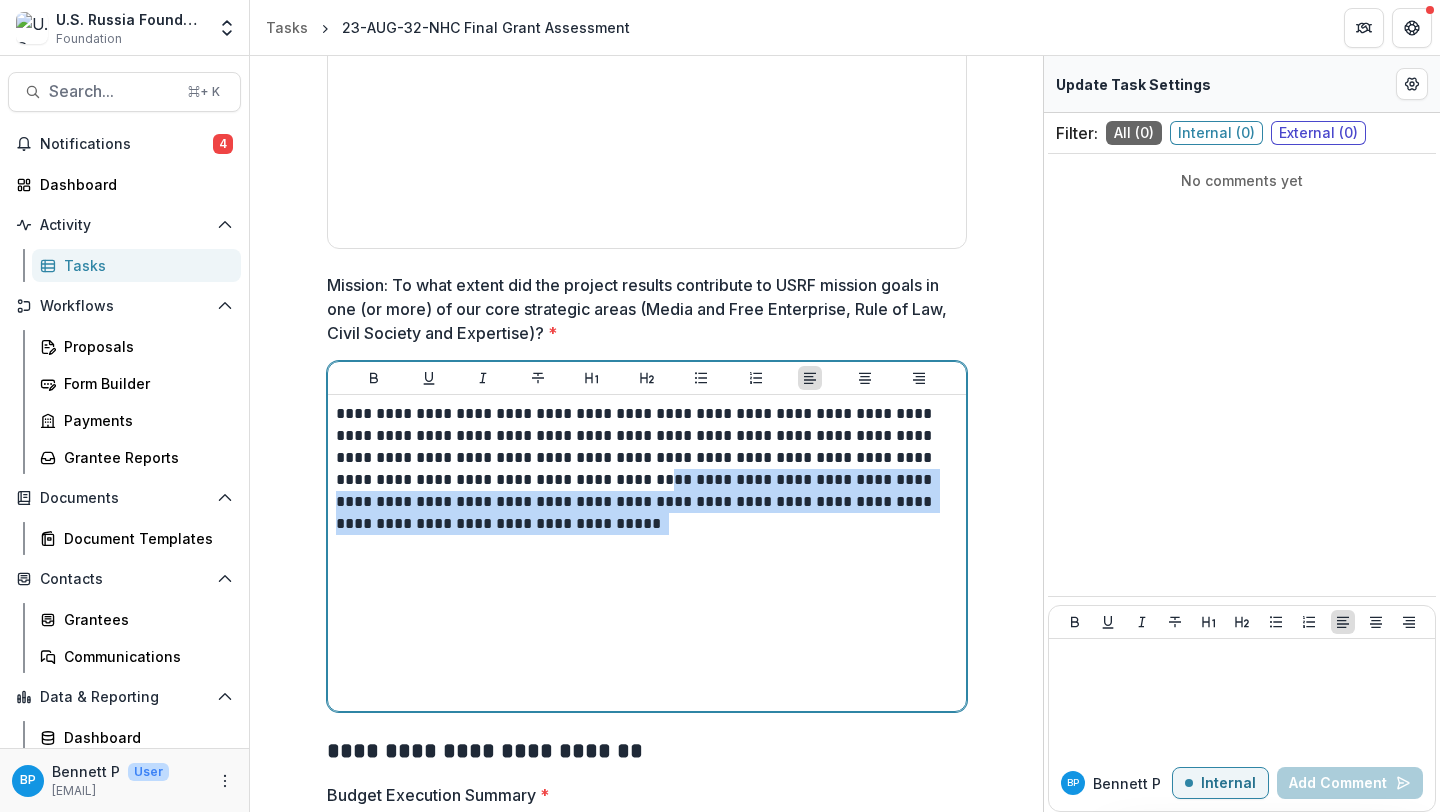 drag, startPoint x: 617, startPoint y: 481, endPoint x: 703, endPoint y: 536, distance: 102.0833 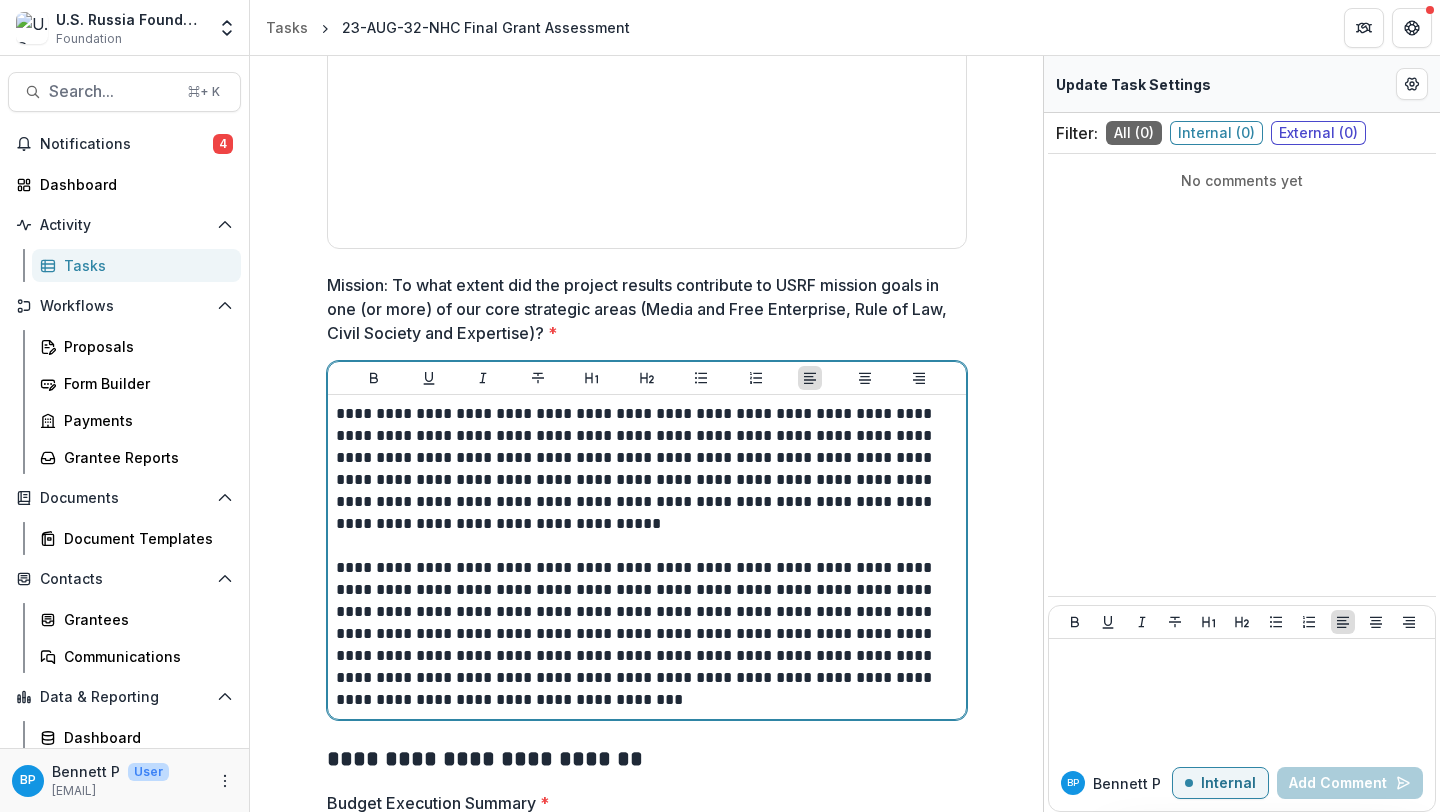 click on "**********" at bounding box center (647, 634) 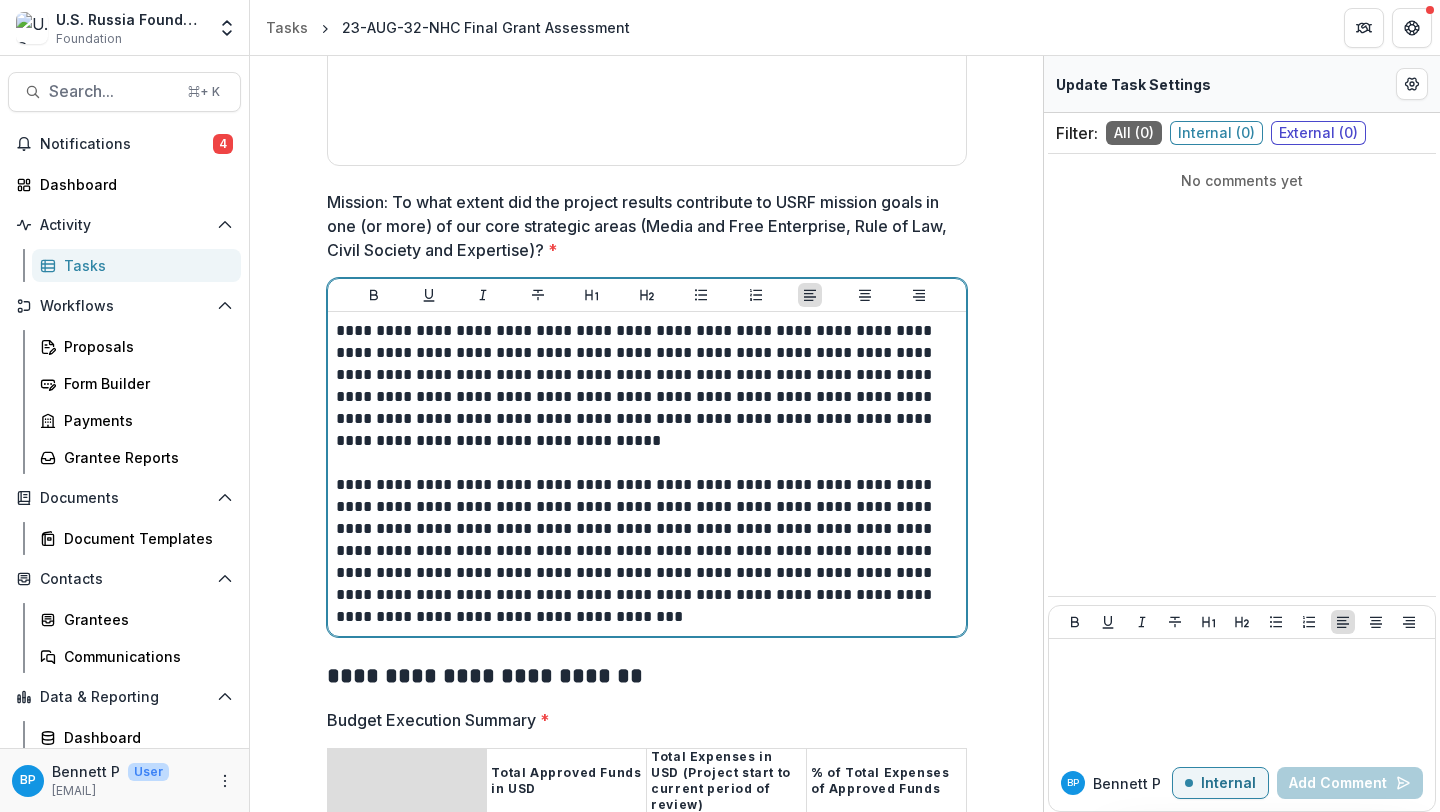 scroll, scrollTop: 1625, scrollLeft: 0, axis: vertical 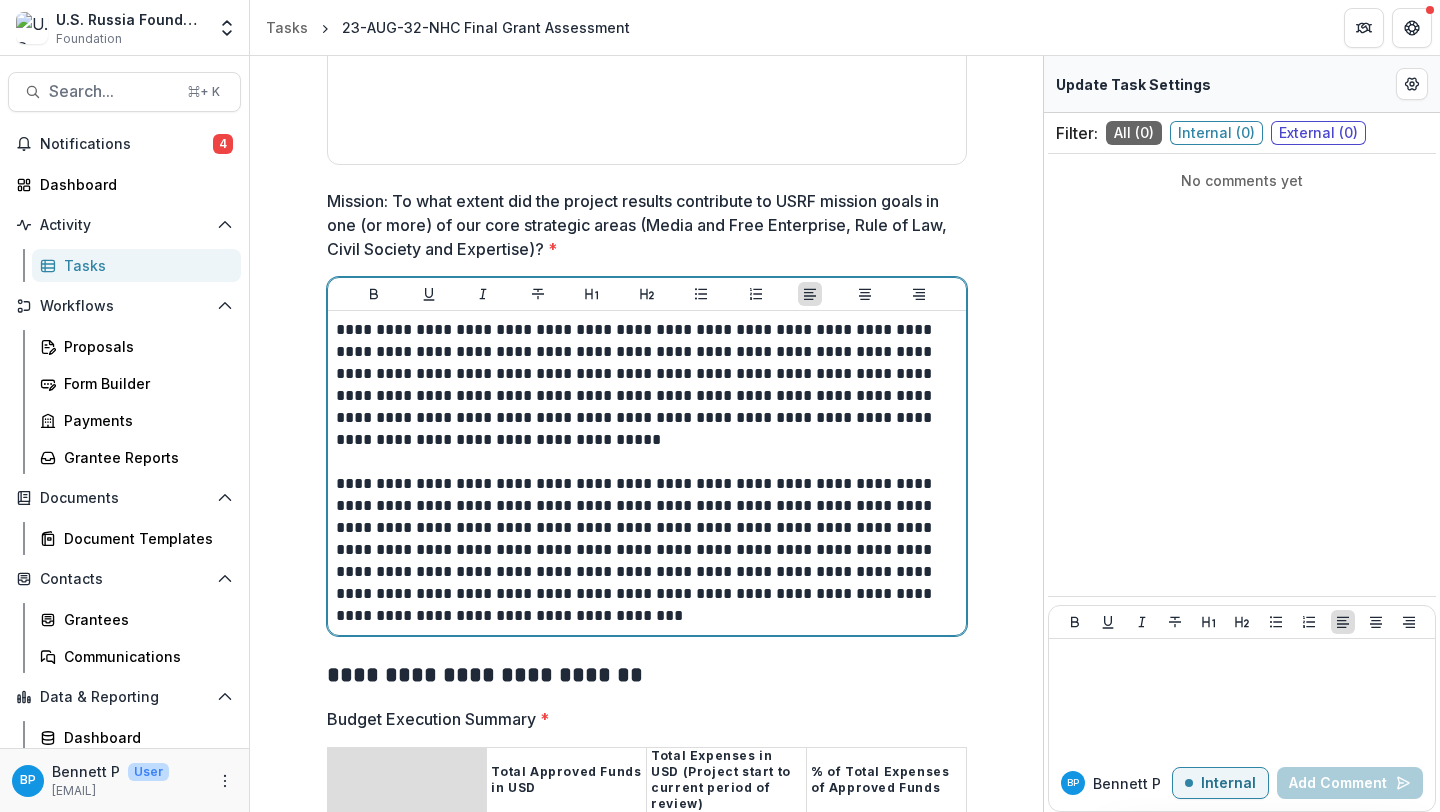 click on "**********" at bounding box center [647, 550] 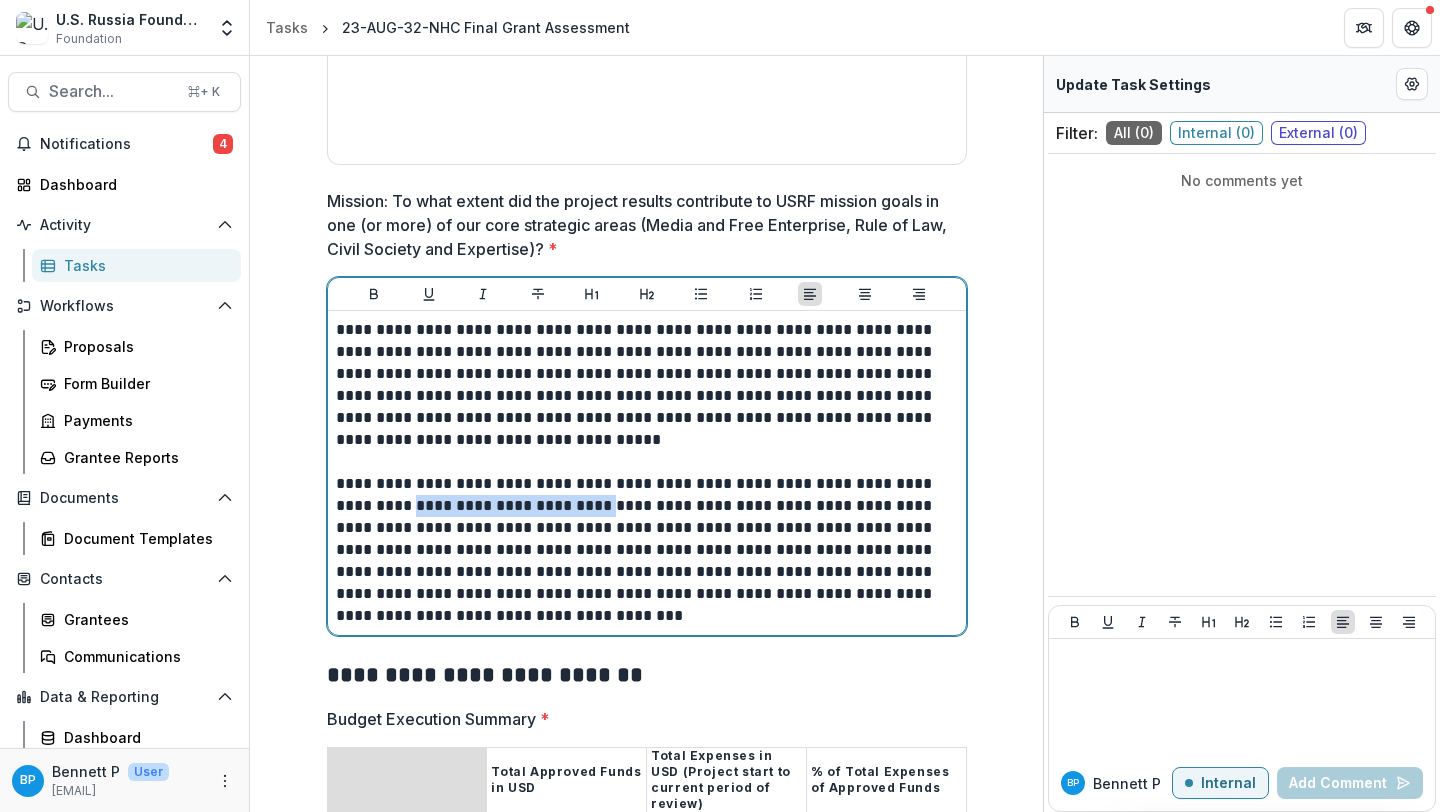 drag, startPoint x: 525, startPoint y: 504, endPoint x: 317, endPoint y: 506, distance: 208.00961 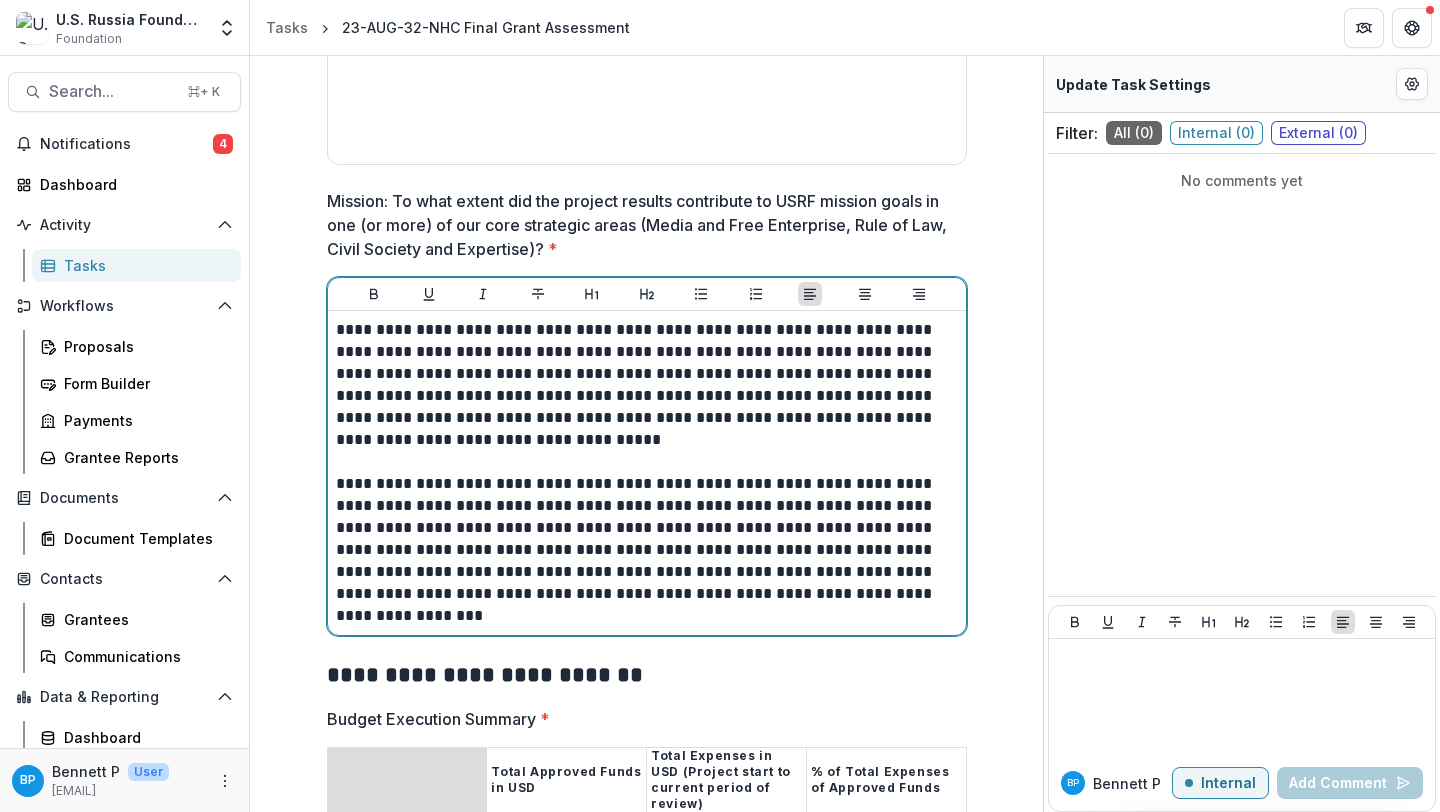 scroll, scrollTop: 1699, scrollLeft: 0, axis: vertical 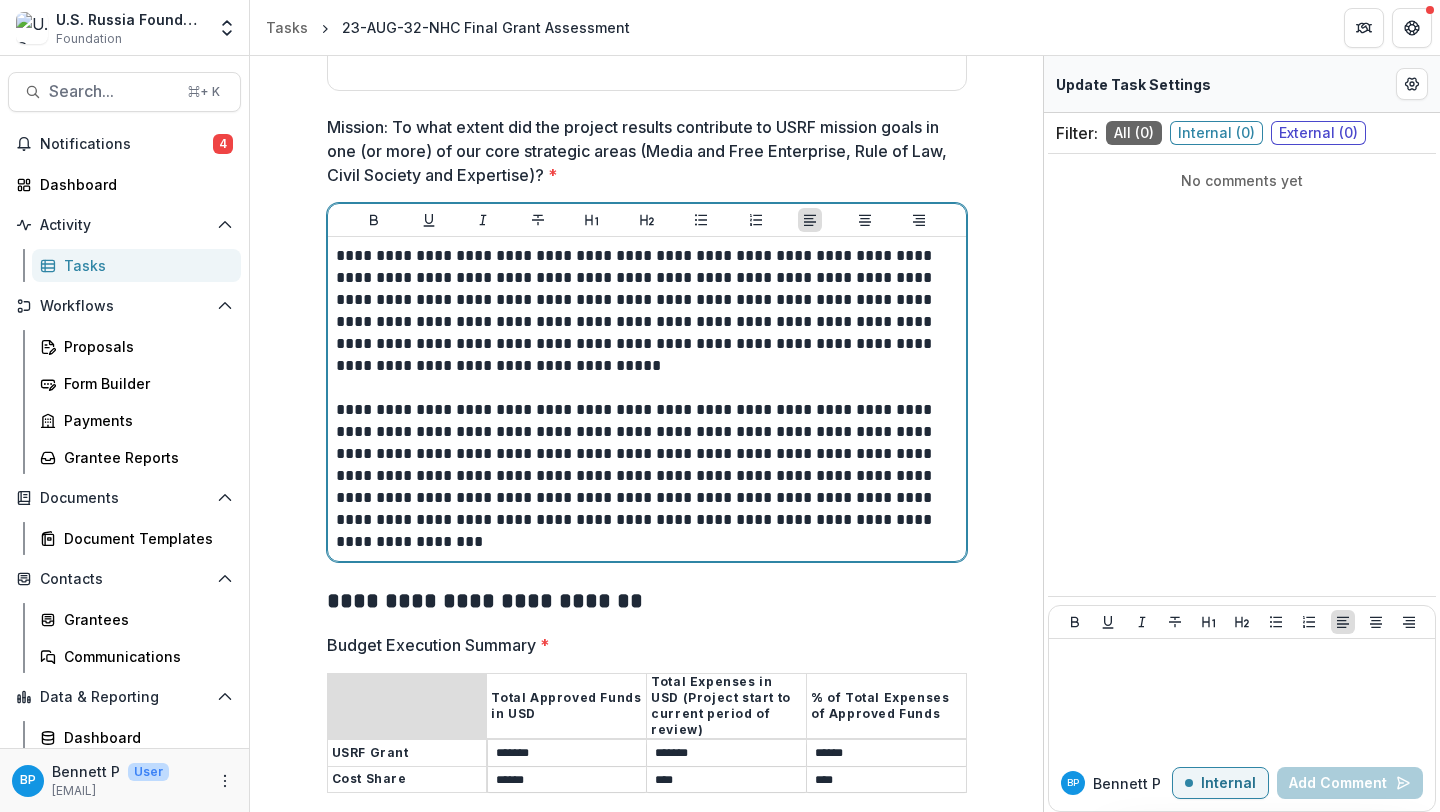 click on "**********" at bounding box center (647, 476) 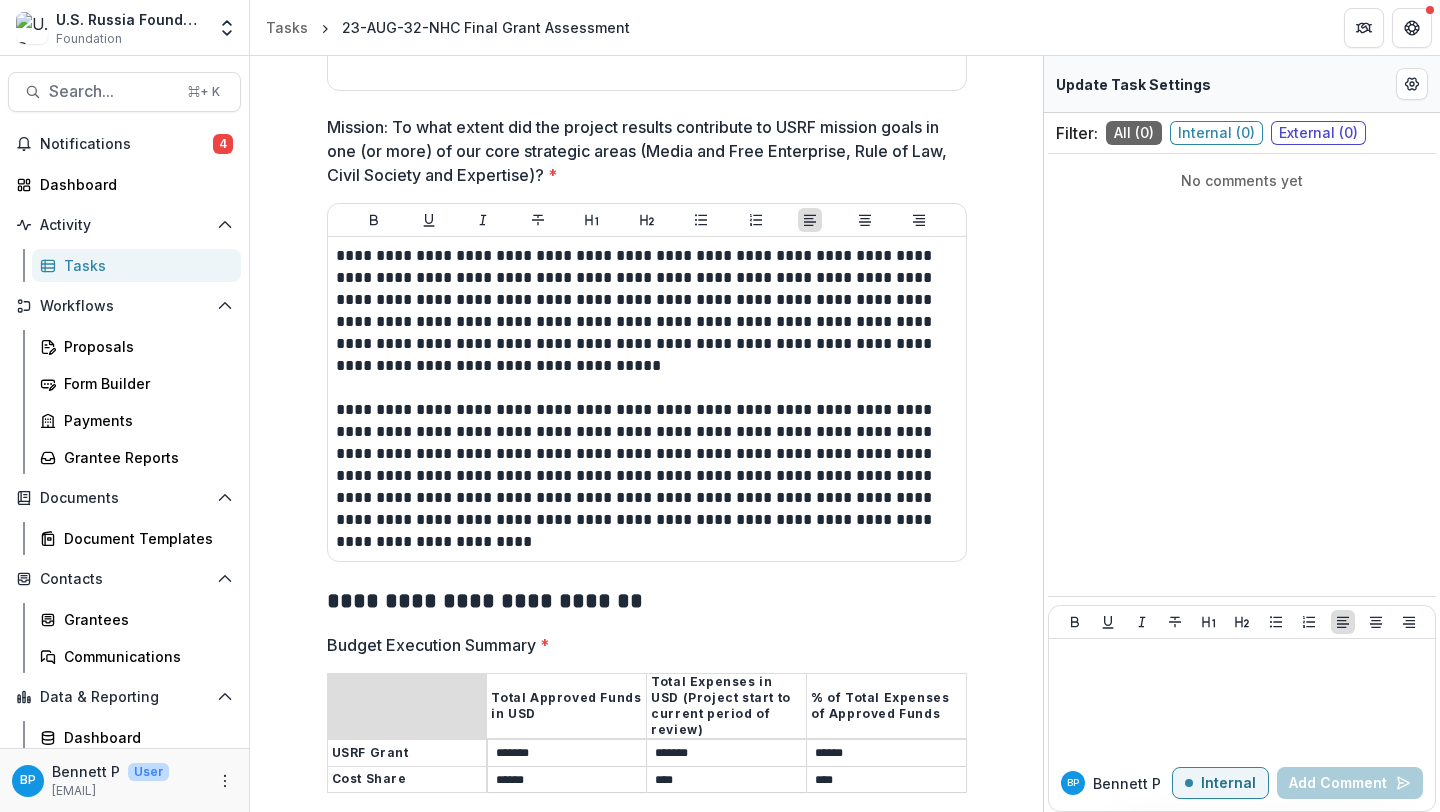click on "**********" at bounding box center (647, 342) 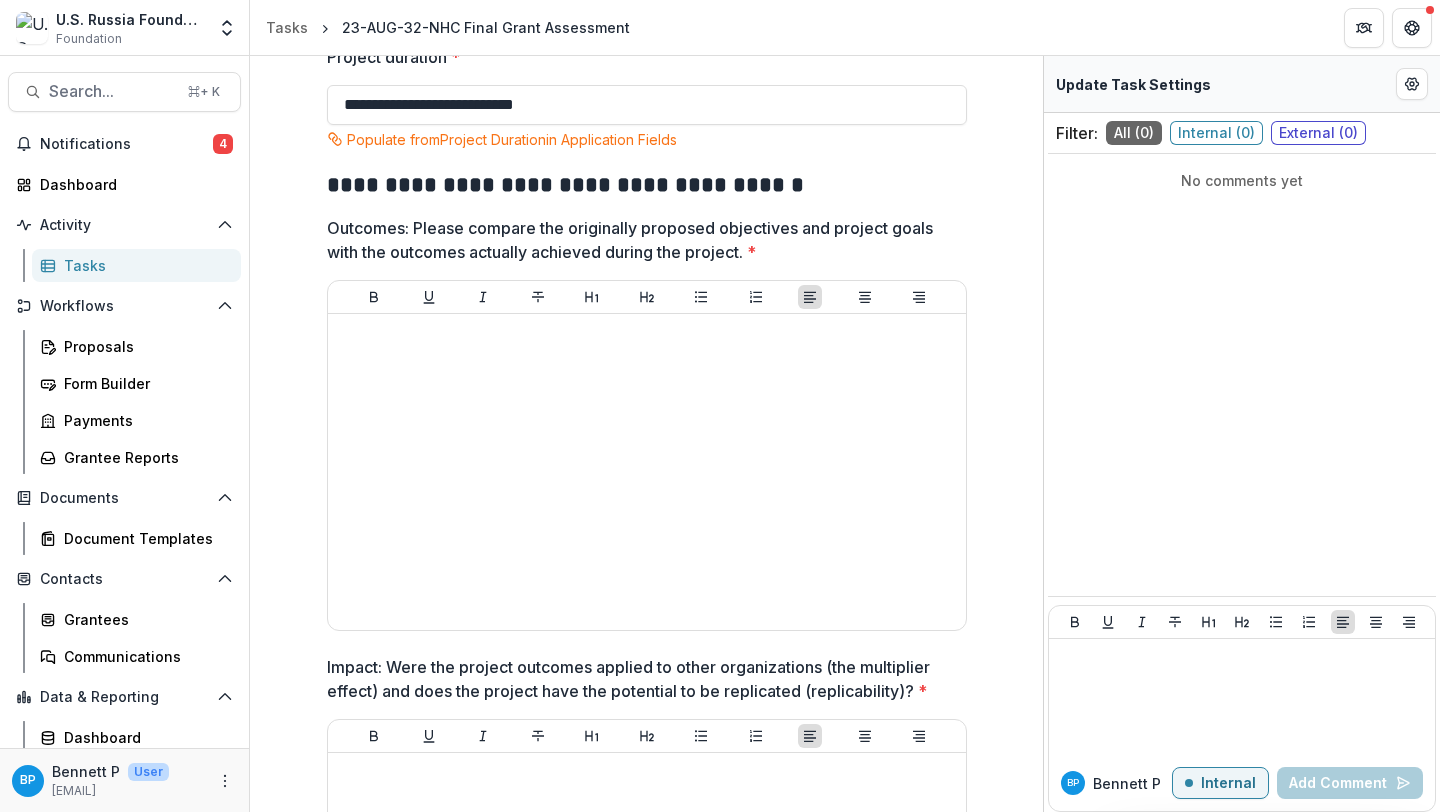 scroll, scrollTop: 731, scrollLeft: 0, axis: vertical 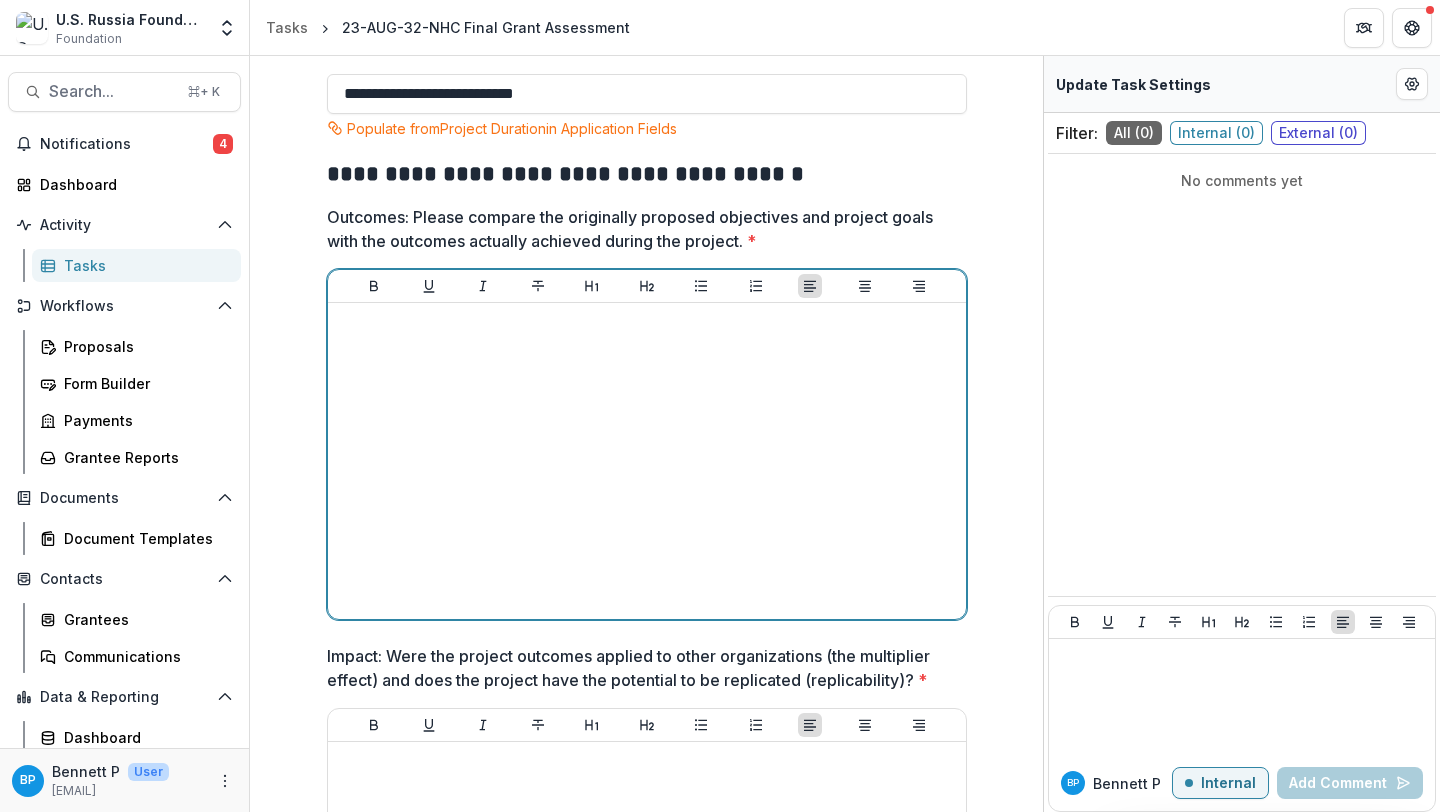 click at bounding box center (647, 461) 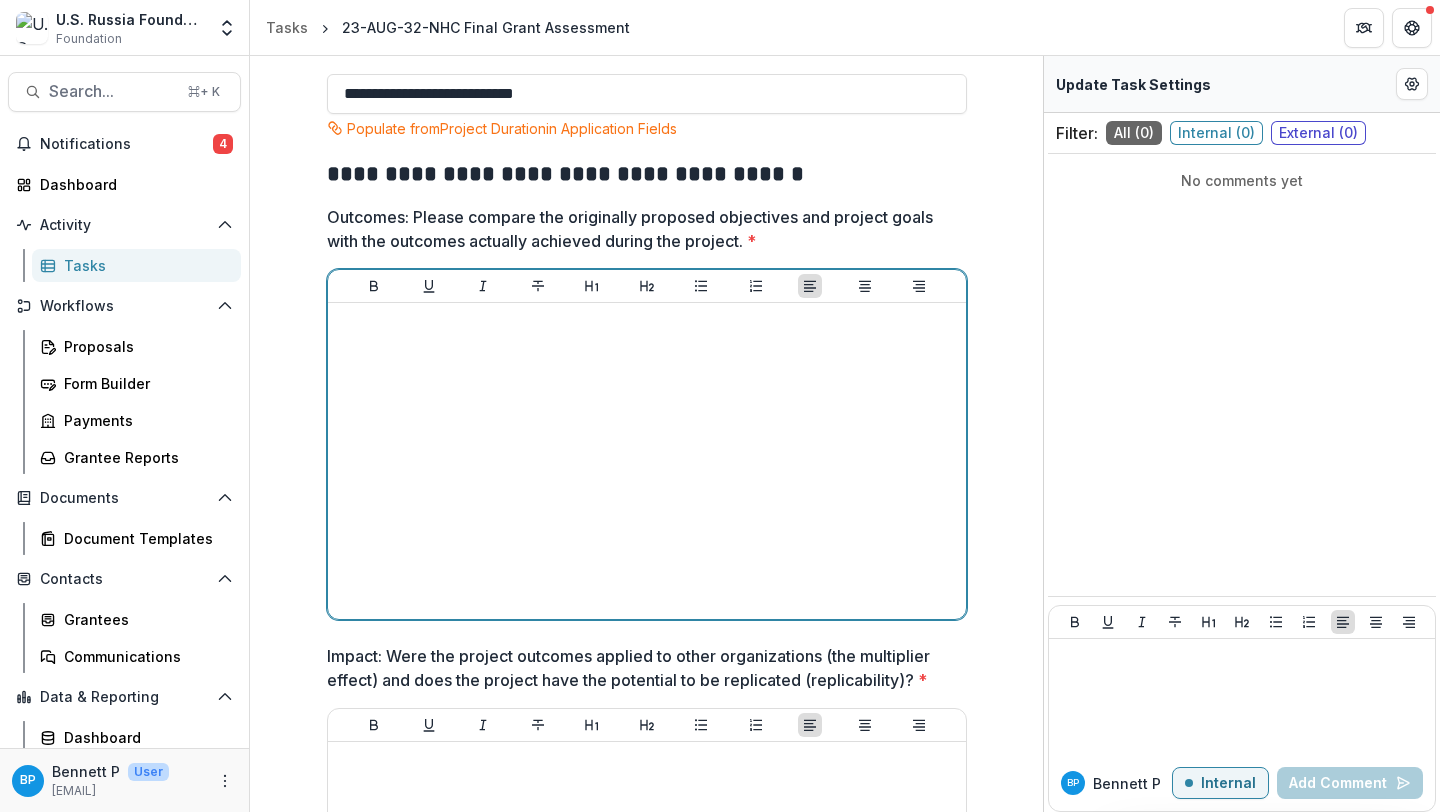type 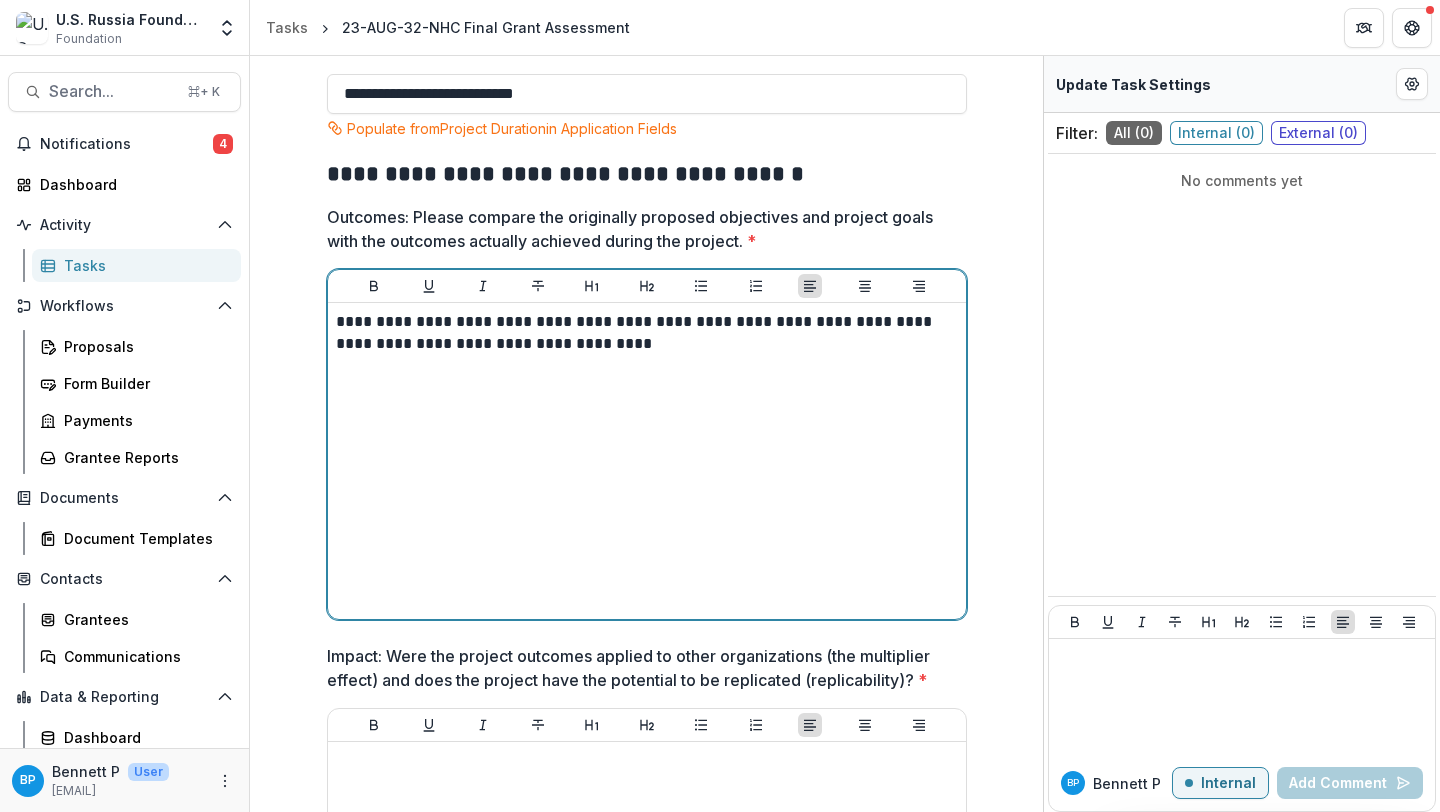 click on "**********" at bounding box center (647, 333) 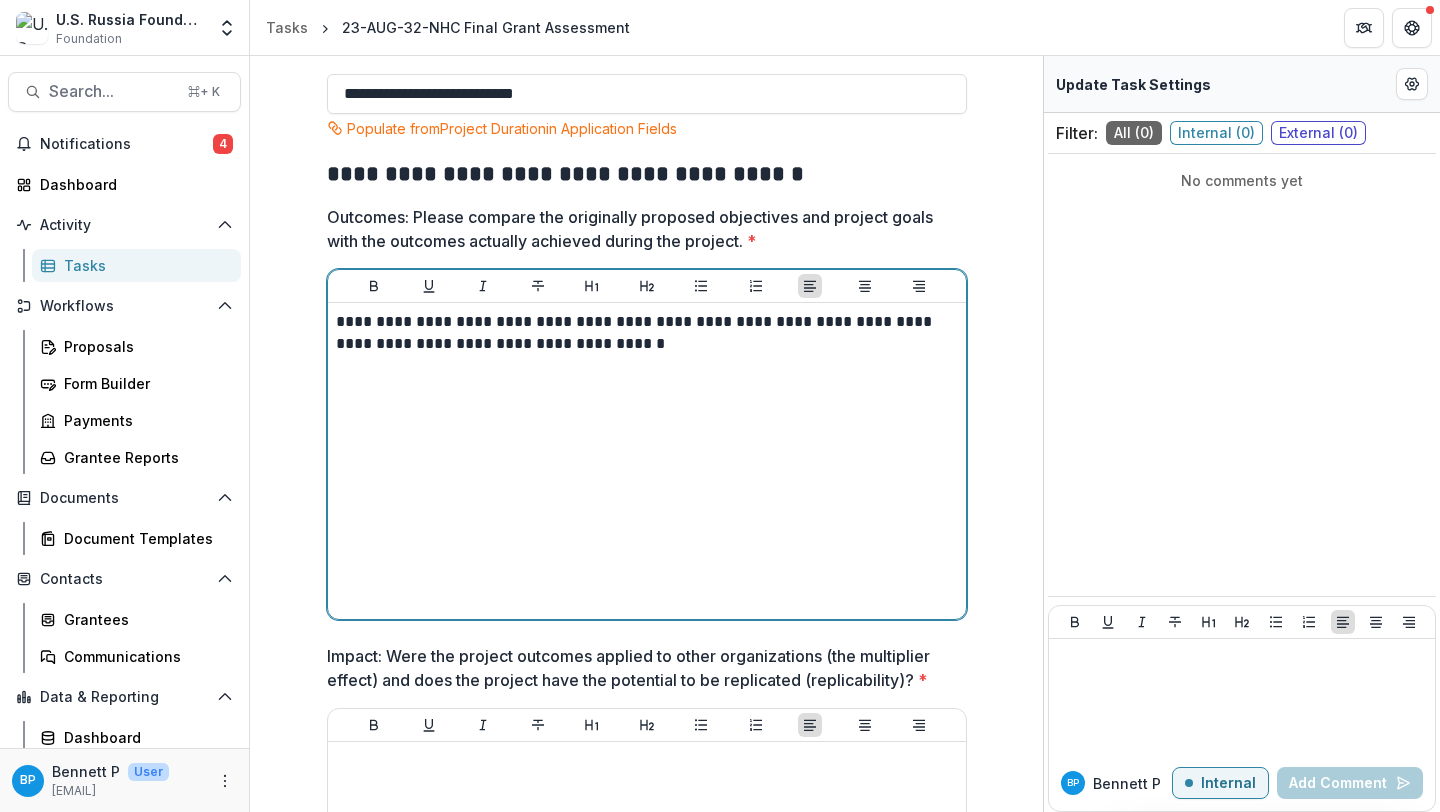 click on "**********" at bounding box center [647, 333] 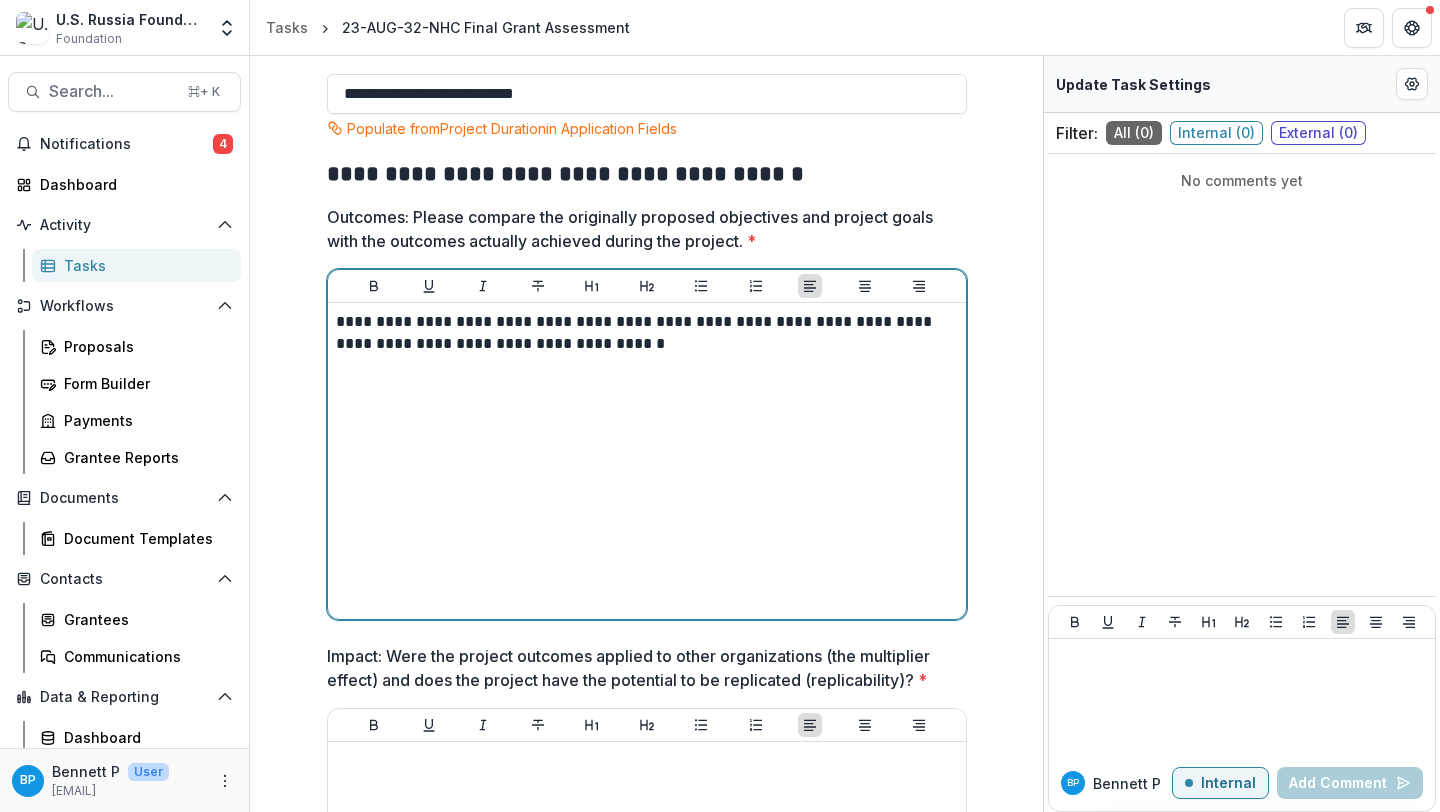 click on "**********" at bounding box center [647, 333] 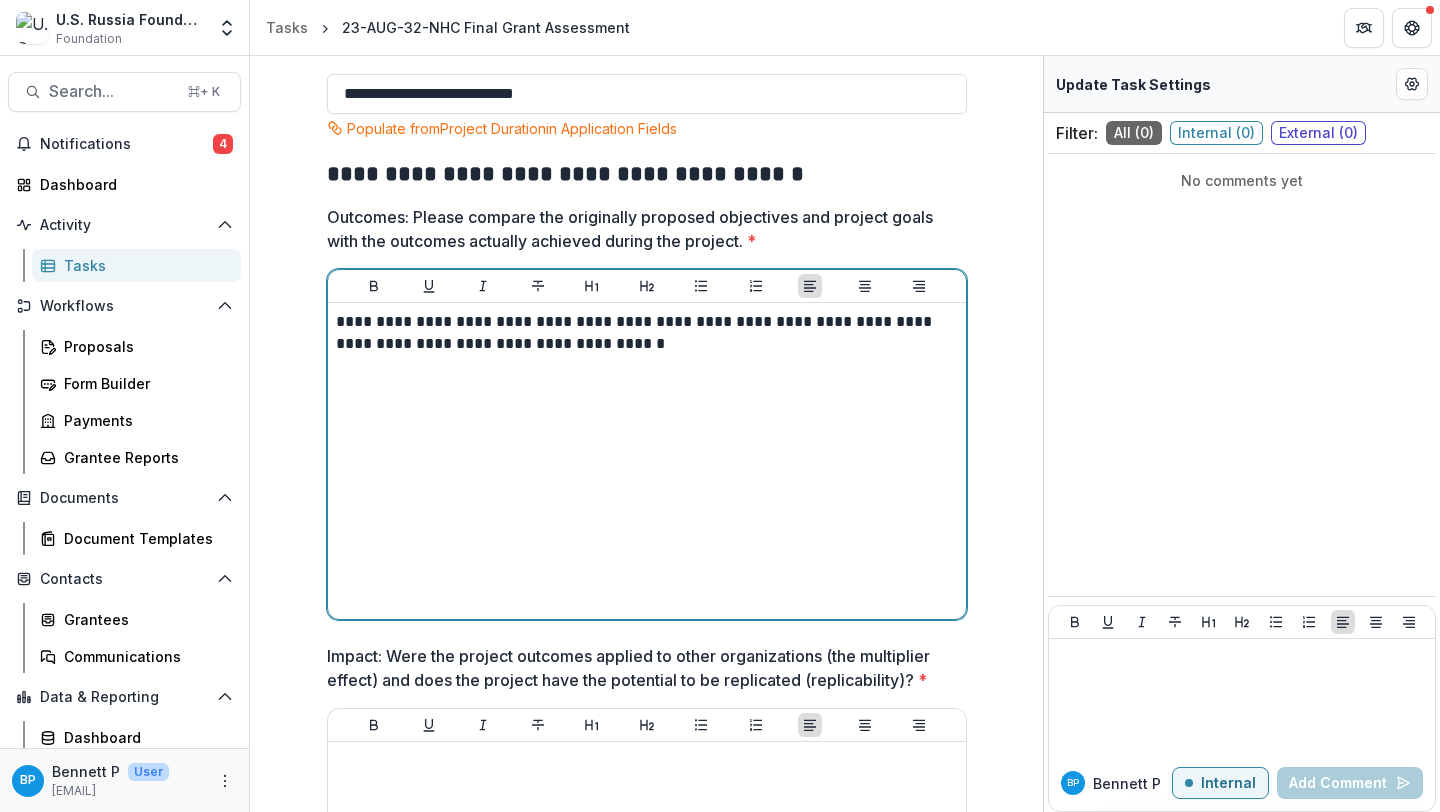 click on "**********" at bounding box center (647, 333) 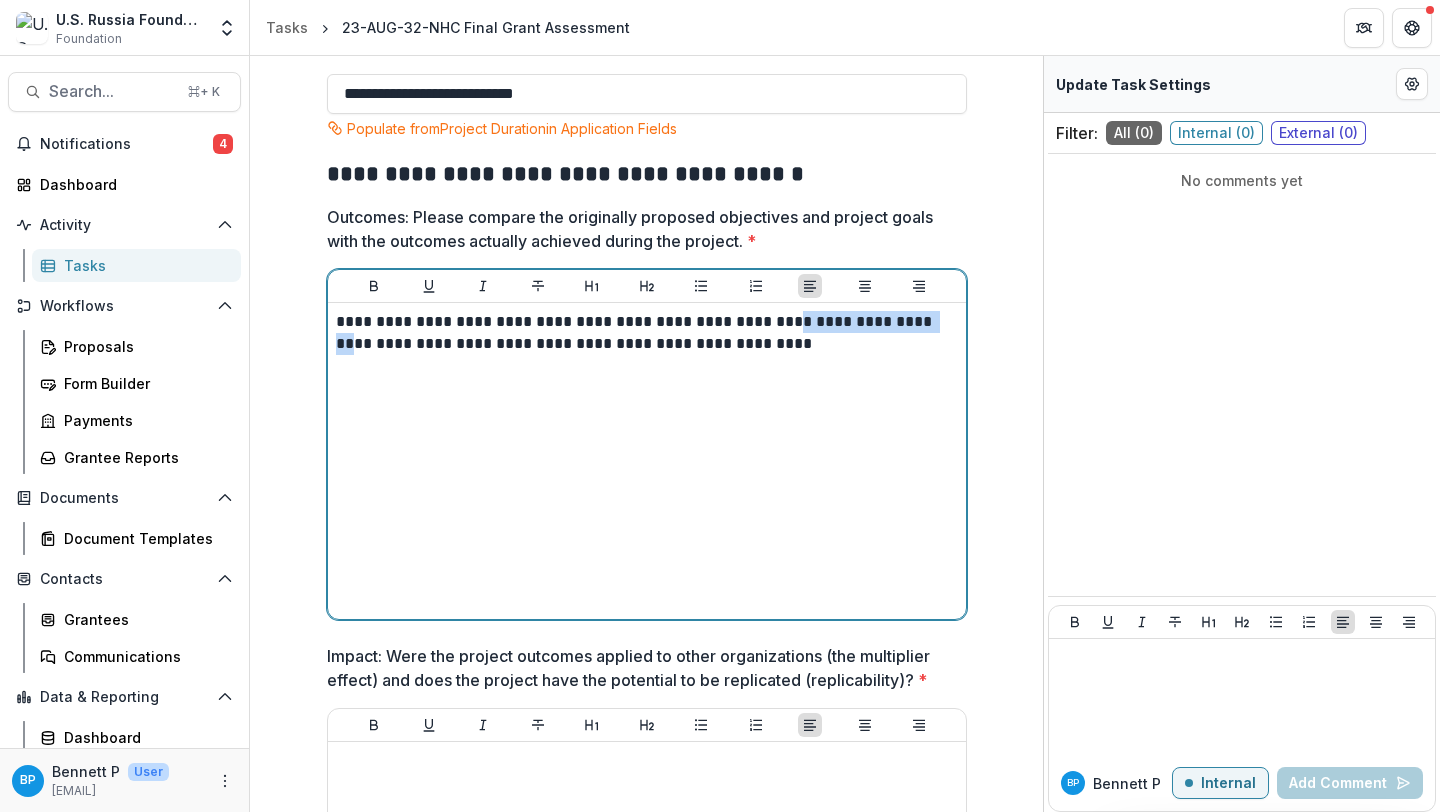 drag, startPoint x: 774, startPoint y: 323, endPoint x: 926, endPoint y: 325, distance: 152.01315 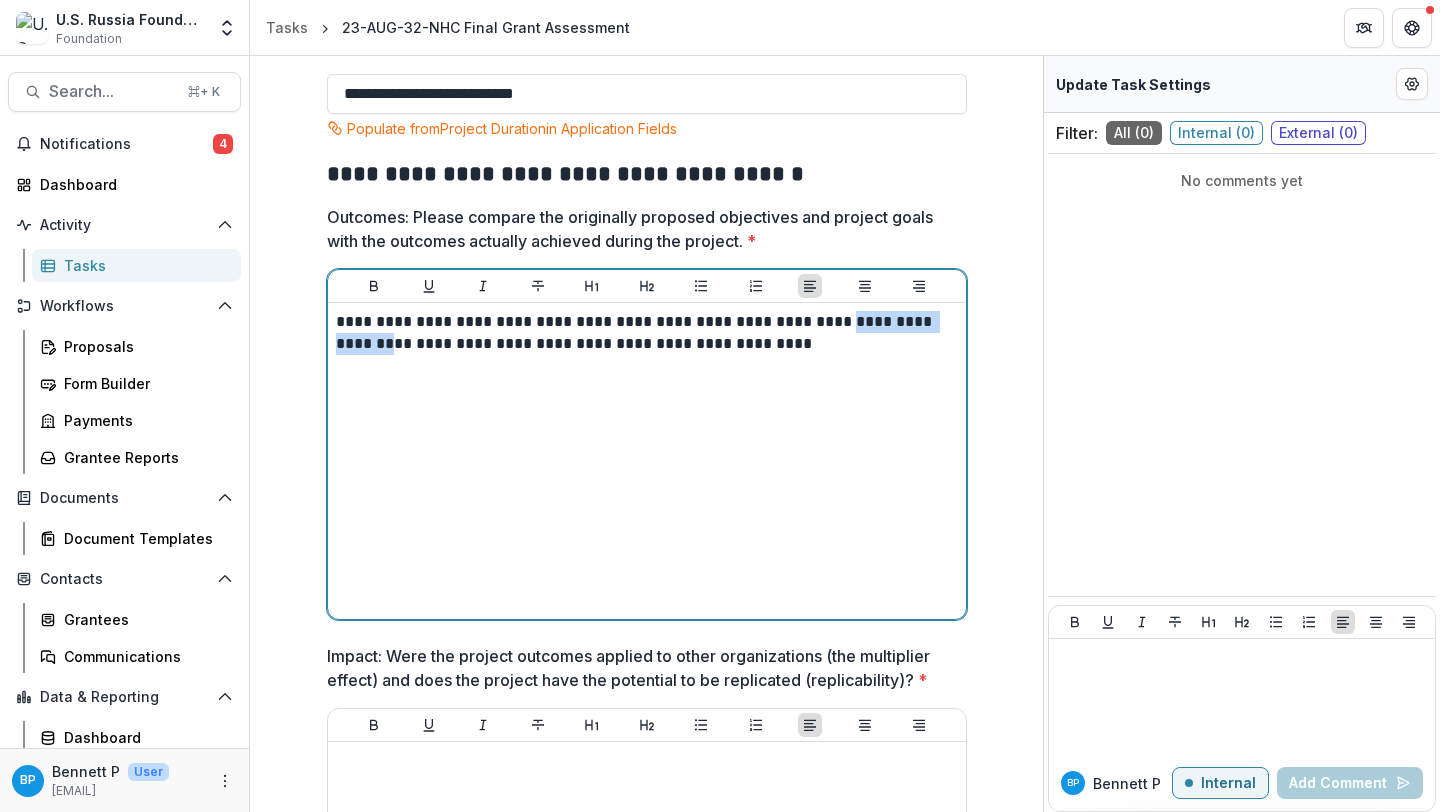drag, startPoint x: 926, startPoint y: 325, endPoint x: 834, endPoint y: 325, distance: 92 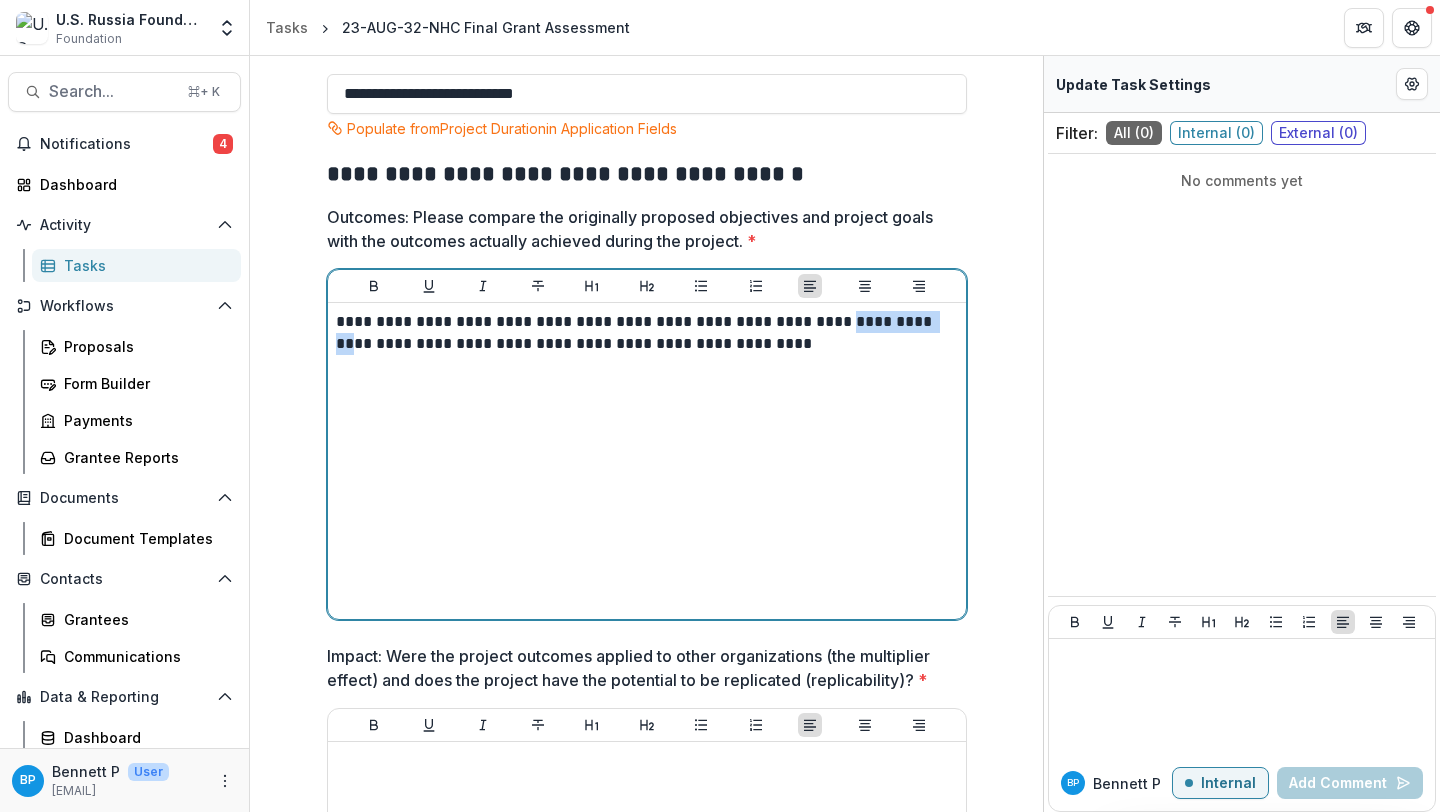 drag, startPoint x: 926, startPoint y: 324, endPoint x: 822, endPoint y: 323, distance: 104.00481 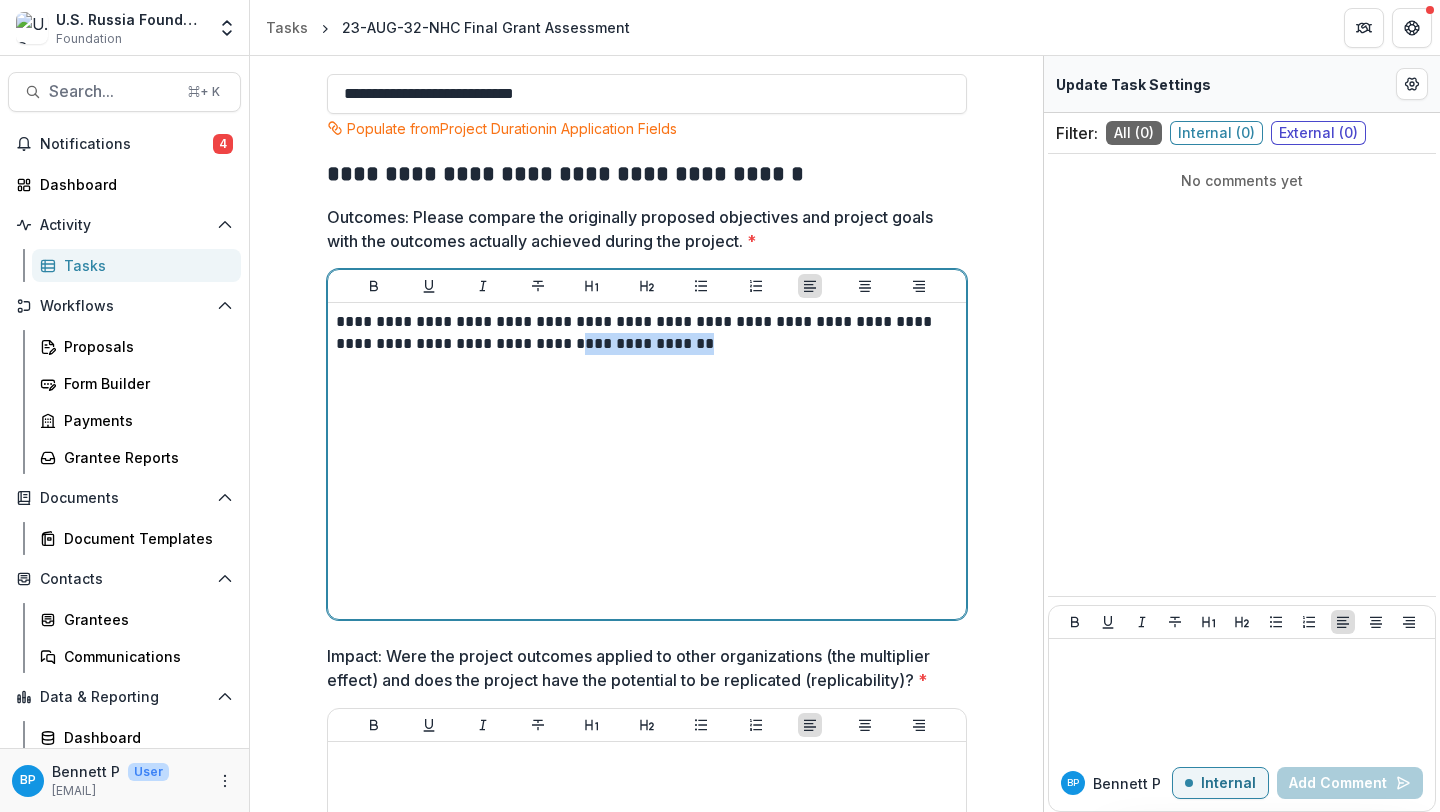 drag, startPoint x: 649, startPoint y: 345, endPoint x: 509, endPoint y: 343, distance: 140.01428 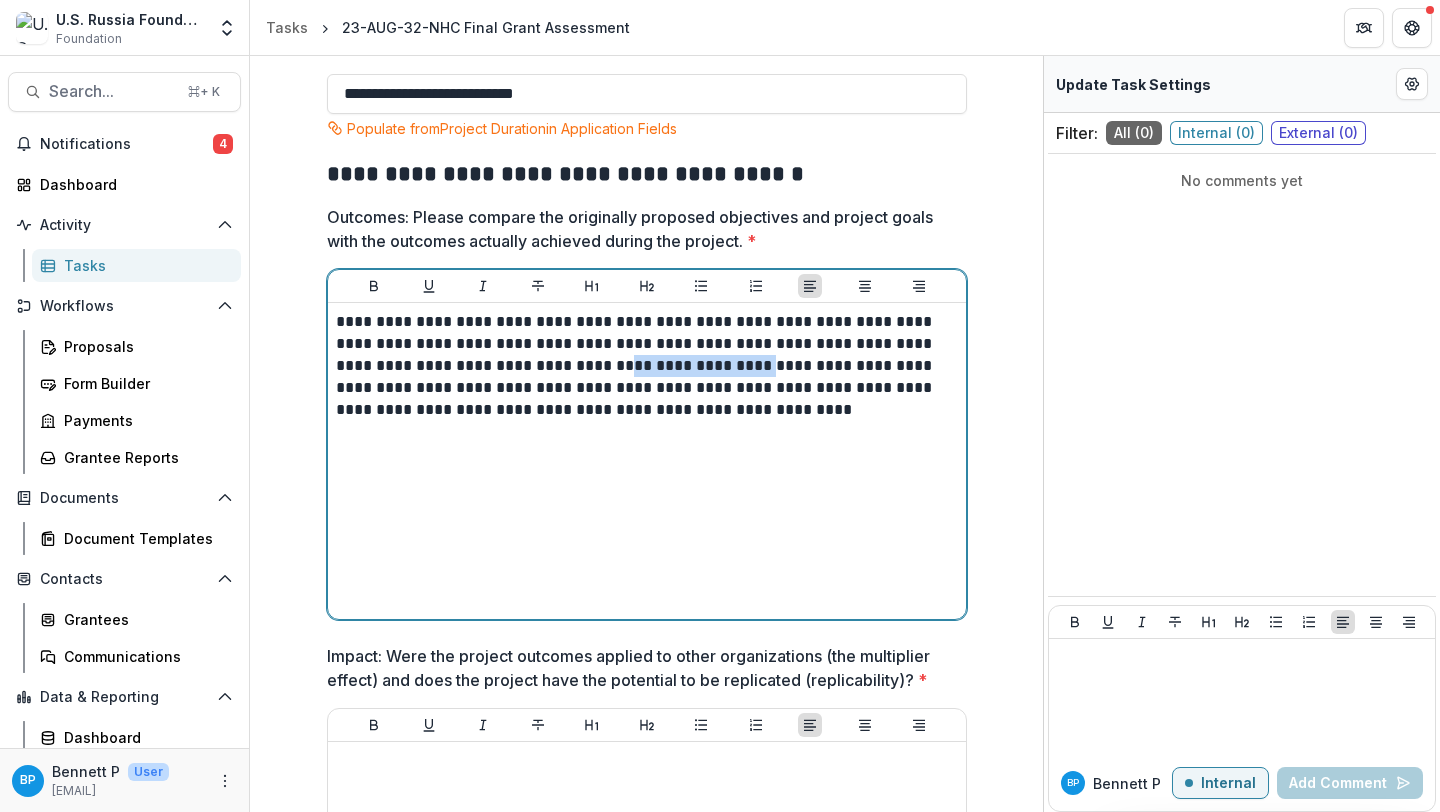drag, startPoint x: 617, startPoint y: 368, endPoint x: 486, endPoint y: 366, distance: 131.01526 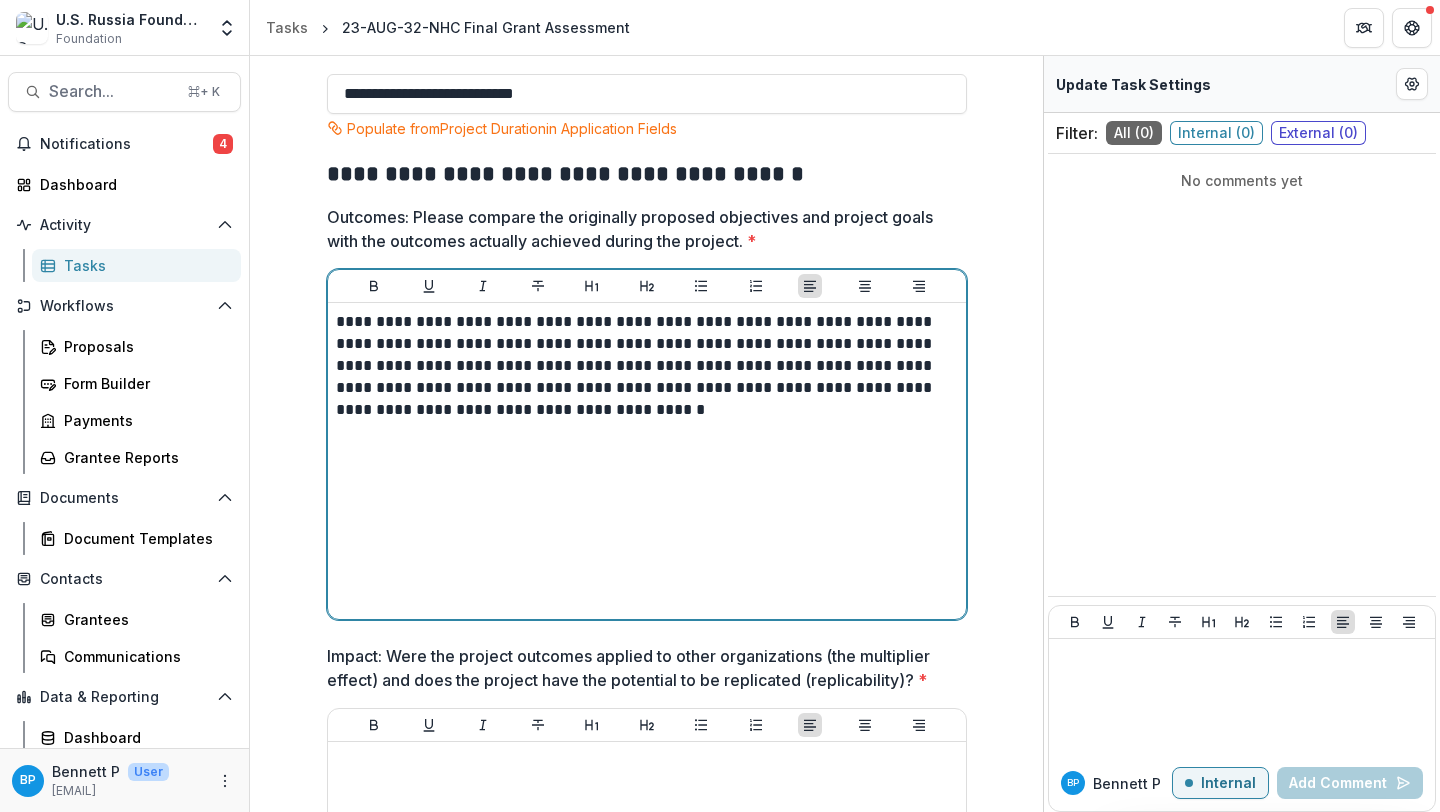 click on "**********" at bounding box center (647, 461) 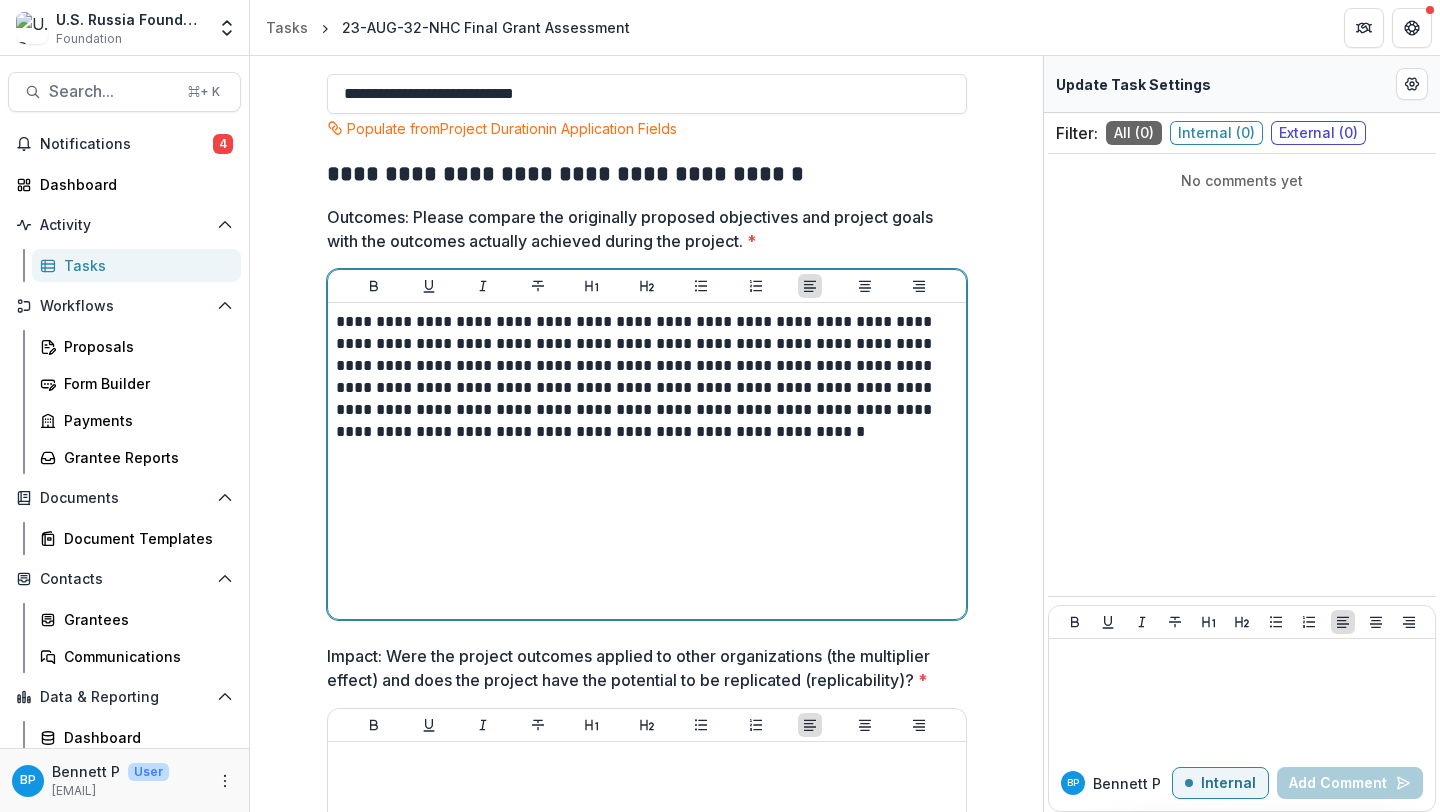 click on "**********" at bounding box center [647, 377] 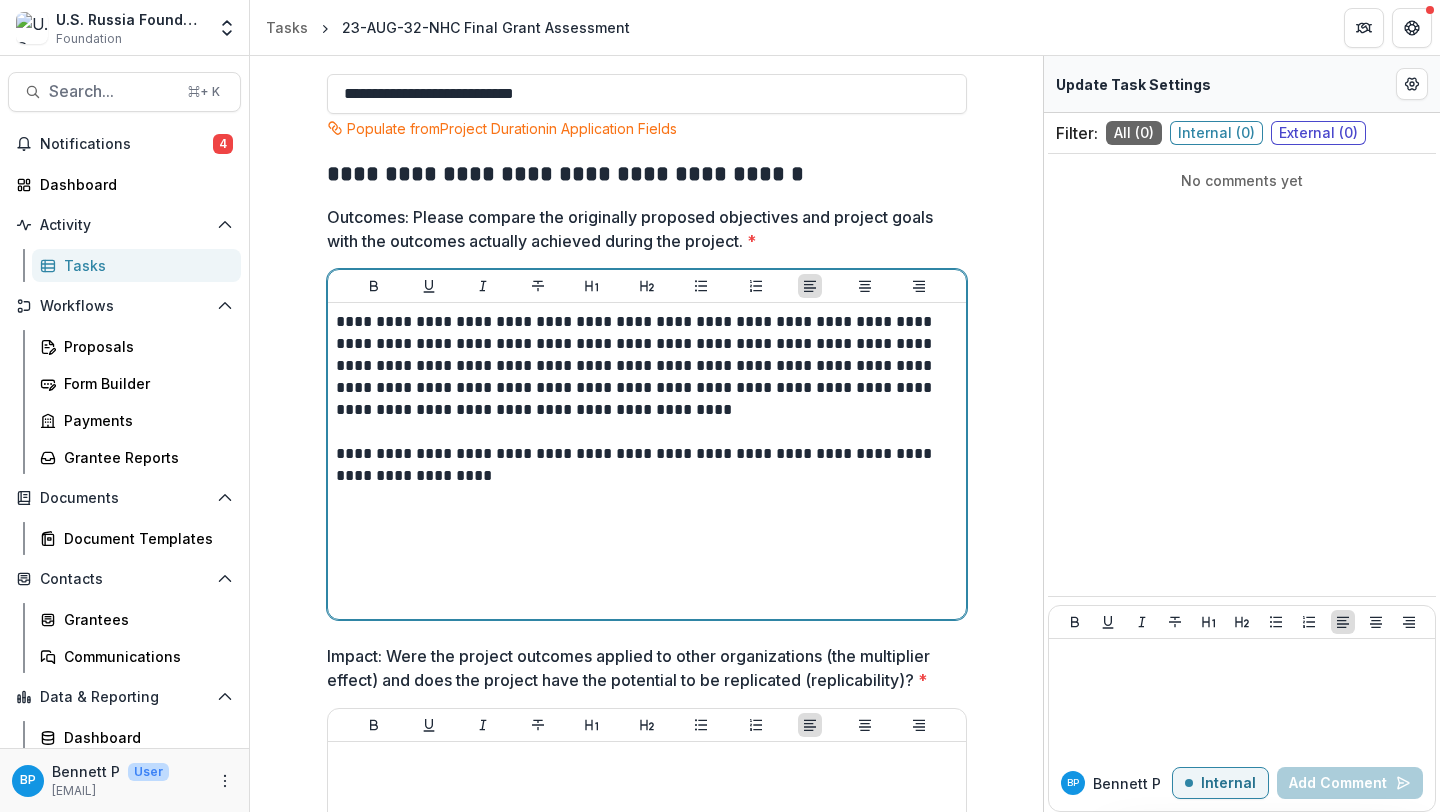 click at bounding box center [647, 432] 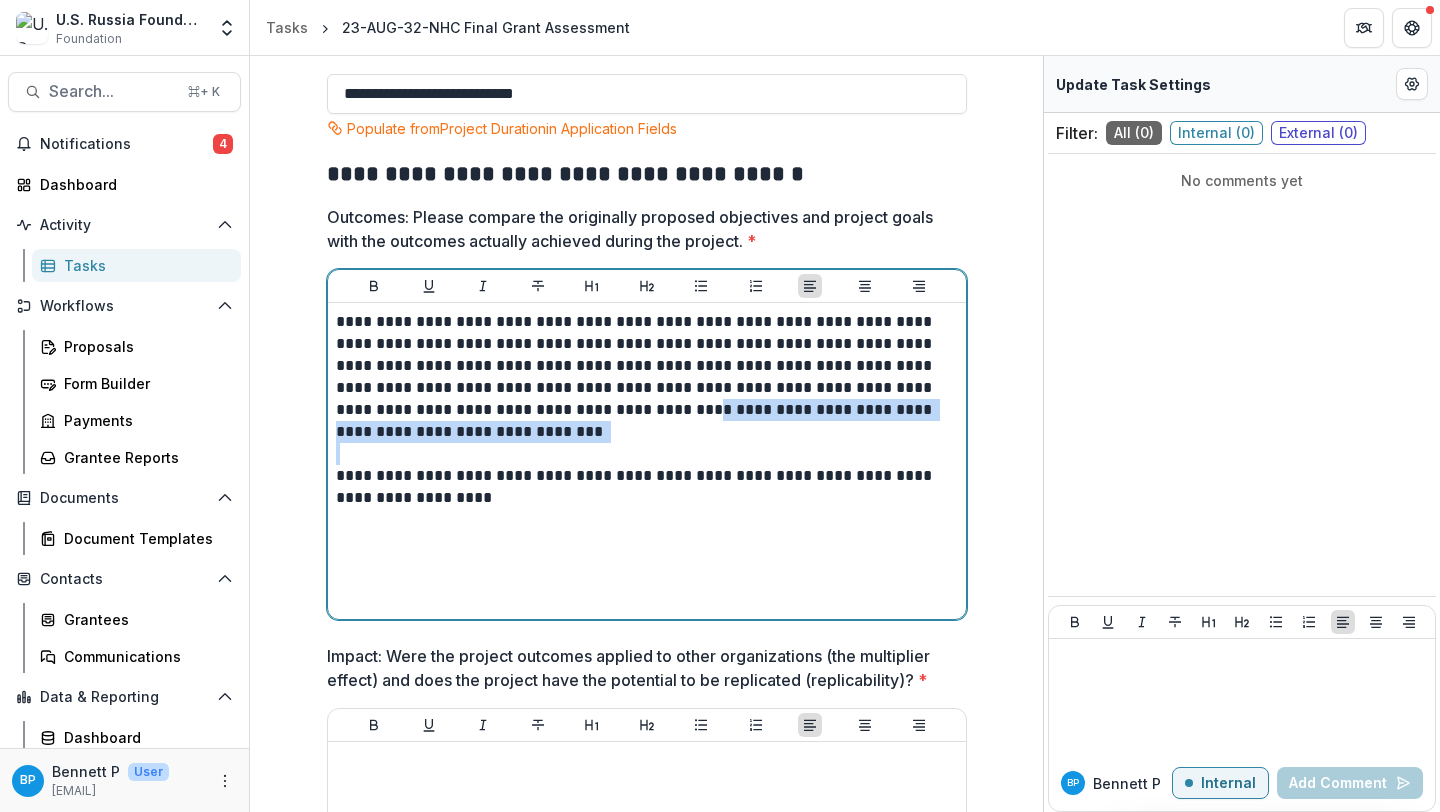 drag, startPoint x: 508, startPoint y: 445, endPoint x: 565, endPoint y: 414, distance: 64.884514 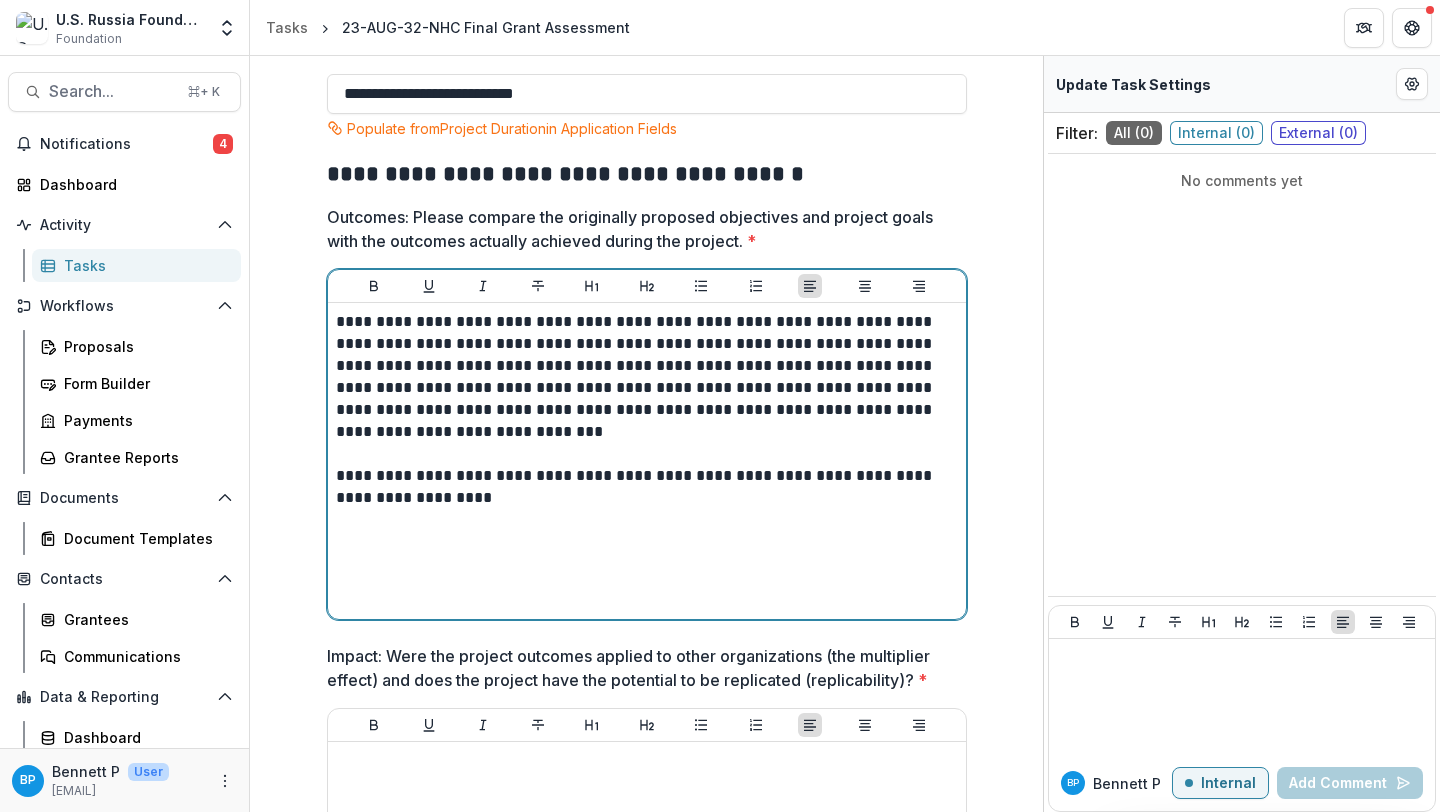 click on "**********" at bounding box center [647, 377] 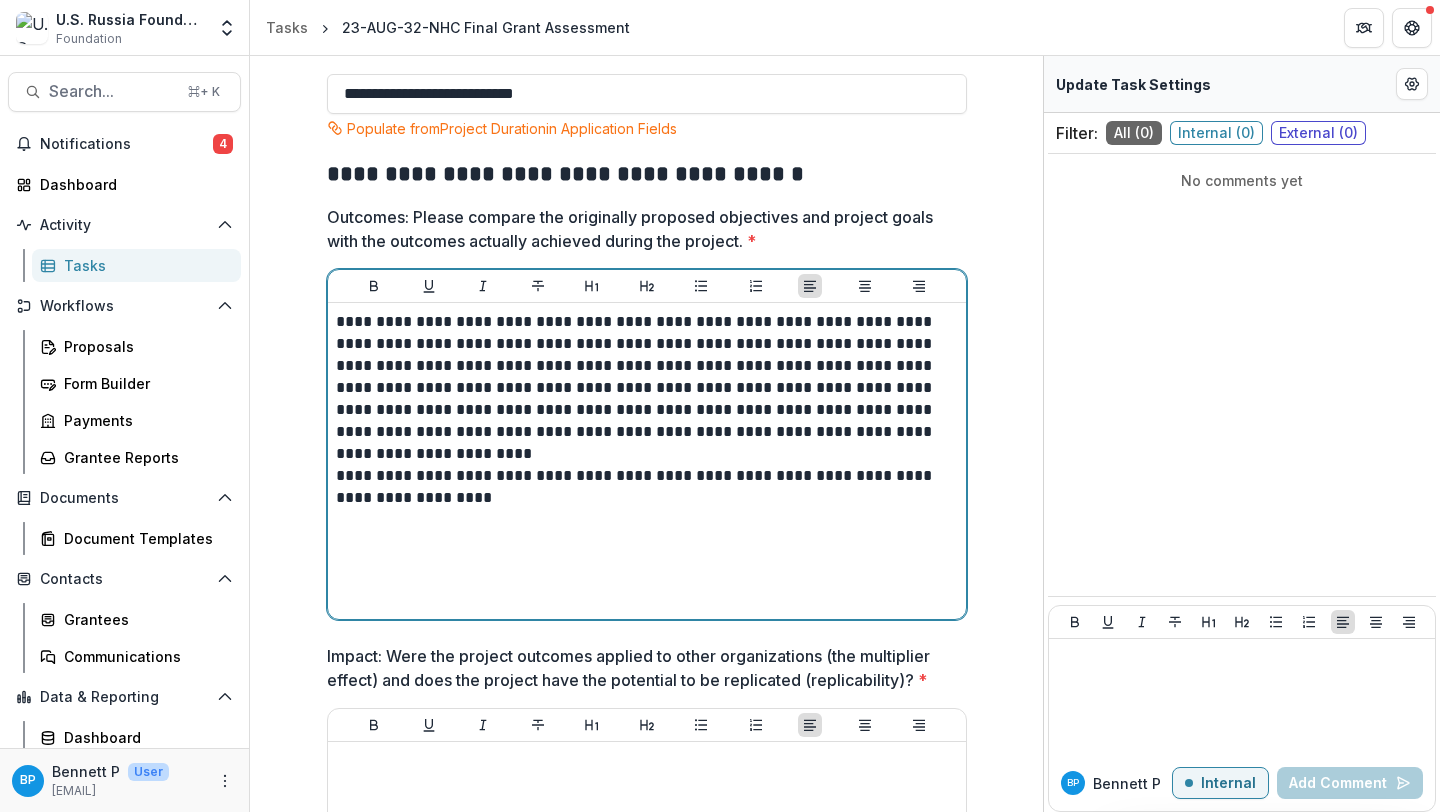 click at bounding box center (647, 454) 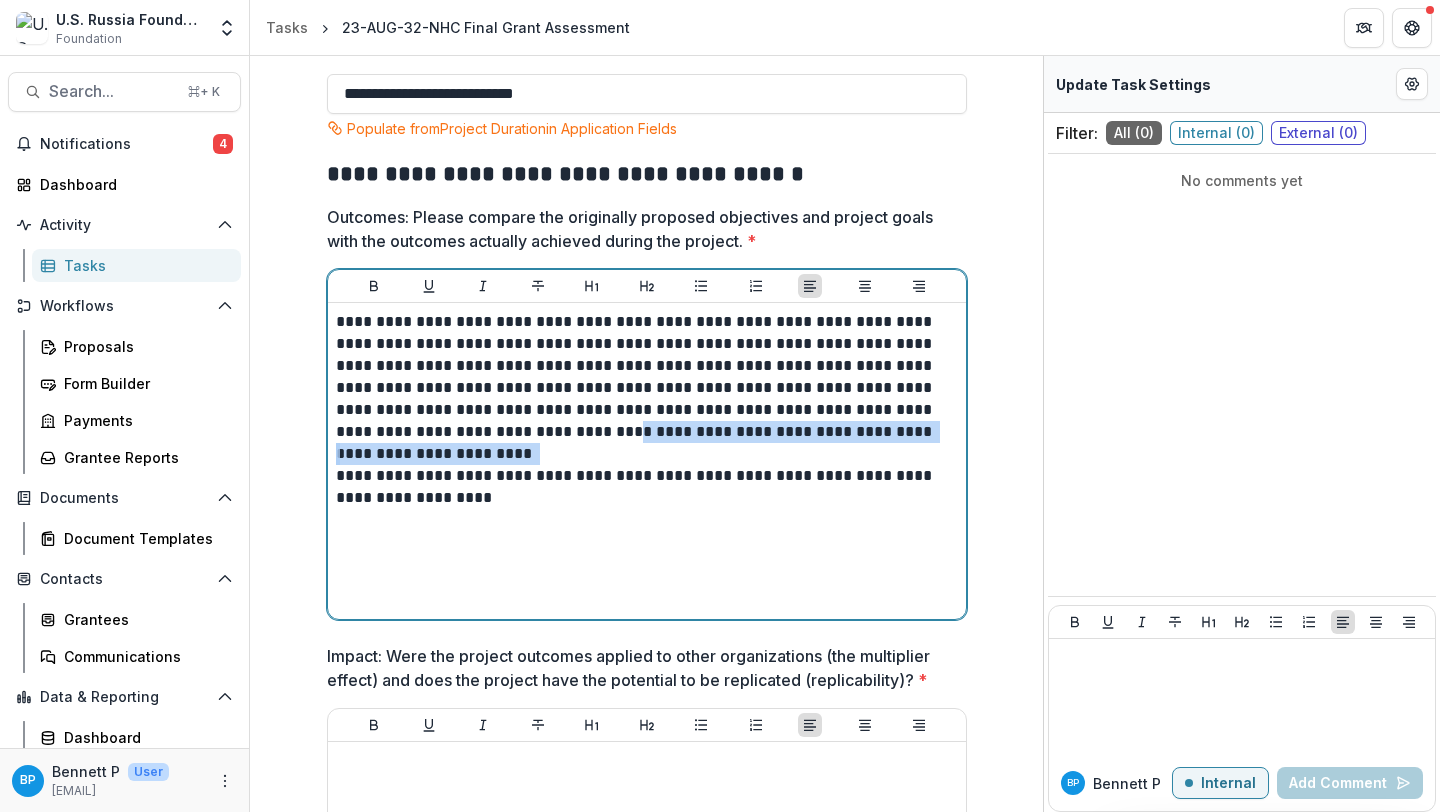 drag, startPoint x: 333, startPoint y: 472, endPoint x: 416, endPoint y: 434, distance: 91.28527 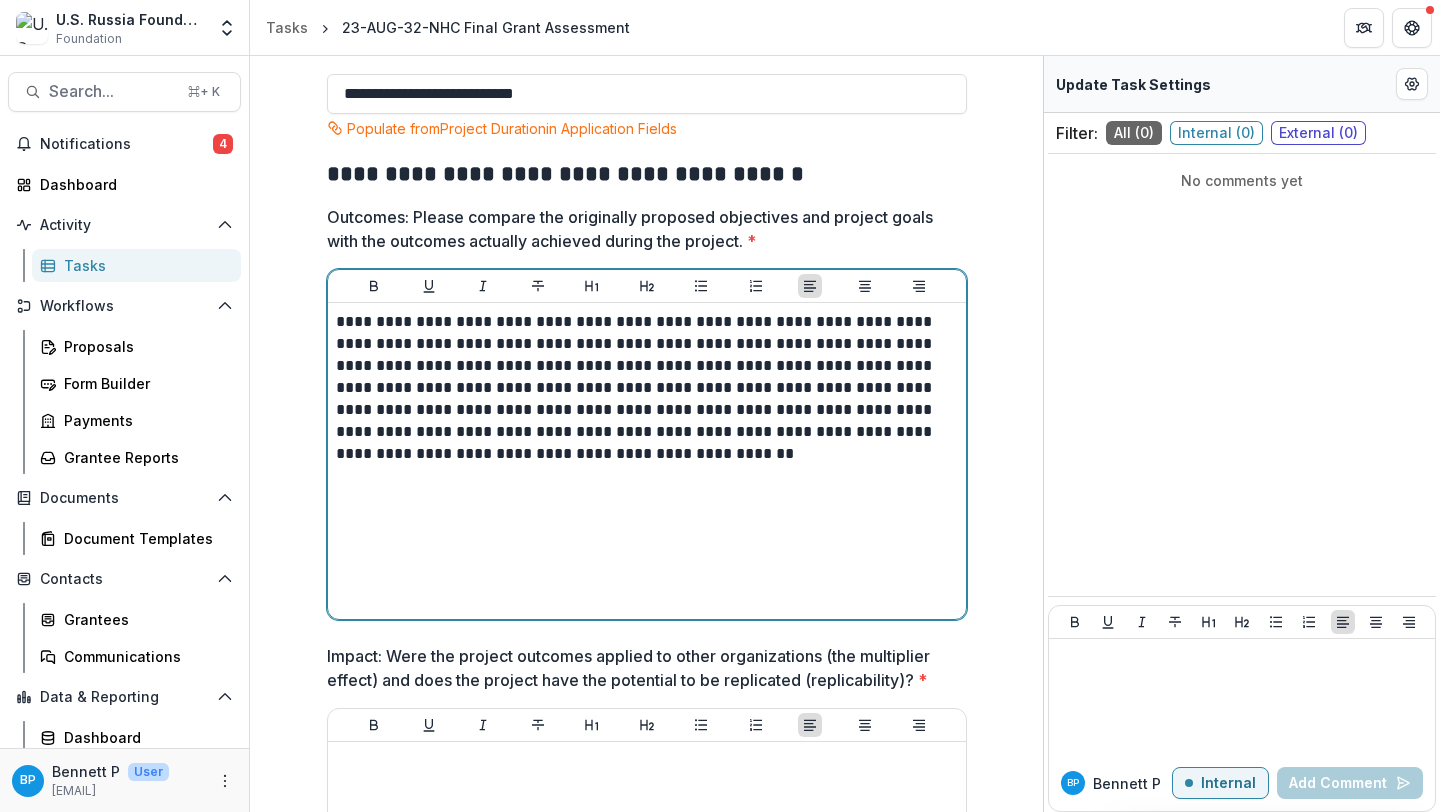click on "**********" at bounding box center (647, 388) 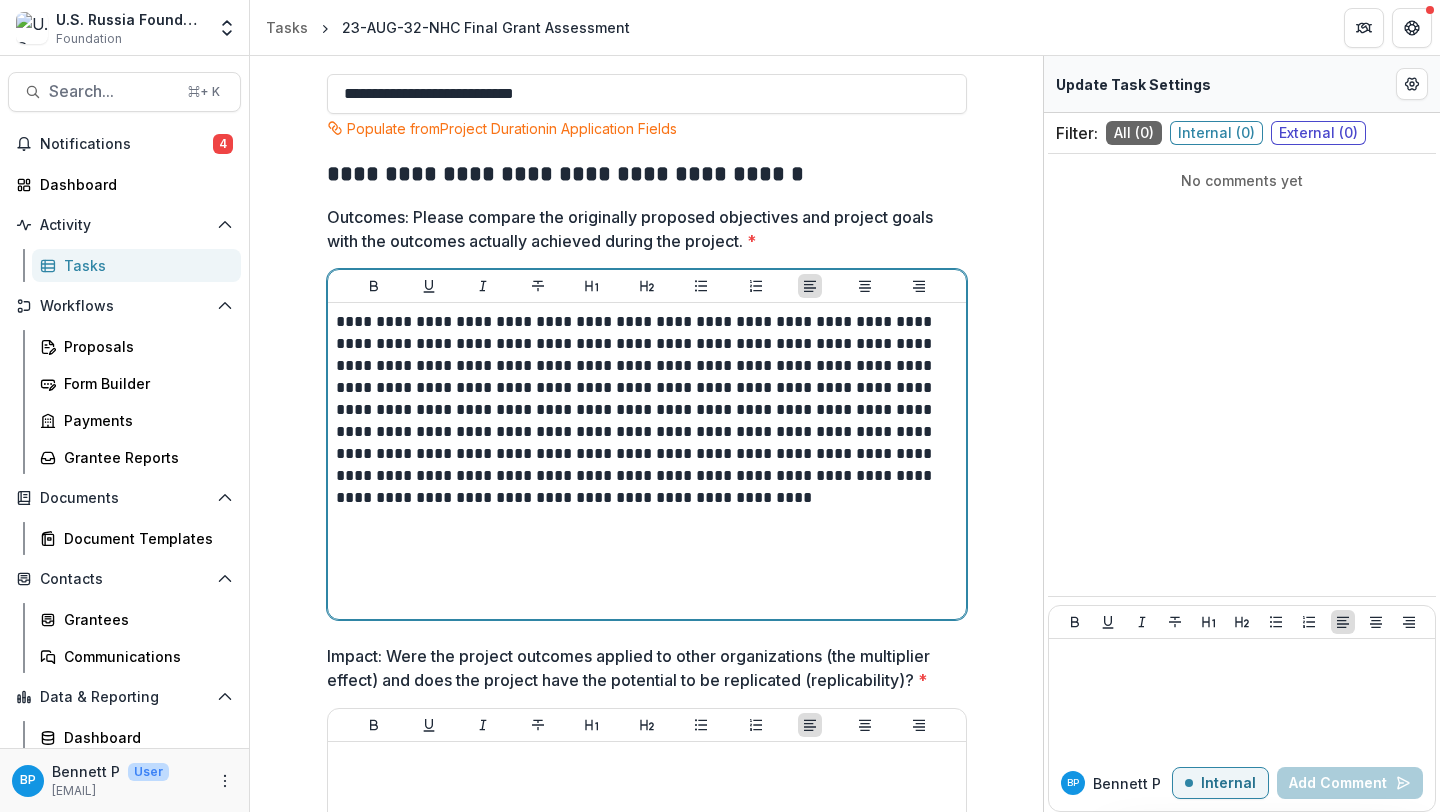 click on "**********" at bounding box center (647, 410) 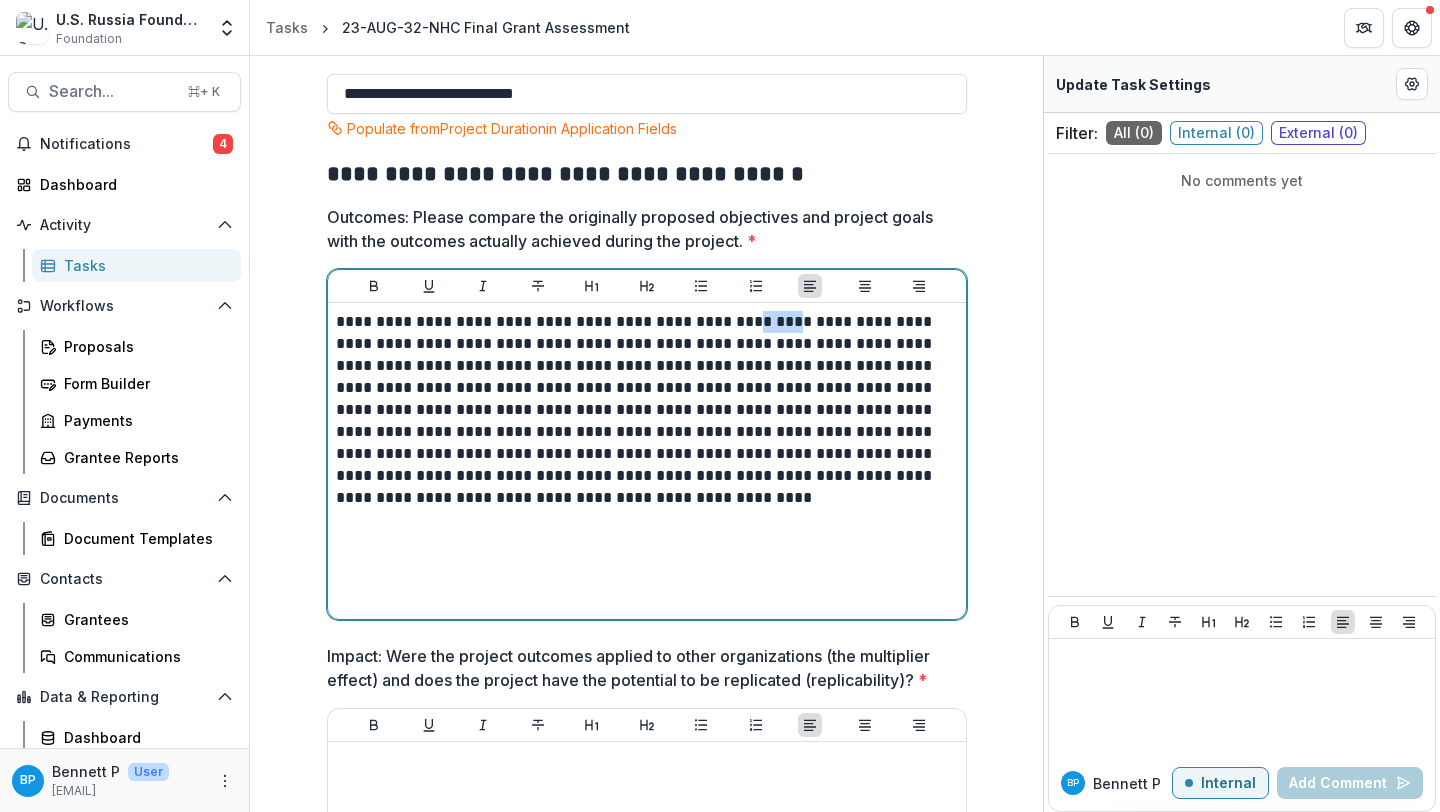 drag, startPoint x: 774, startPoint y: 321, endPoint x: 730, endPoint y: 321, distance: 44 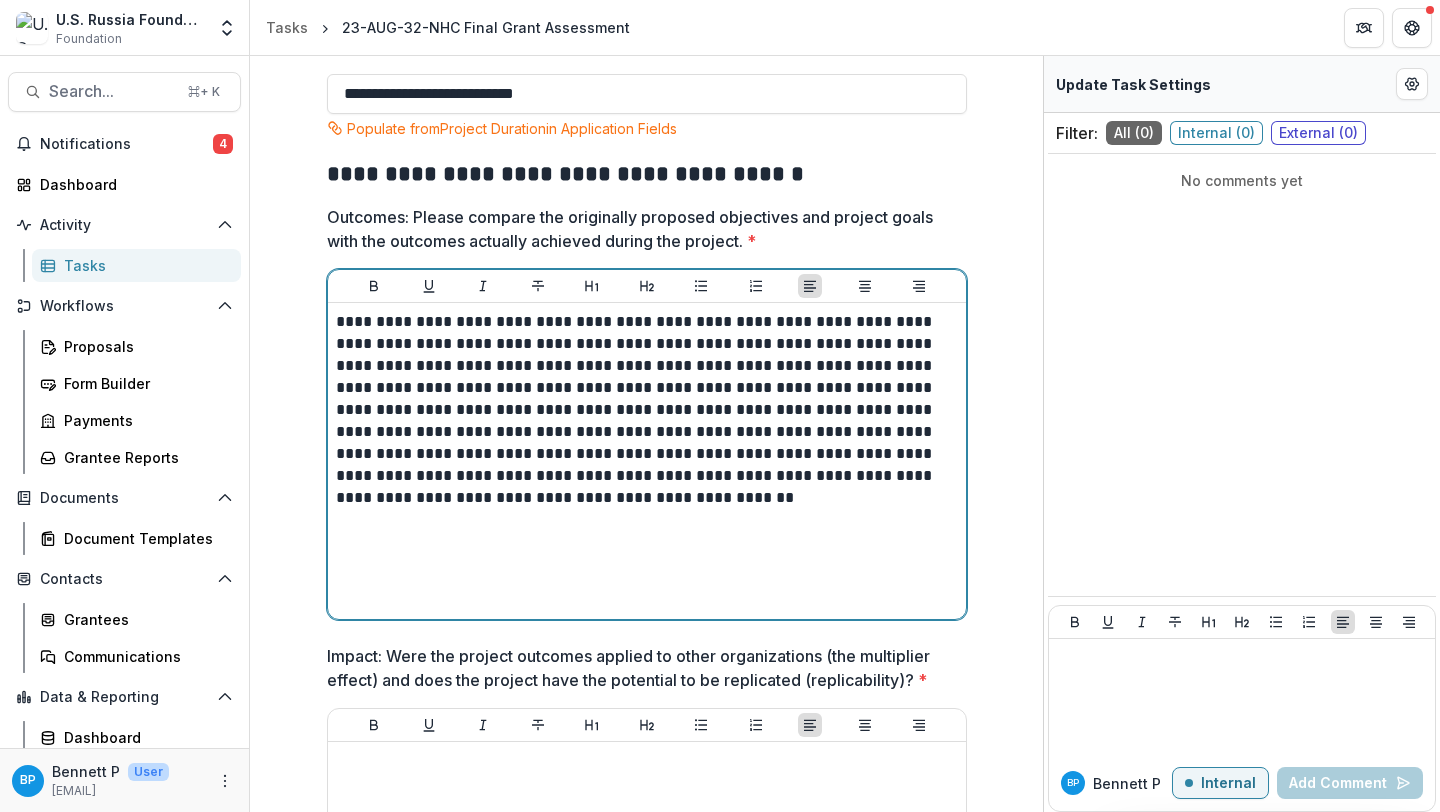 click on "**********" at bounding box center (647, 410) 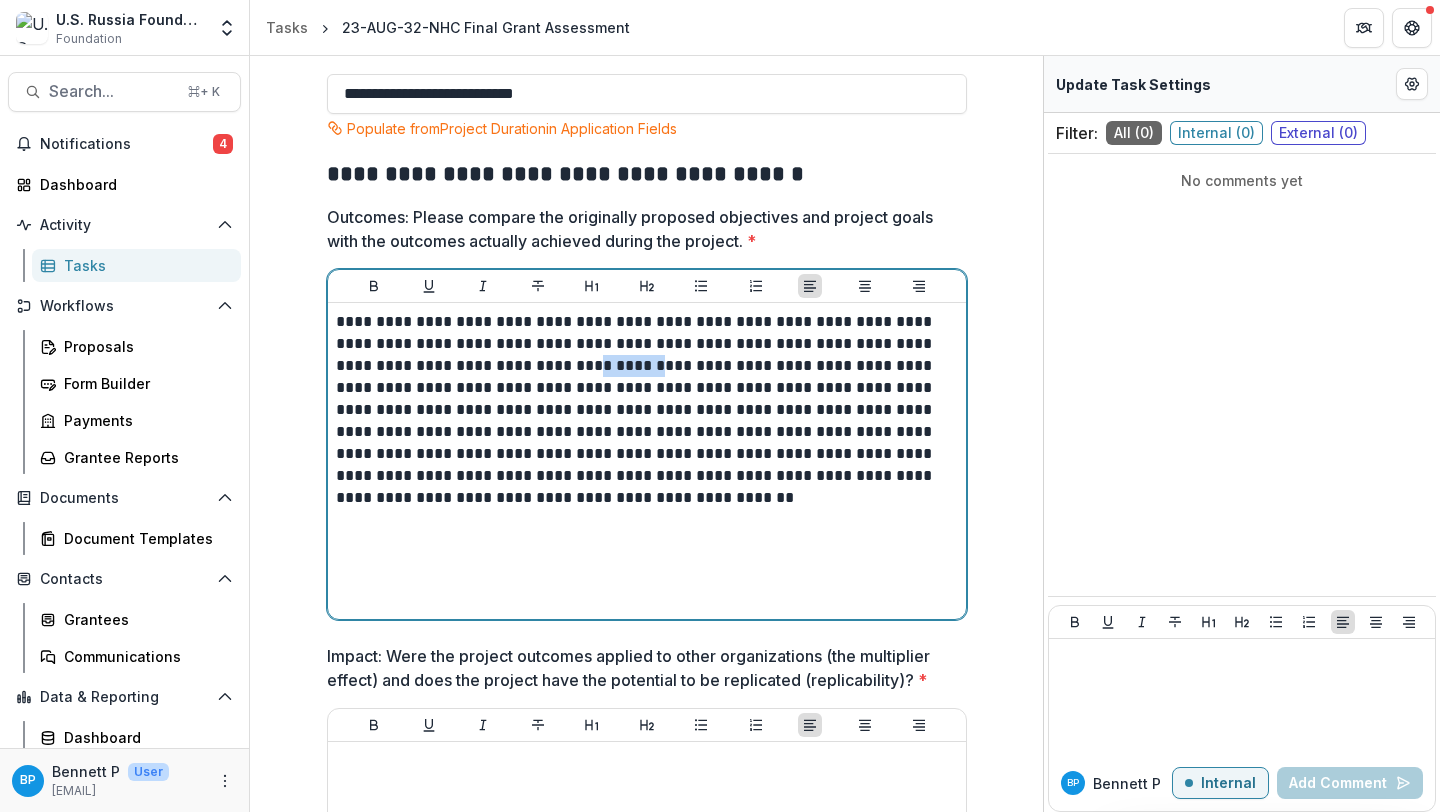 drag, startPoint x: 576, startPoint y: 369, endPoint x: 525, endPoint y: 369, distance: 51 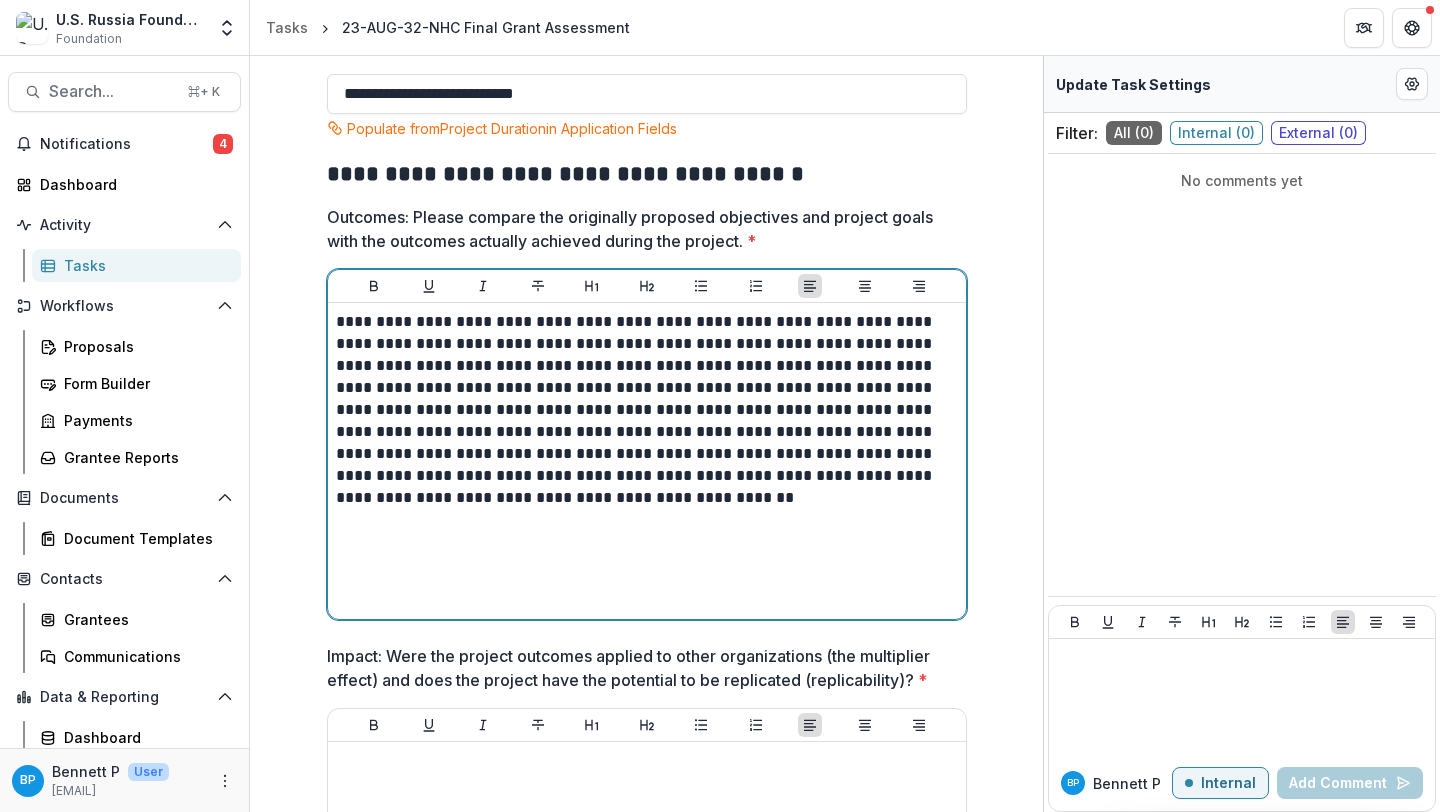 click on "**********" at bounding box center (647, 410) 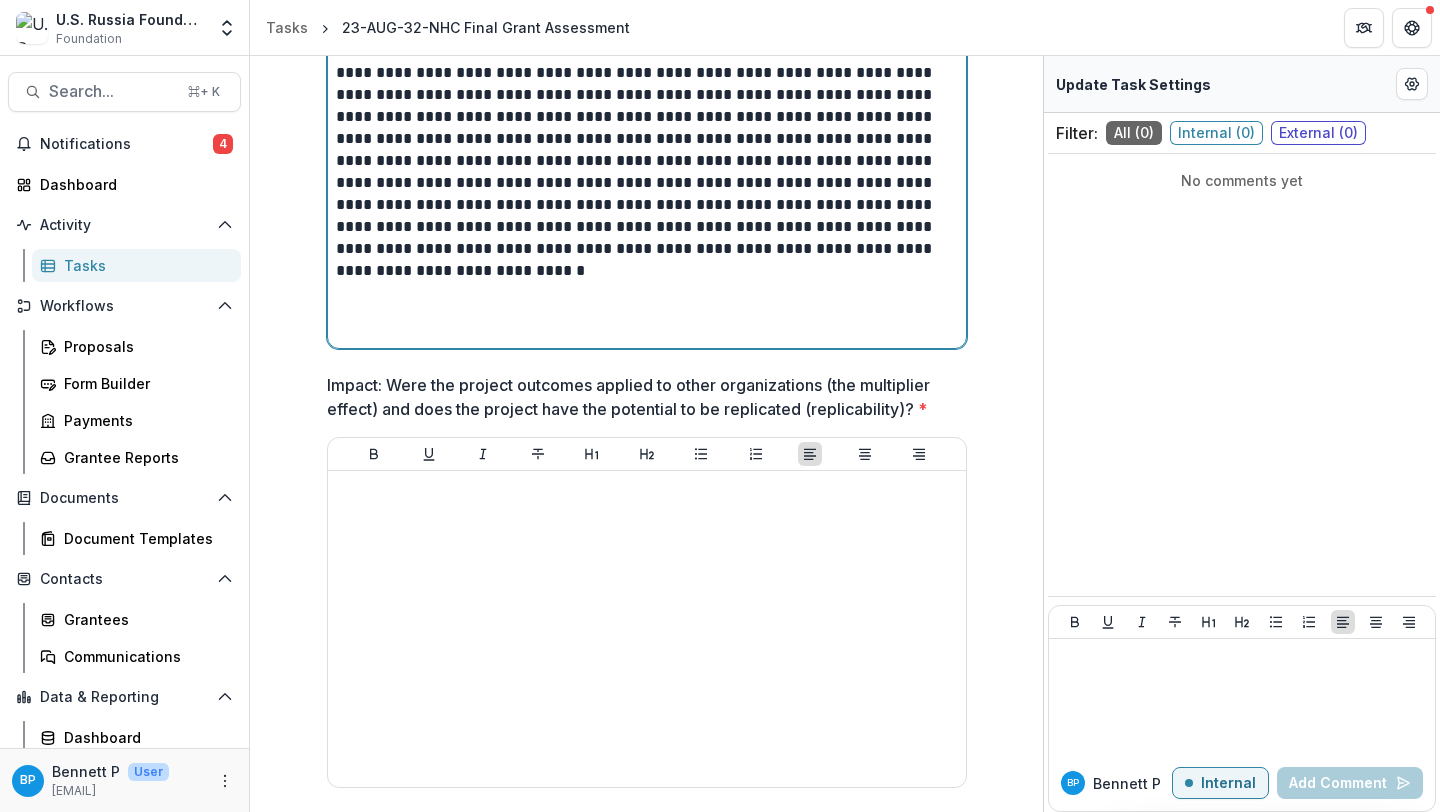 scroll, scrollTop: 1001, scrollLeft: 0, axis: vertical 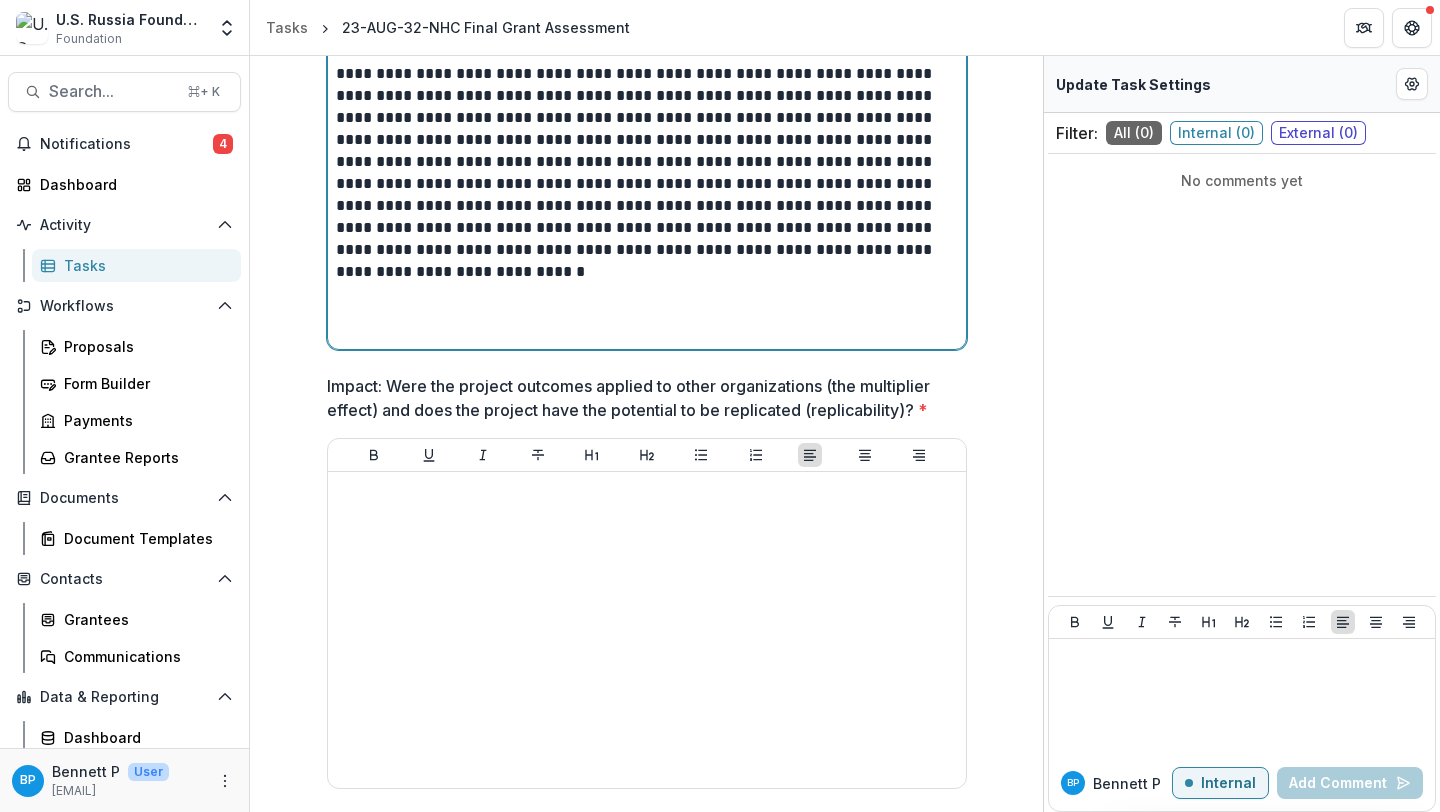 click on "**********" at bounding box center [647, 151] 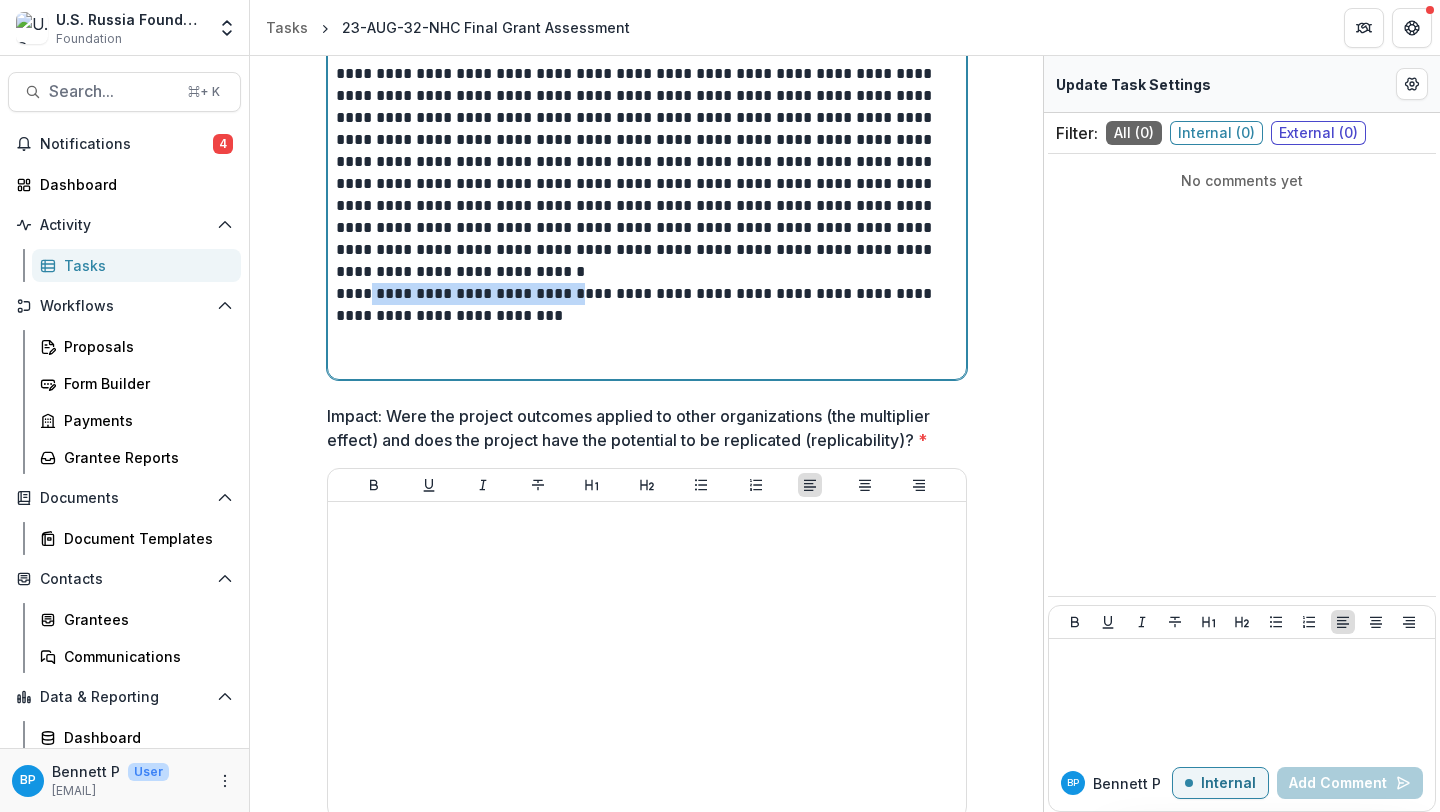 drag, startPoint x: 589, startPoint y: 305, endPoint x: 363, endPoint y: 291, distance: 226.43321 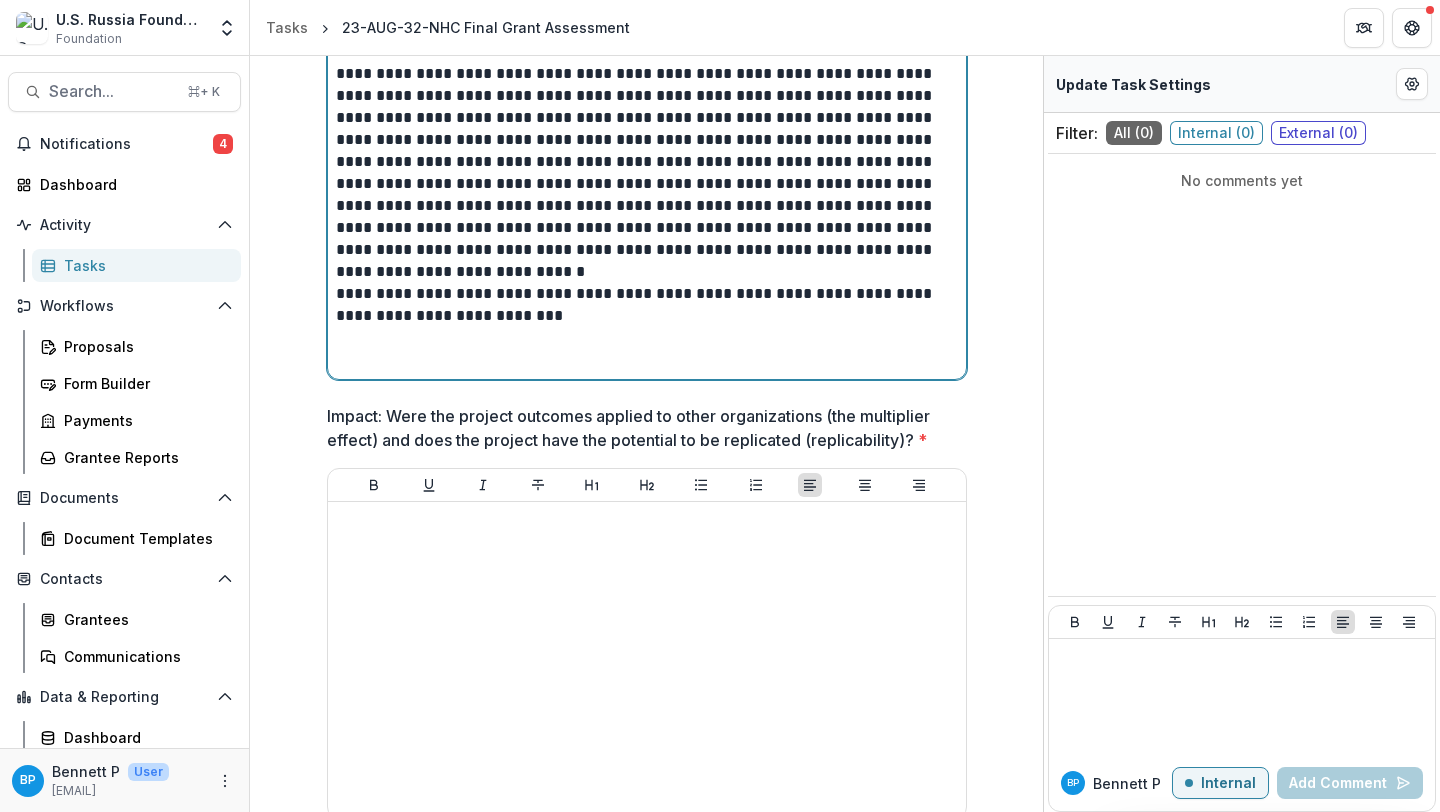click on "**********" at bounding box center [647, 305] 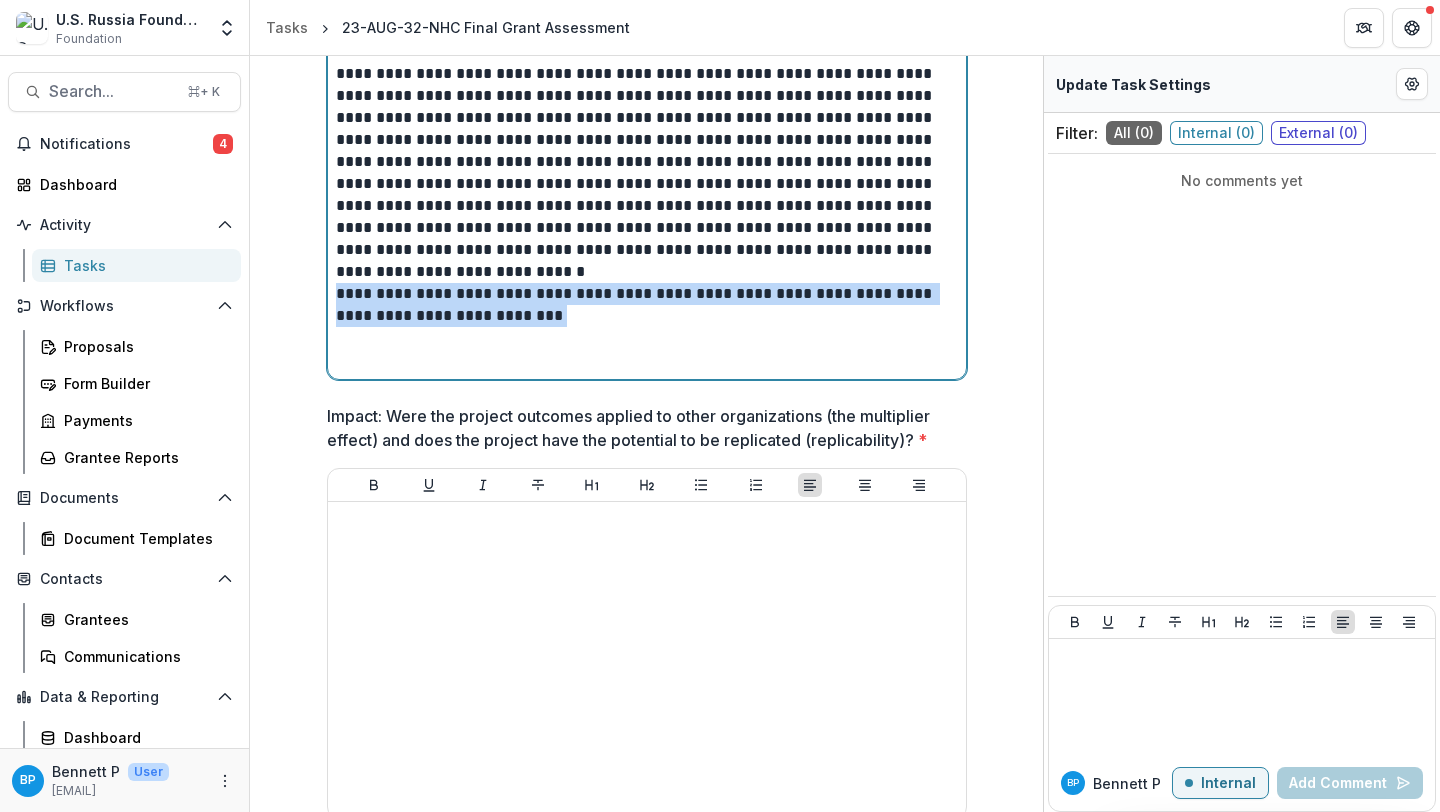 drag, startPoint x: 559, startPoint y: 316, endPoint x: 323, endPoint y: 299, distance: 236.6115 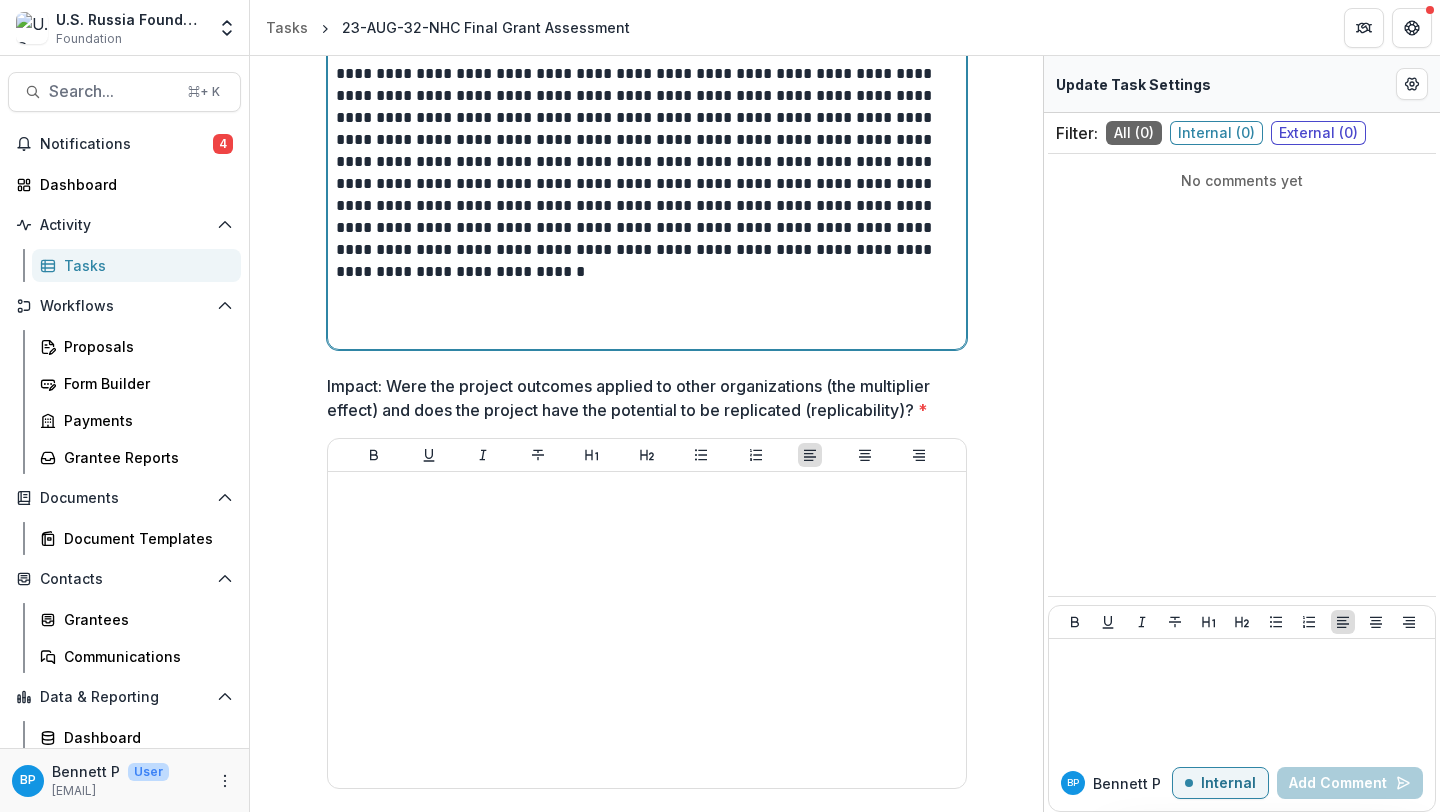 click on "**********" at bounding box center [647, 151] 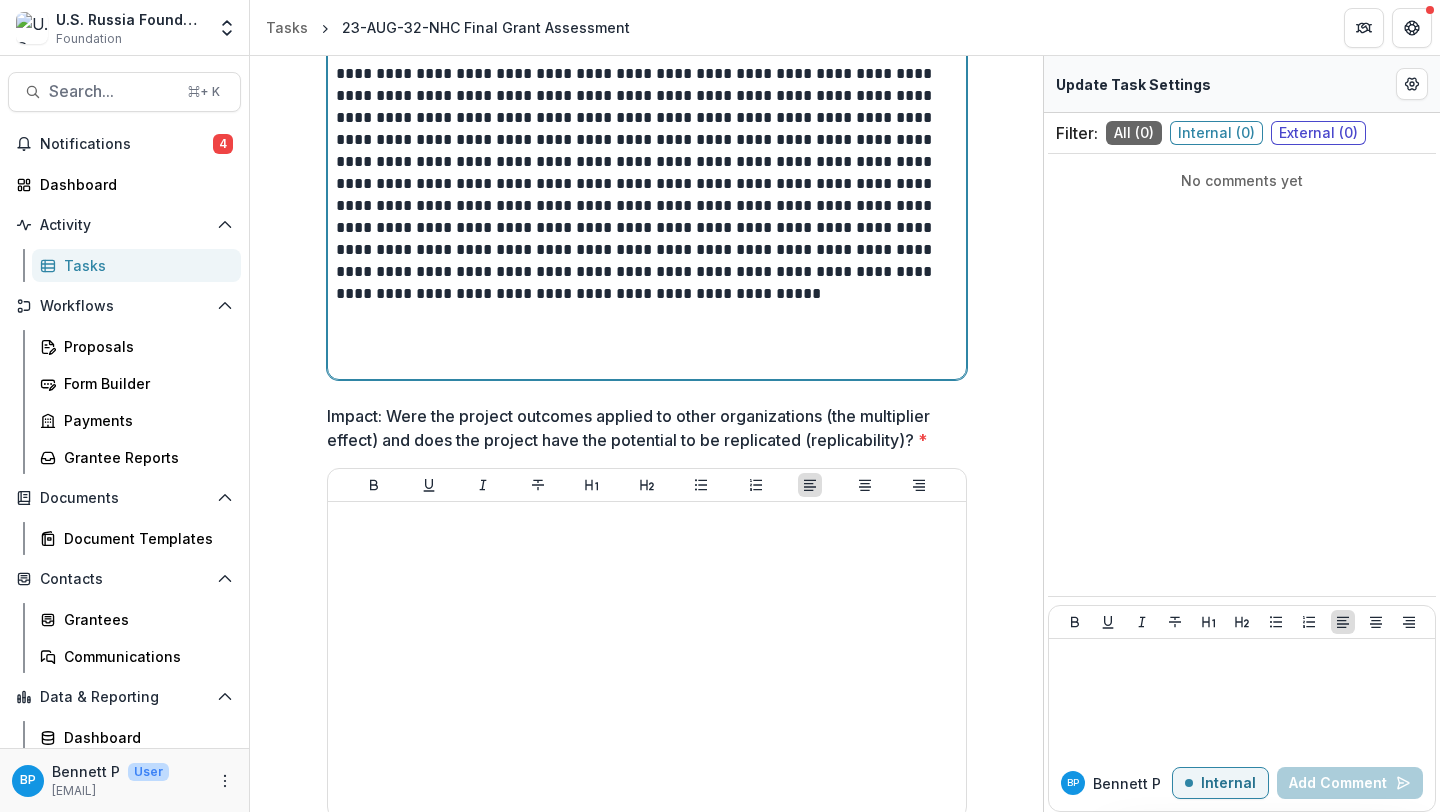 click at bounding box center (647, 316) 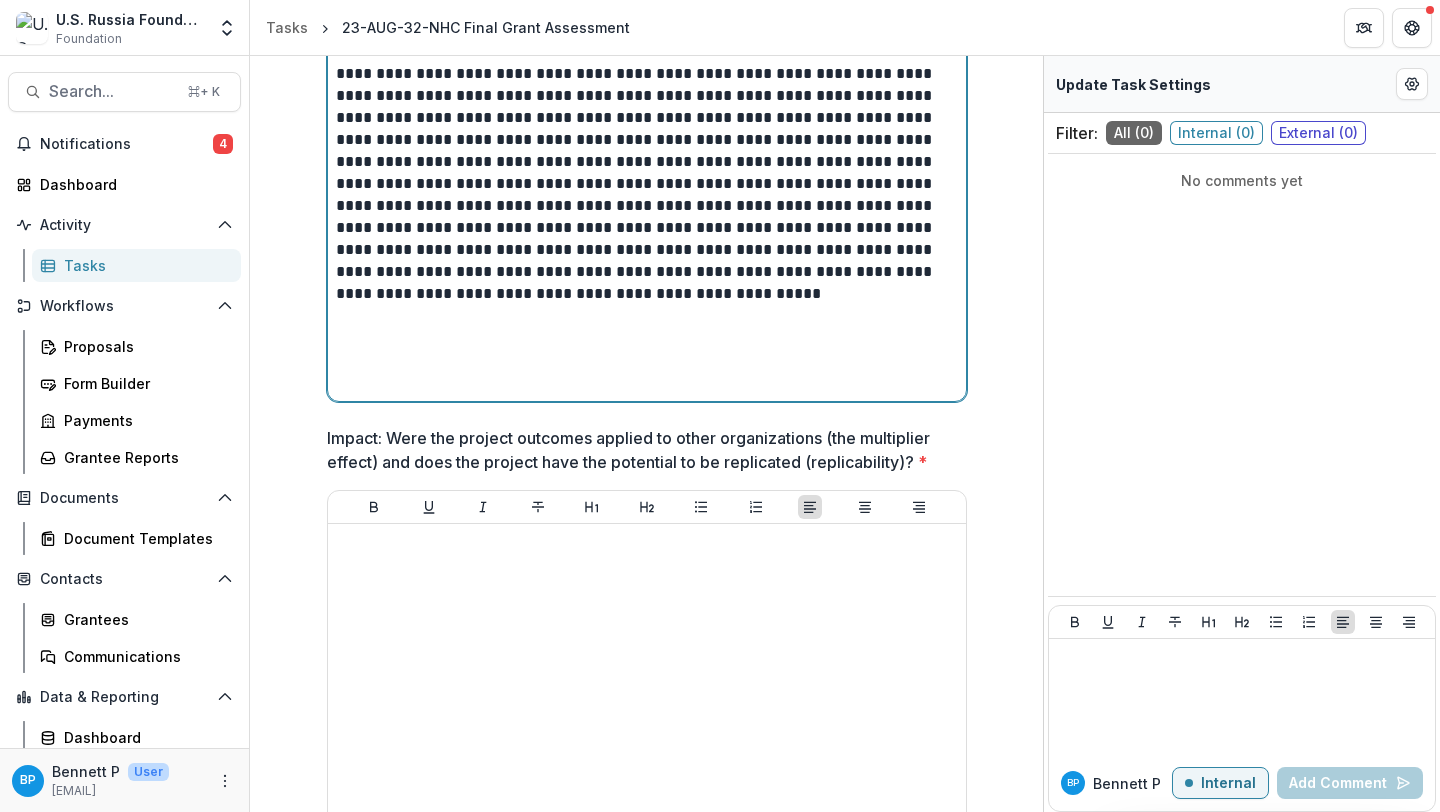 click on "**********" at bounding box center (647, 173) 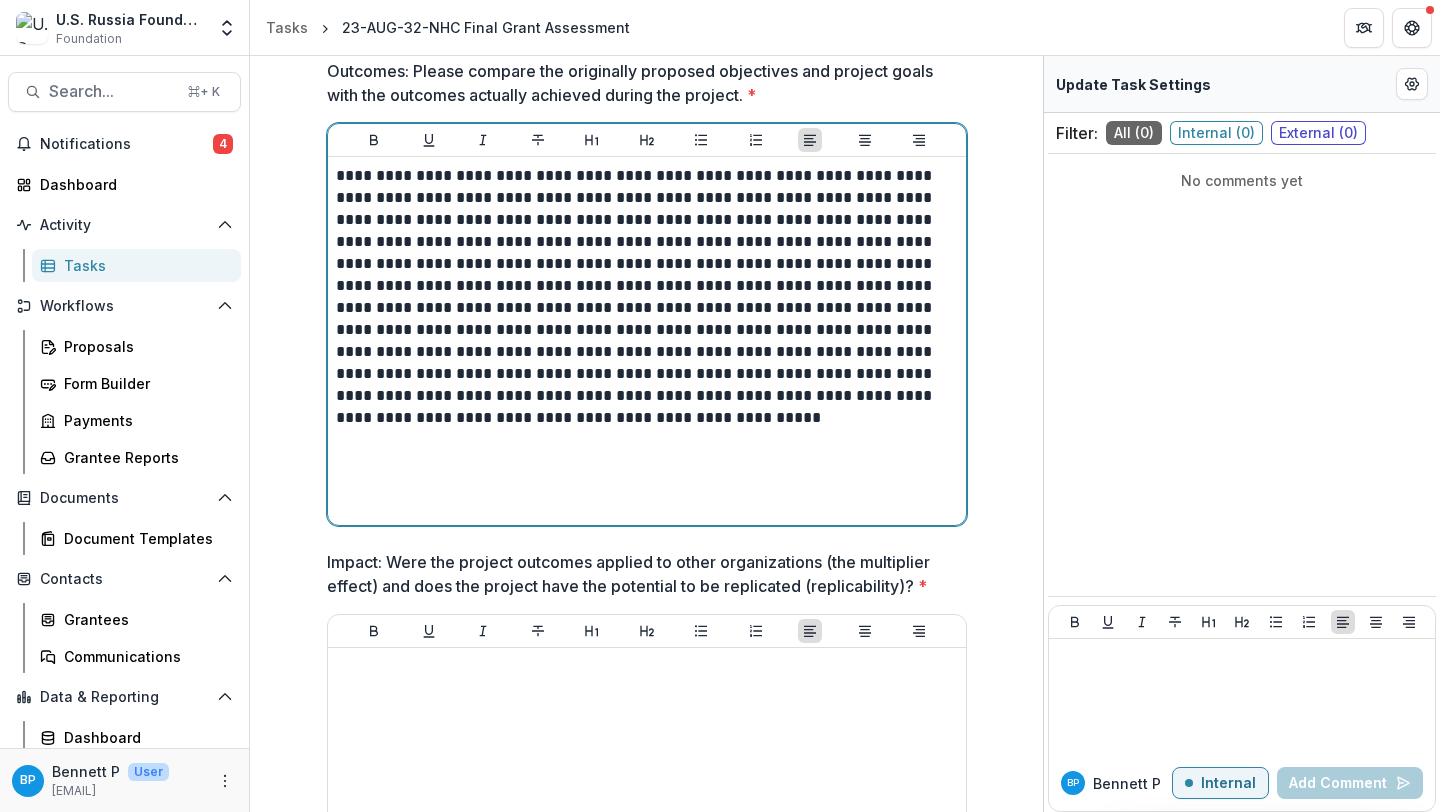 scroll, scrollTop: 872, scrollLeft: 0, axis: vertical 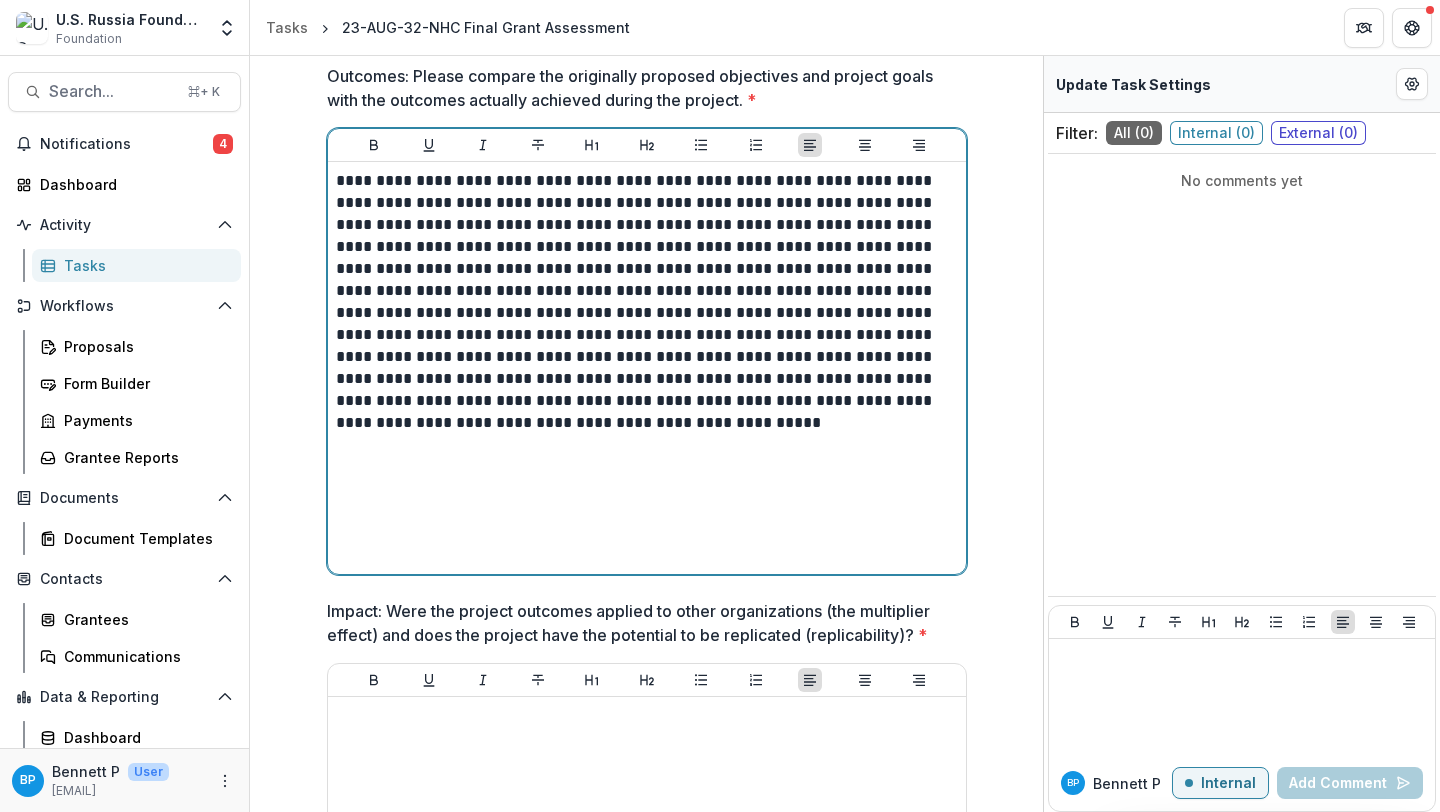 click on "**********" at bounding box center (647, 302) 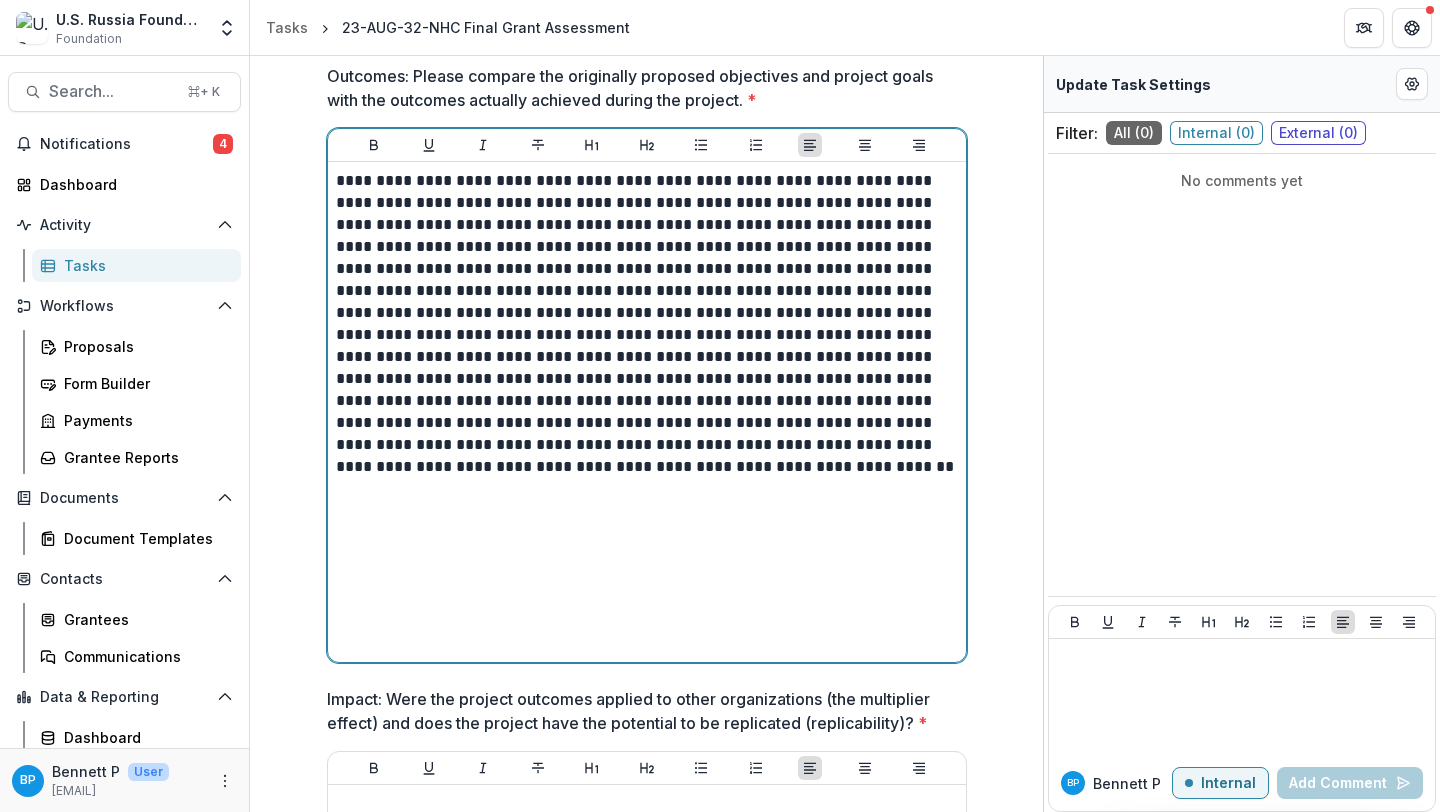 click at bounding box center [647, 599] 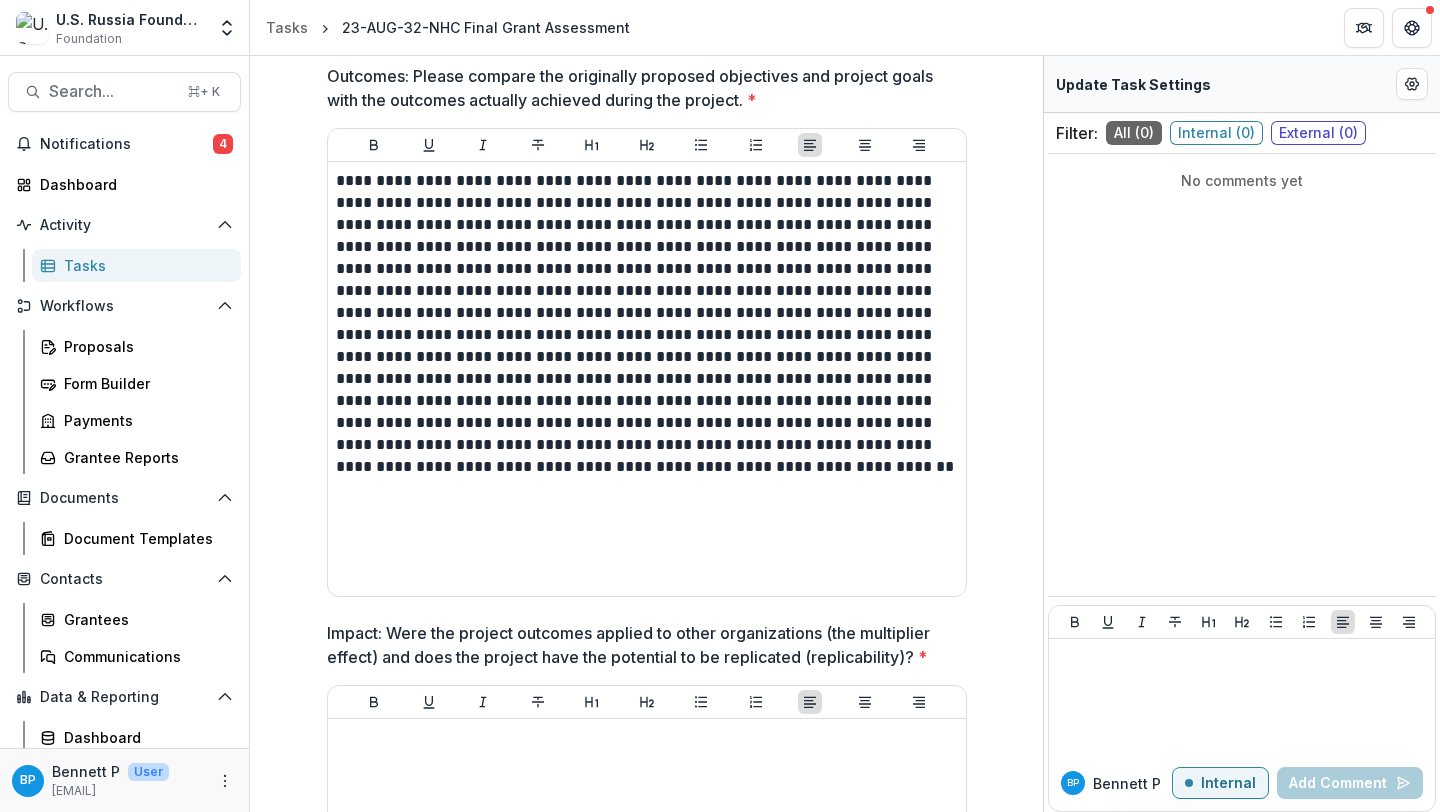 click at bounding box center (647, 362) 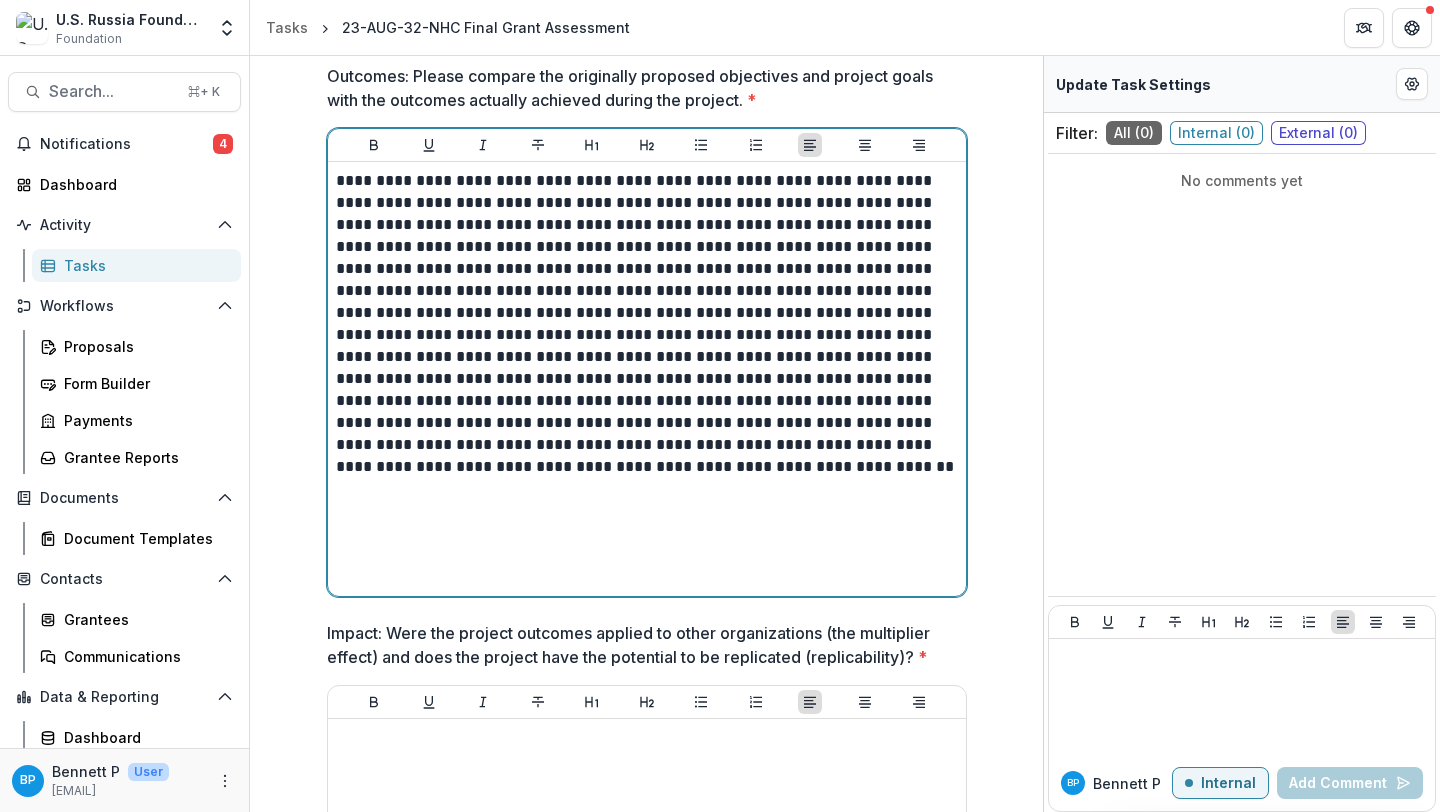 click at bounding box center (647, 577) 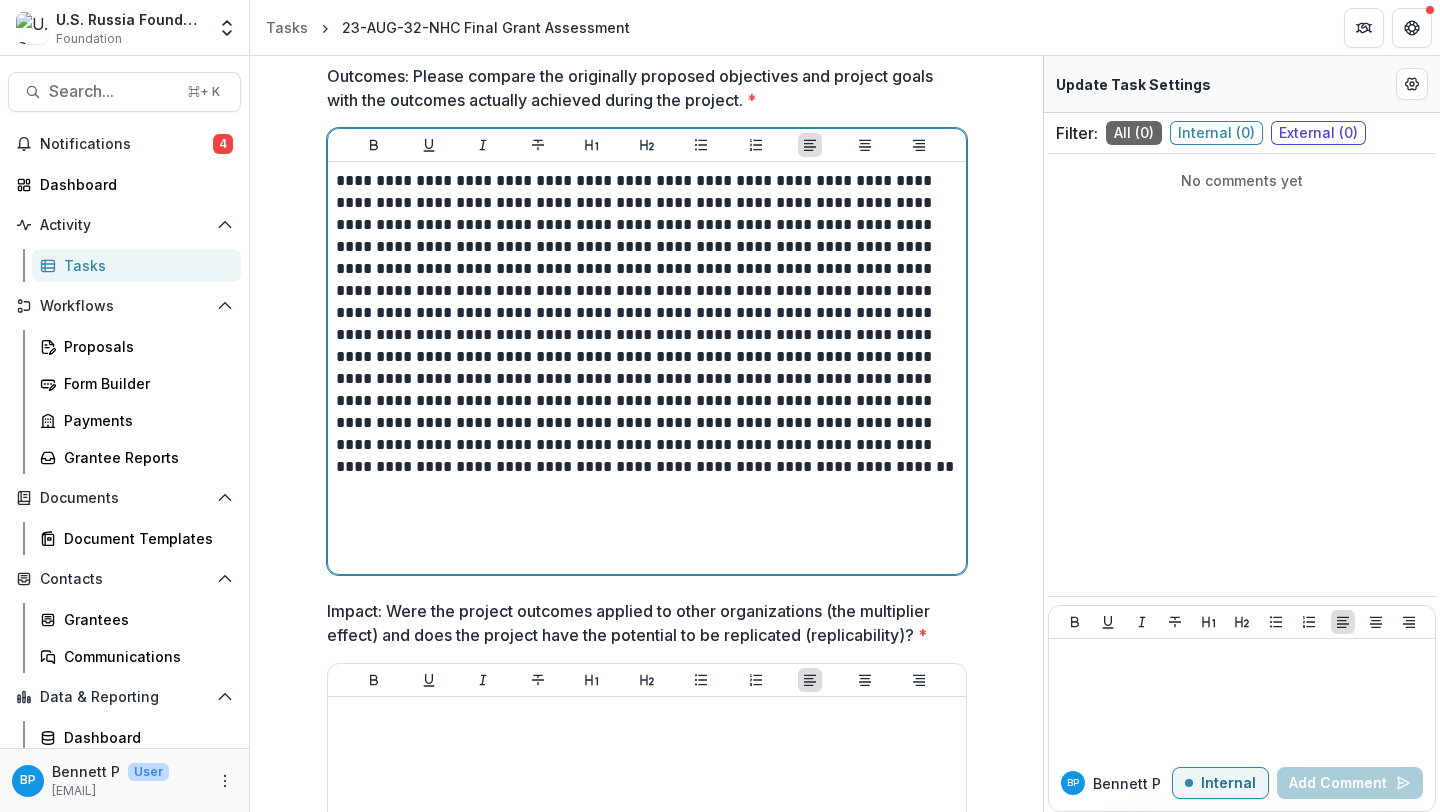 click at bounding box center [647, 324] 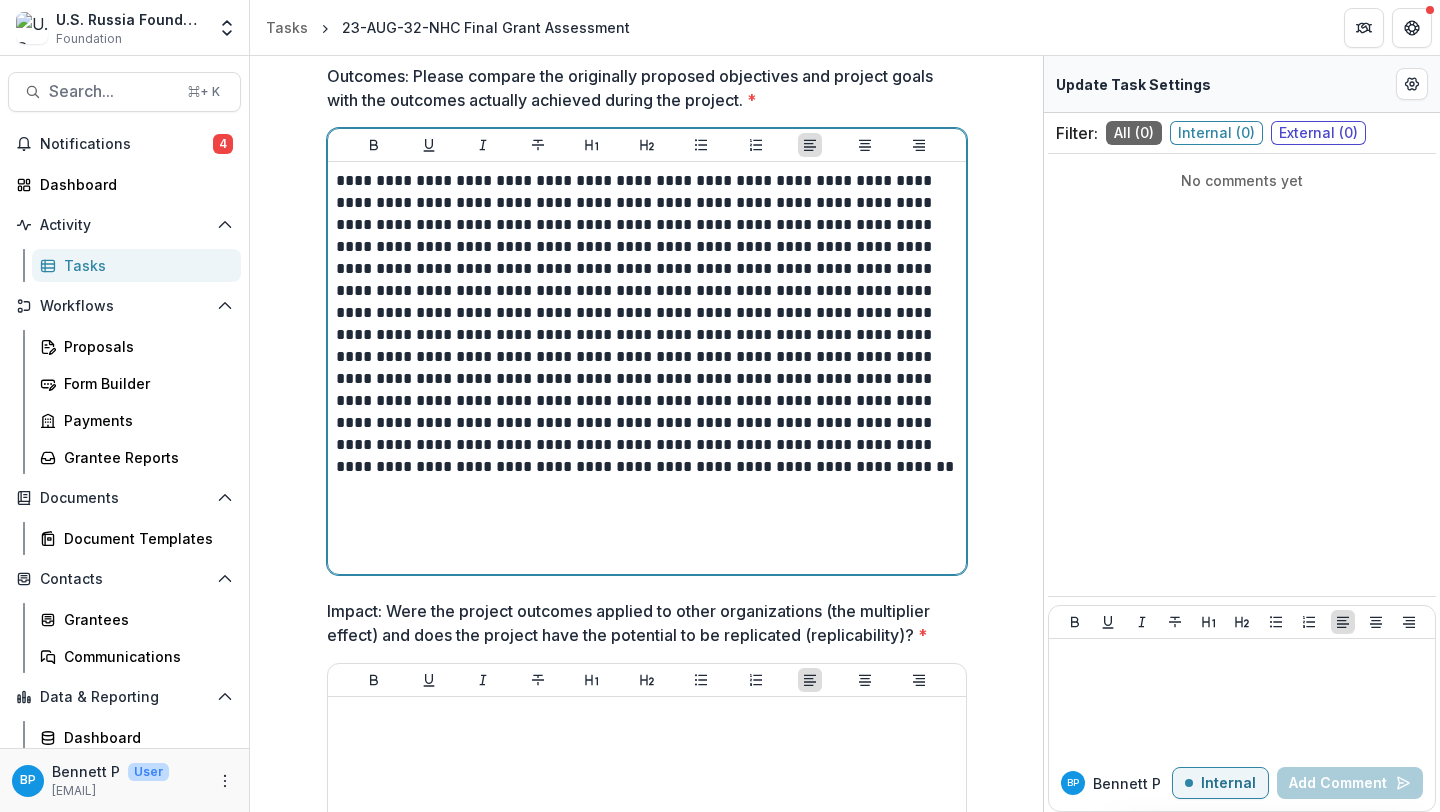 click at bounding box center (647, 324) 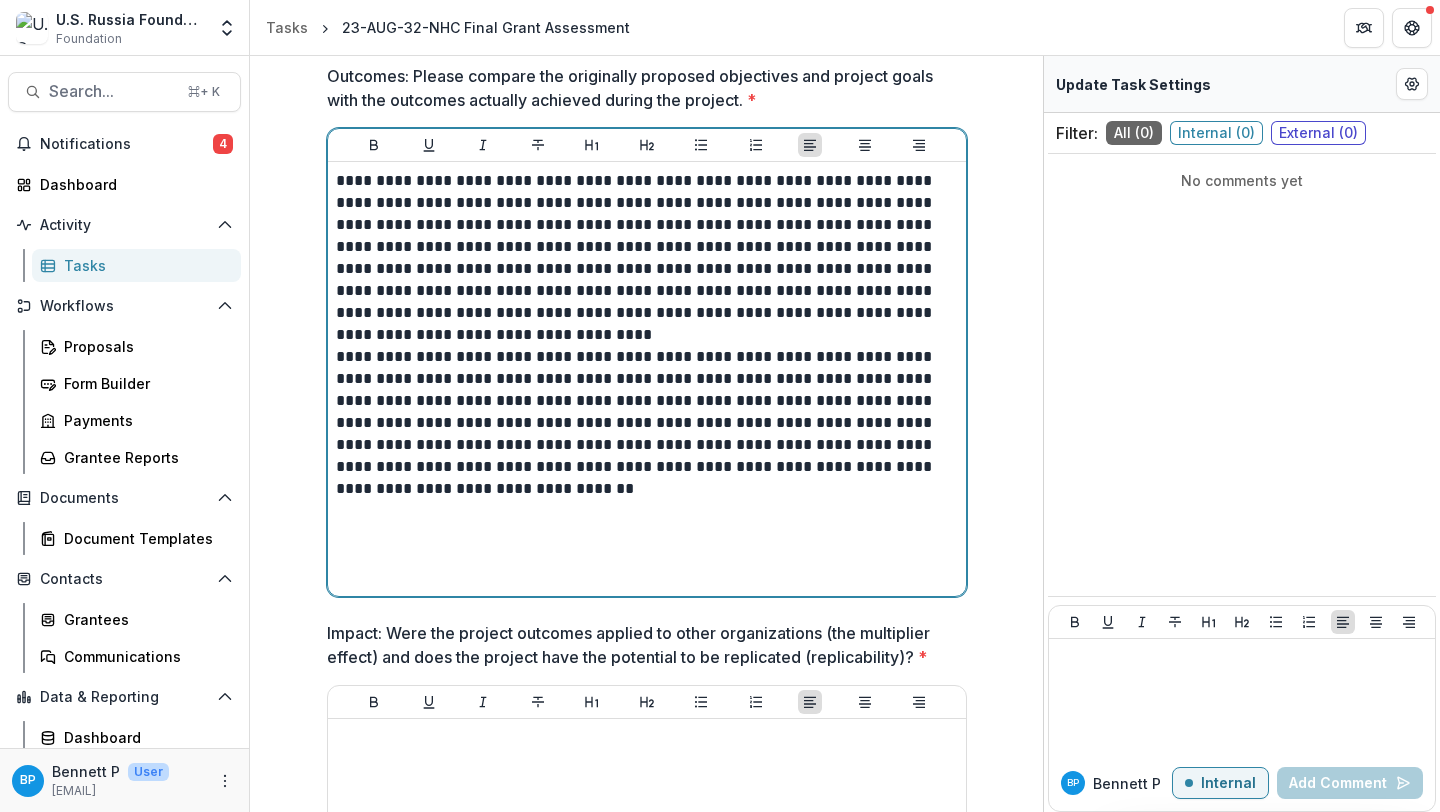 click on "**********" at bounding box center [647, 247] 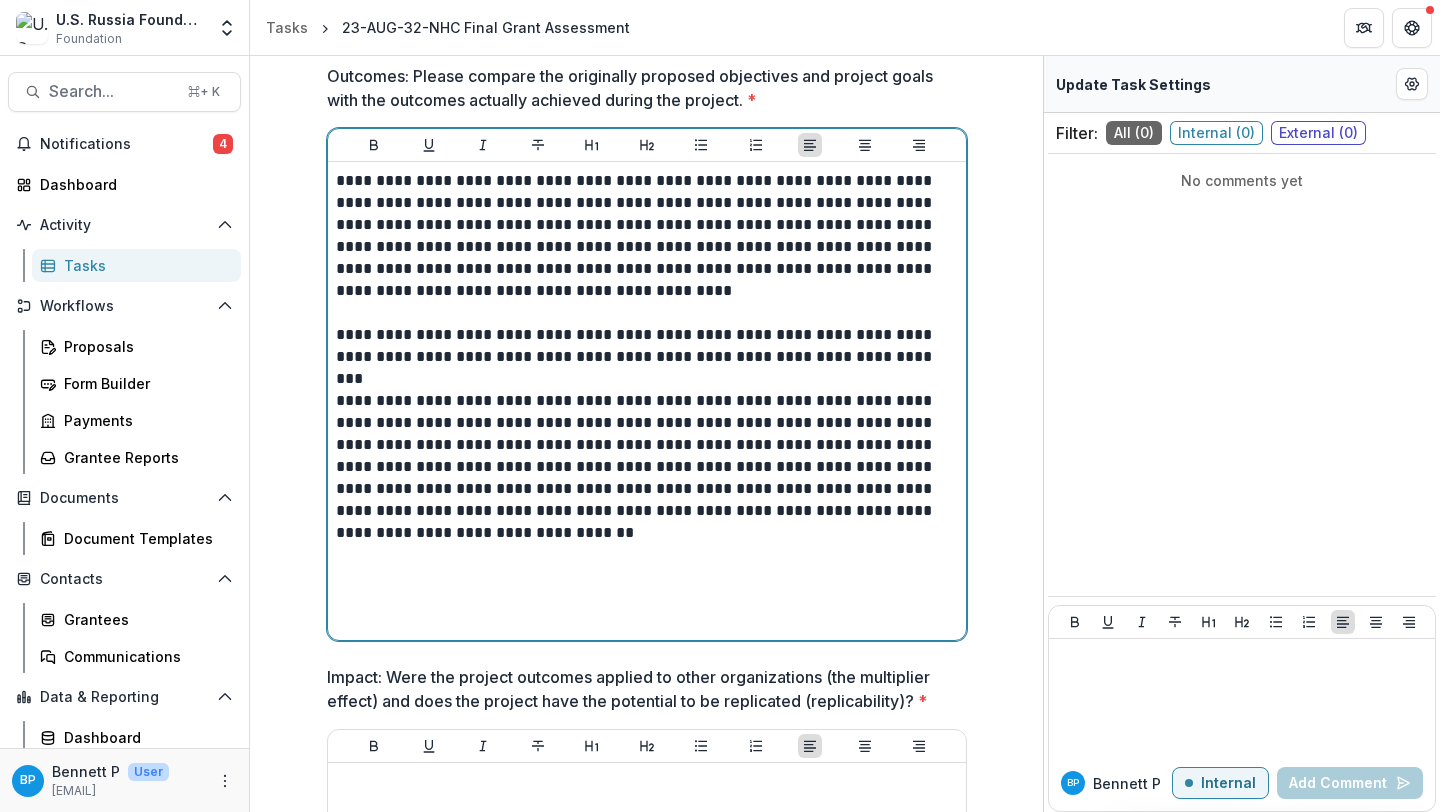 click on "**********" at bounding box center (647, 236) 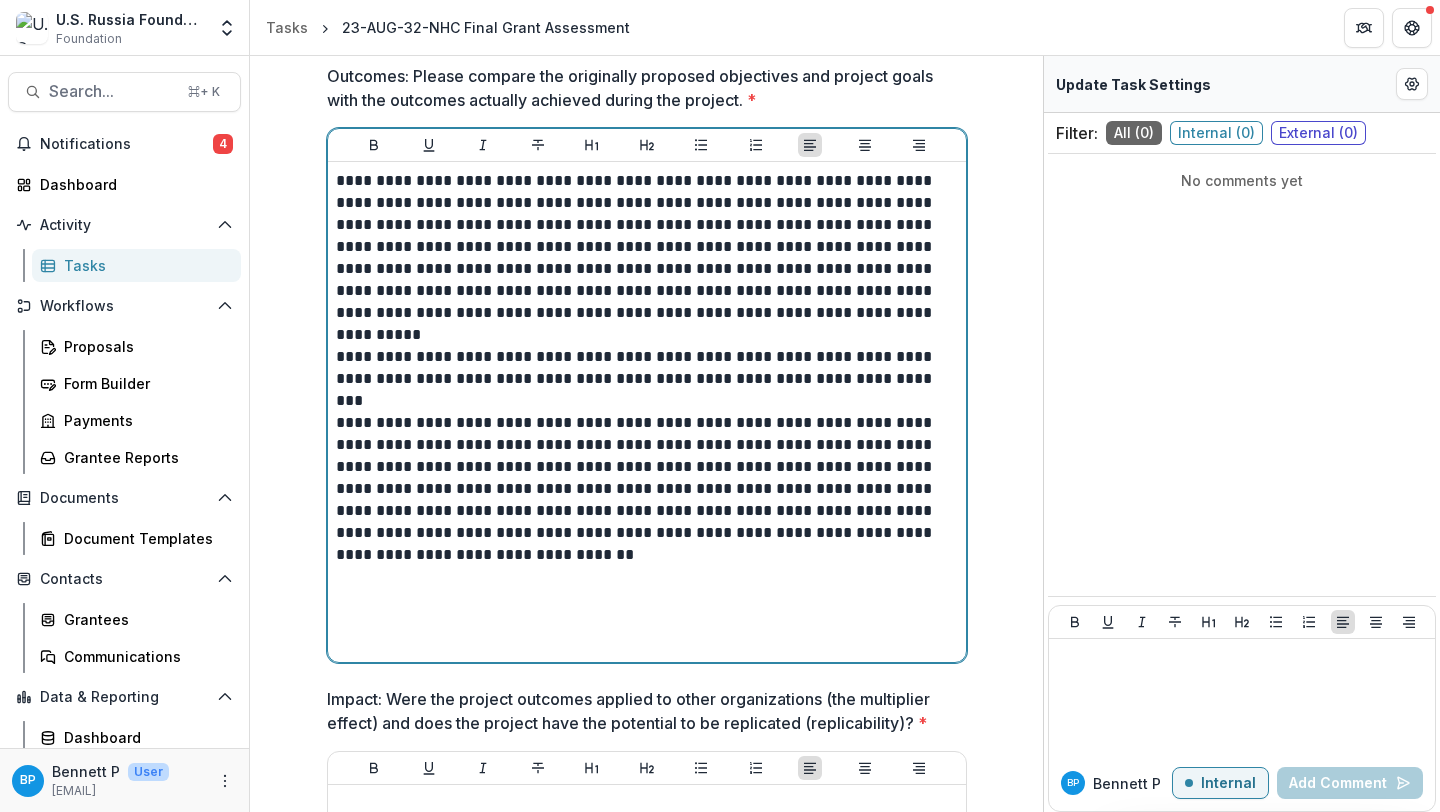 click on "**********" at bounding box center (647, 489) 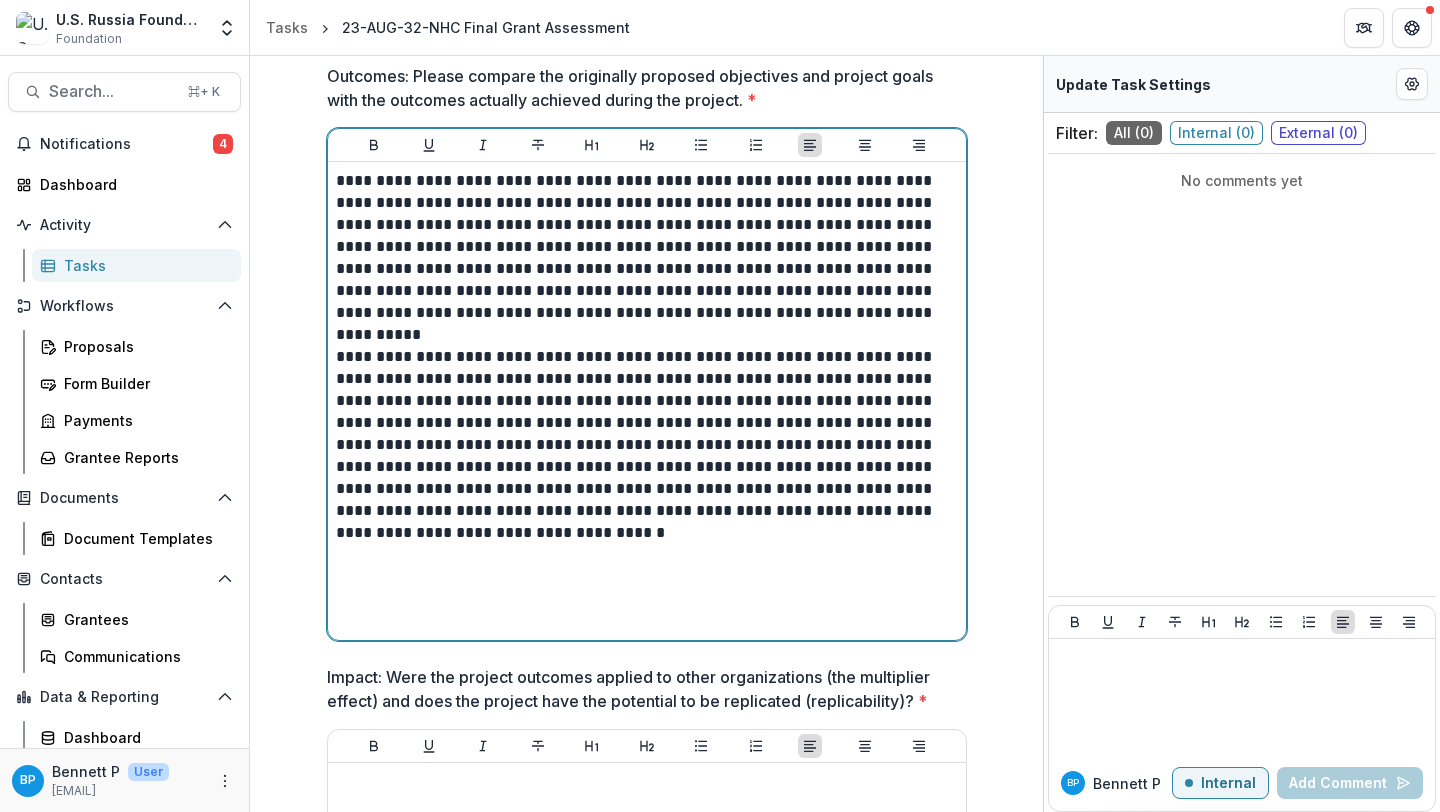 click at bounding box center (647, 555) 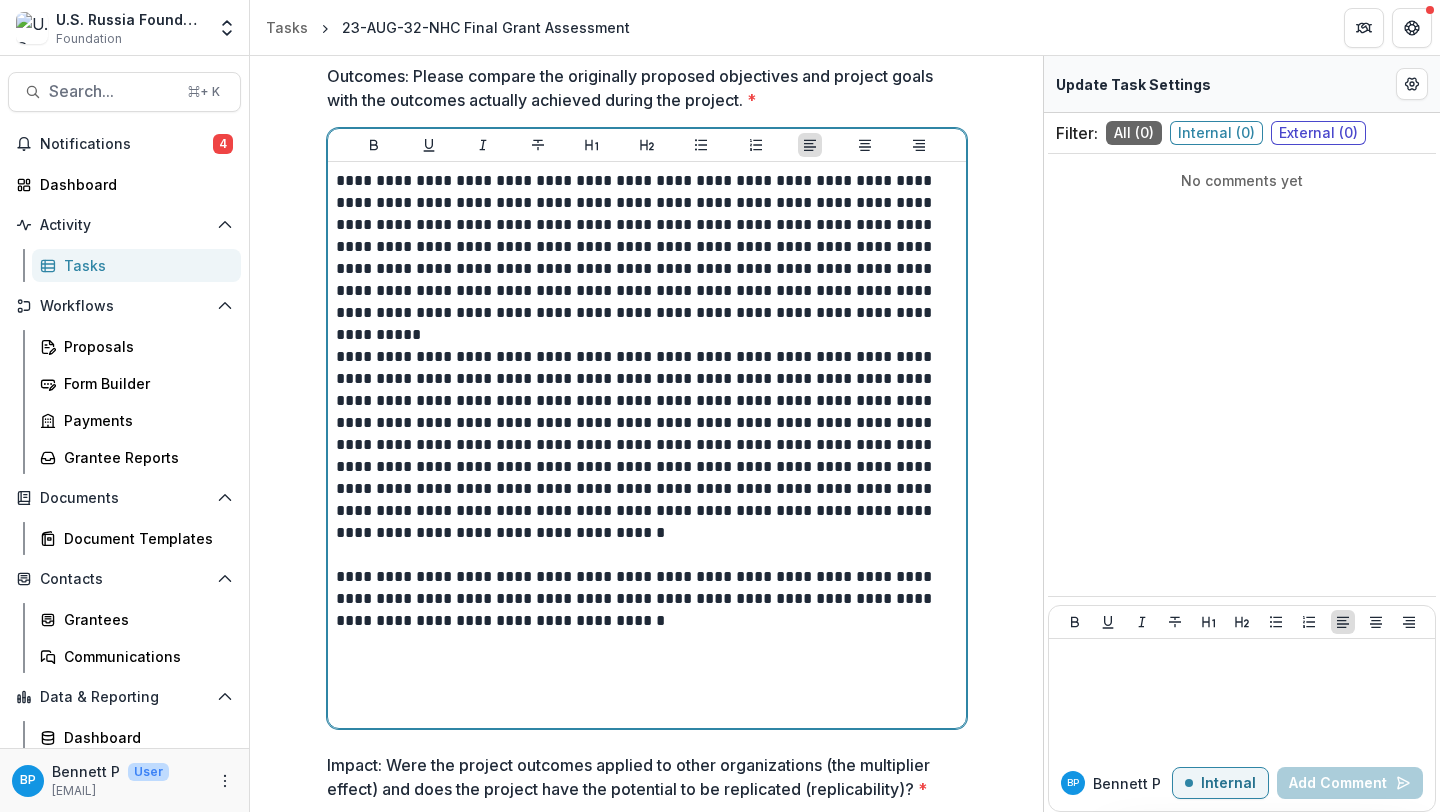 click on "**********" at bounding box center (647, 599) 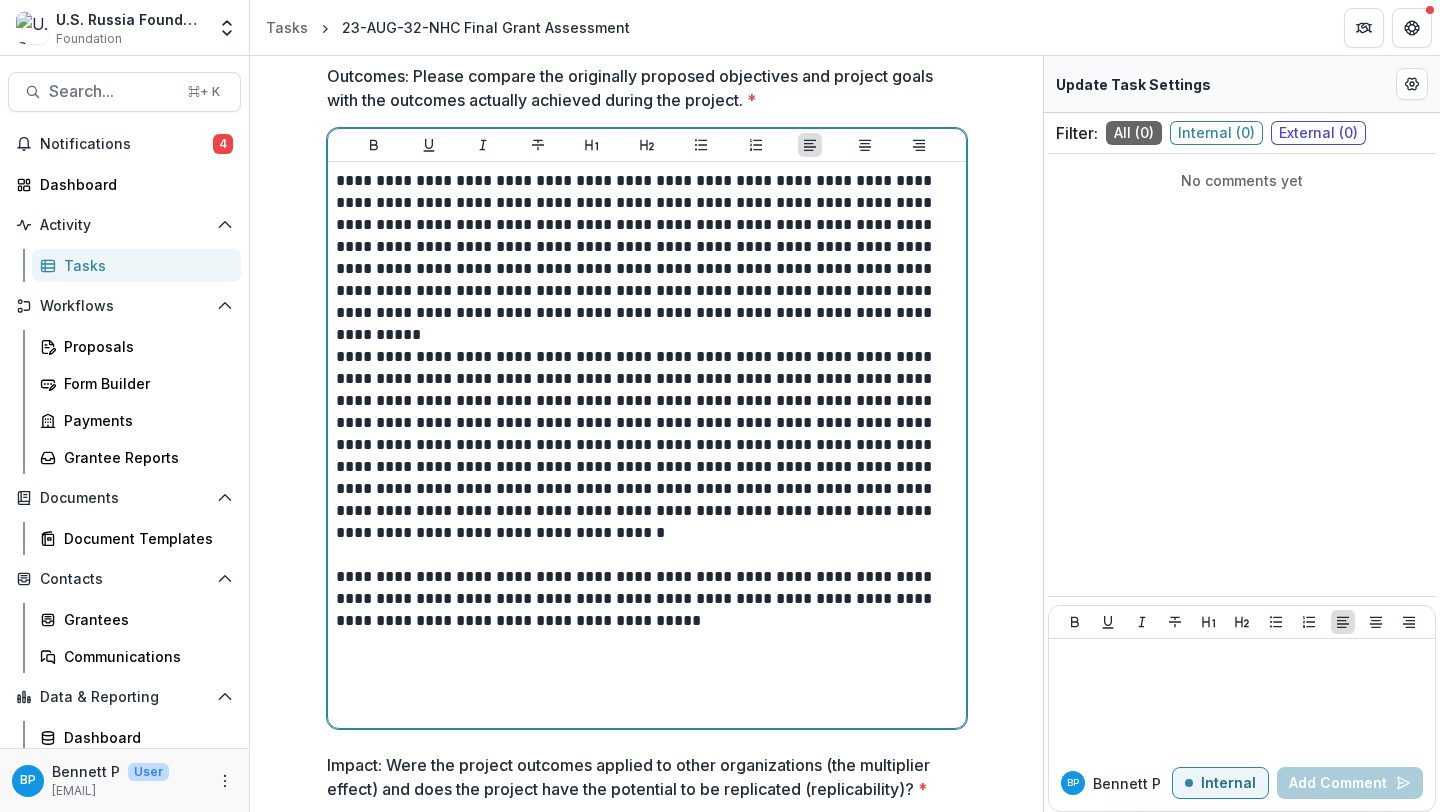 click on "**********" at bounding box center [647, 599] 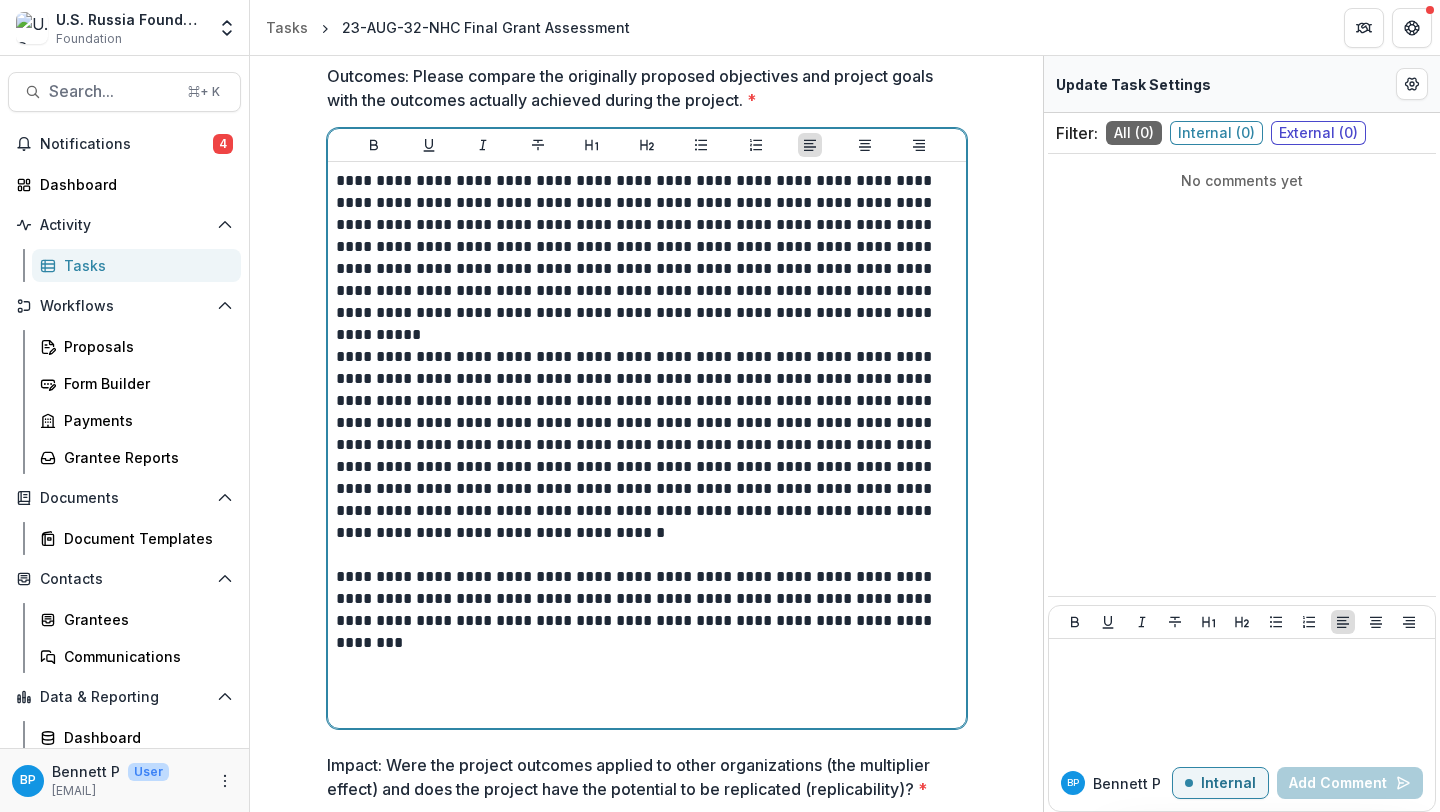 click on "**********" at bounding box center (647, 599) 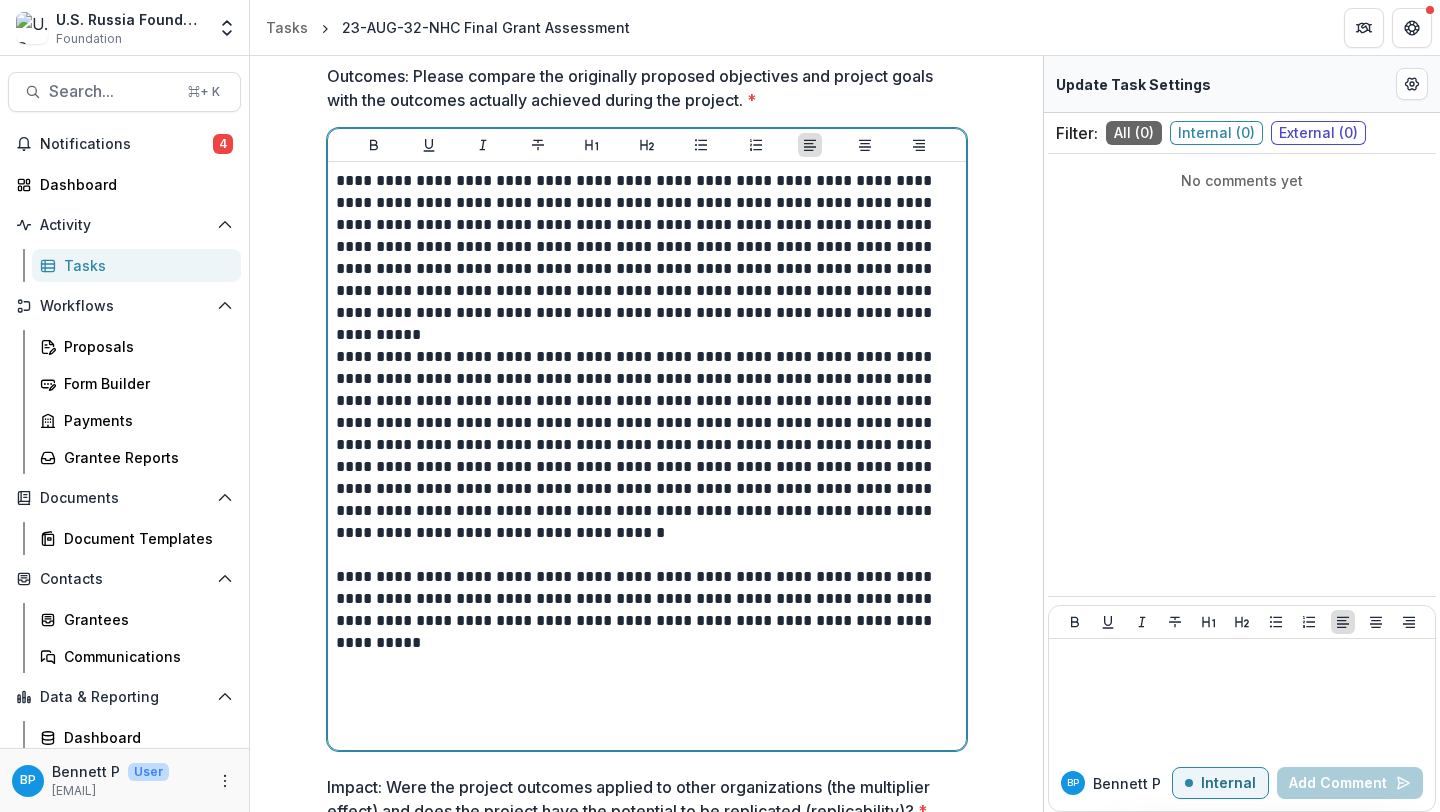 click on "**********" at bounding box center (647, 610) 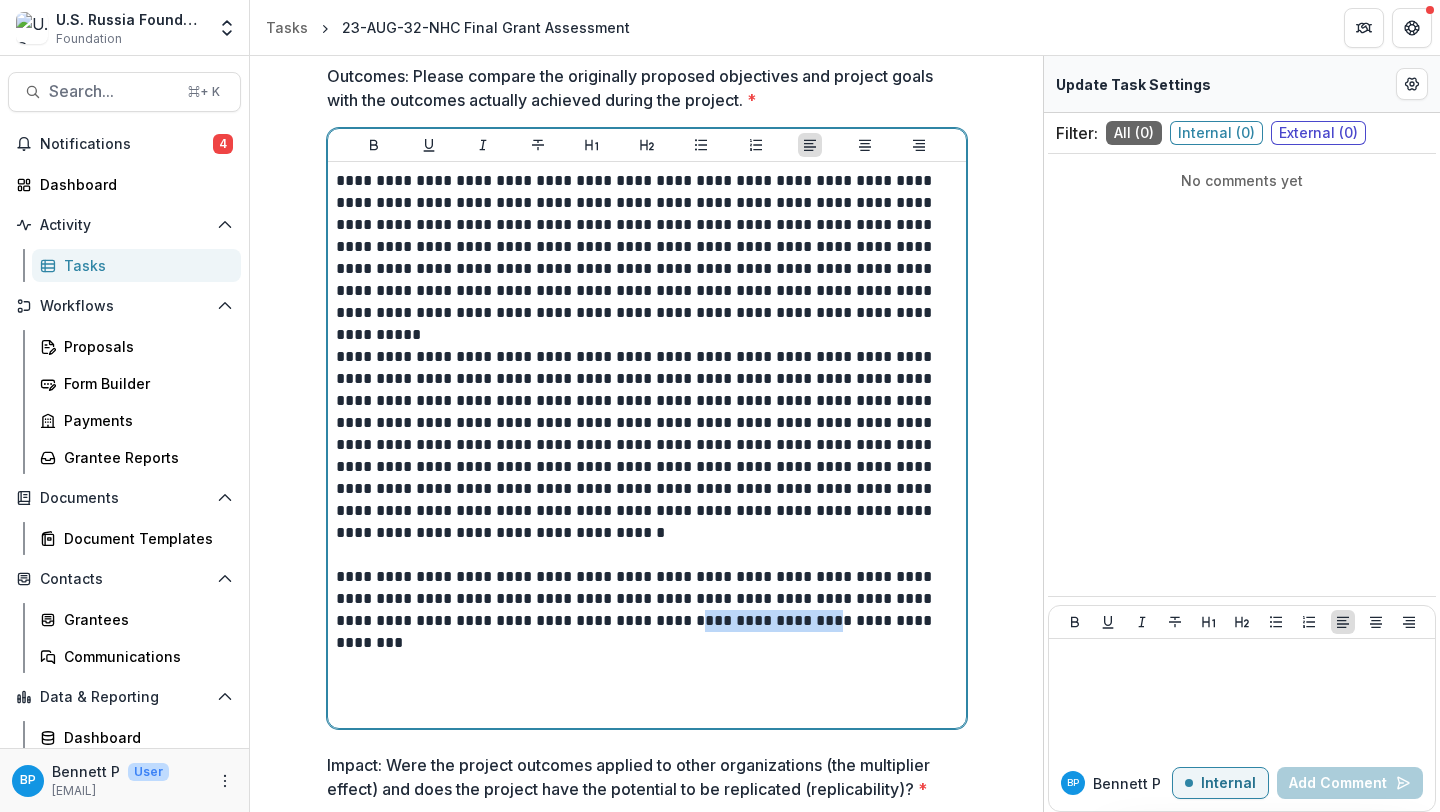 copy on "**********" 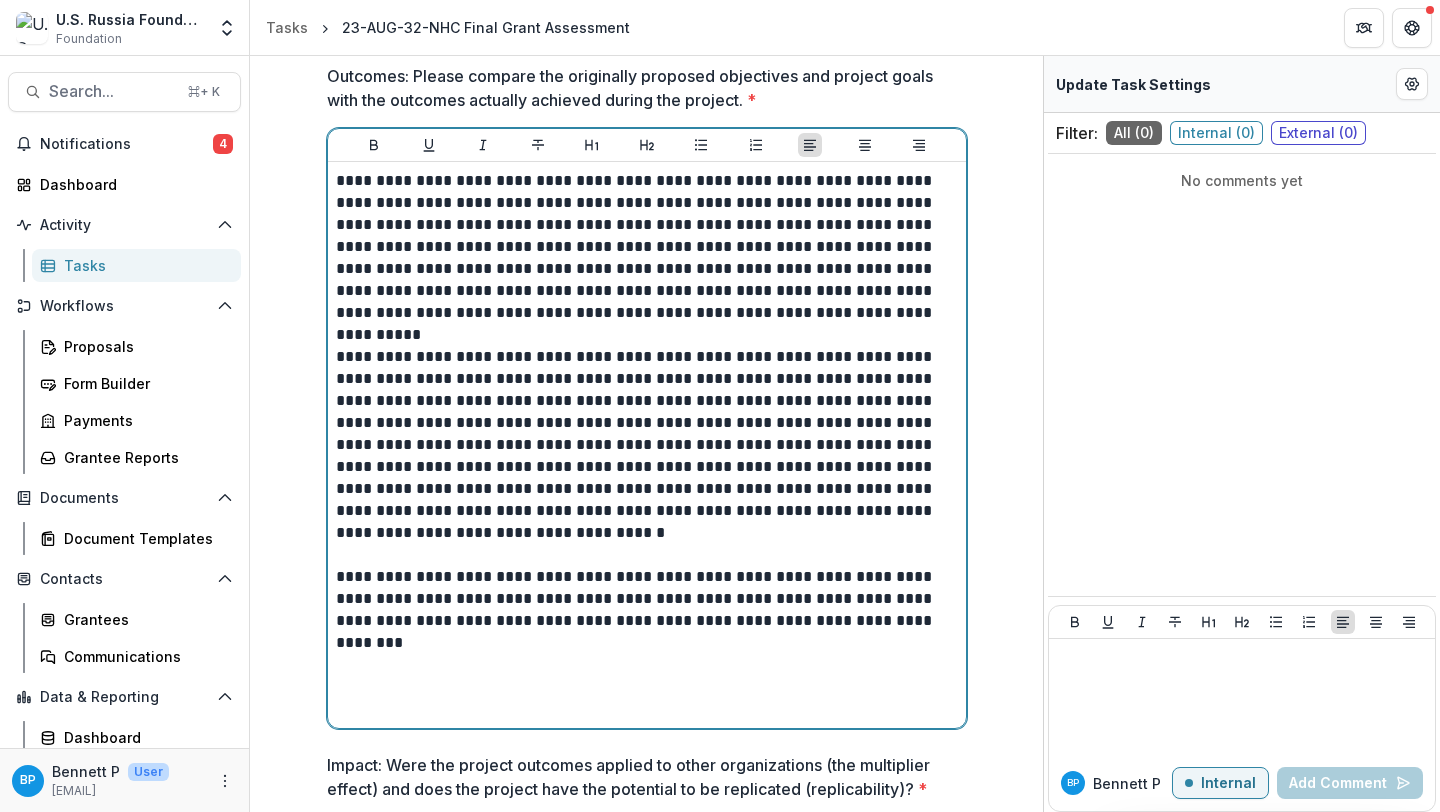 click at bounding box center (647, 665) 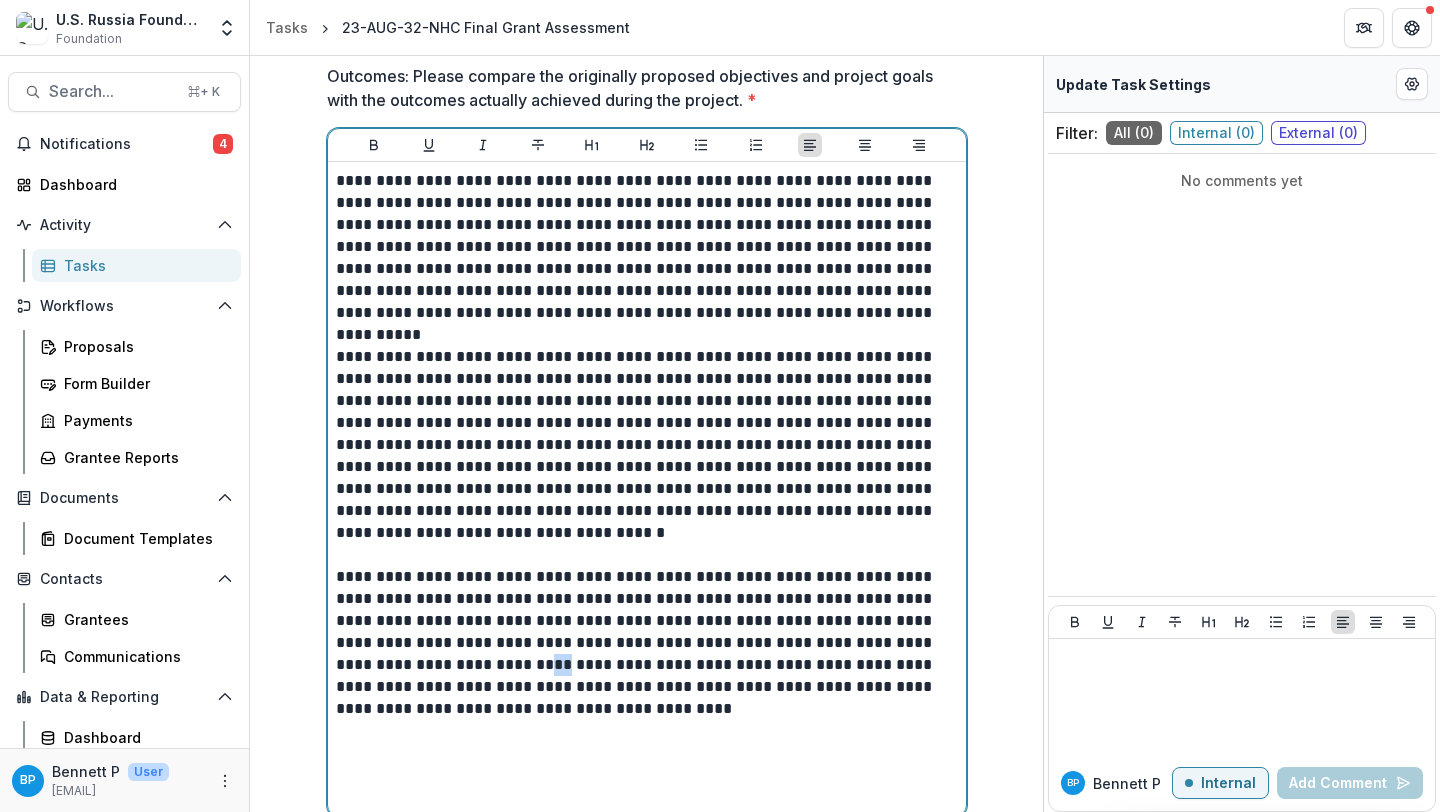 drag, startPoint x: 414, startPoint y: 662, endPoint x: 402, endPoint y: 662, distance: 12 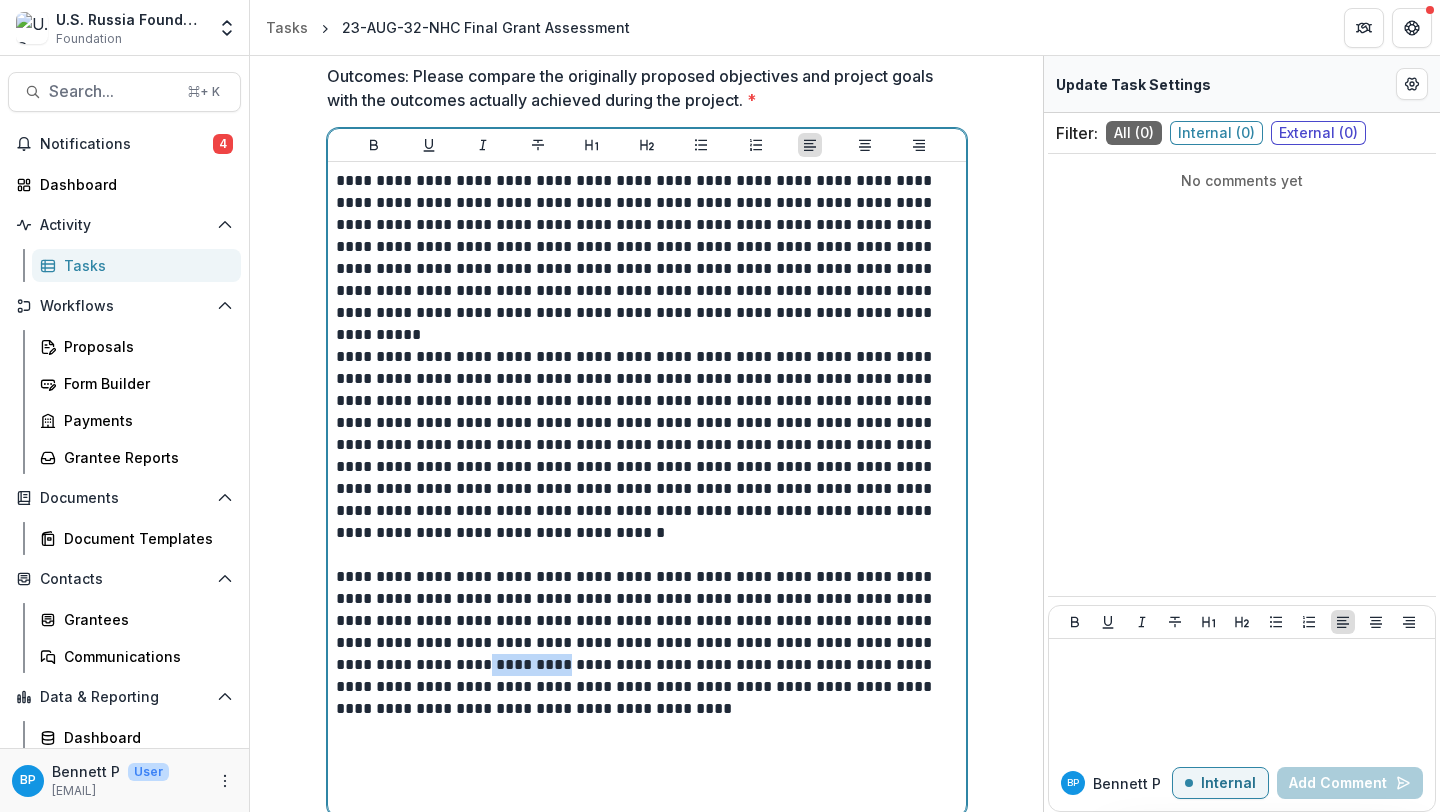 drag, startPoint x: 414, startPoint y: 664, endPoint x: 347, endPoint y: 666, distance: 67.02985 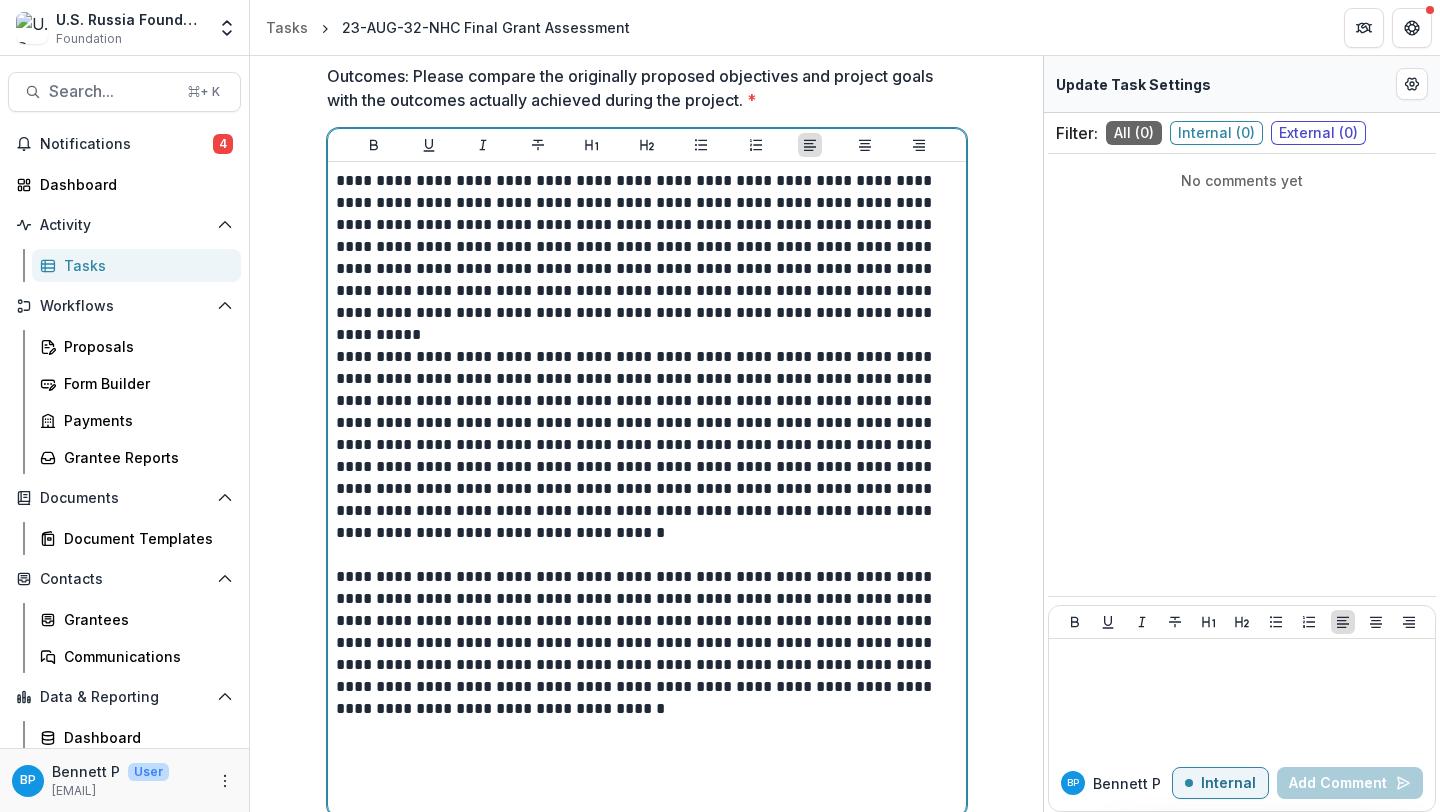click on "**********" at bounding box center (647, 643) 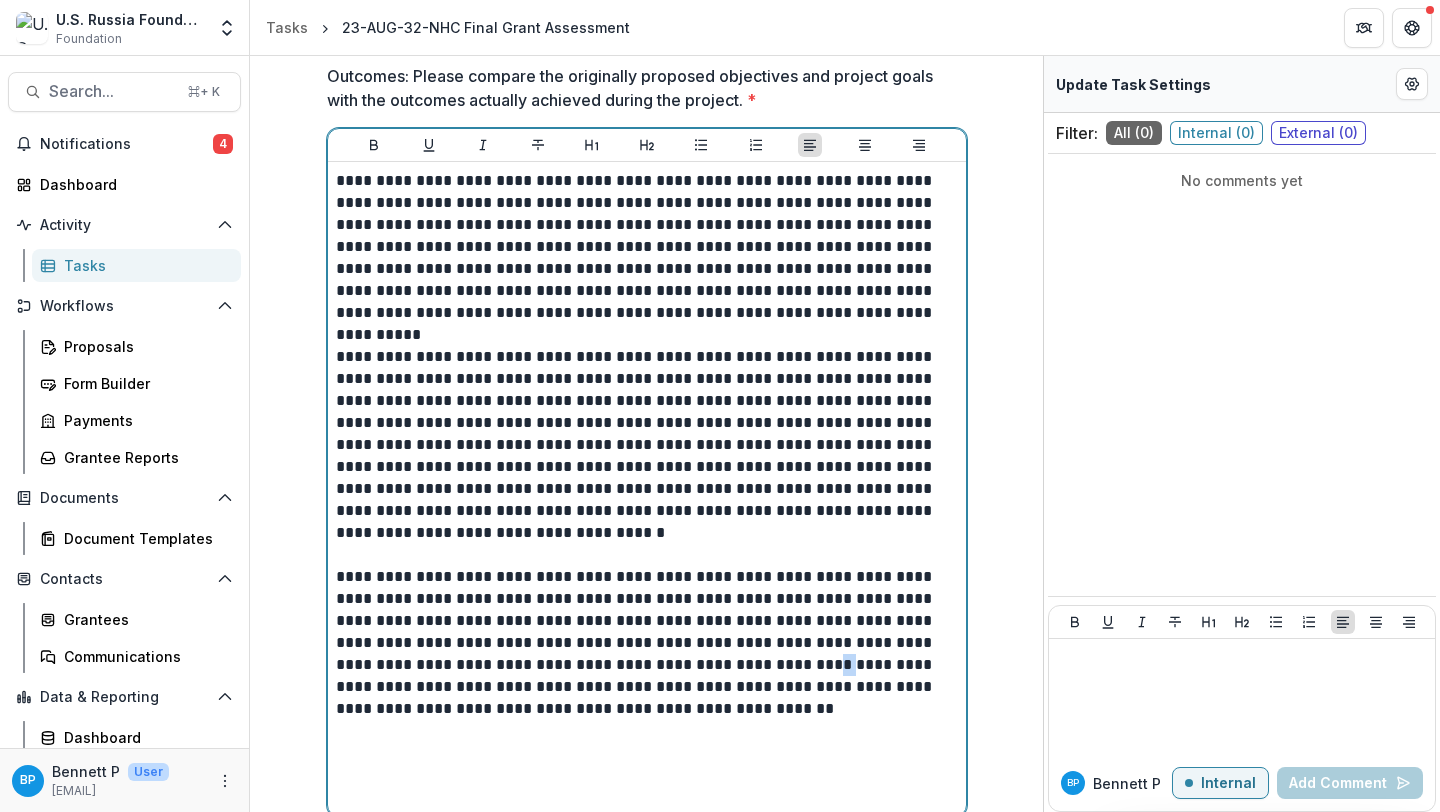 drag, startPoint x: 671, startPoint y: 664, endPoint x: 653, endPoint y: 664, distance: 18 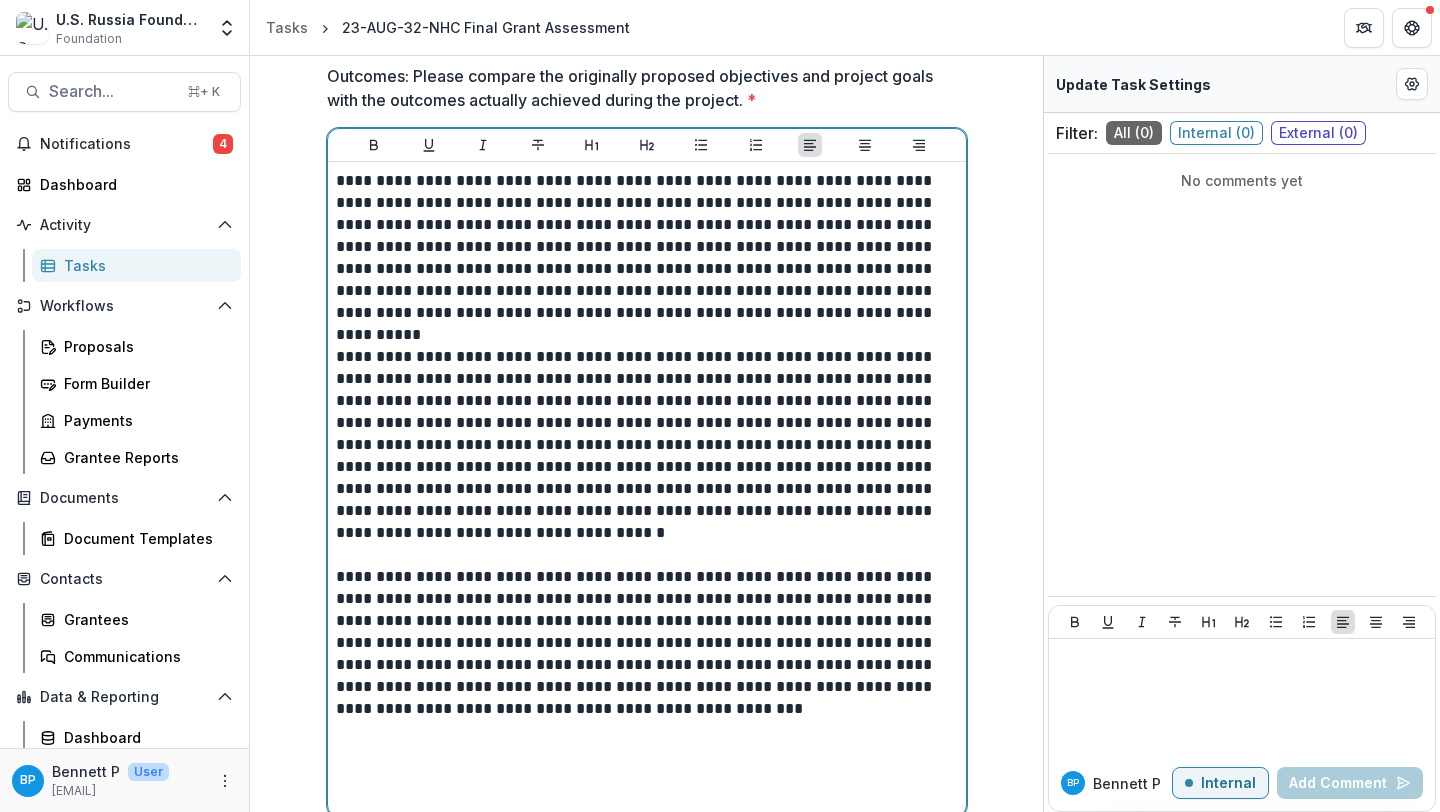 click on "**********" at bounding box center [647, 643] 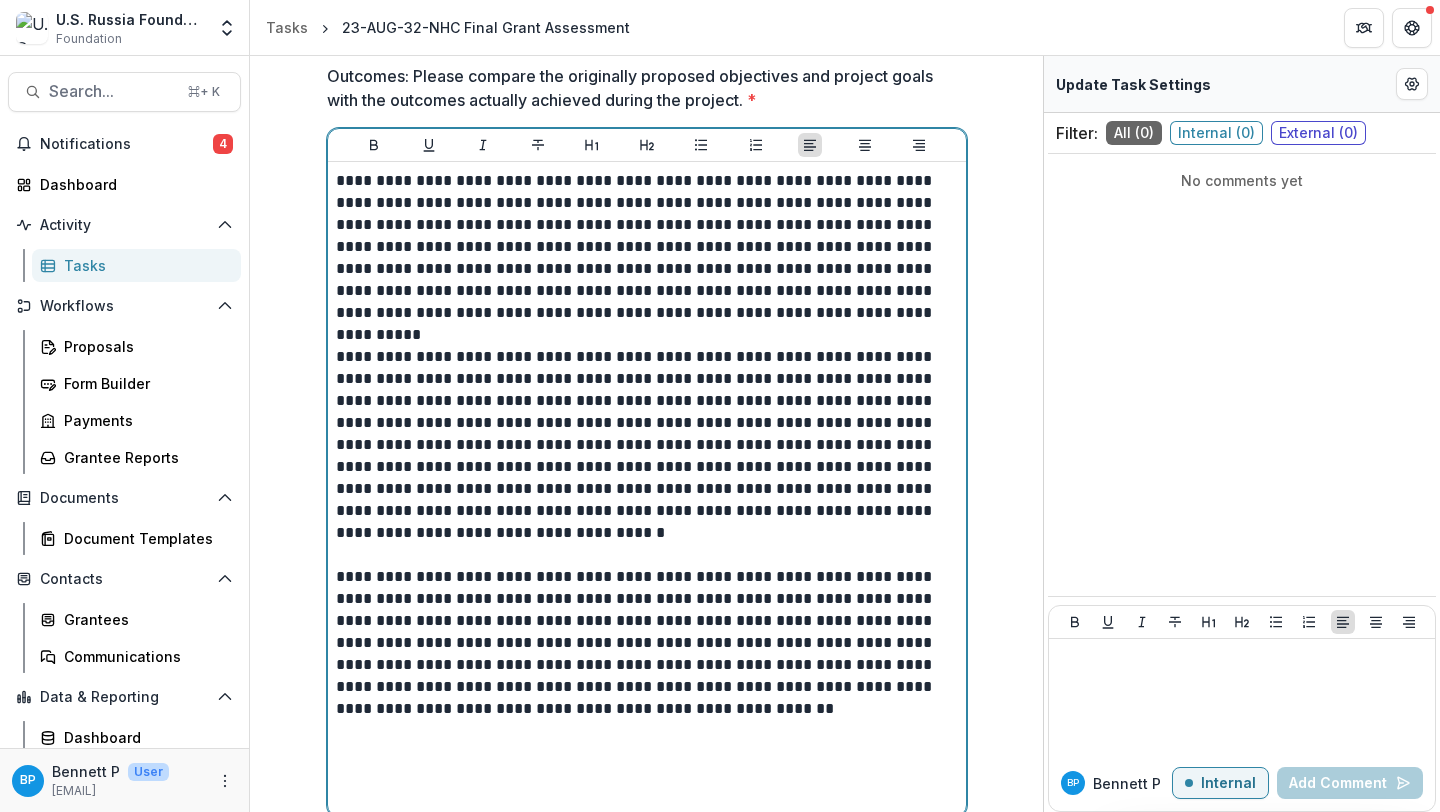 click on "**********" at bounding box center [647, 643] 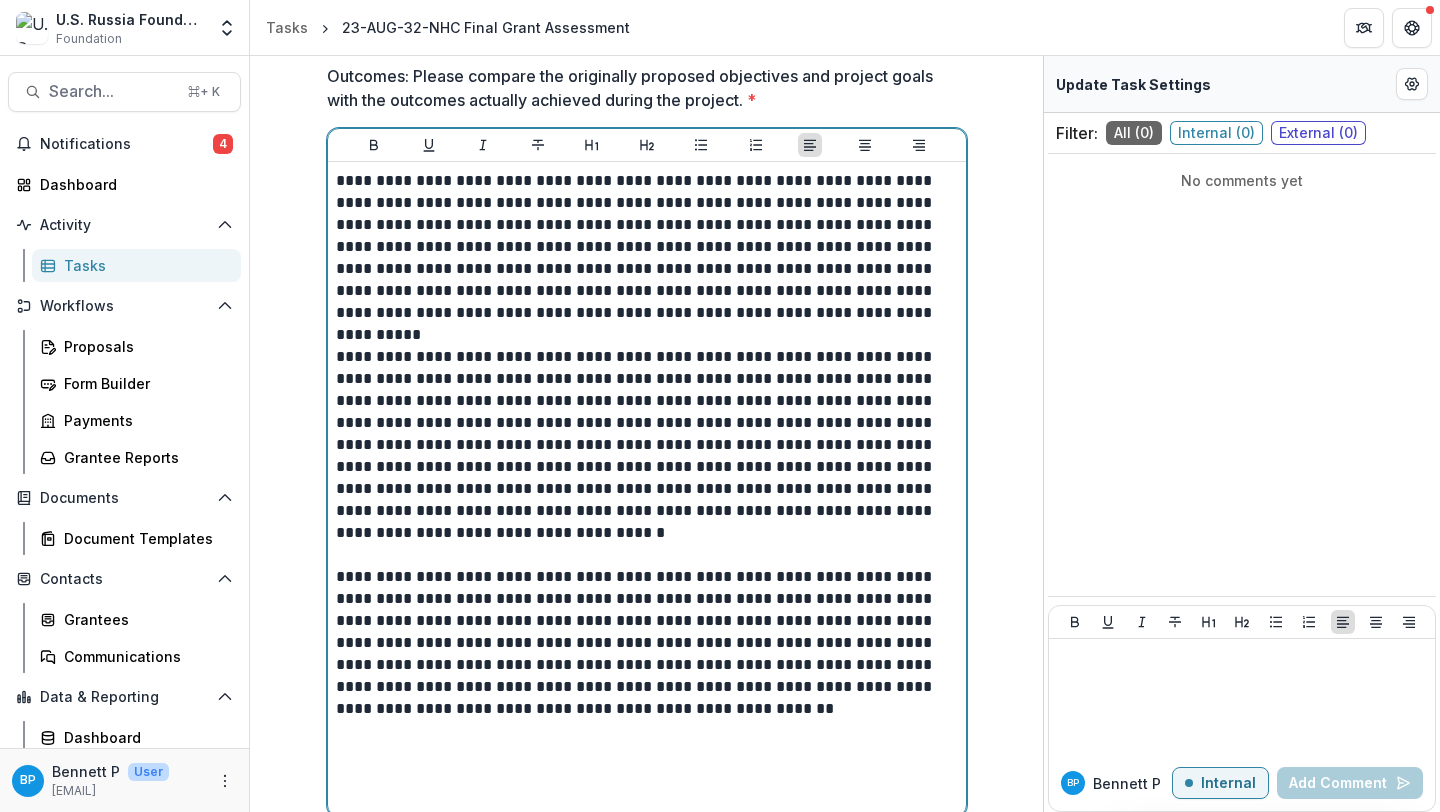 click on "**********" at bounding box center (647, 643) 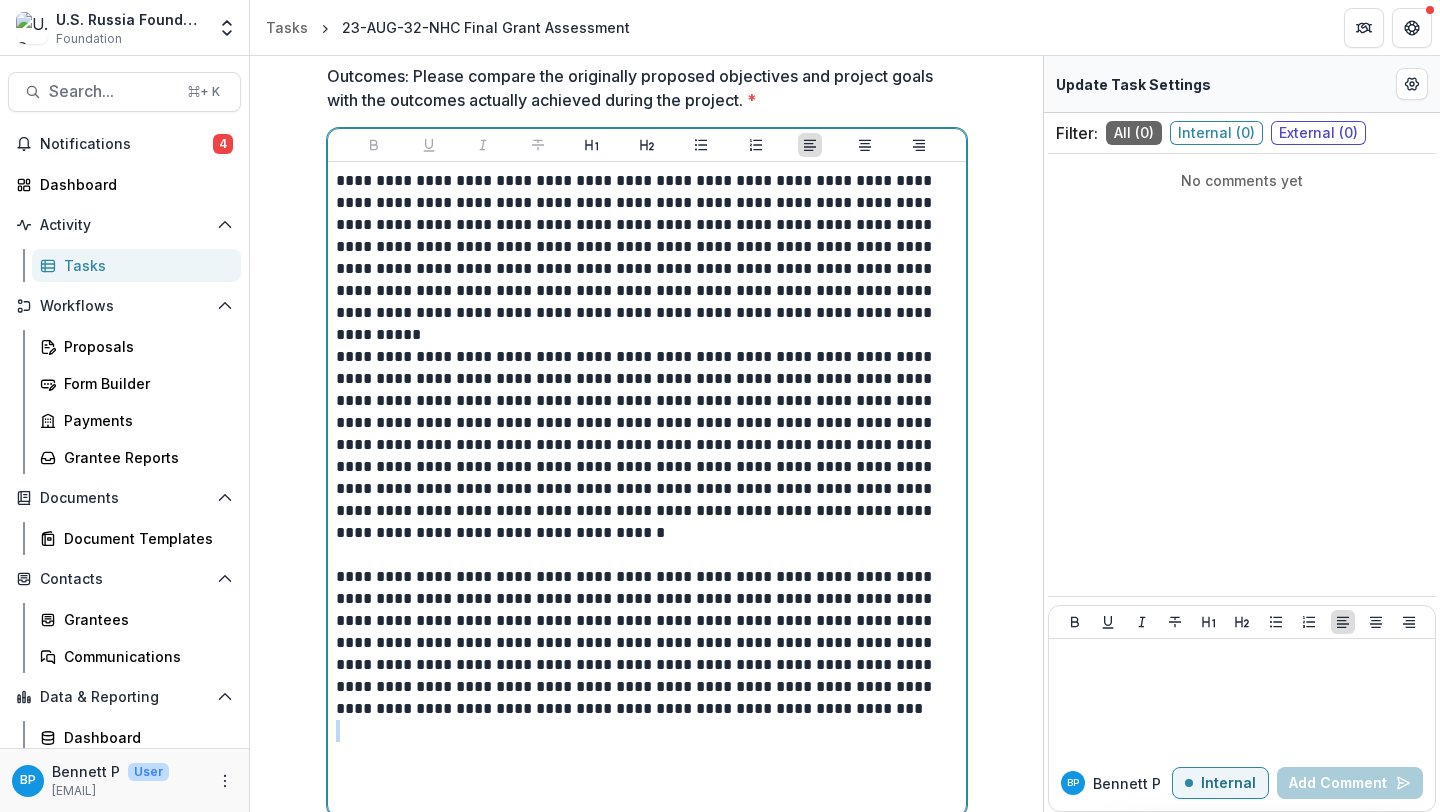 drag, startPoint x: 777, startPoint y: 720, endPoint x: 743, endPoint y: 714, distance: 34.525352 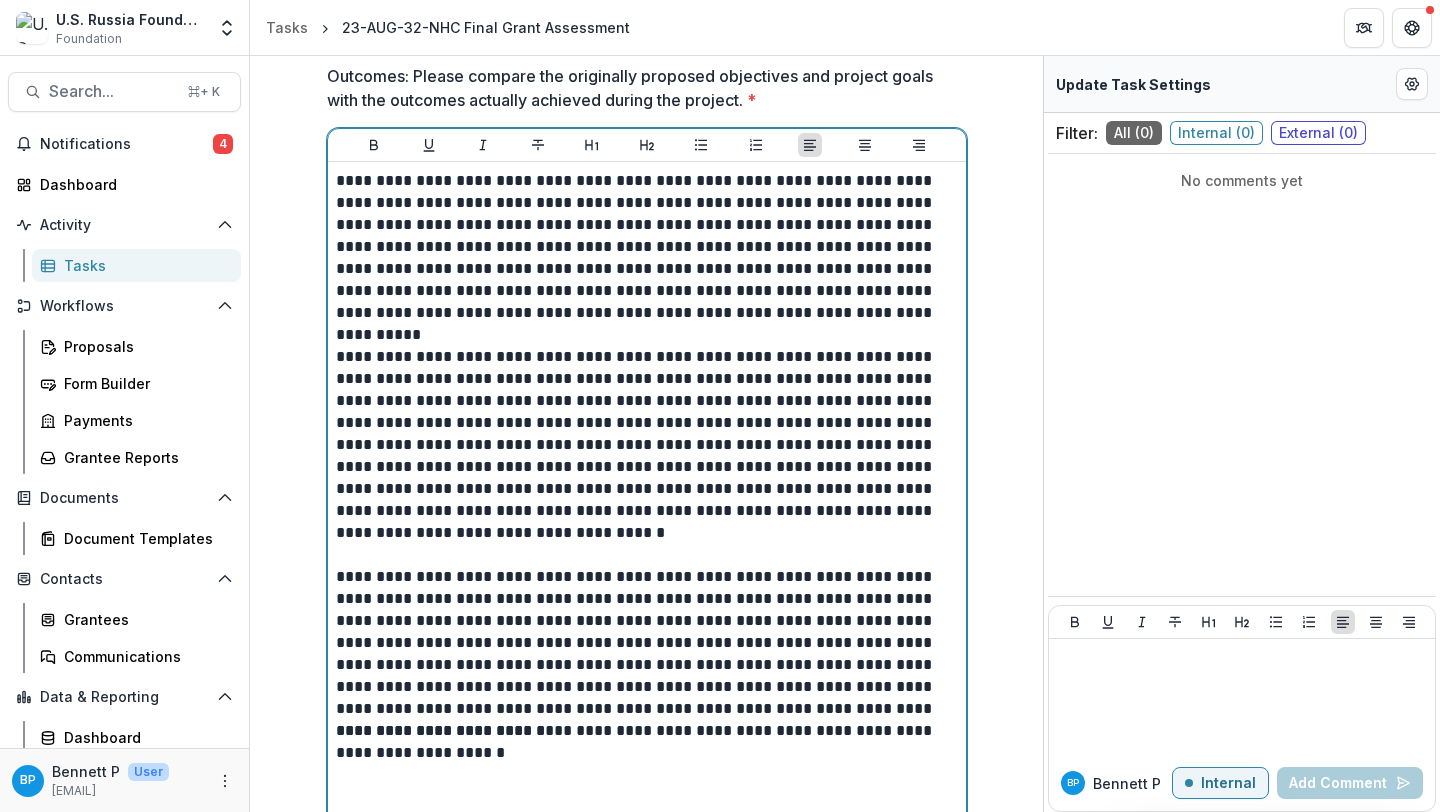 click on "**********" at bounding box center [647, 643] 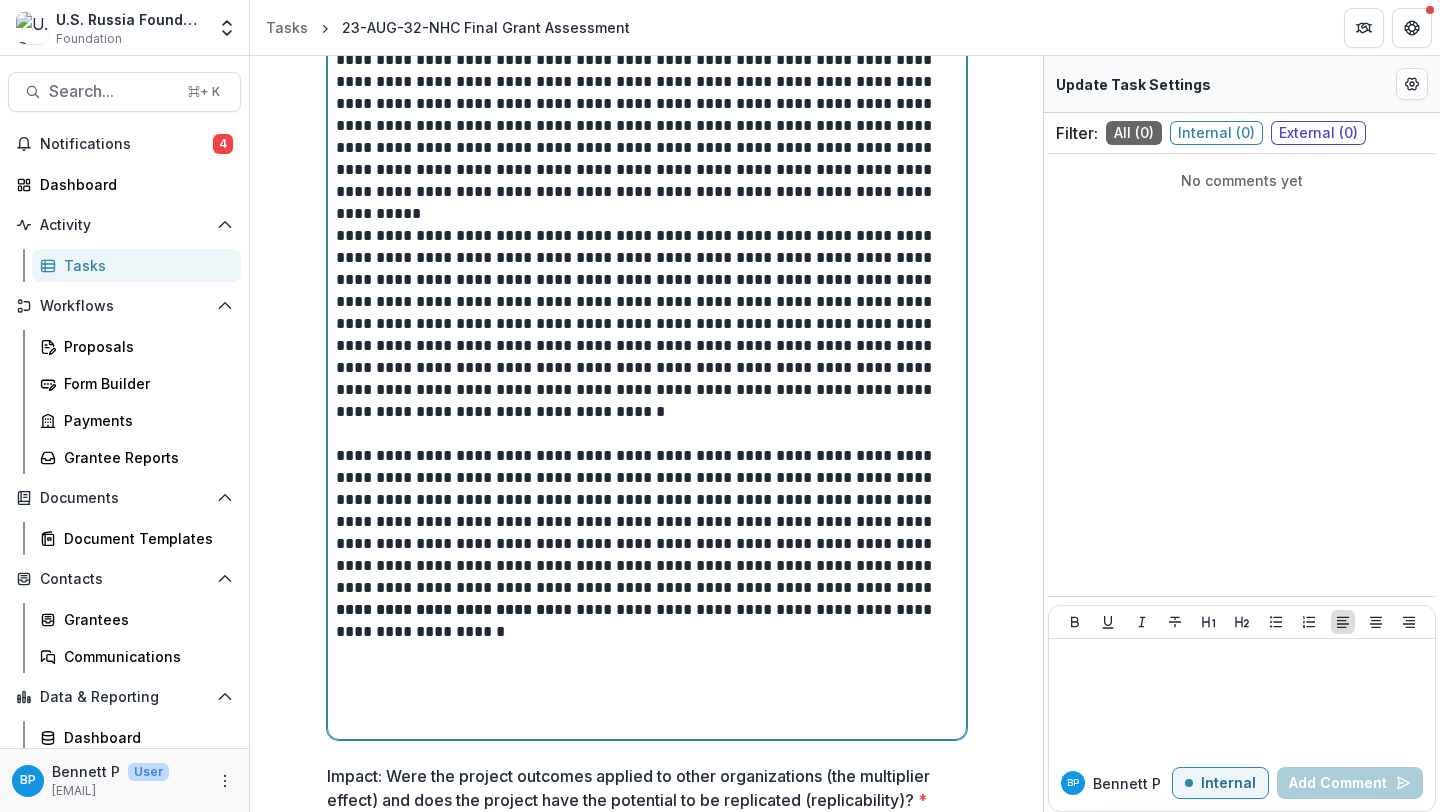 scroll, scrollTop: 1031, scrollLeft: 0, axis: vertical 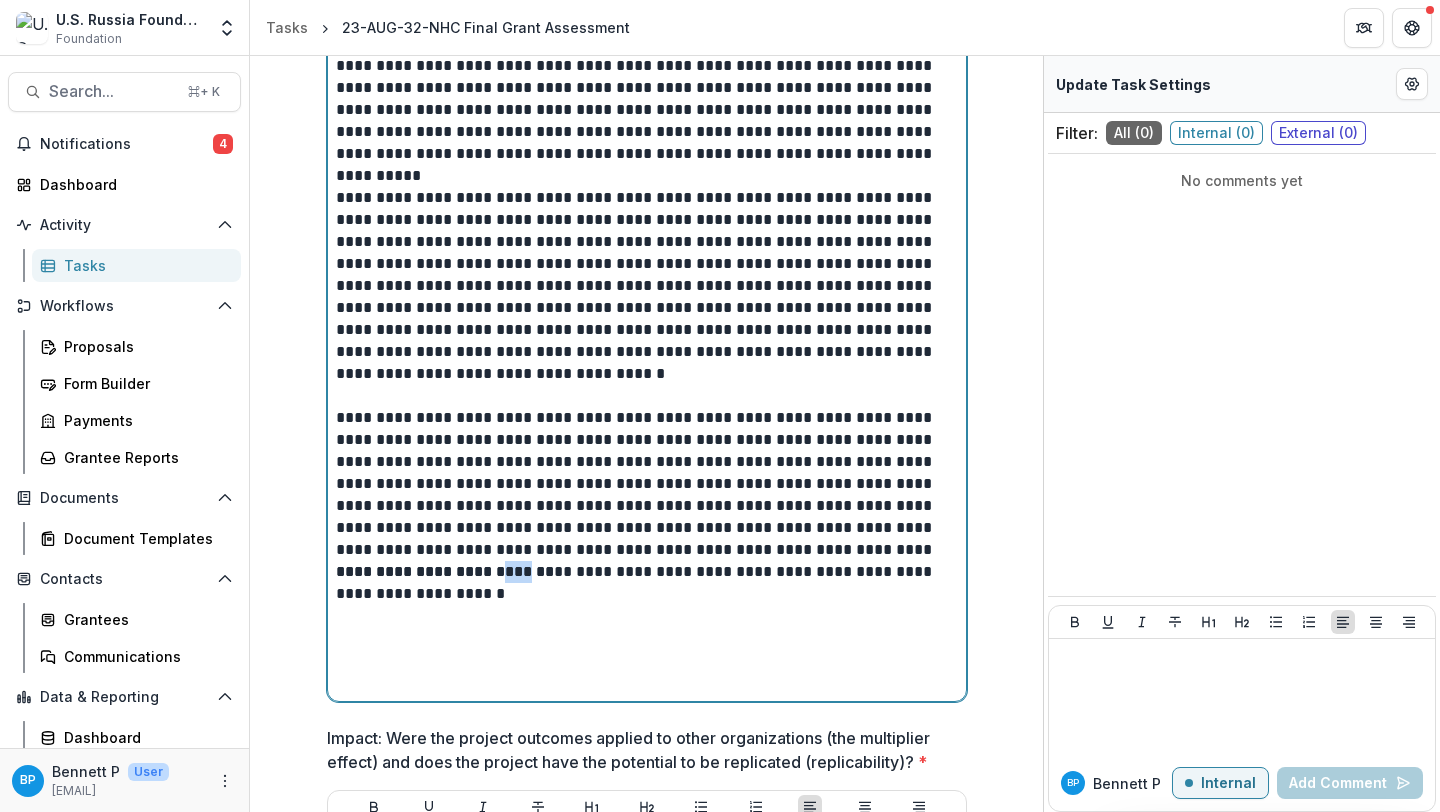 drag, startPoint x: 915, startPoint y: 551, endPoint x: 895, endPoint y: 551, distance: 20 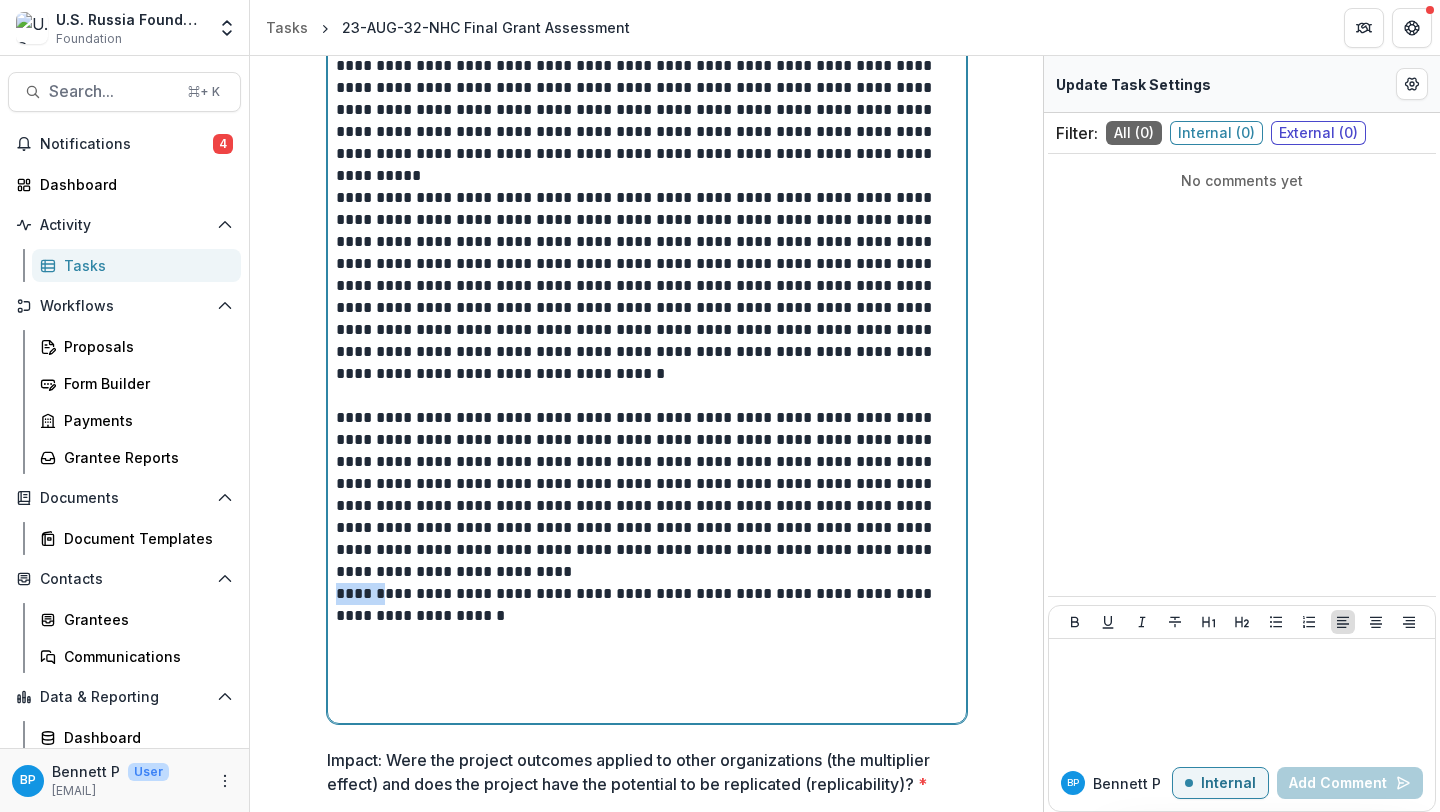 drag, startPoint x: 367, startPoint y: 595, endPoint x: 294, endPoint y: 591, distance: 73.109505 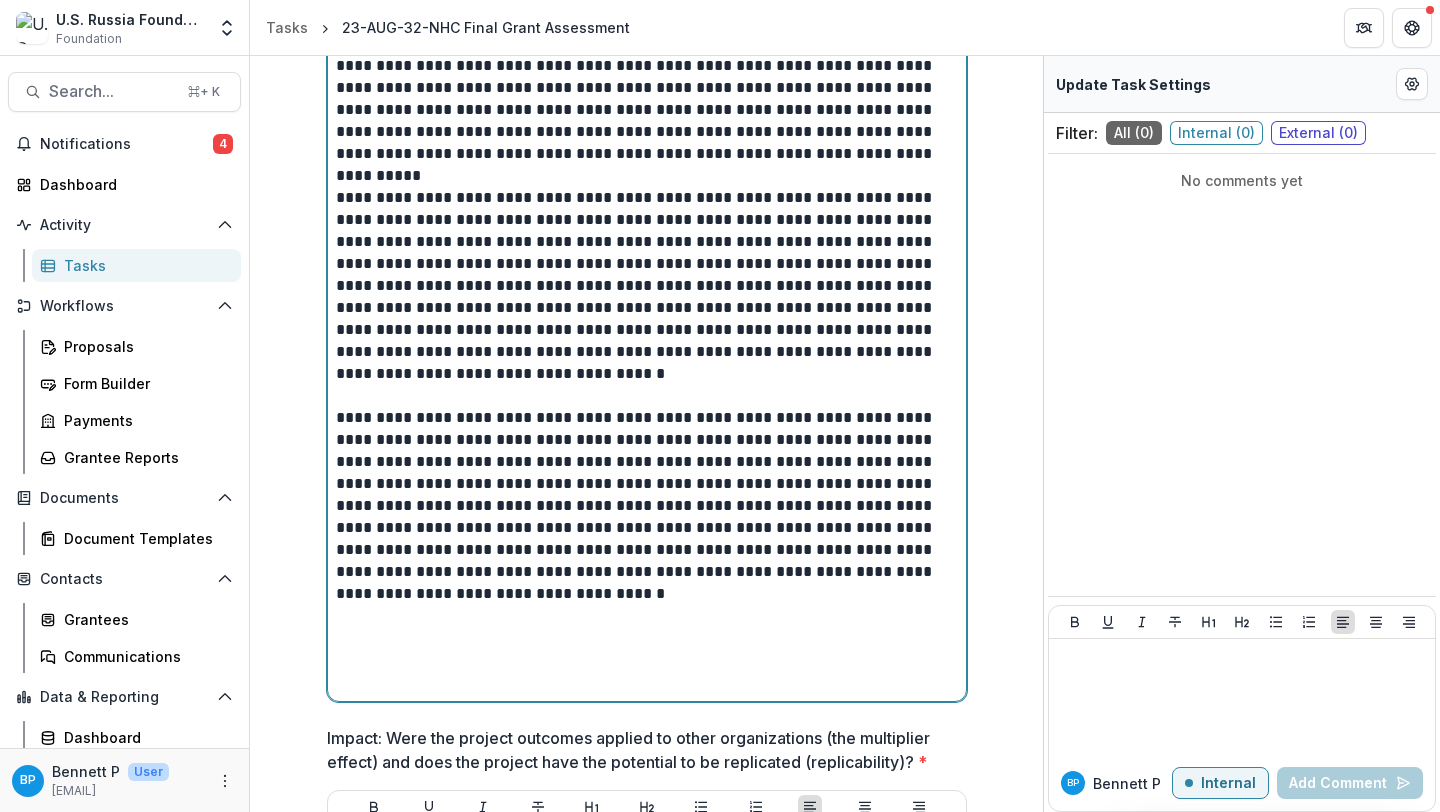 click on "**********" at bounding box center (647, 506) 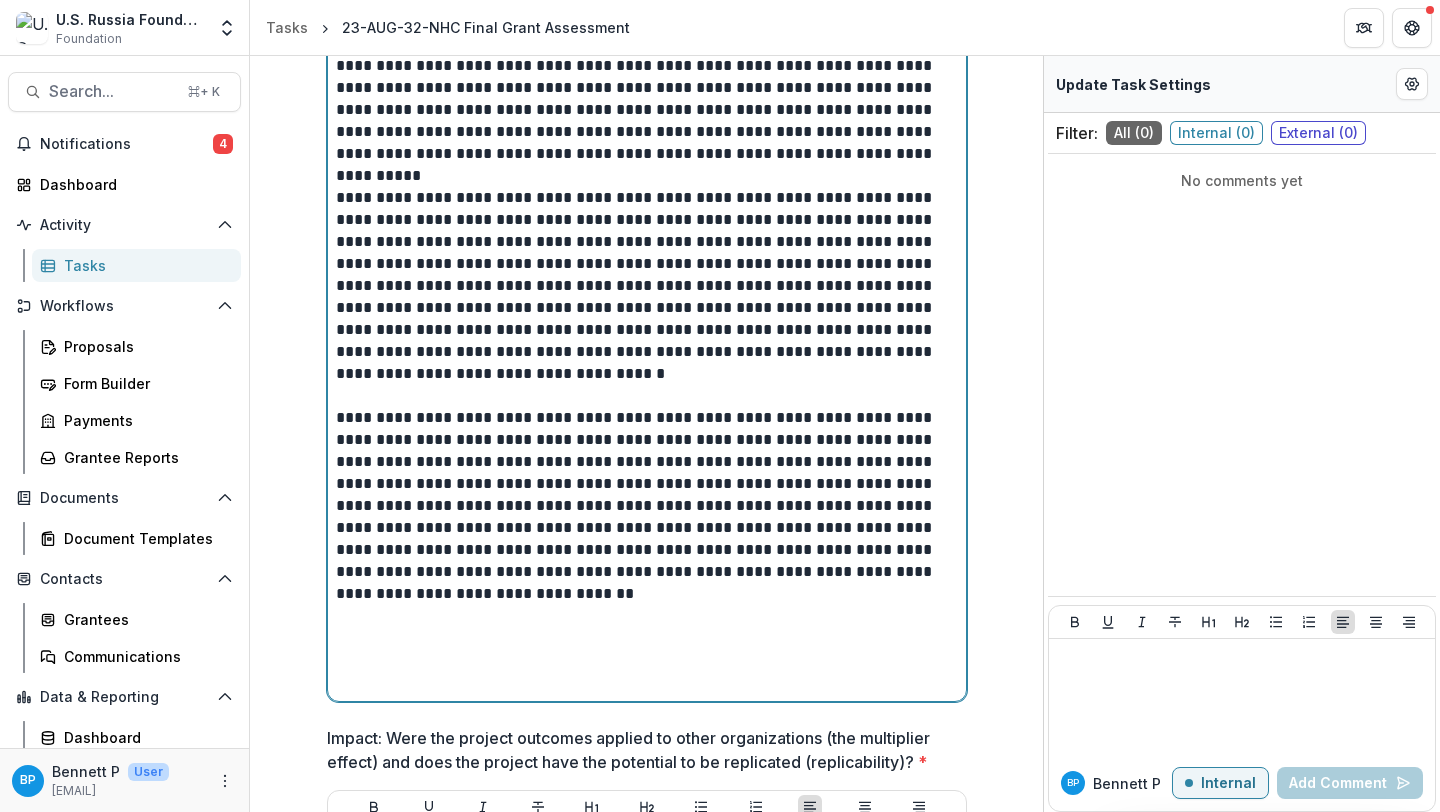 click on "**********" at bounding box center [647, 506] 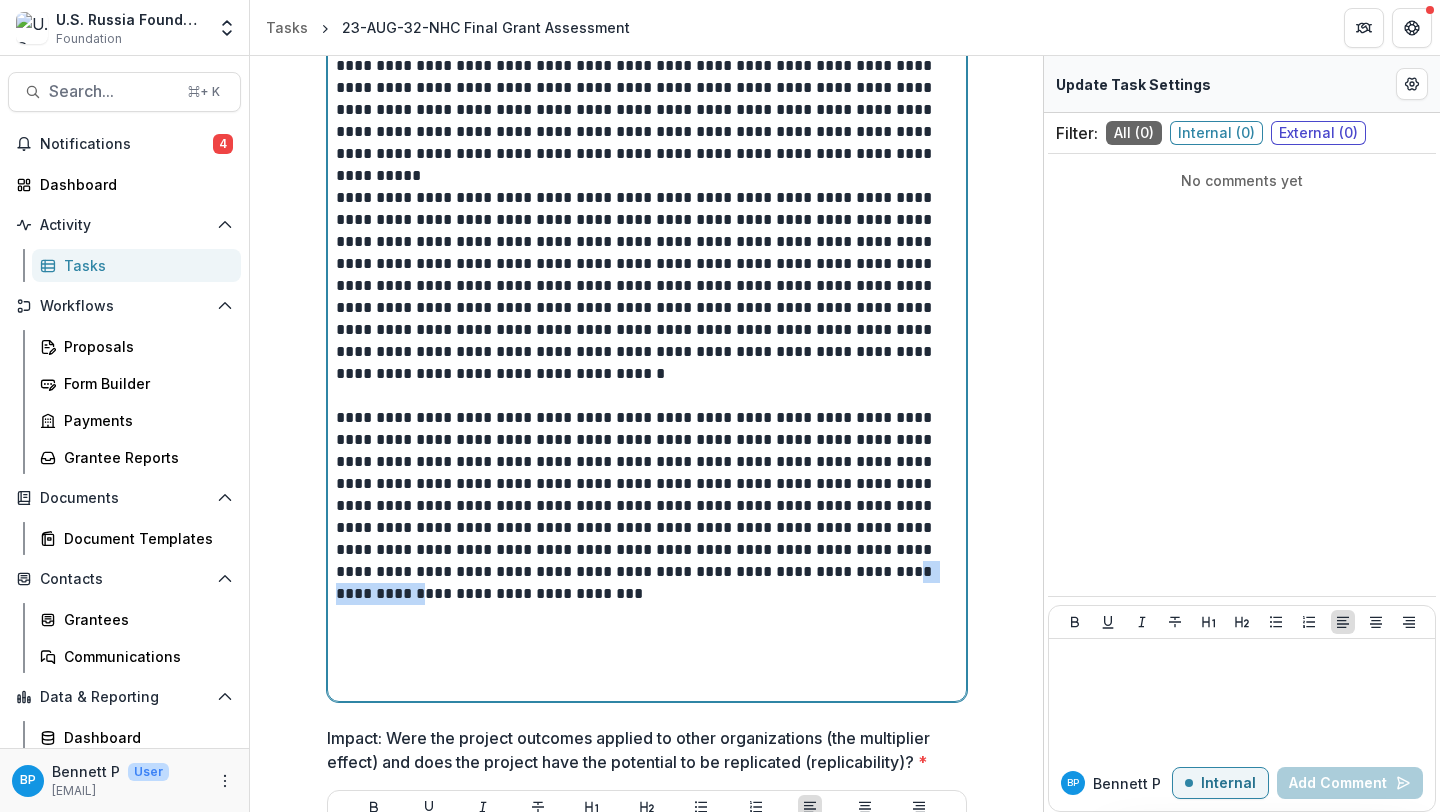 drag, startPoint x: 786, startPoint y: 572, endPoint x: 681, endPoint y: 571, distance: 105.00476 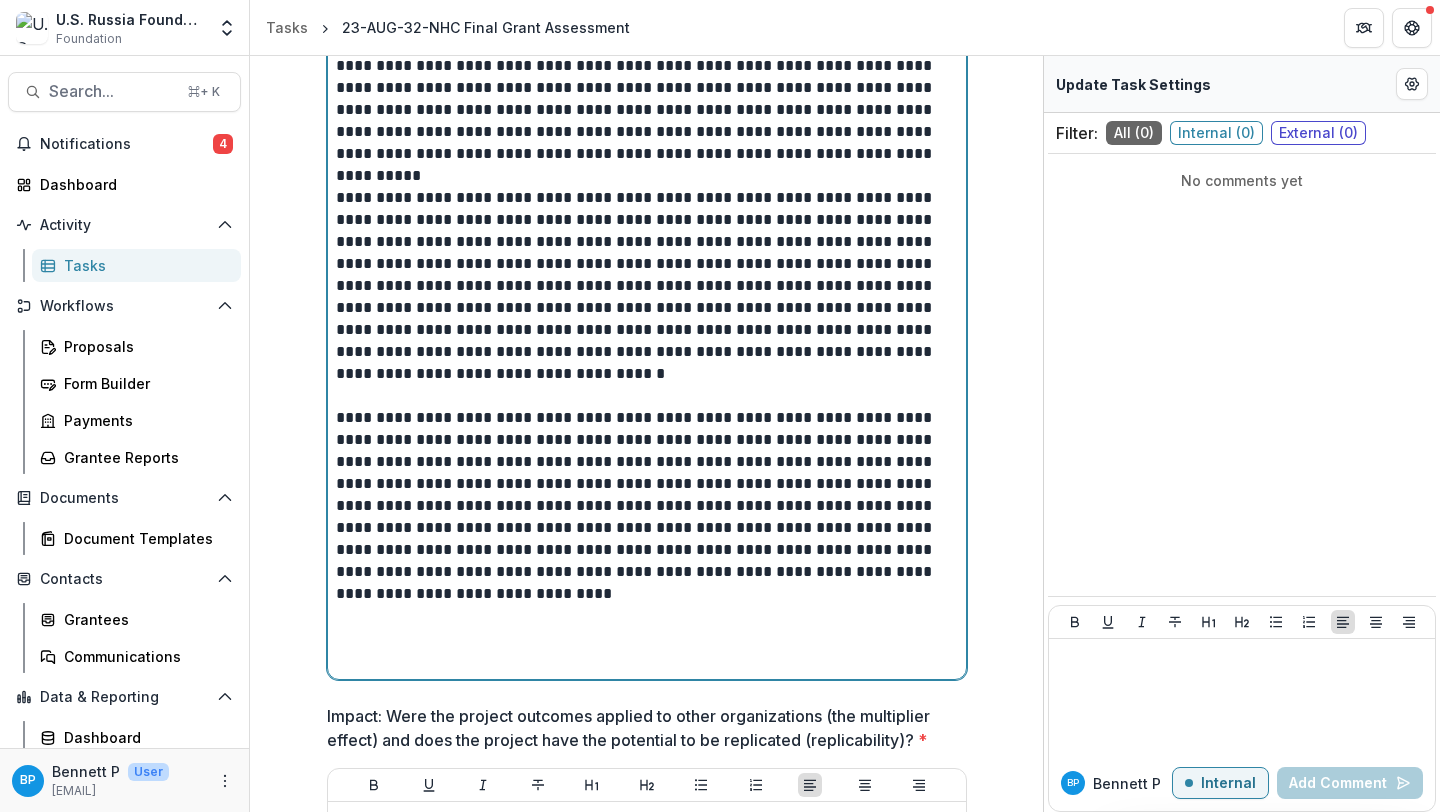click on "**********" at bounding box center (647, 495) 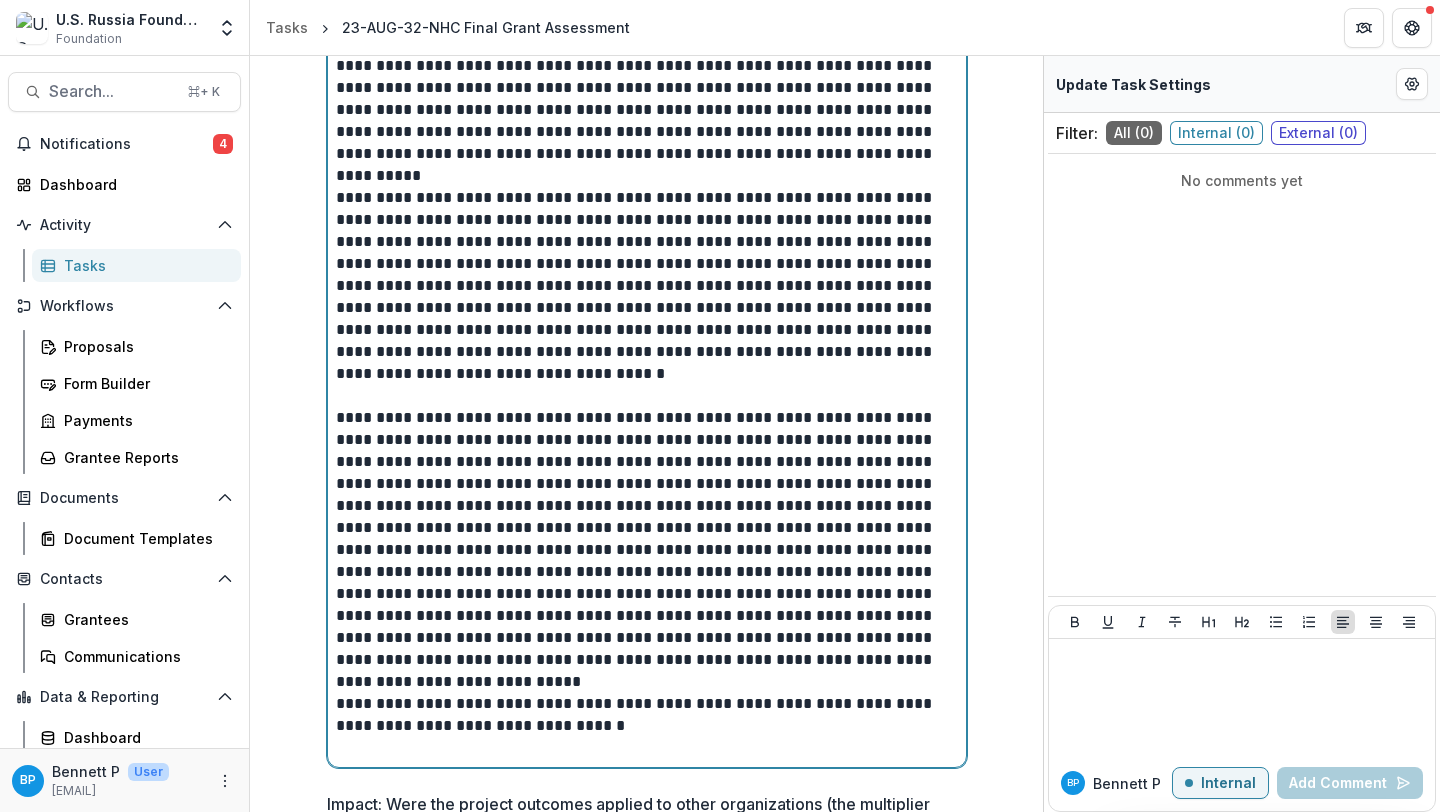 drag, startPoint x: 811, startPoint y: 721, endPoint x: 621, endPoint y: 726, distance: 190.06578 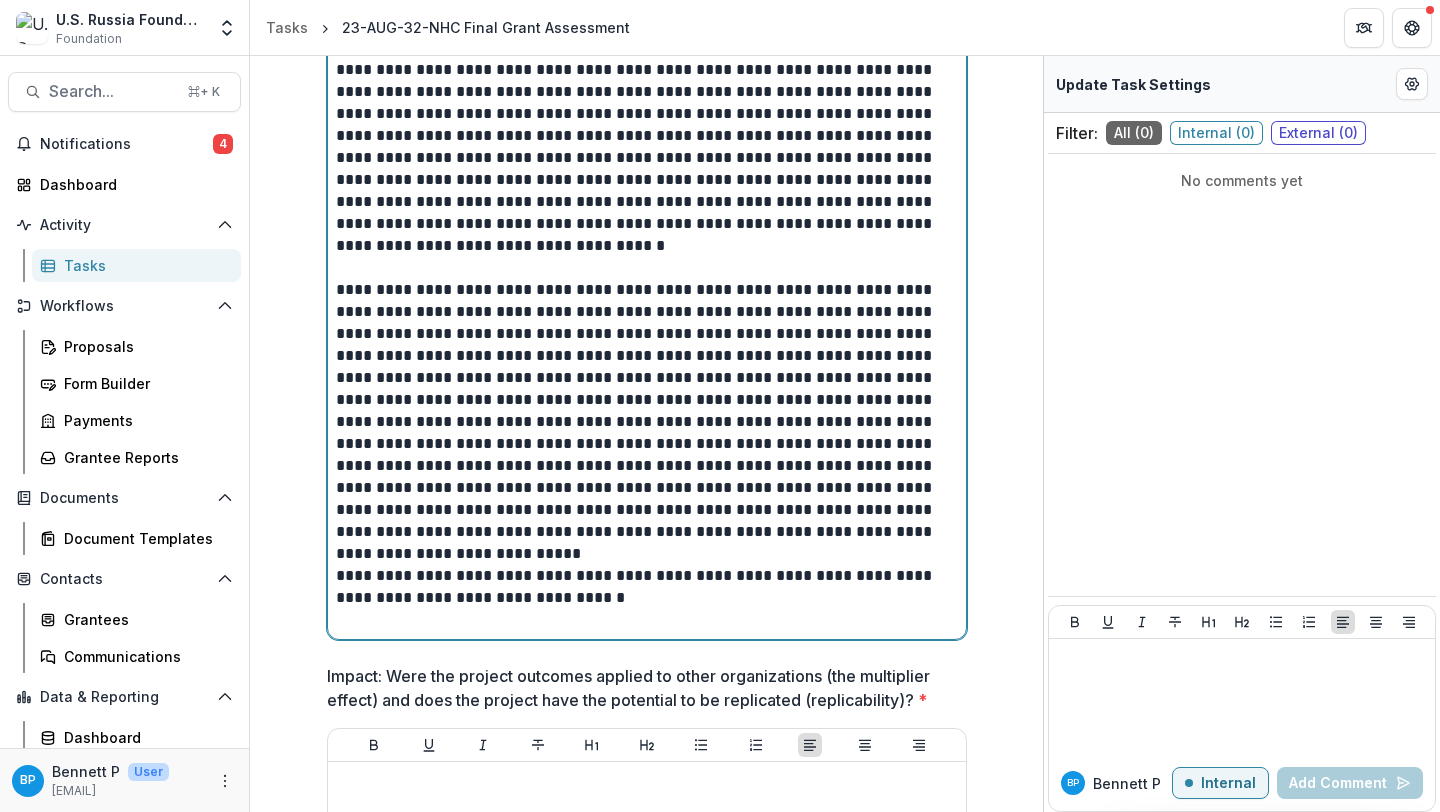 scroll, scrollTop: 1174, scrollLeft: 0, axis: vertical 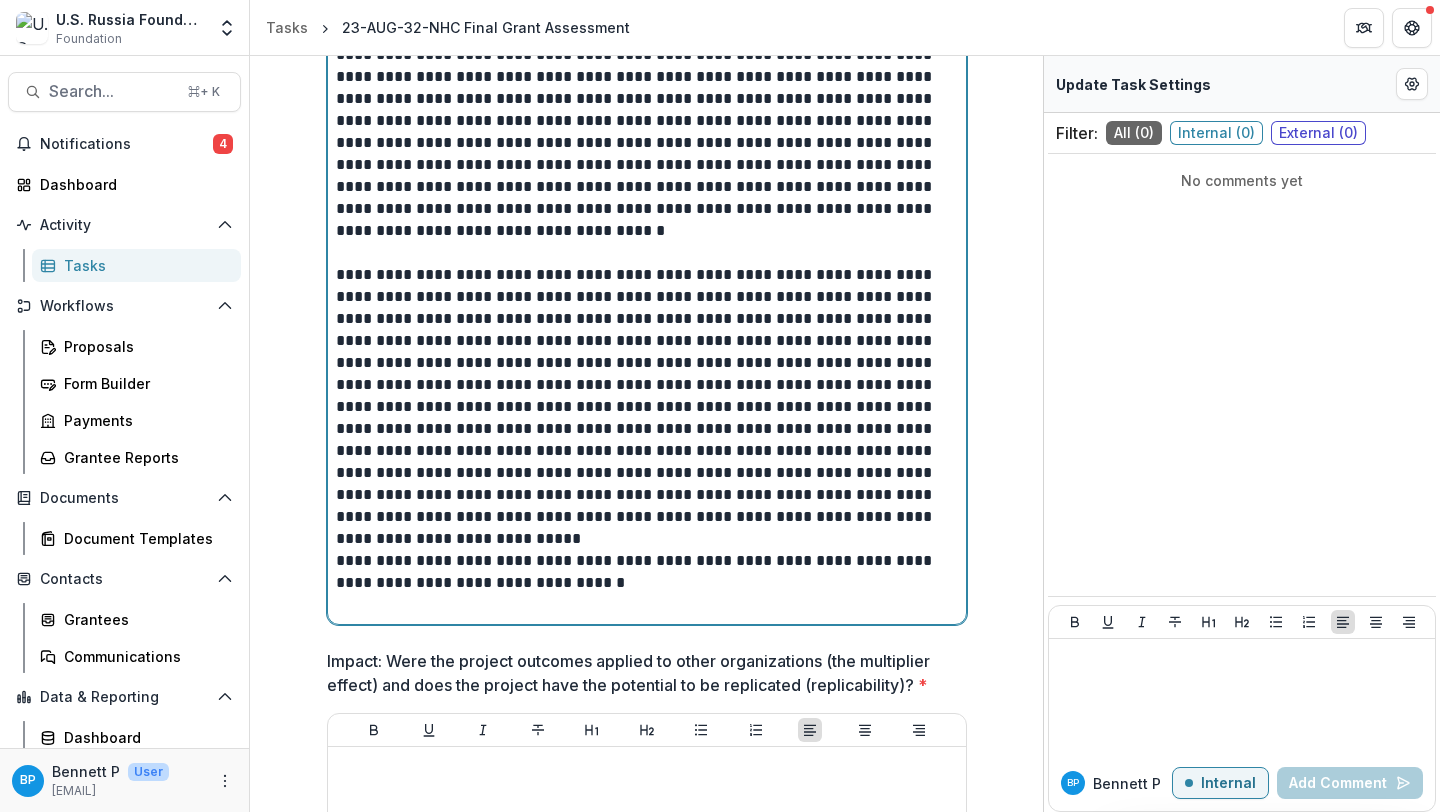 click on "**********" at bounding box center (647, 572) 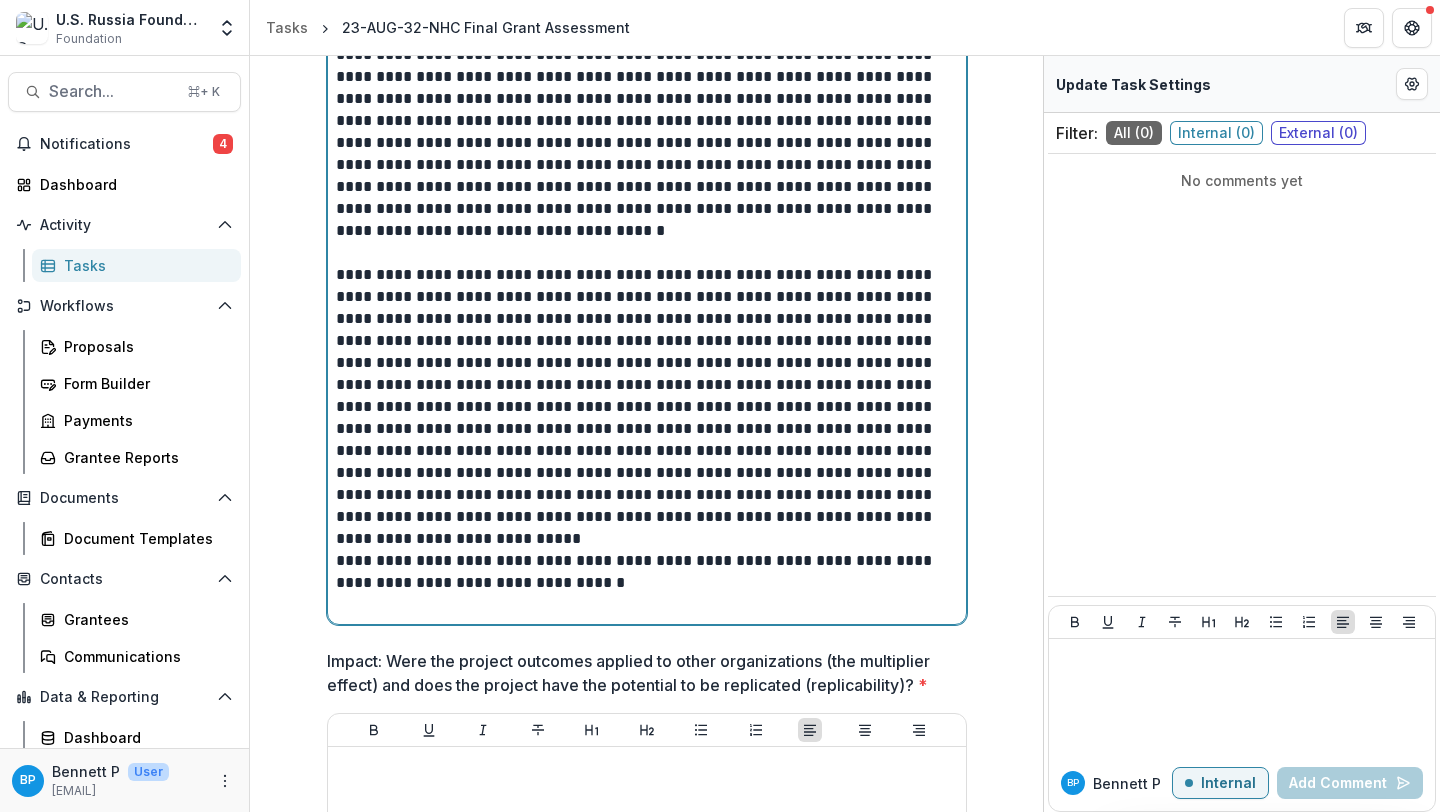 scroll, scrollTop: 1250, scrollLeft: 0, axis: vertical 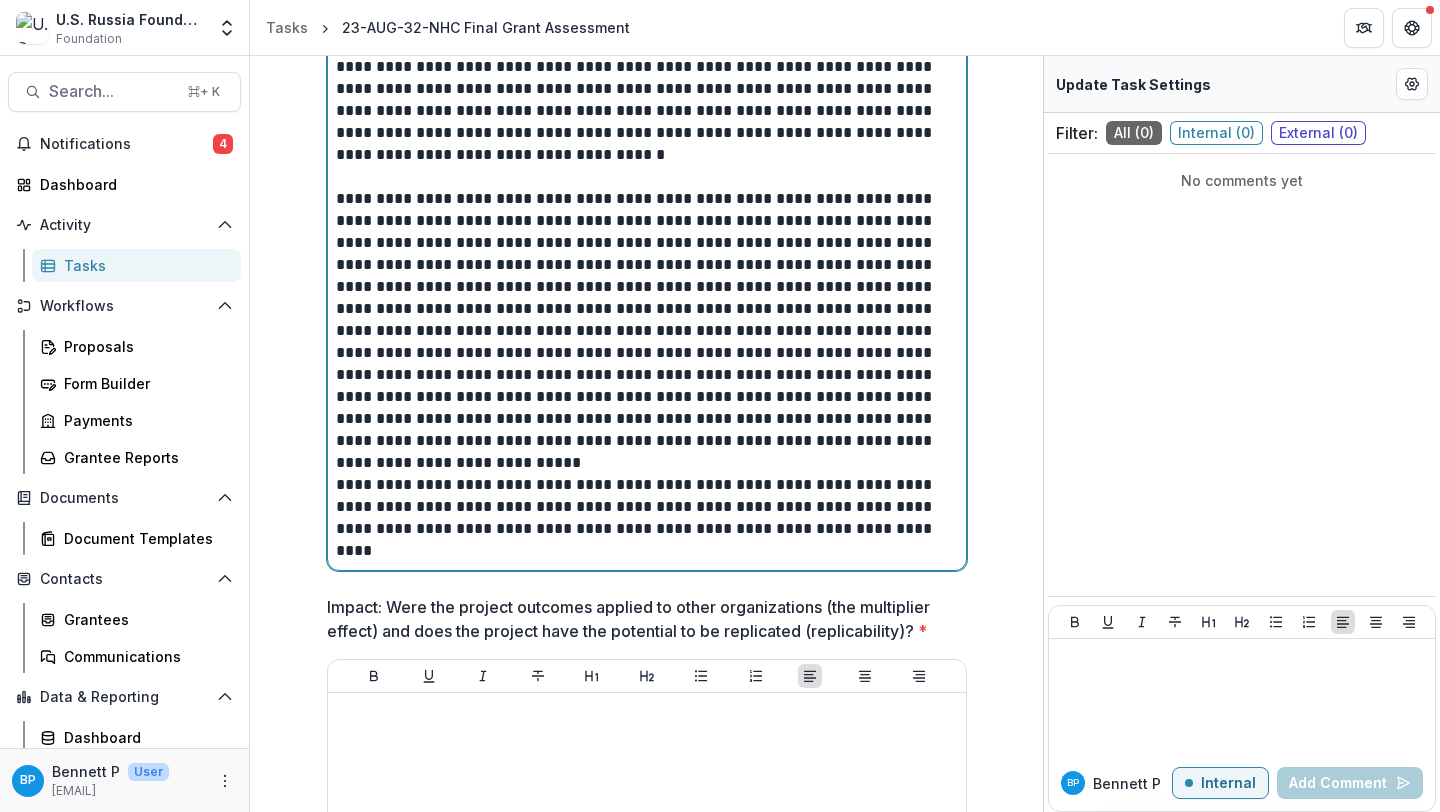 click on "**********" at bounding box center [647, 507] 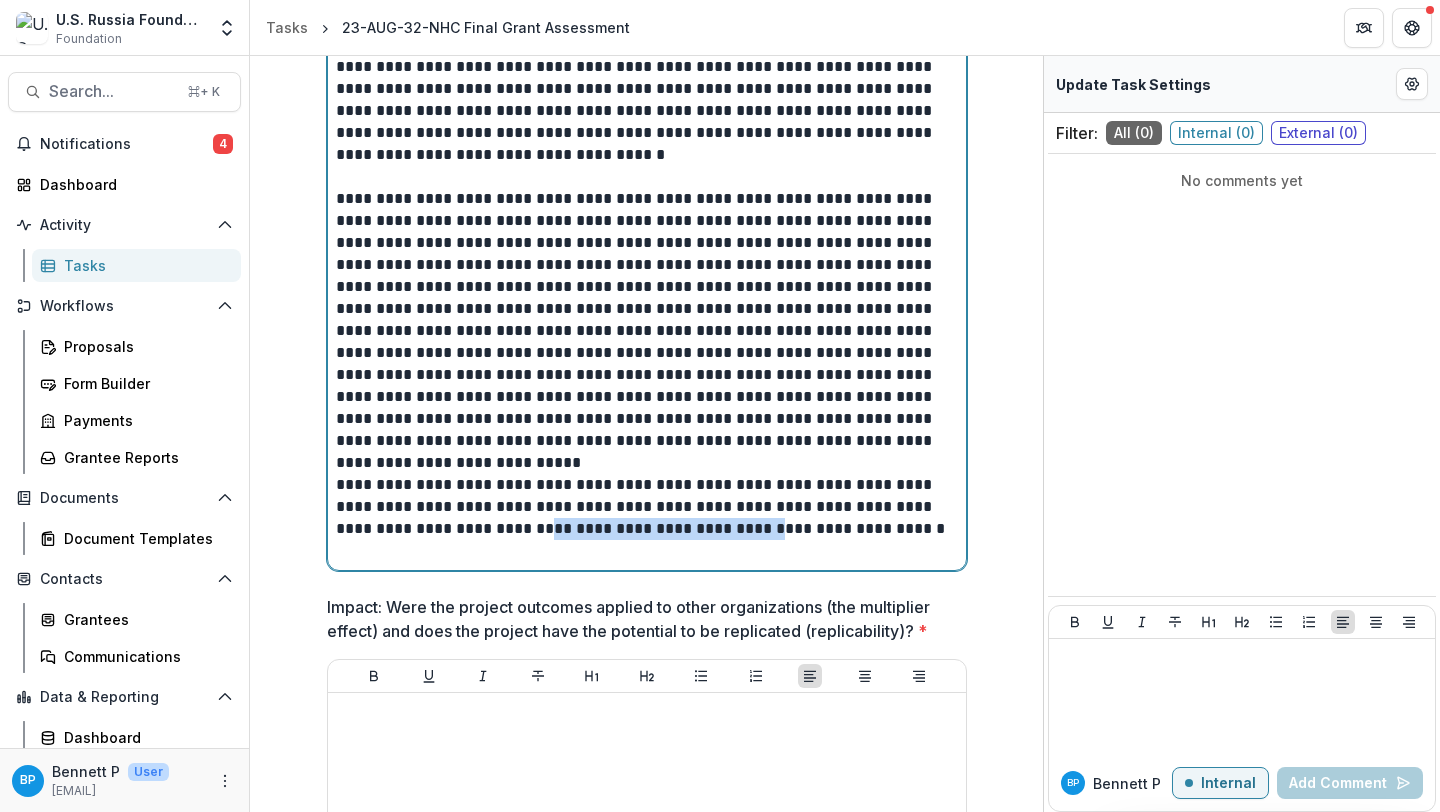 drag, startPoint x: 444, startPoint y: 531, endPoint x: 664, endPoint y: 530, distance: 220.00227 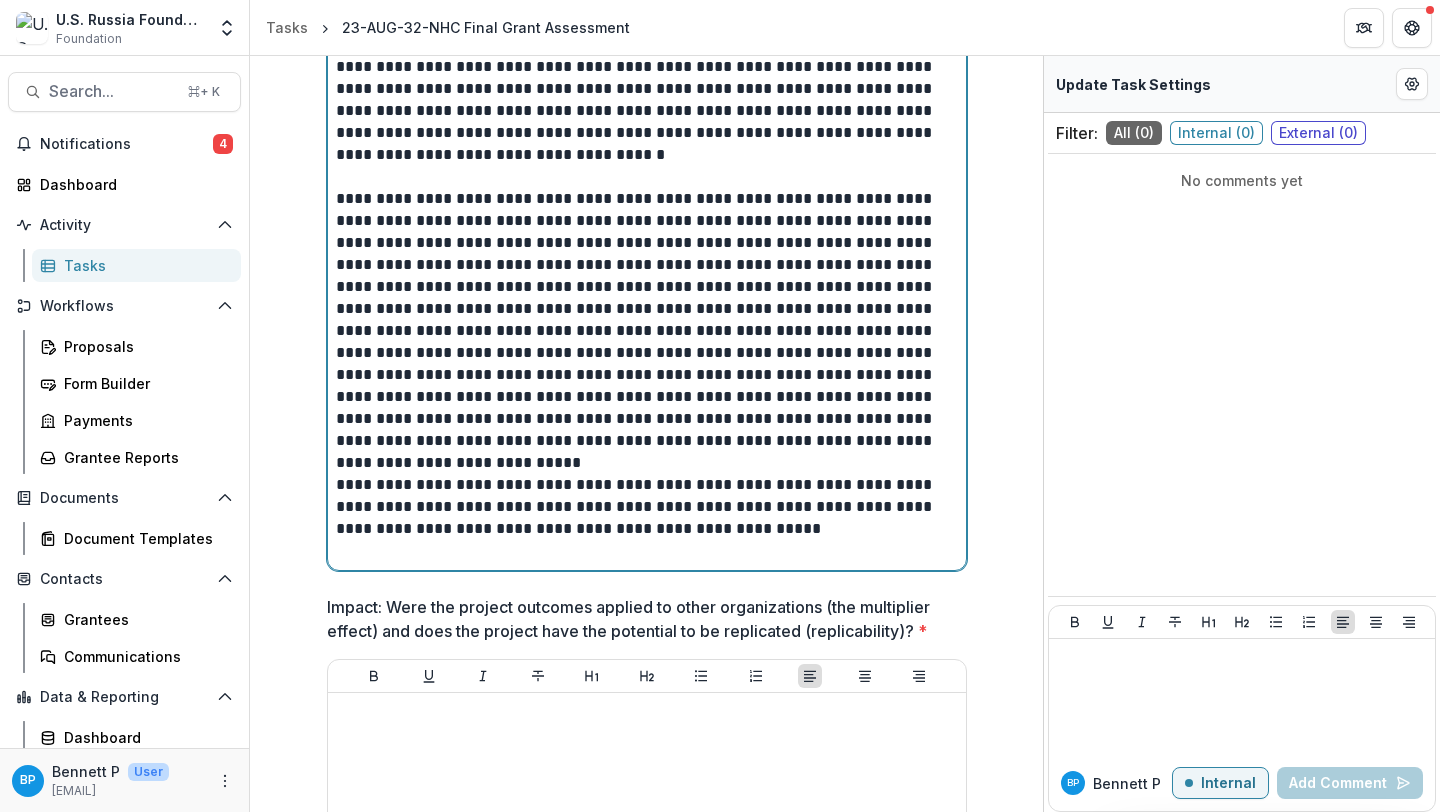 click on "**********" at bounding box center (647, 507) 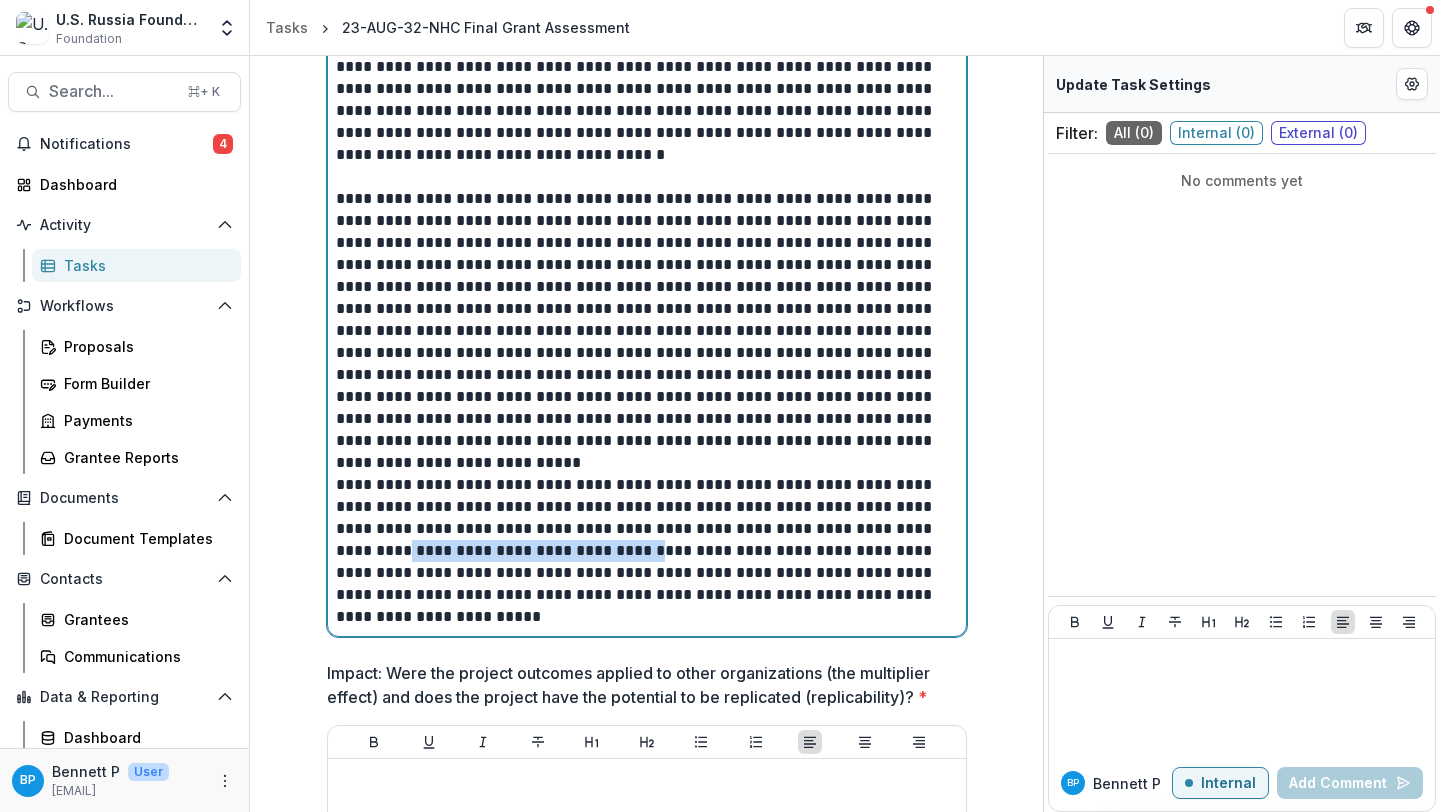 drag, startPoint x: 575, startPoint y: 551, endPoint x: 312, endPoint y: 545, distance: 263.06842 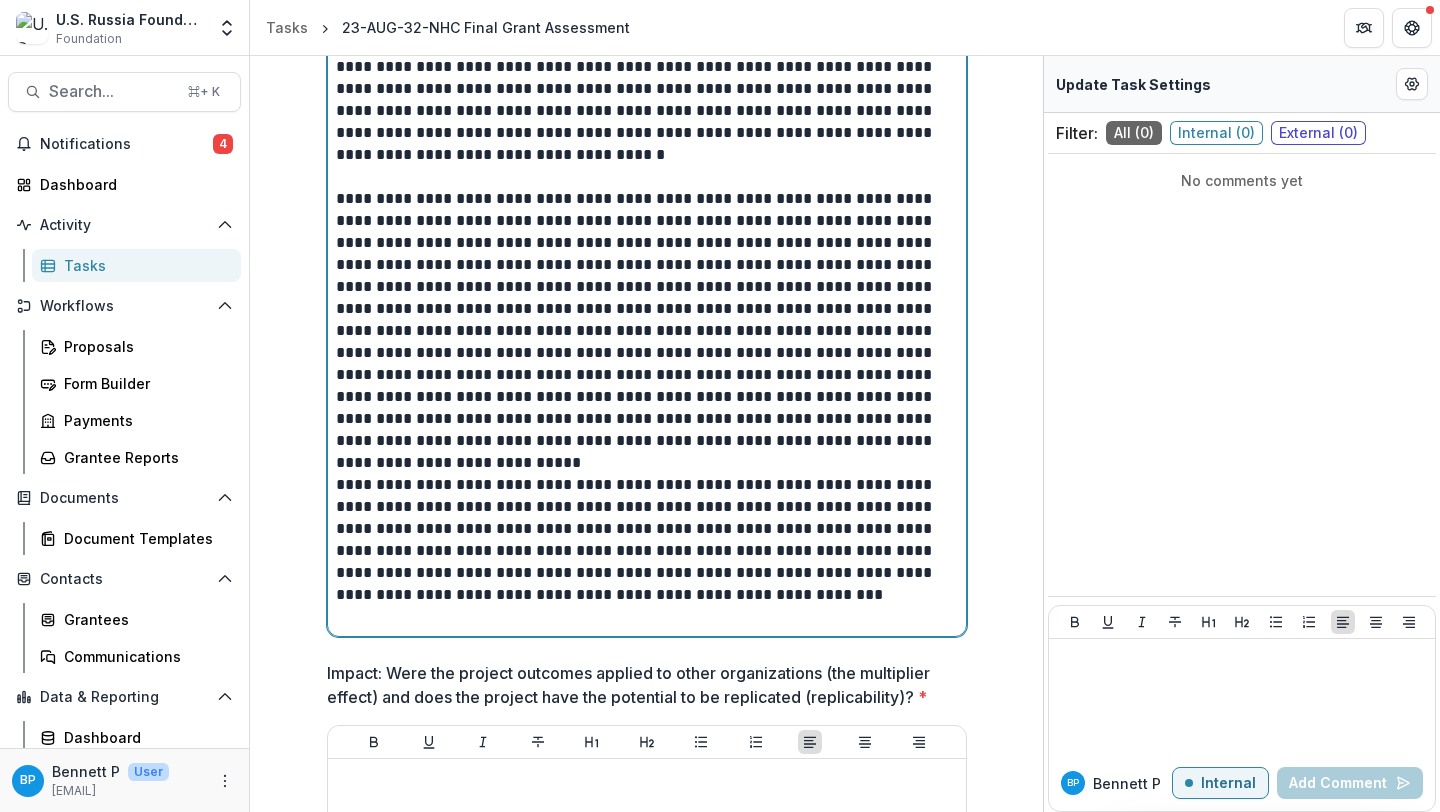 click on "**********" at bounding box center [647, 540] 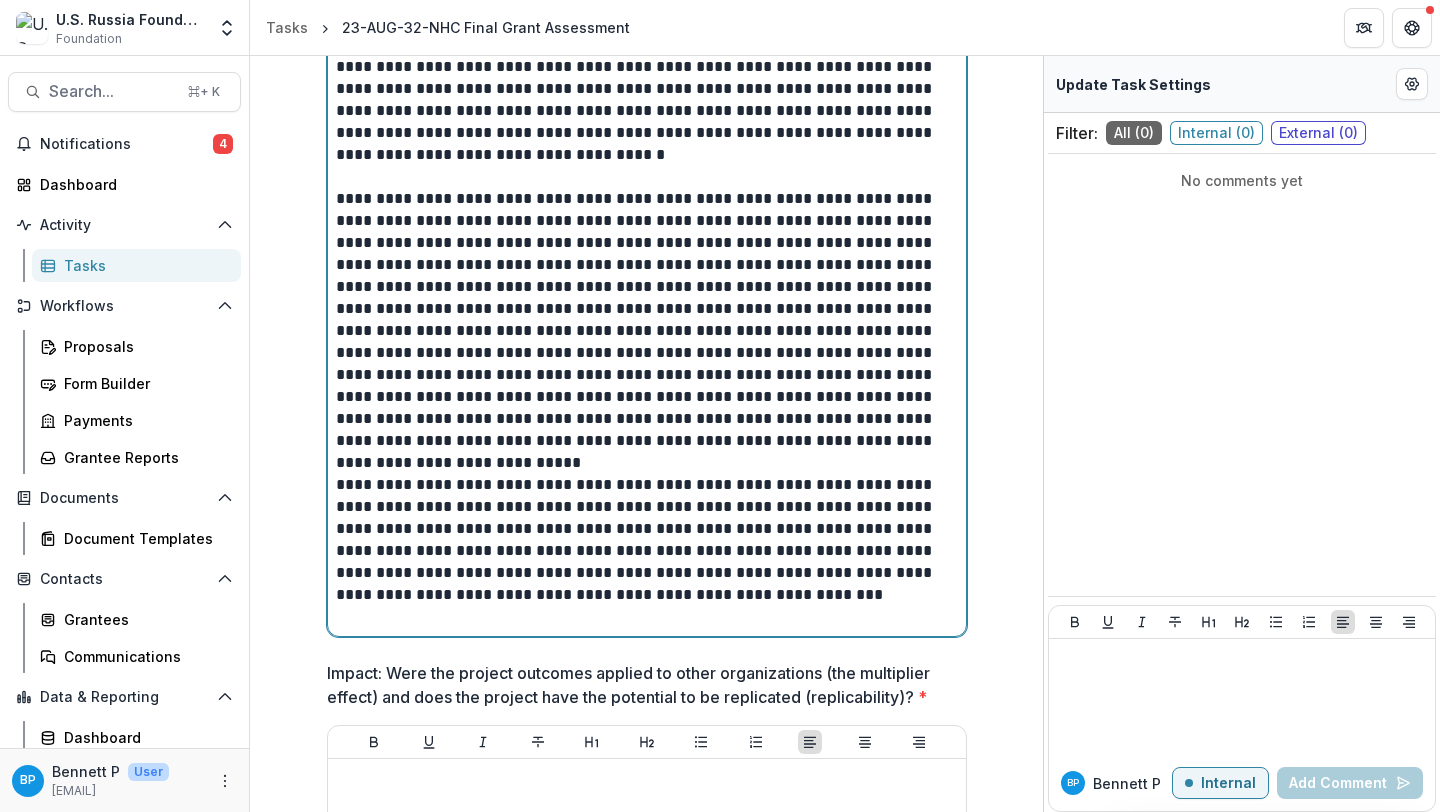click on "**********" at bounding box center (647, 540) 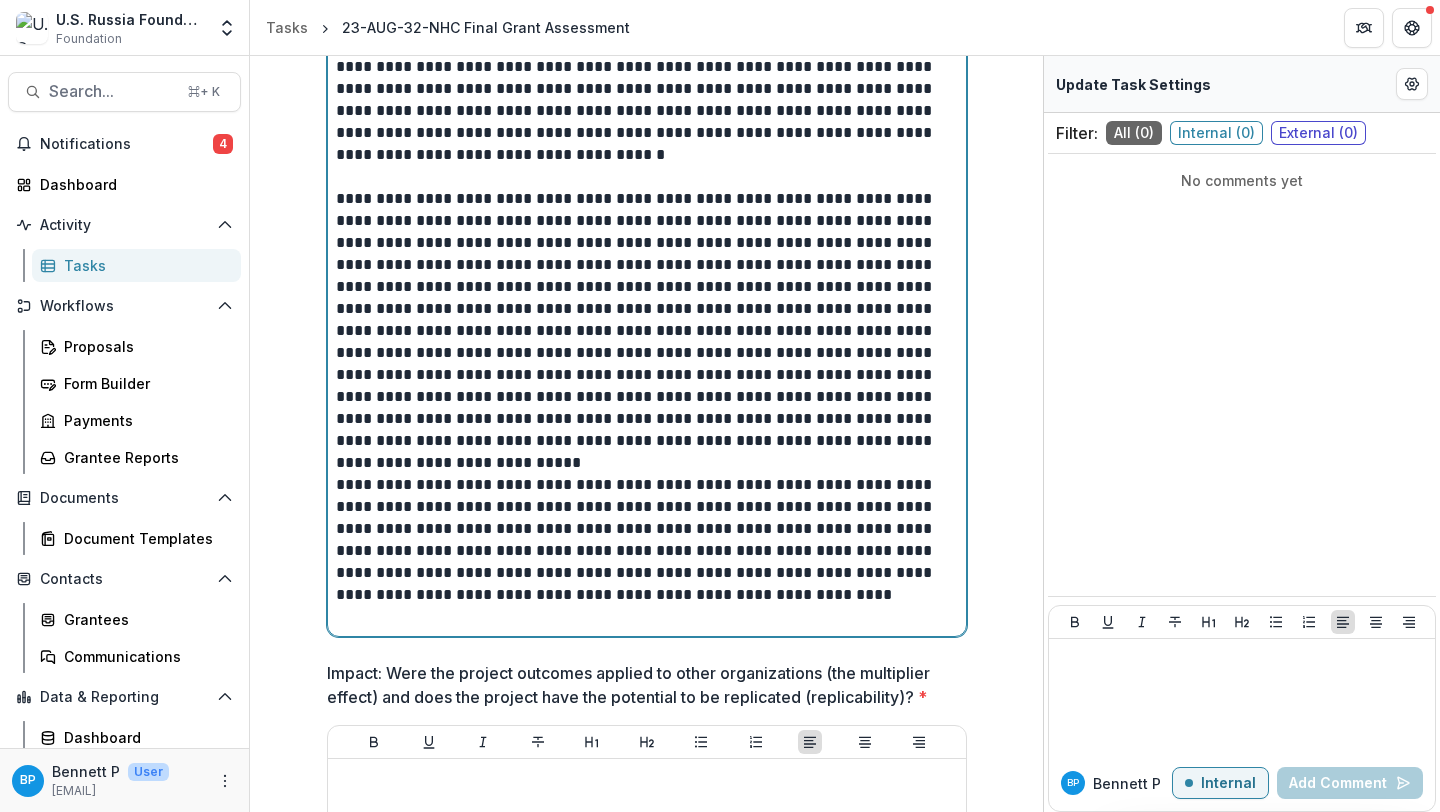 click on "**********" at bounding box center [647, 540] 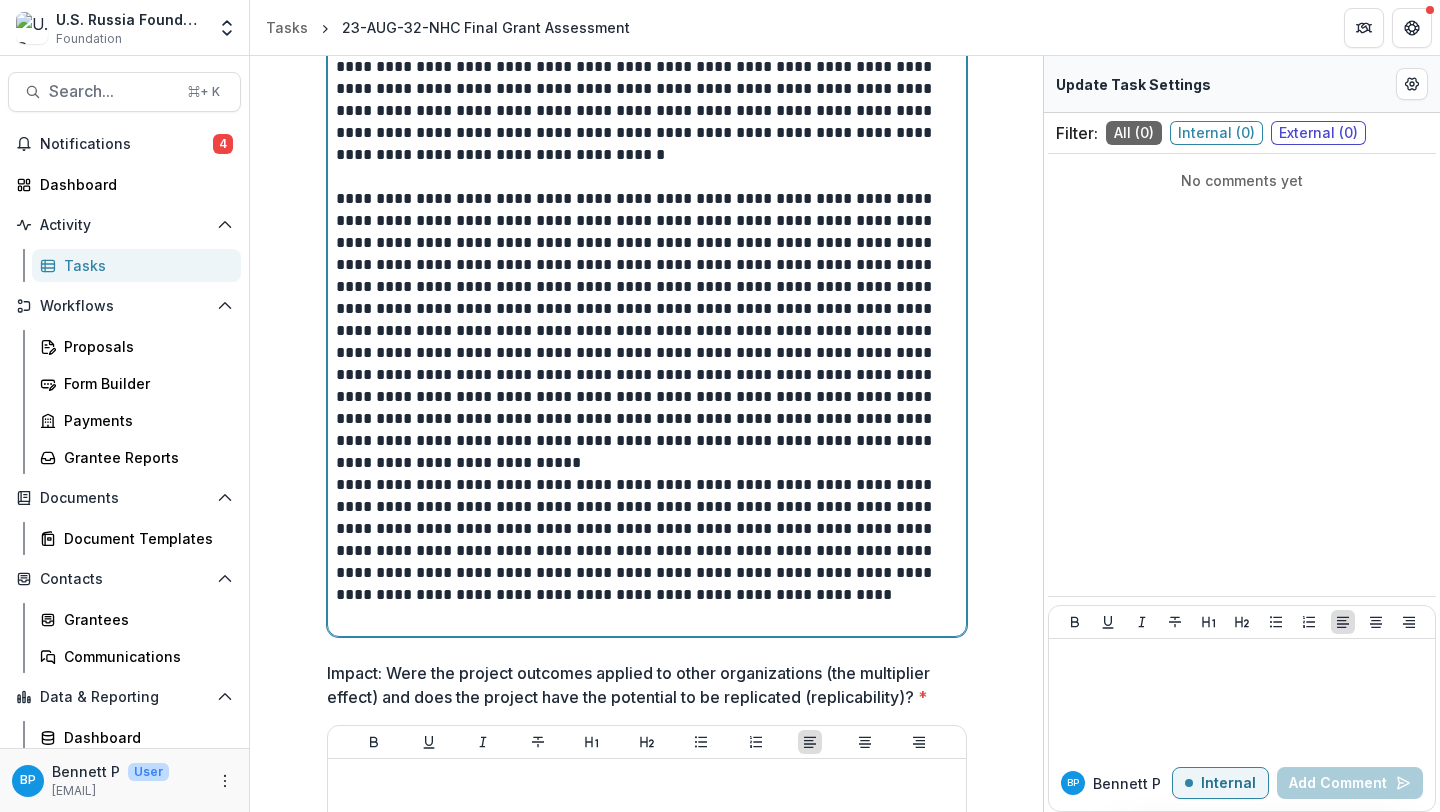 click on "**********" at bounding box center [647, 540] 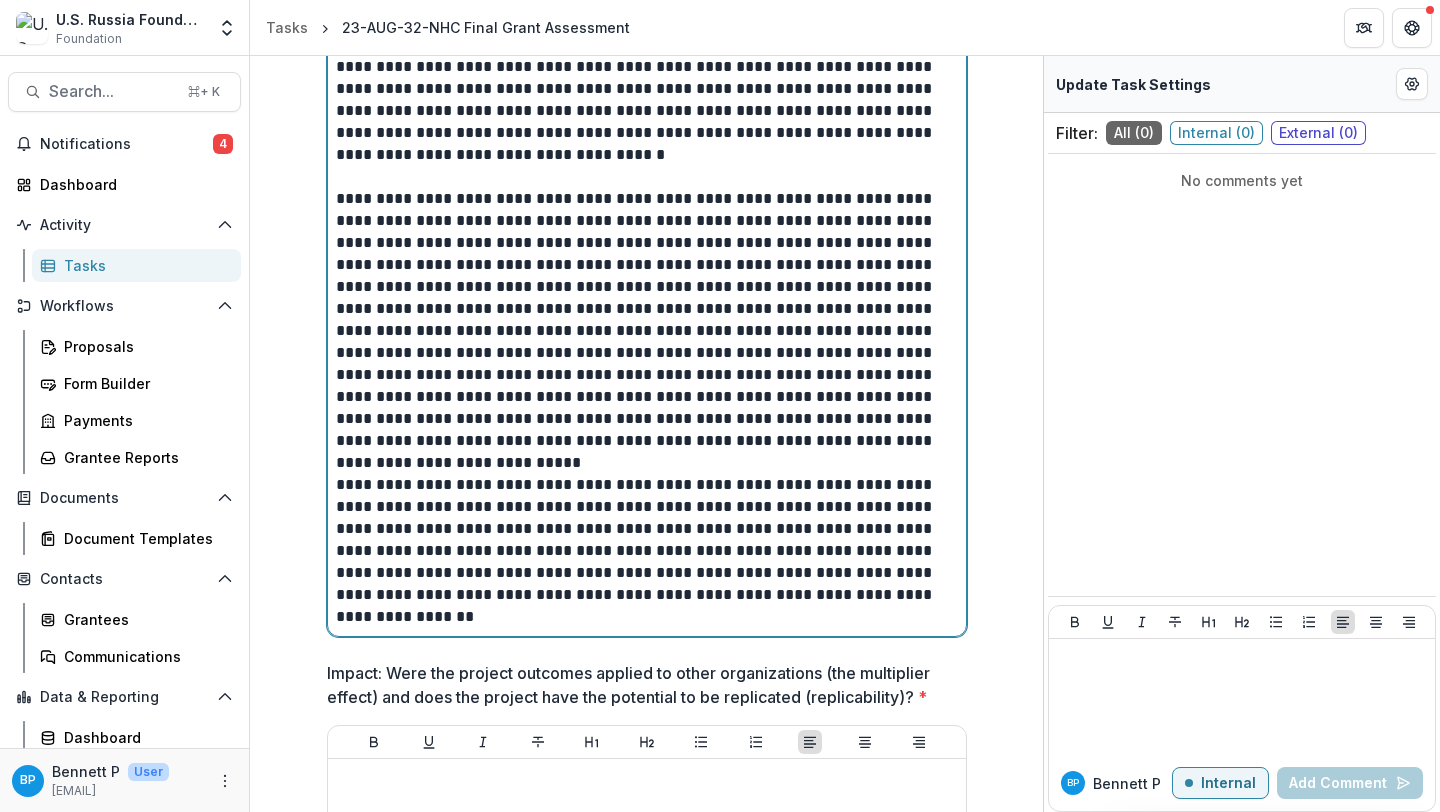 click on "**********" at bounding box center [647, 540] 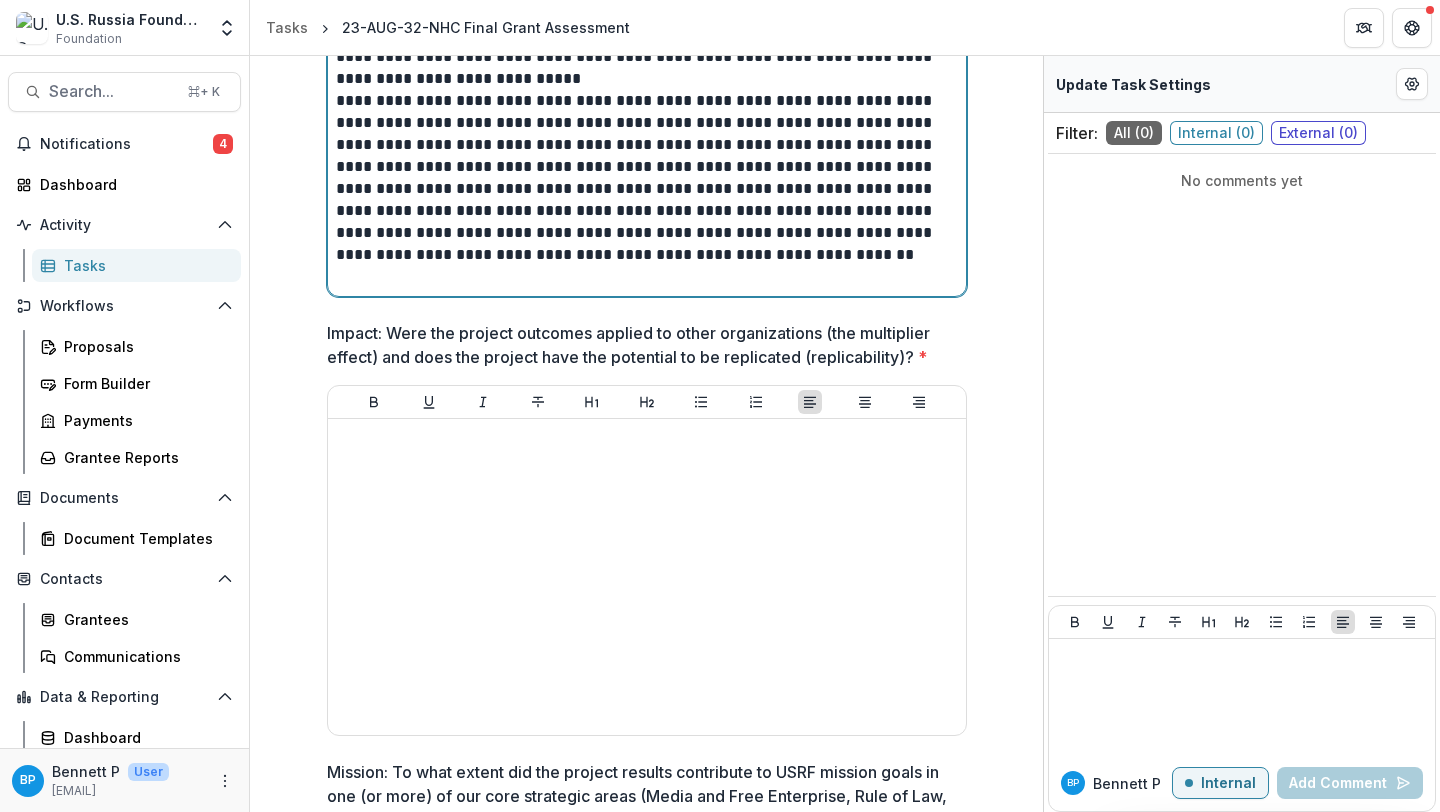 scroll, scrollTop: 1635, scrollLeft: 0, axis: vertical 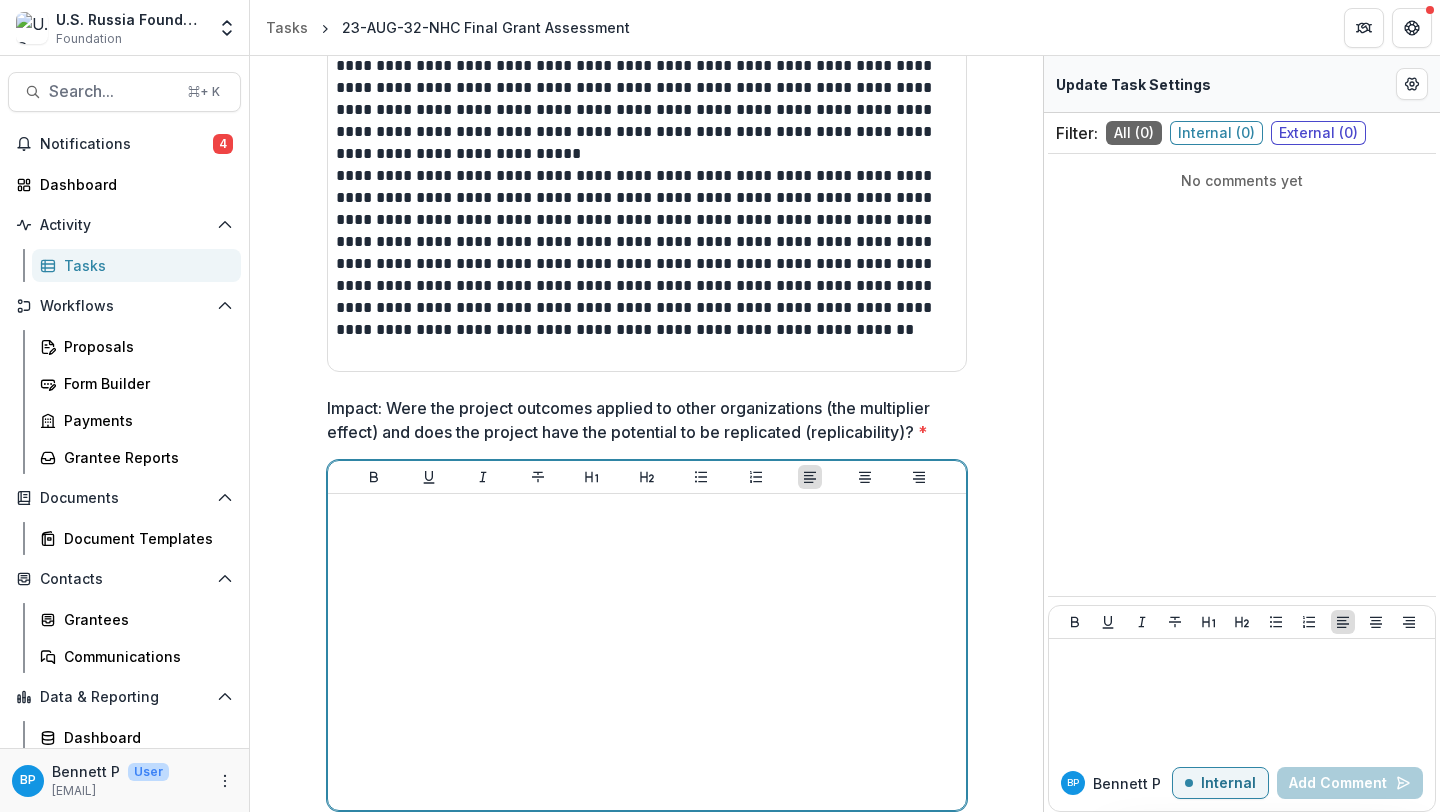 click at bounding box center (647, 652) 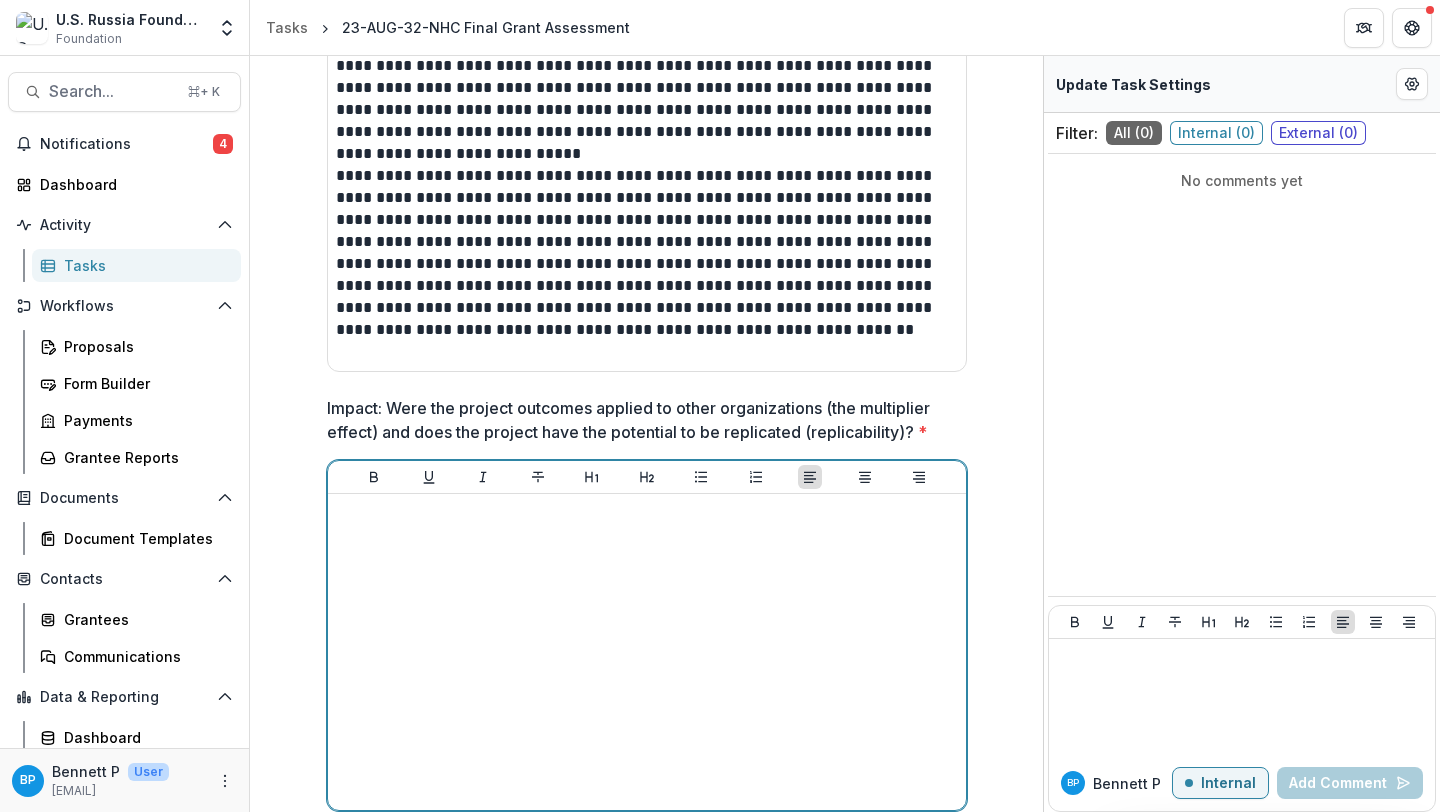 type 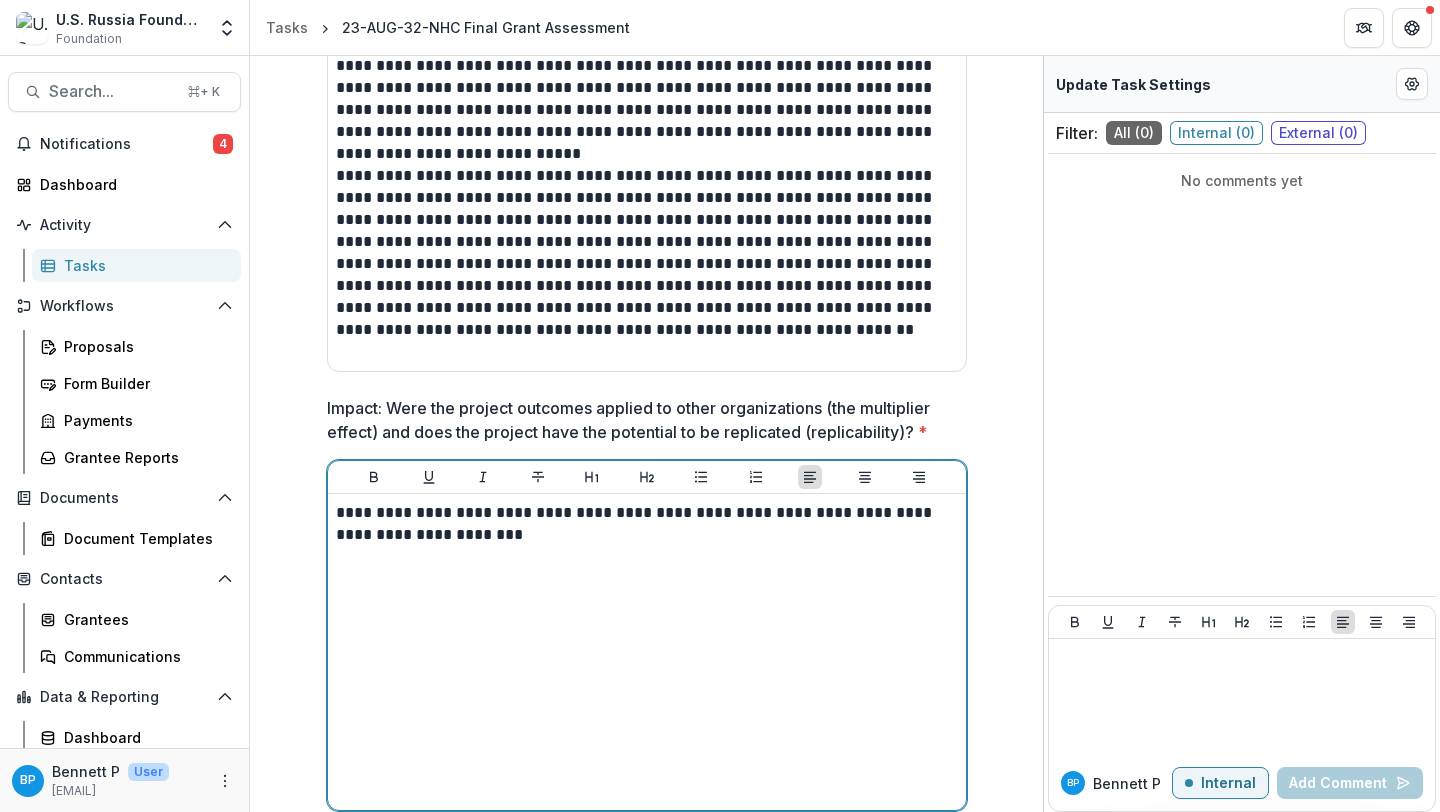 scroll, scrollTop: 1681, scrollLeft: 0, axis: vertical 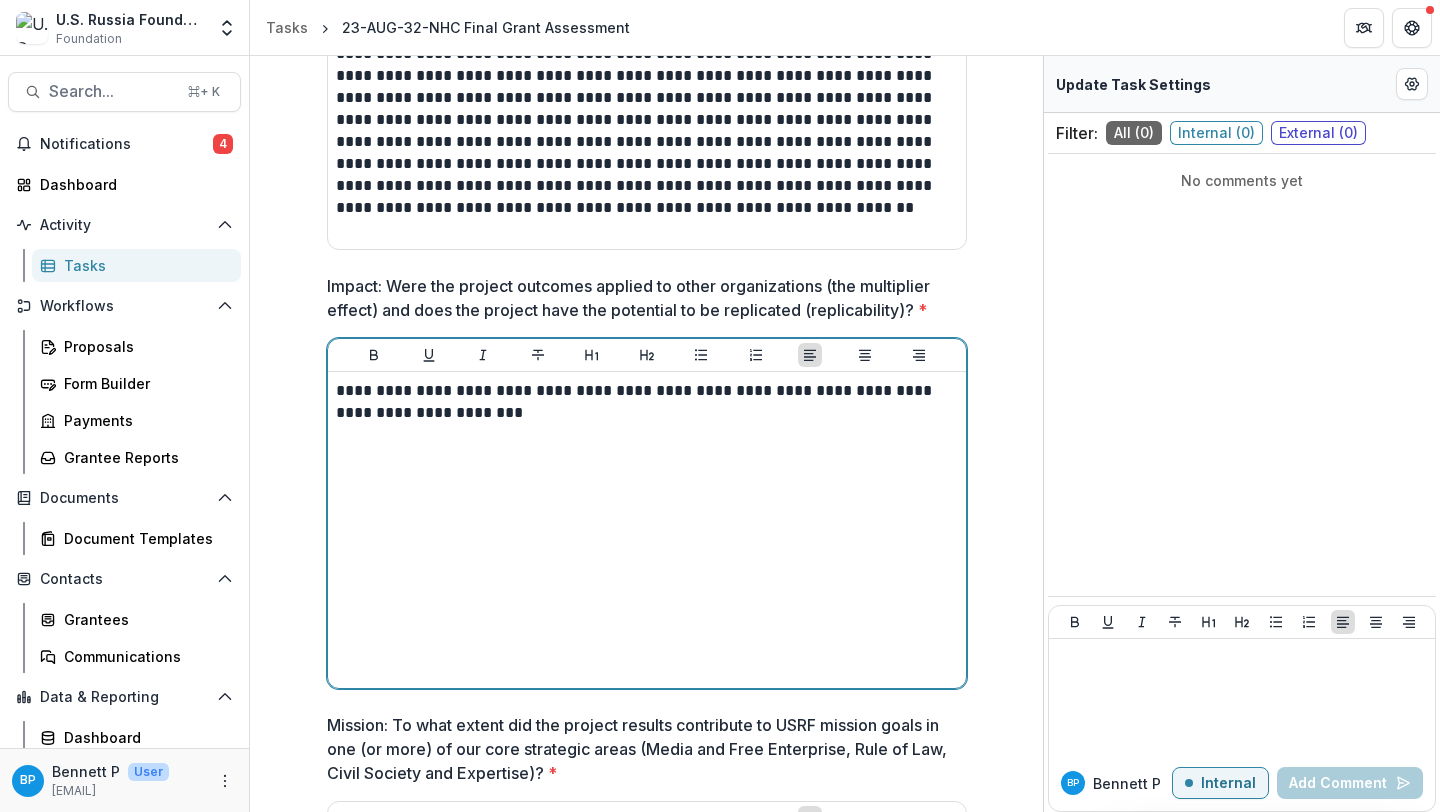 click on "**********" at bounding box center [647, 402] 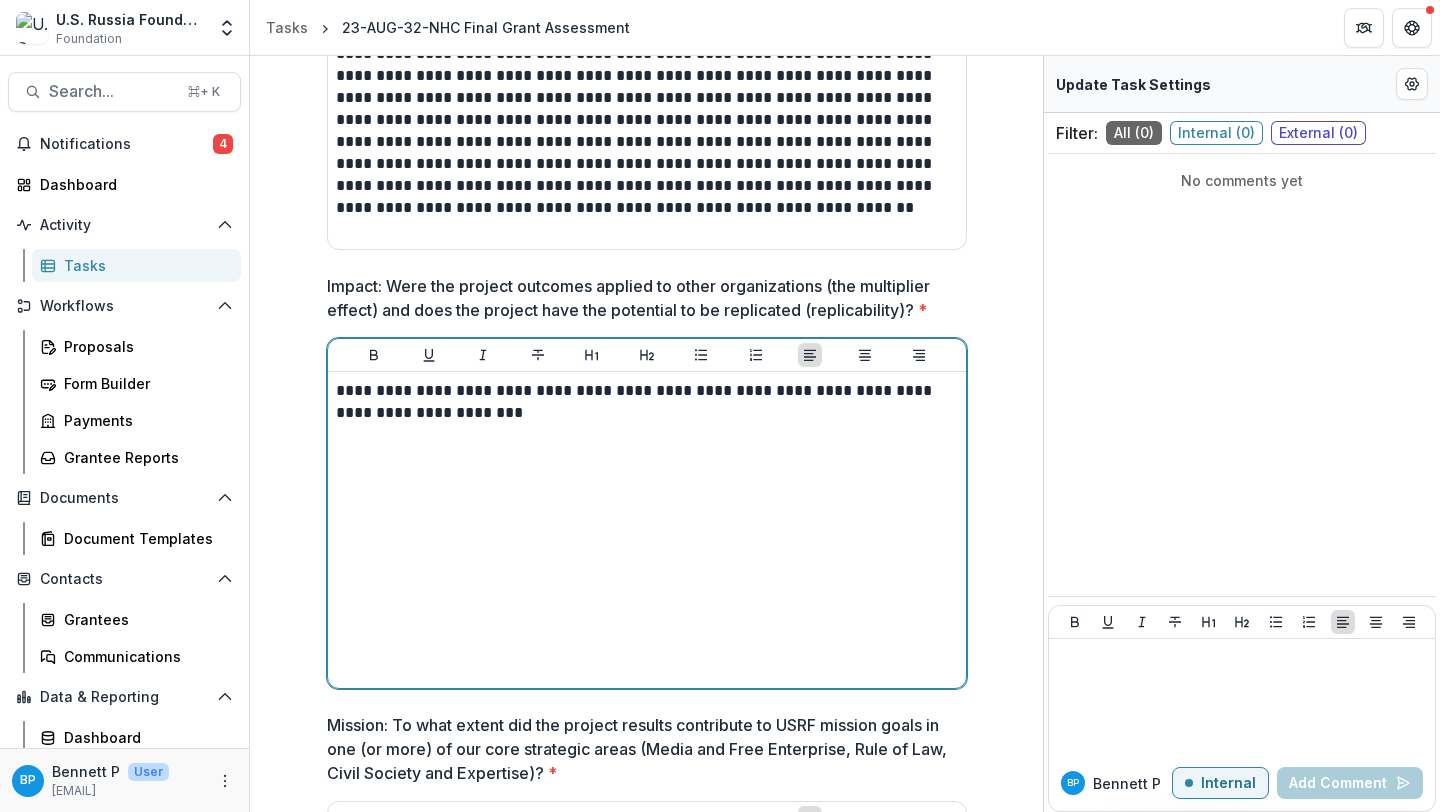 click on "**********" at bounding box center (647, 402) 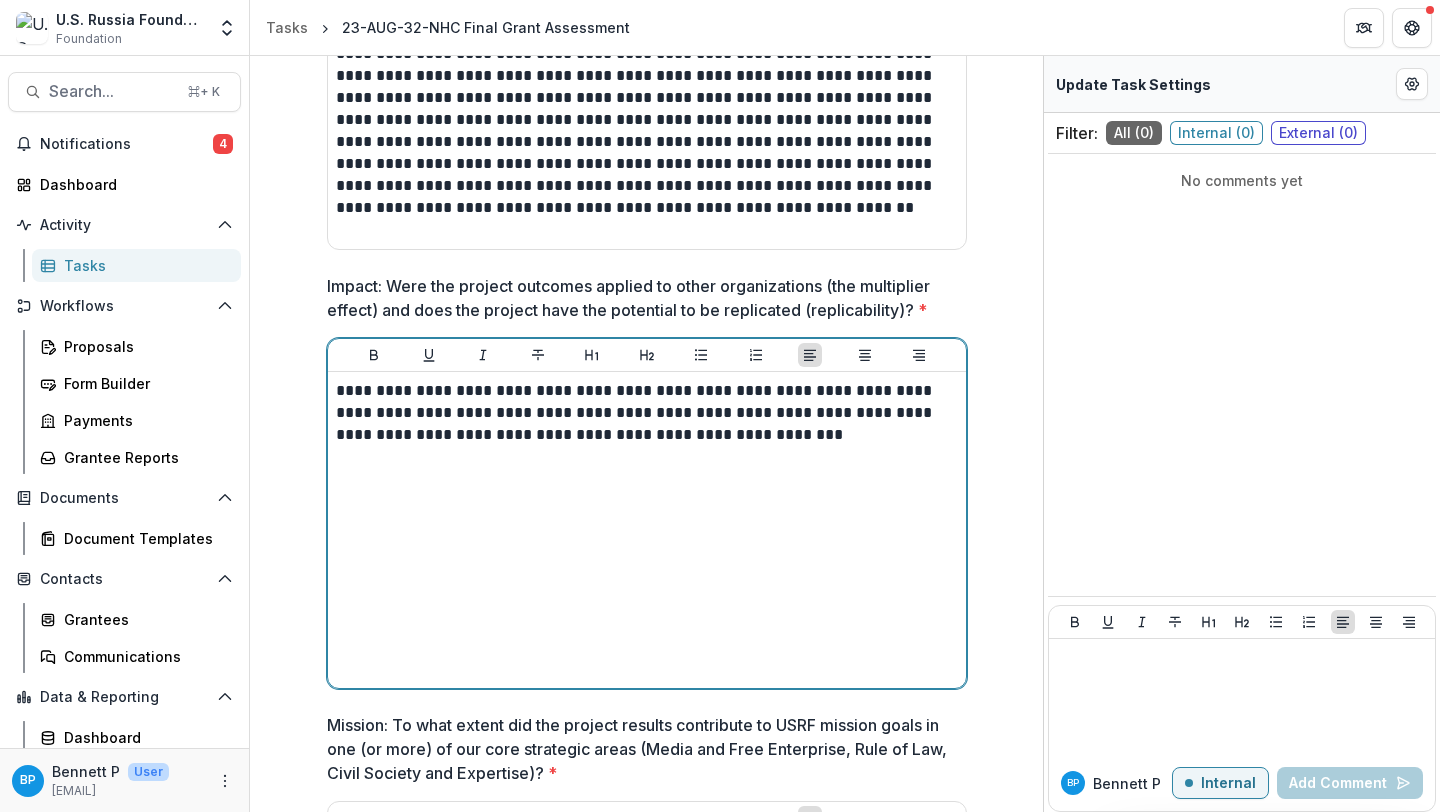 click on "**********" at bounding box center (647, 413) 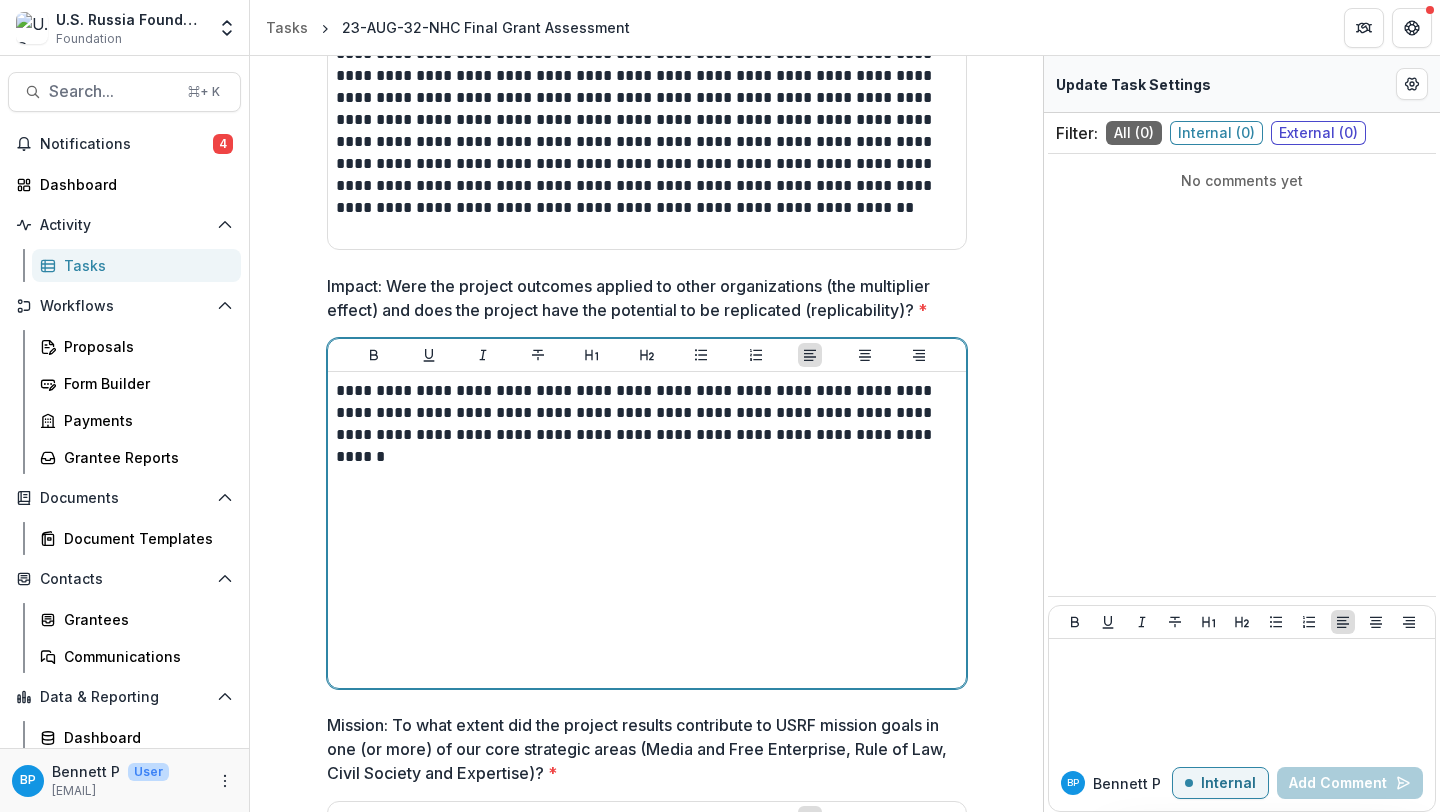click on "**********" at bounding box center (647, 413) 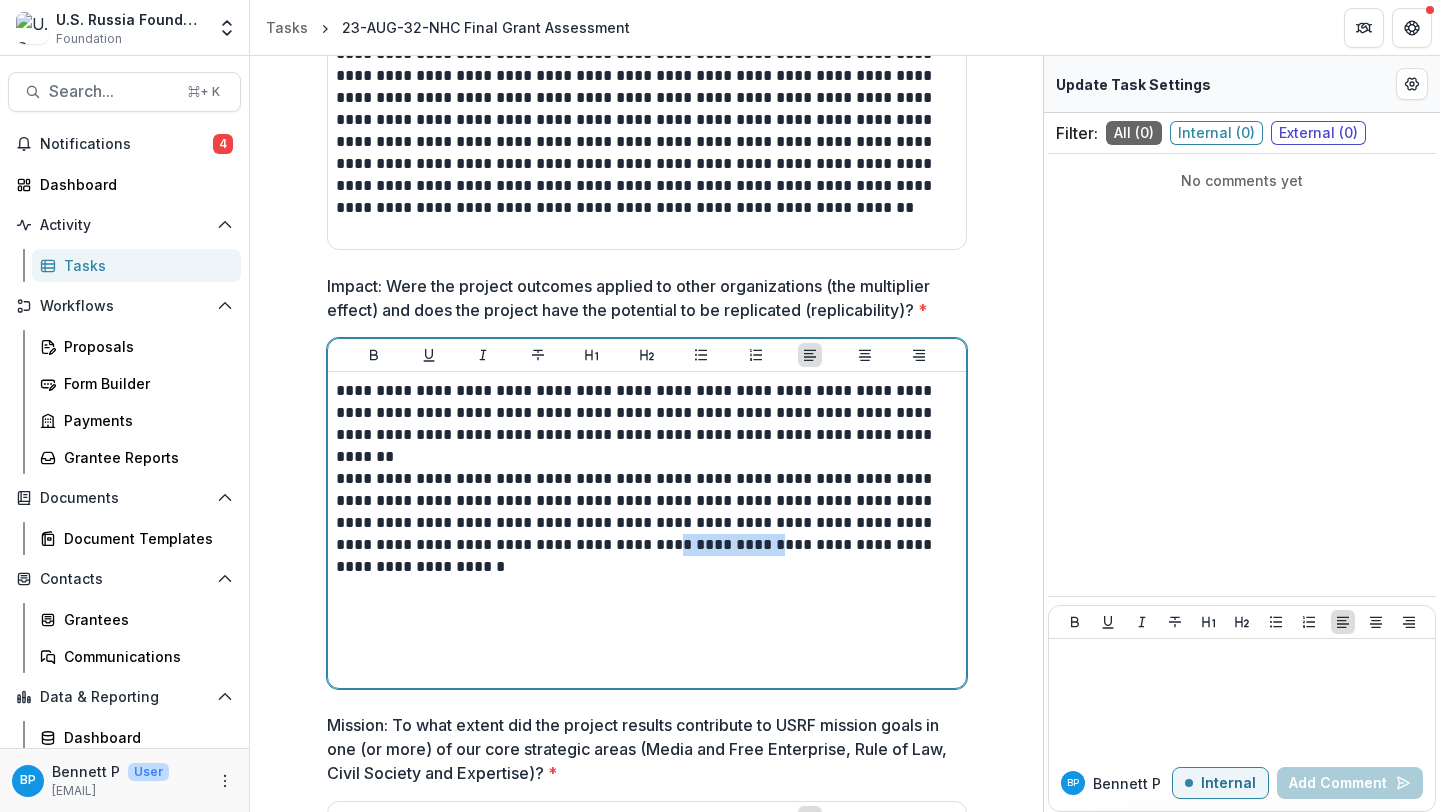 drag, startPoint x: 607, startPoint y: 550, endPoint x: 495, endPoint y: 545, distance: 112.11155 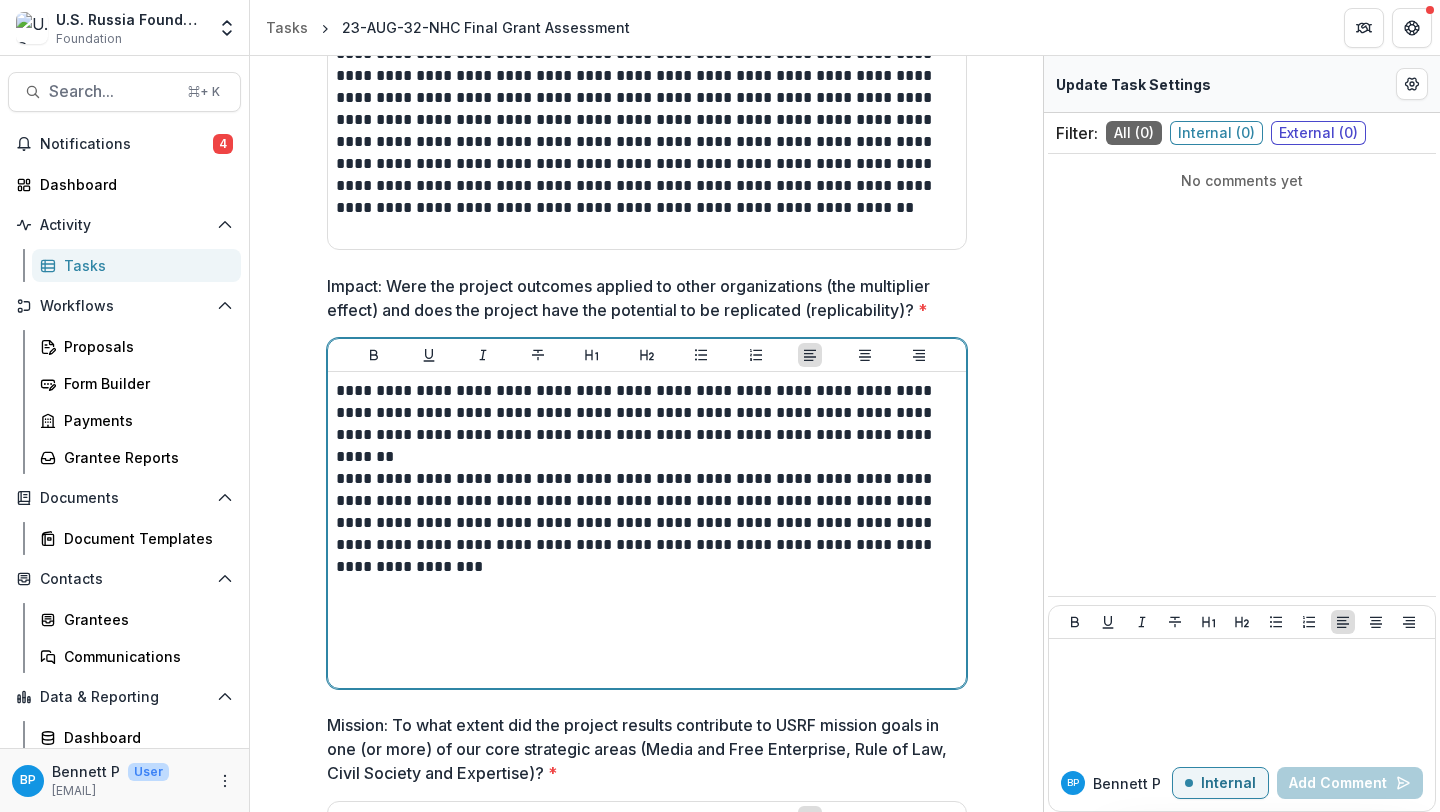 click on "**********" at bounding box center [647, 512] 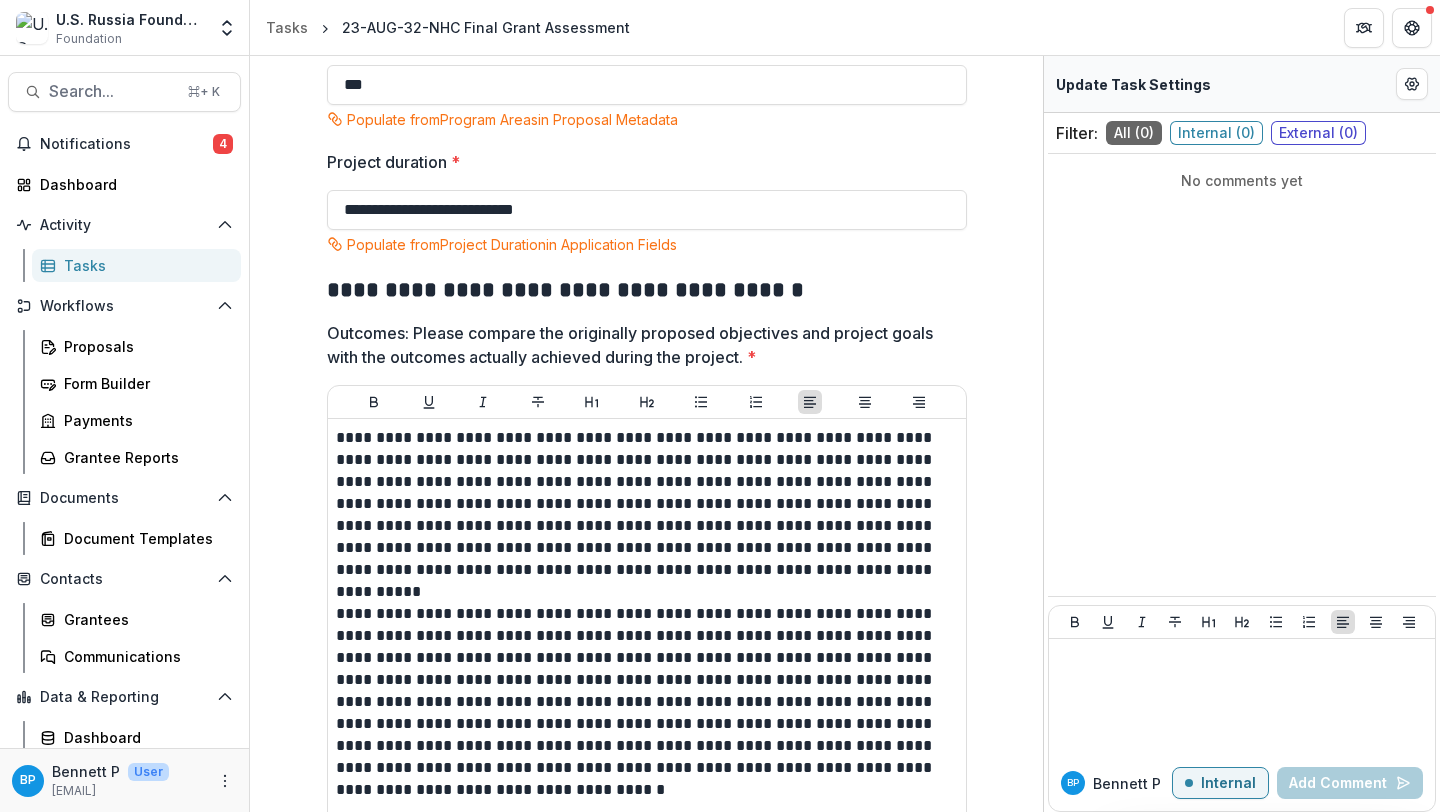 scroll, scrollTop: 796, scrollLeft: 0, axis: vertical 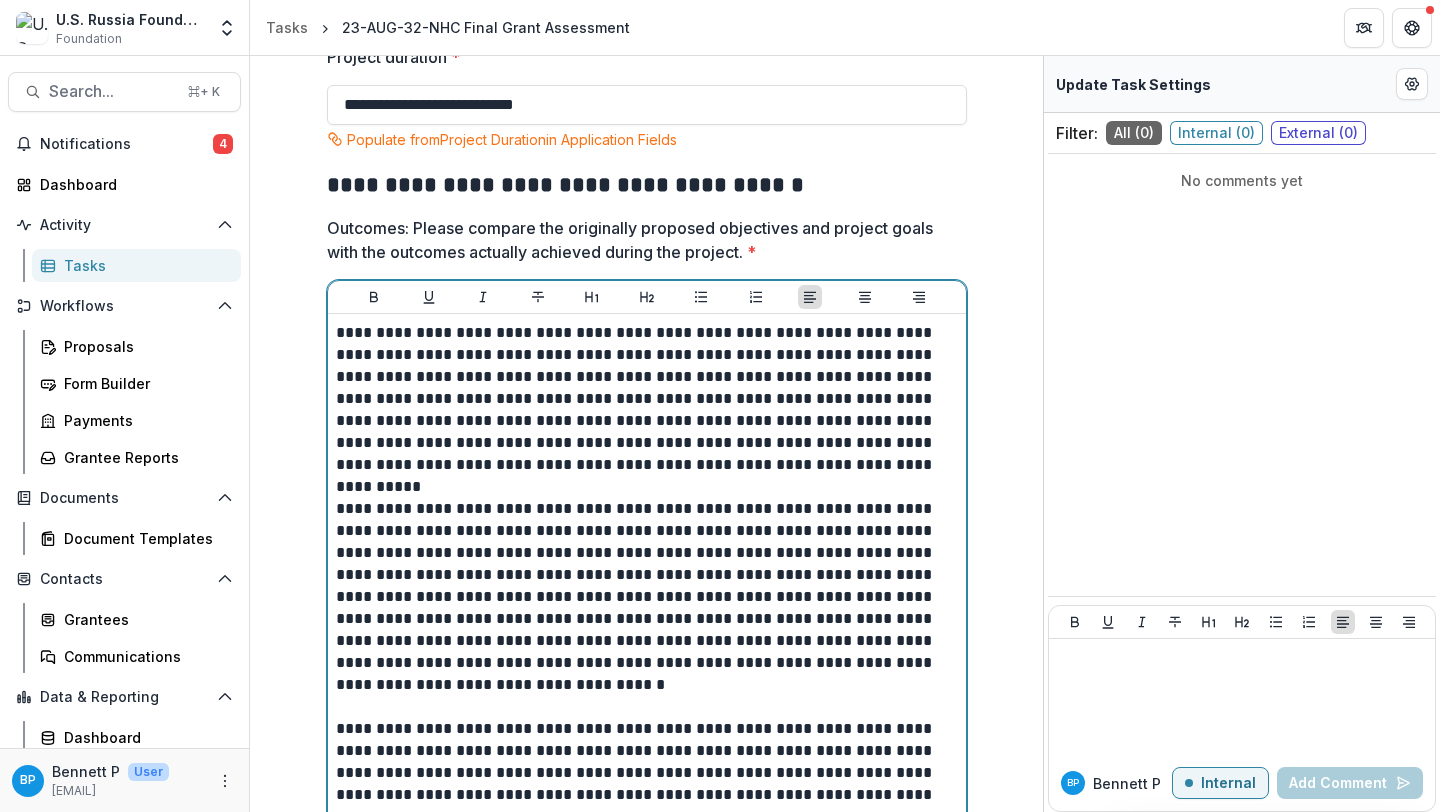 click on "**********" at bounding box center [647, 399] 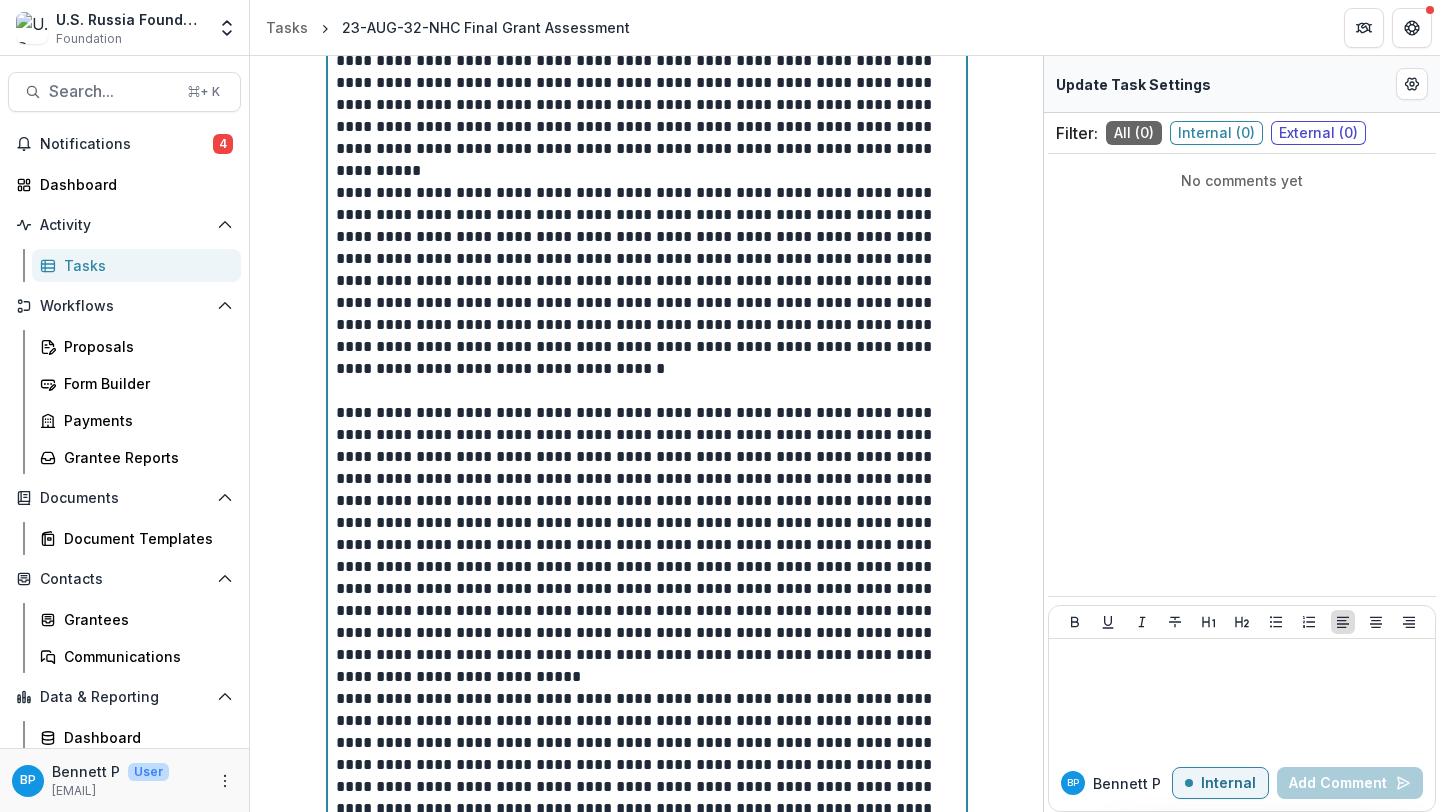 scroll, scrollTop: 870, scrollLeft: 0, axis: vertical 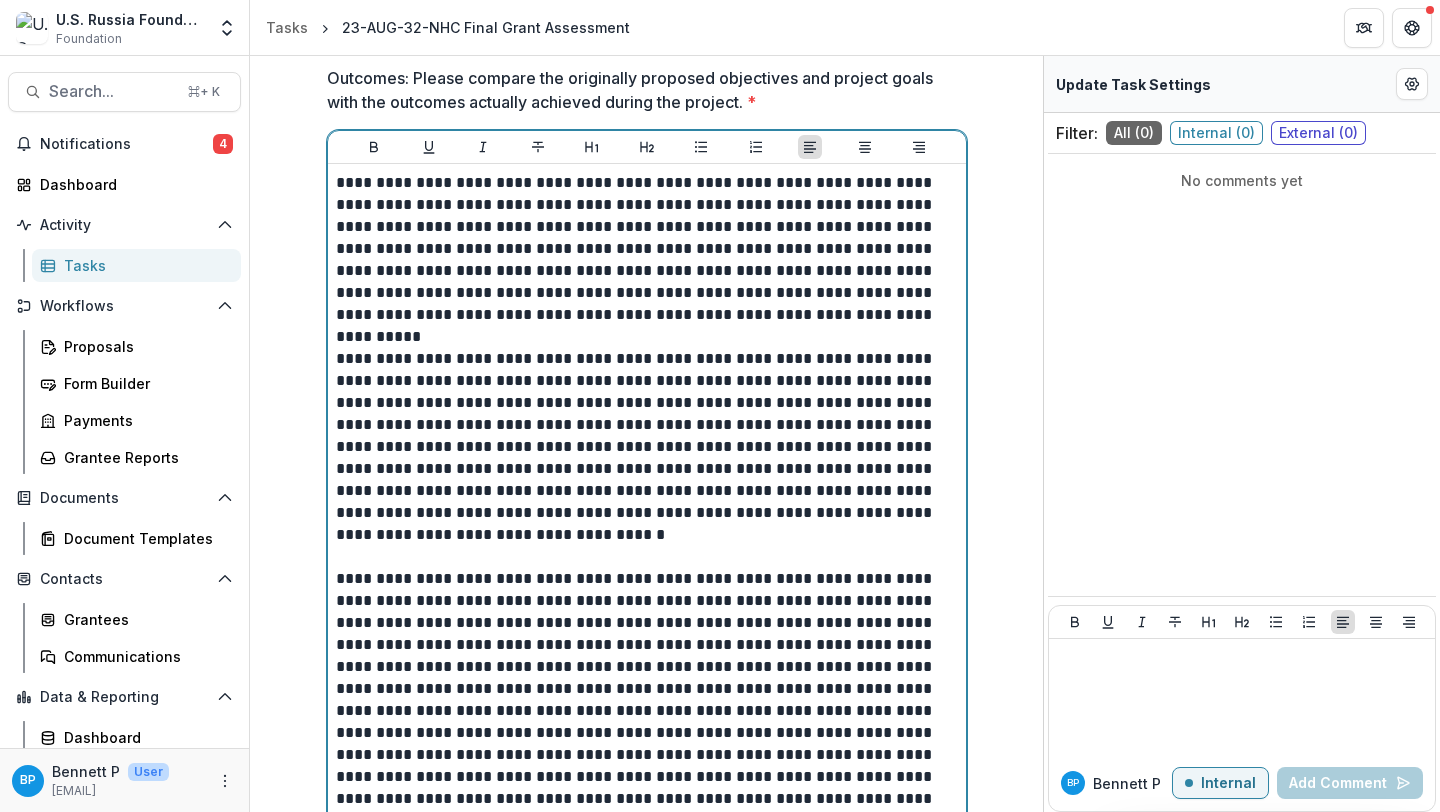 click on "**********" at bounding box center (647, 249) 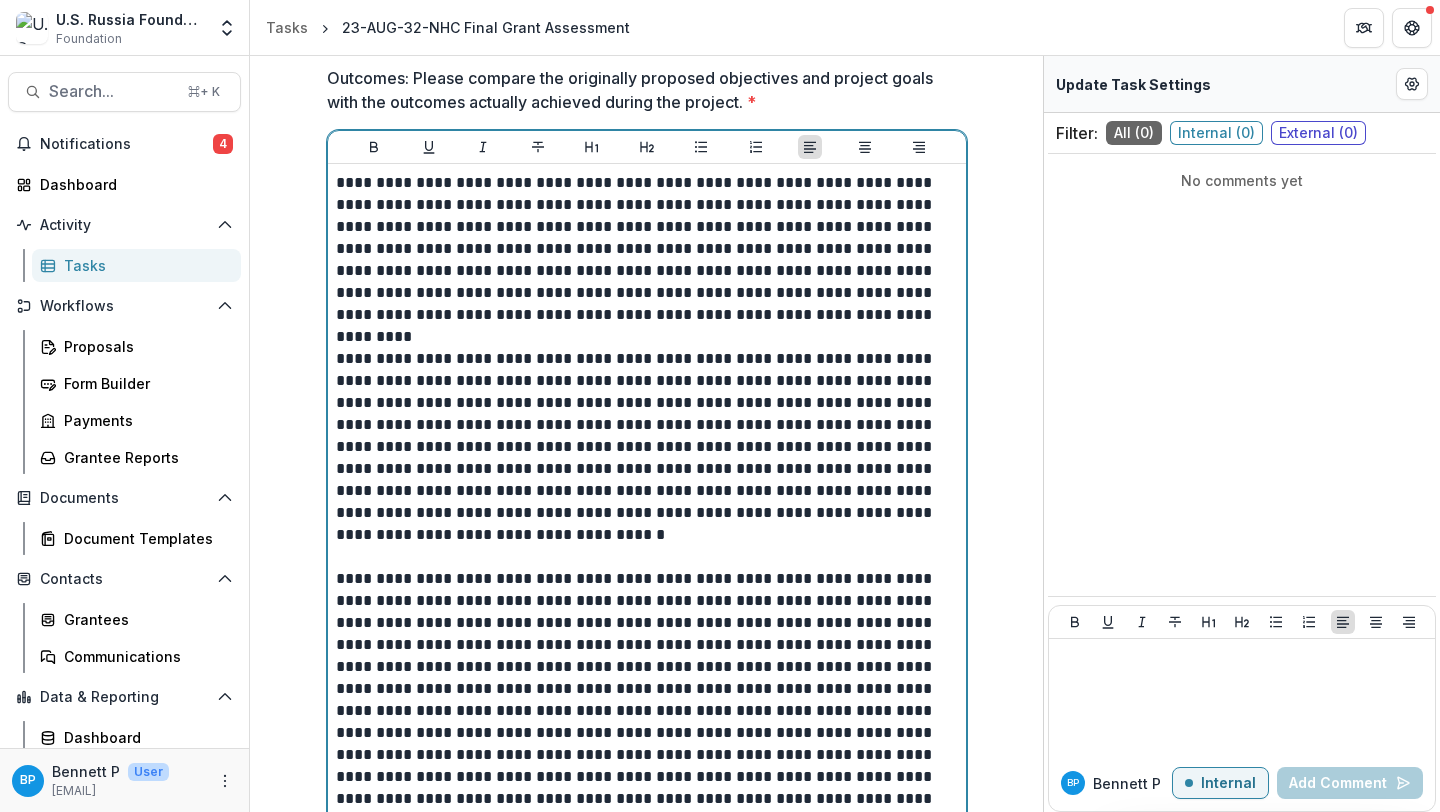 click on "**********" at bounding box center (647, 249) 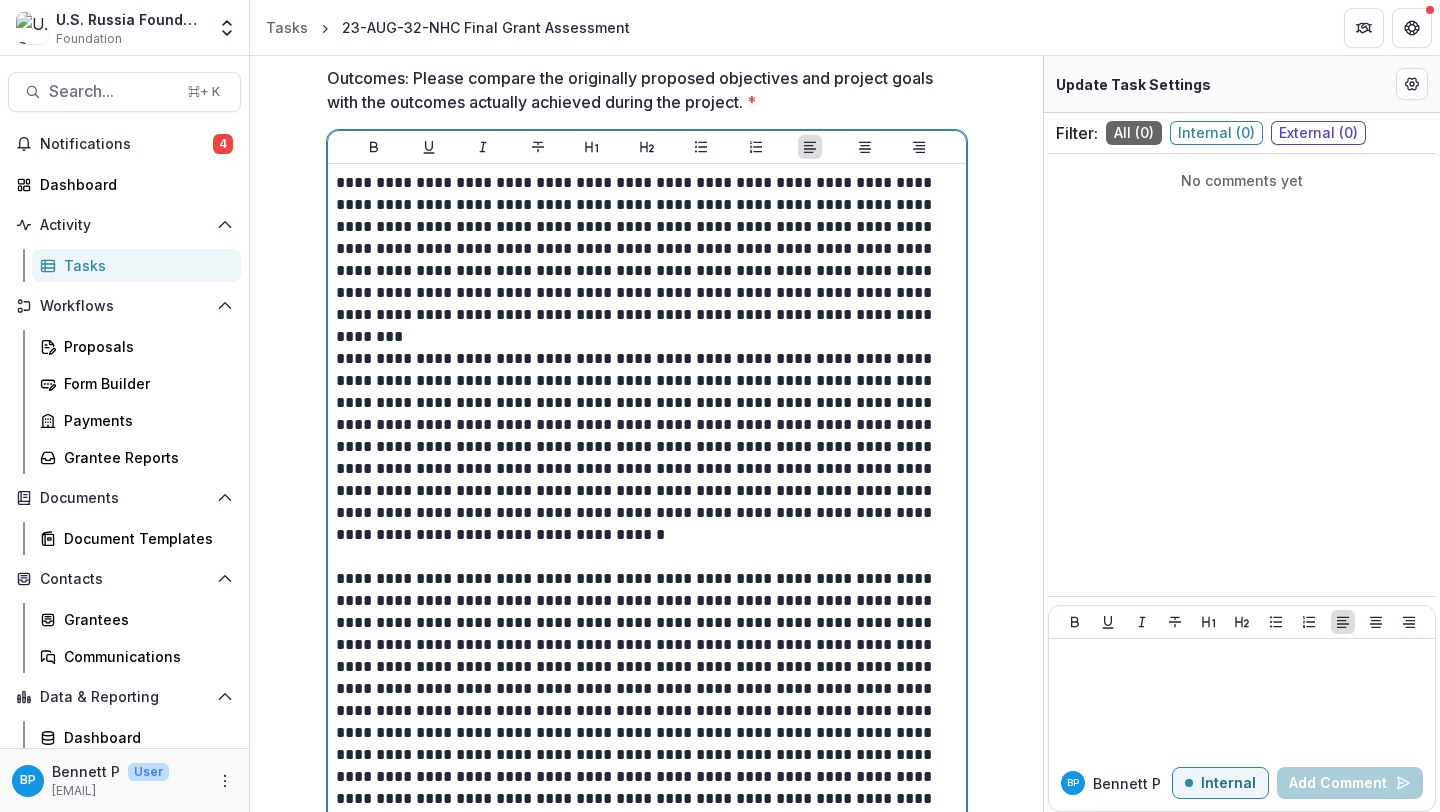 scroll, scrollTop: 889, scrollLeft: 0, axis: vertical 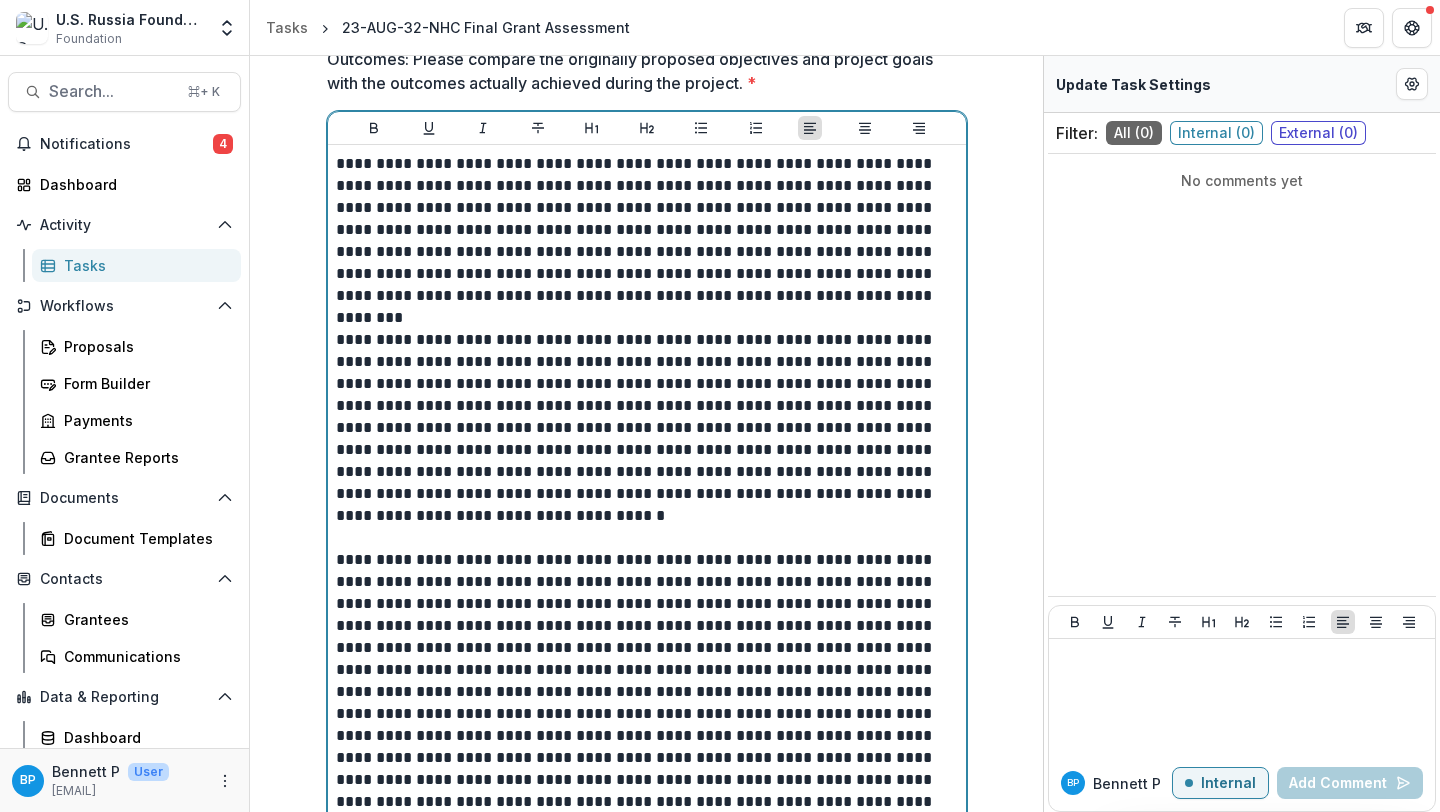 click on "**********" at bounding box center [647, 230] 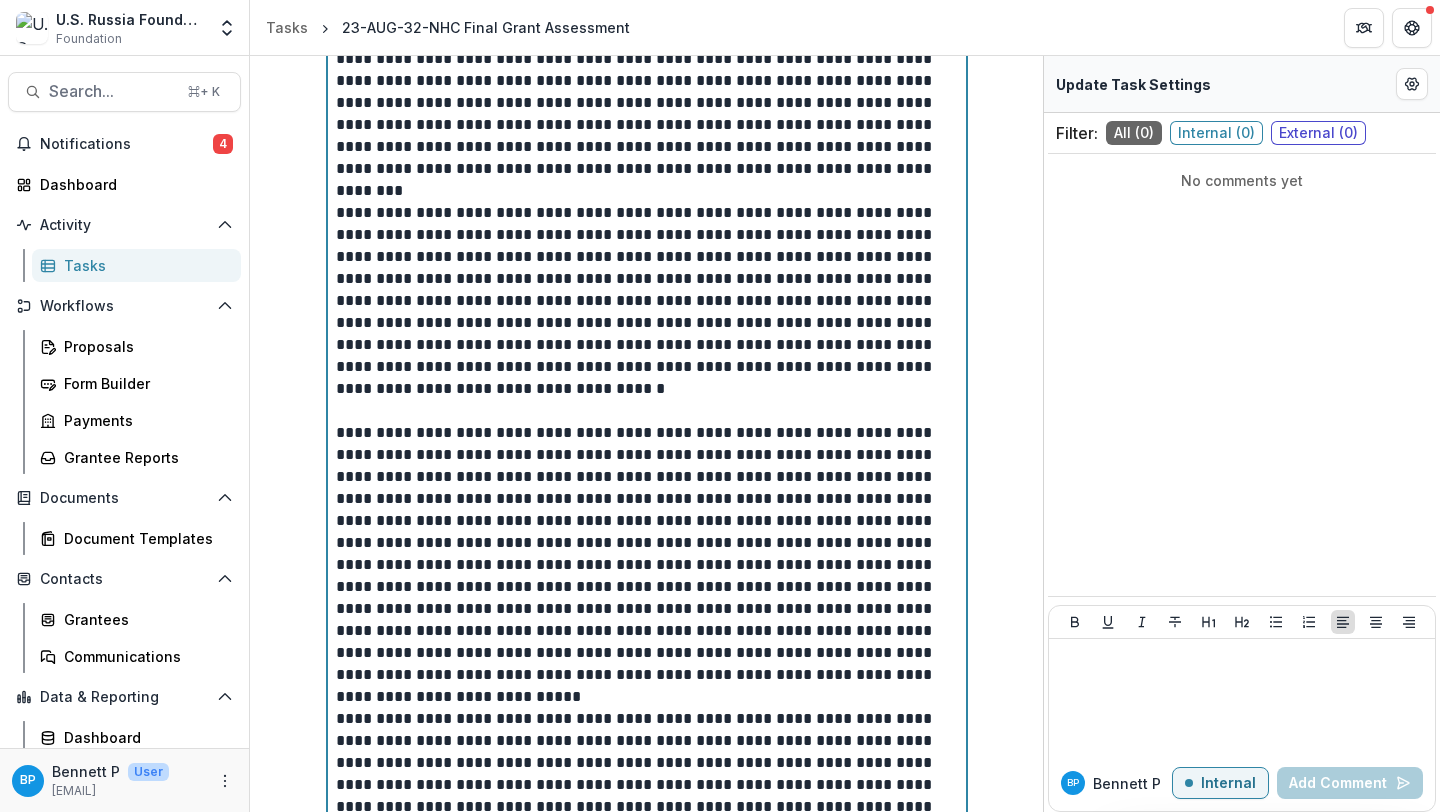 scroll, scrollTop: 1022, scrollLeft: 0, axis: vertical 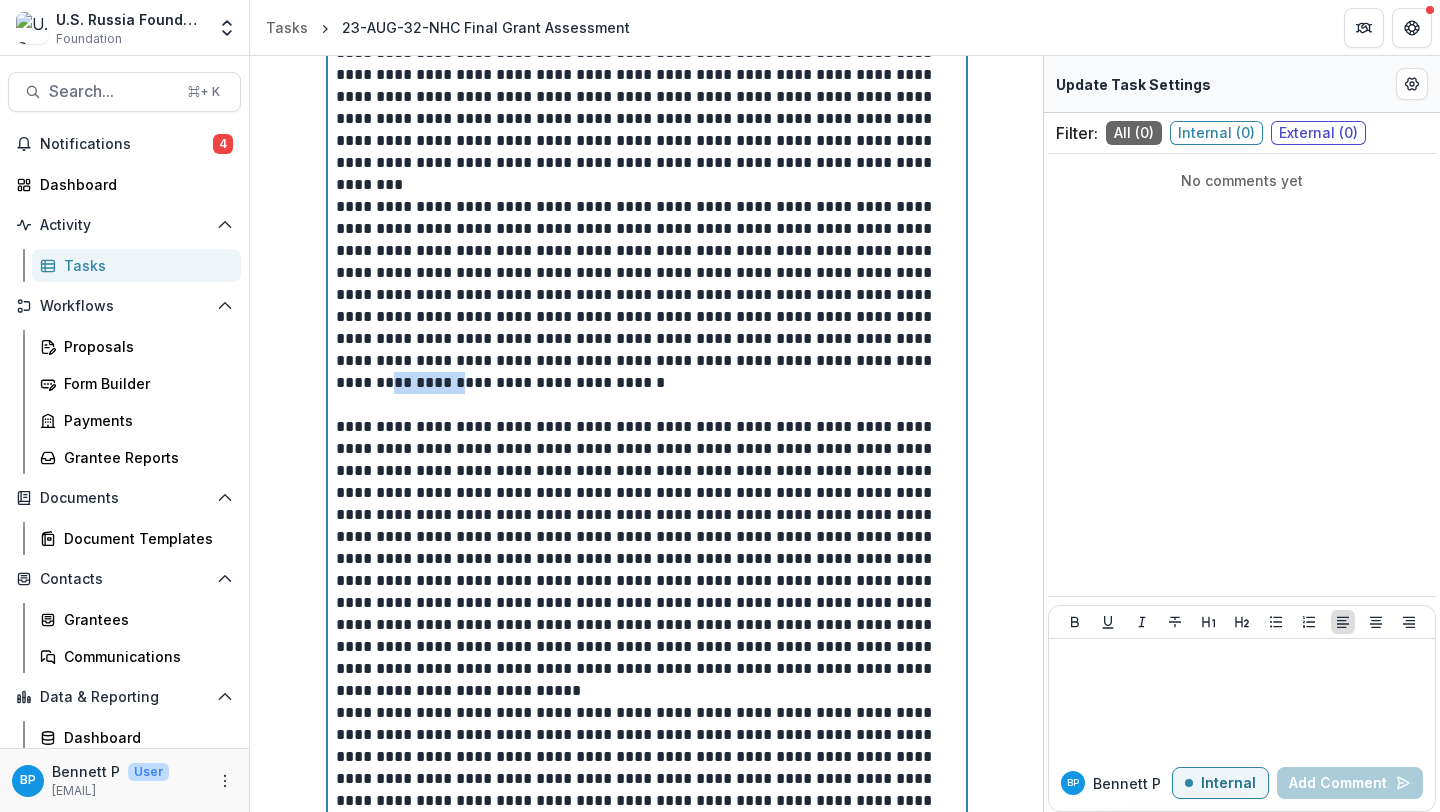 drag, startPoint x: 896, startPoint y: 365, endPoint x: 821, endPoint y: 365, distance: 75 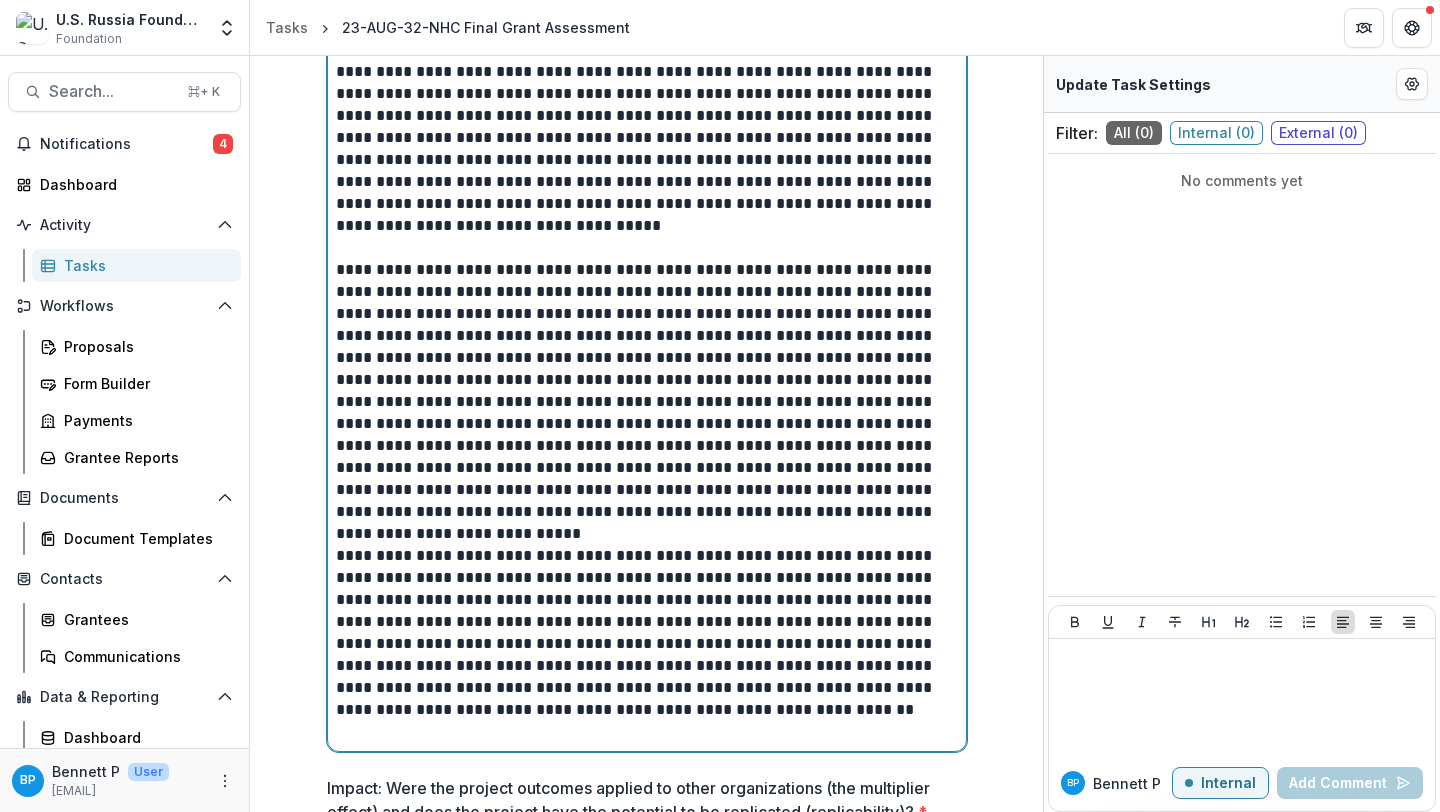 scroll, scrollTop: 1185, scrollLeft: 0, axis: vertical 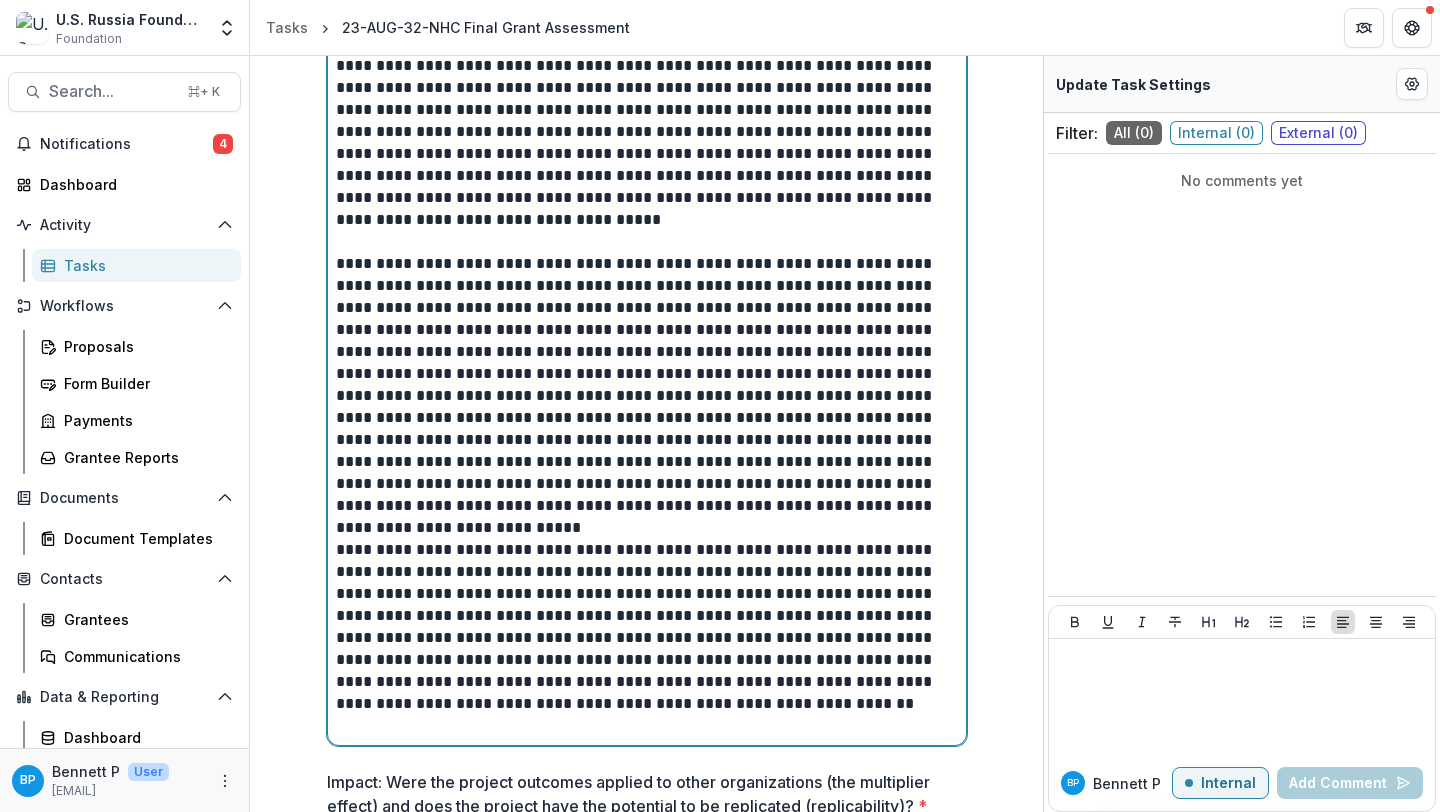 click on "**********" at bounding box center [647, 385] 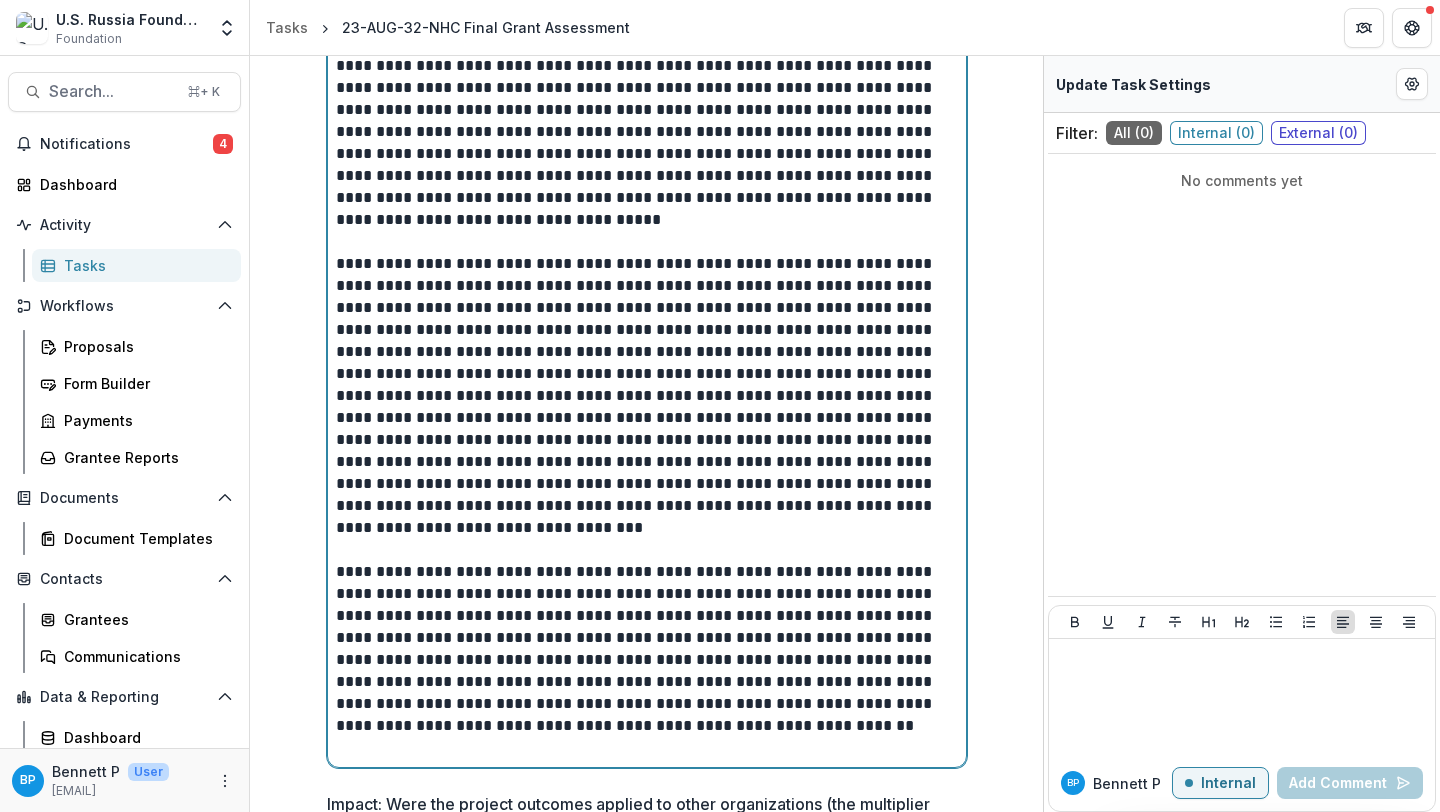 click on "**********" at bounding box center (647, 396) 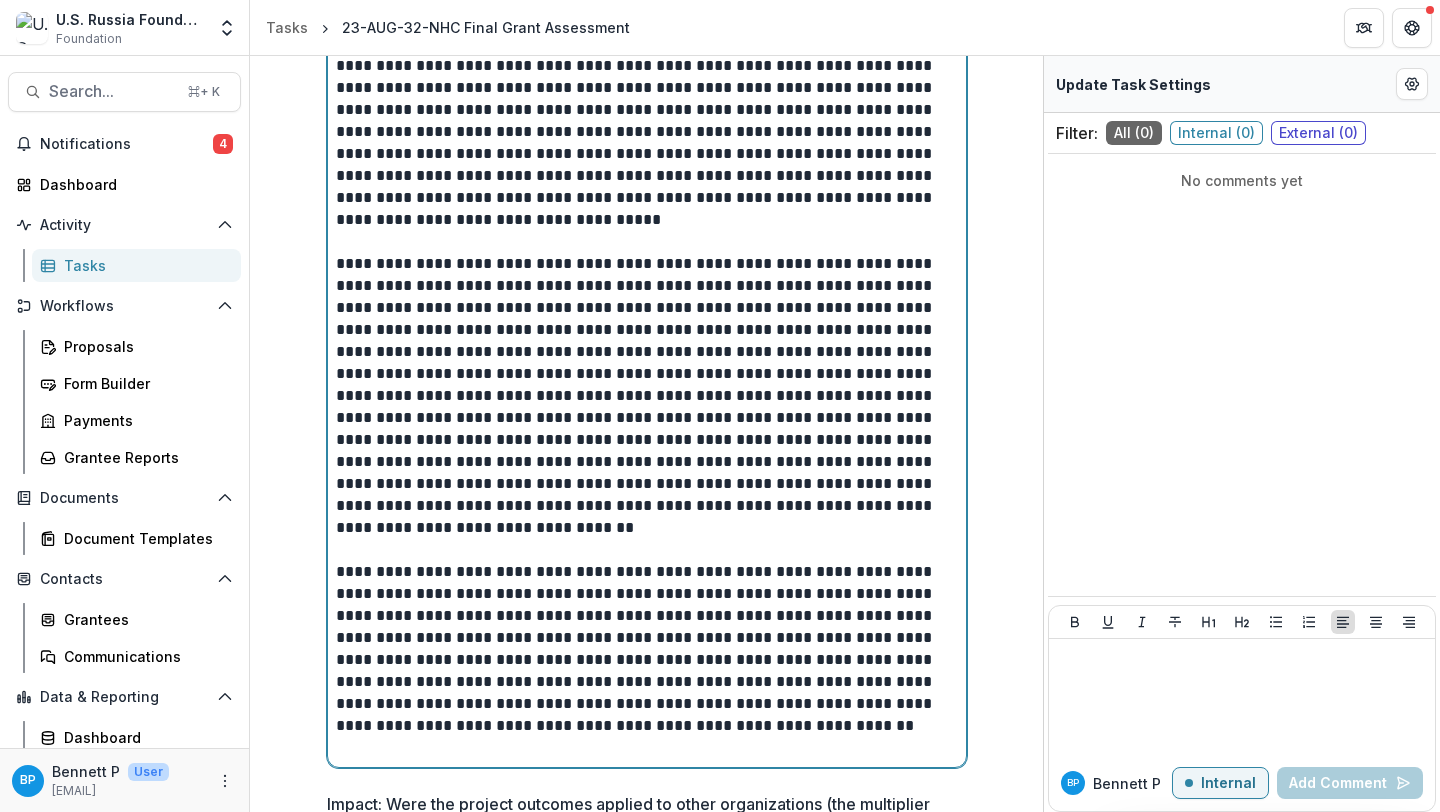 click on "**********" at bounding box center (647, 396) 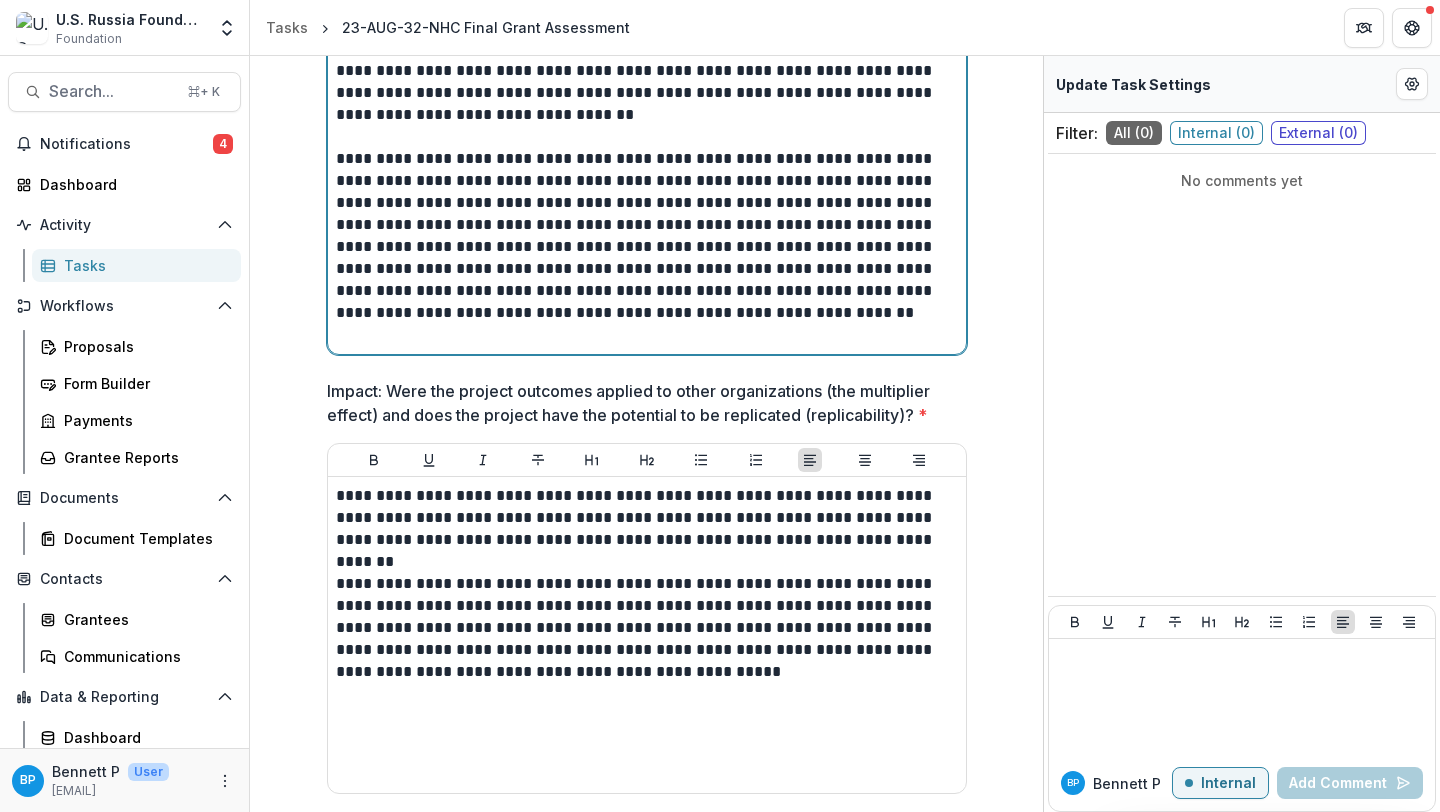 scroll, scrollTop: 1722, scrollLeft: 0, axis: vertical 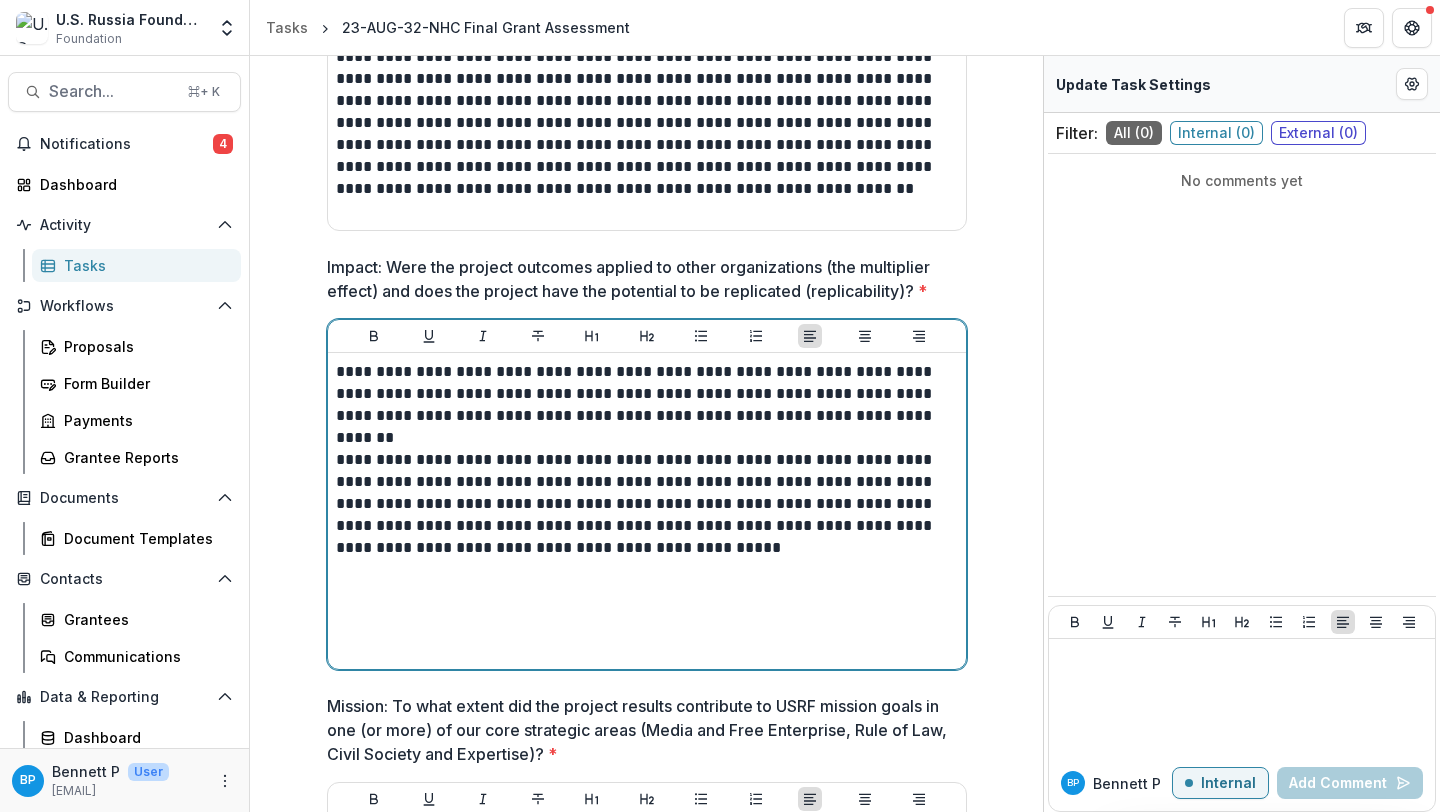 click on "**********" at bounding box center [647, 394] 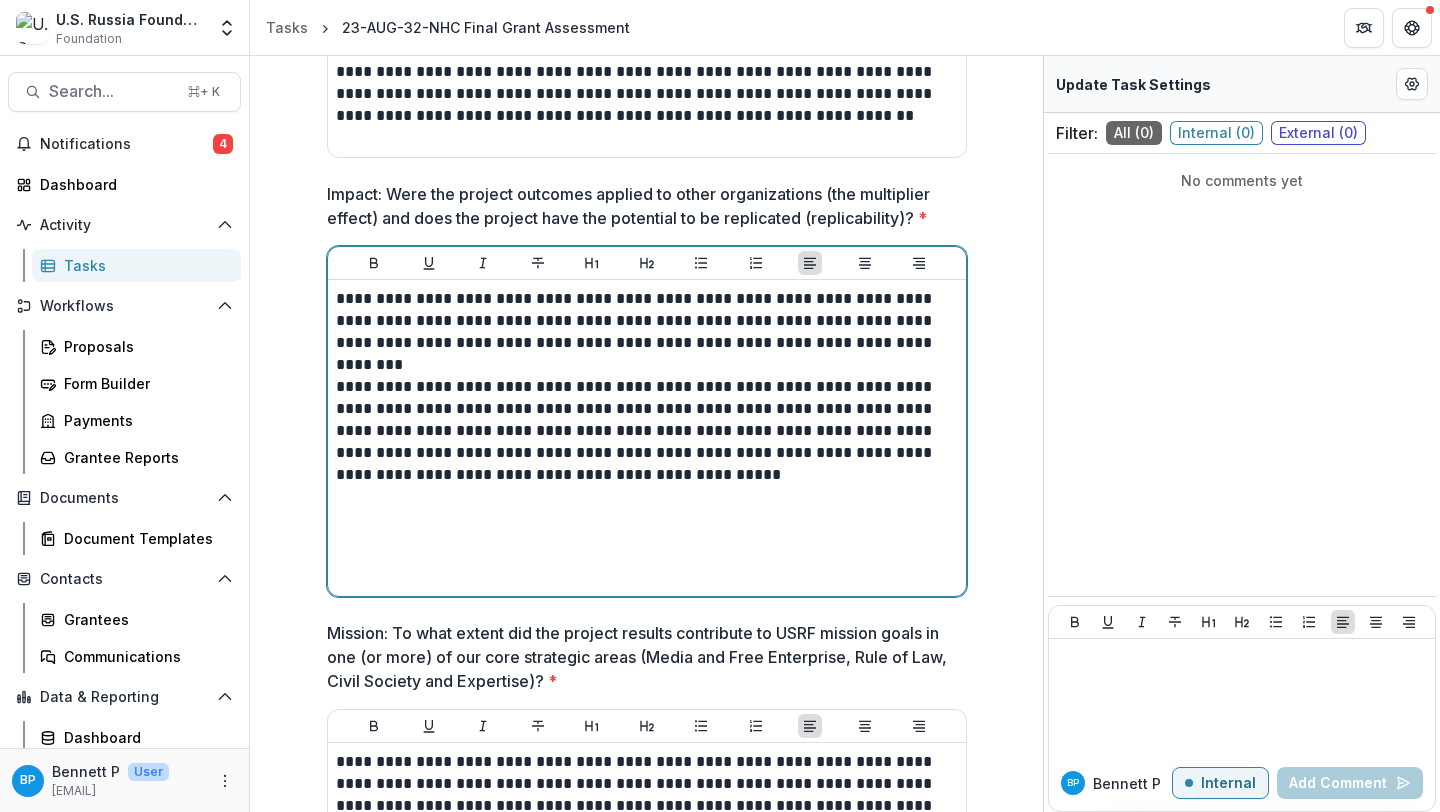 scroll, scrollTop: 1824, scrollLeft: 0, axis: vertical 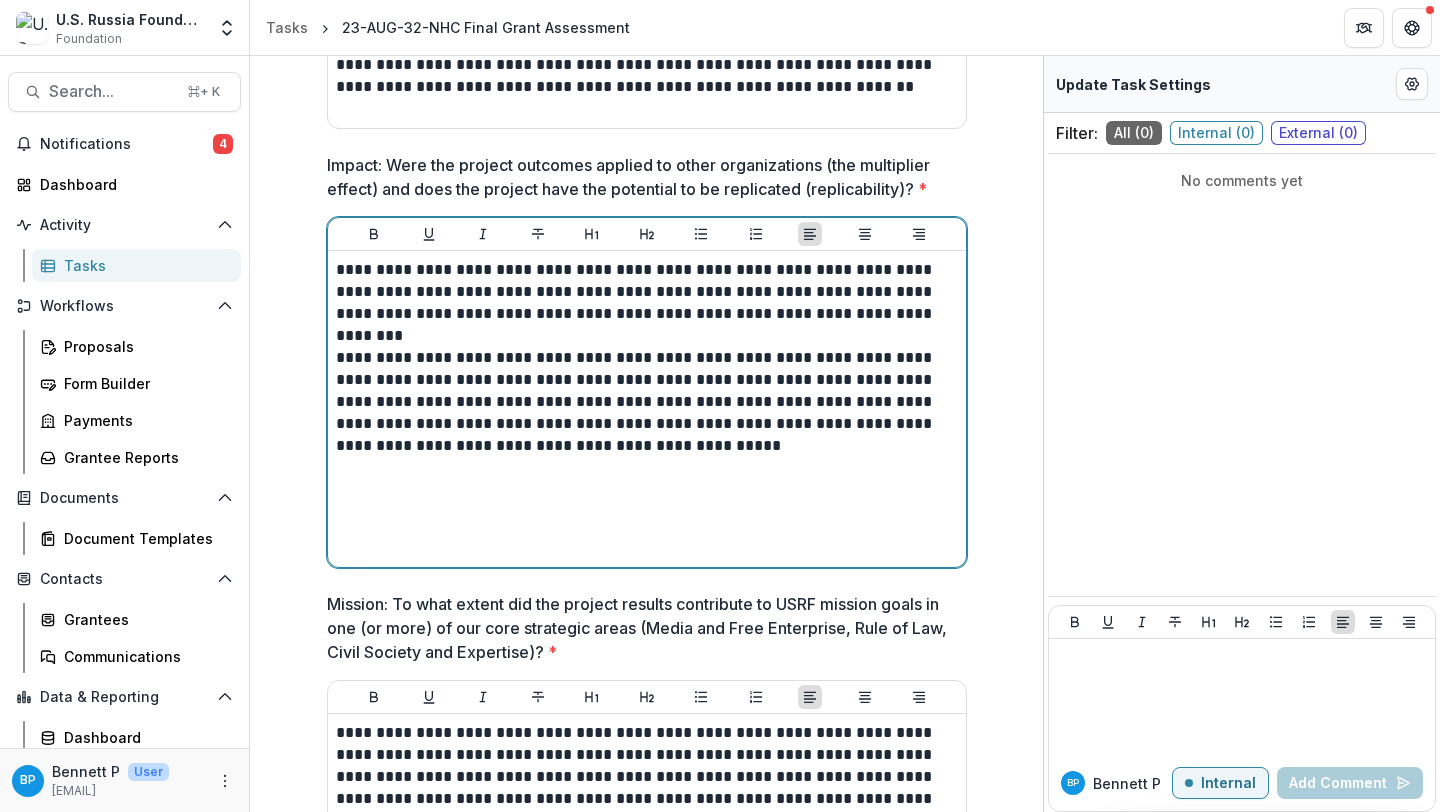 click on "**********" at bounding box center (647, 409) 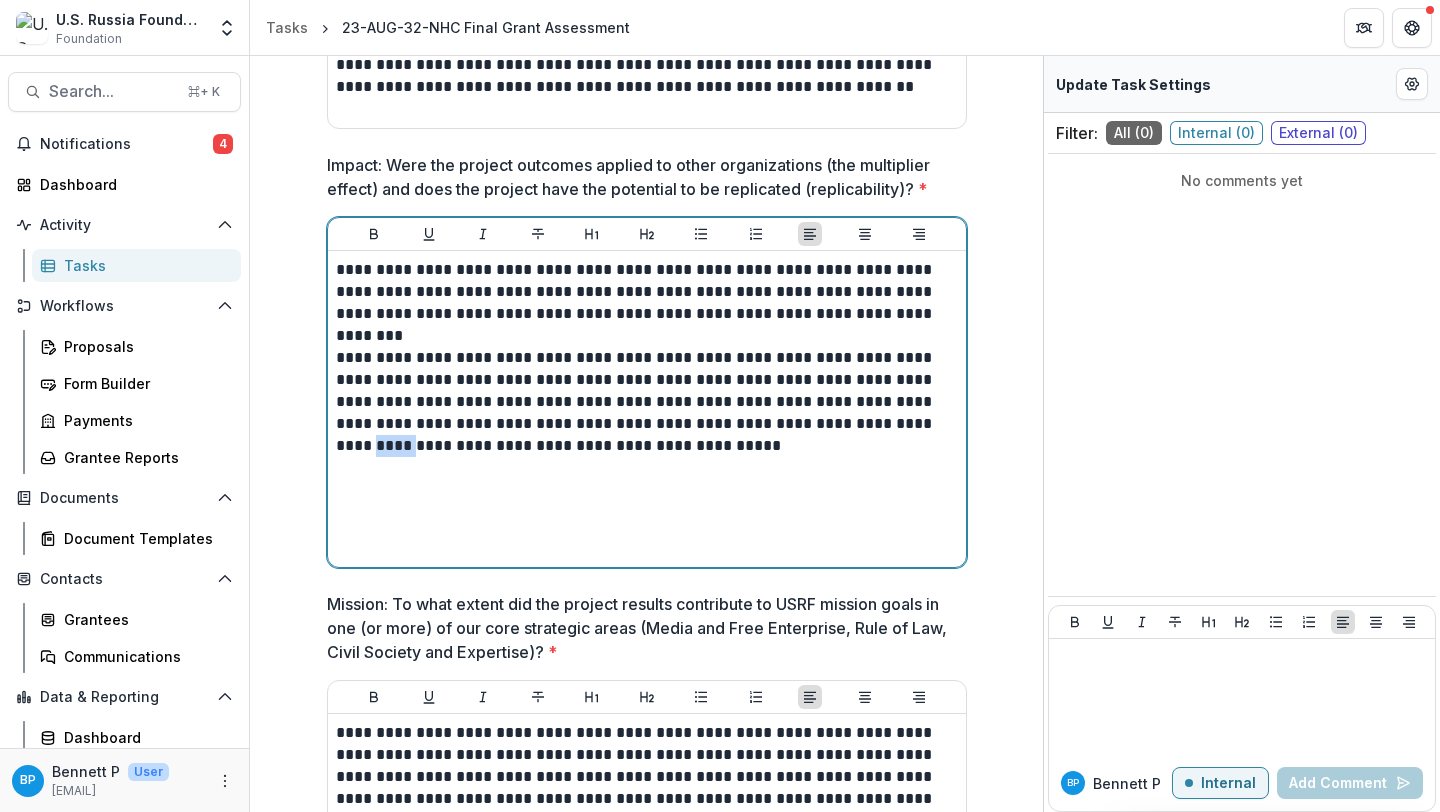 drag, startPoint x: 815, startPoint y: 425, endPoint x: 783, endPoint y: 423, distance: 32.06244 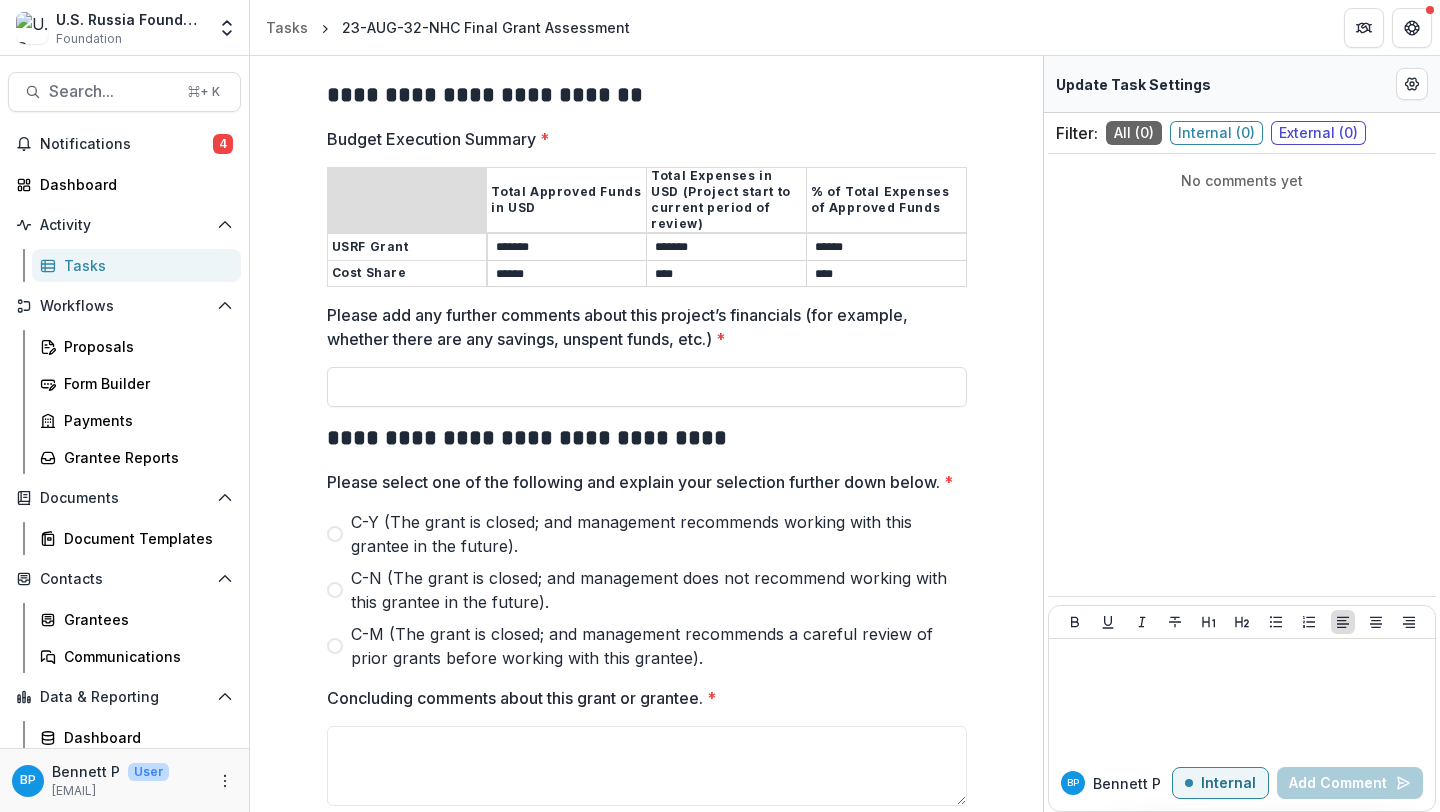 scroll, scrollTop: 2870, scrollLeft: 0, axis: vertical 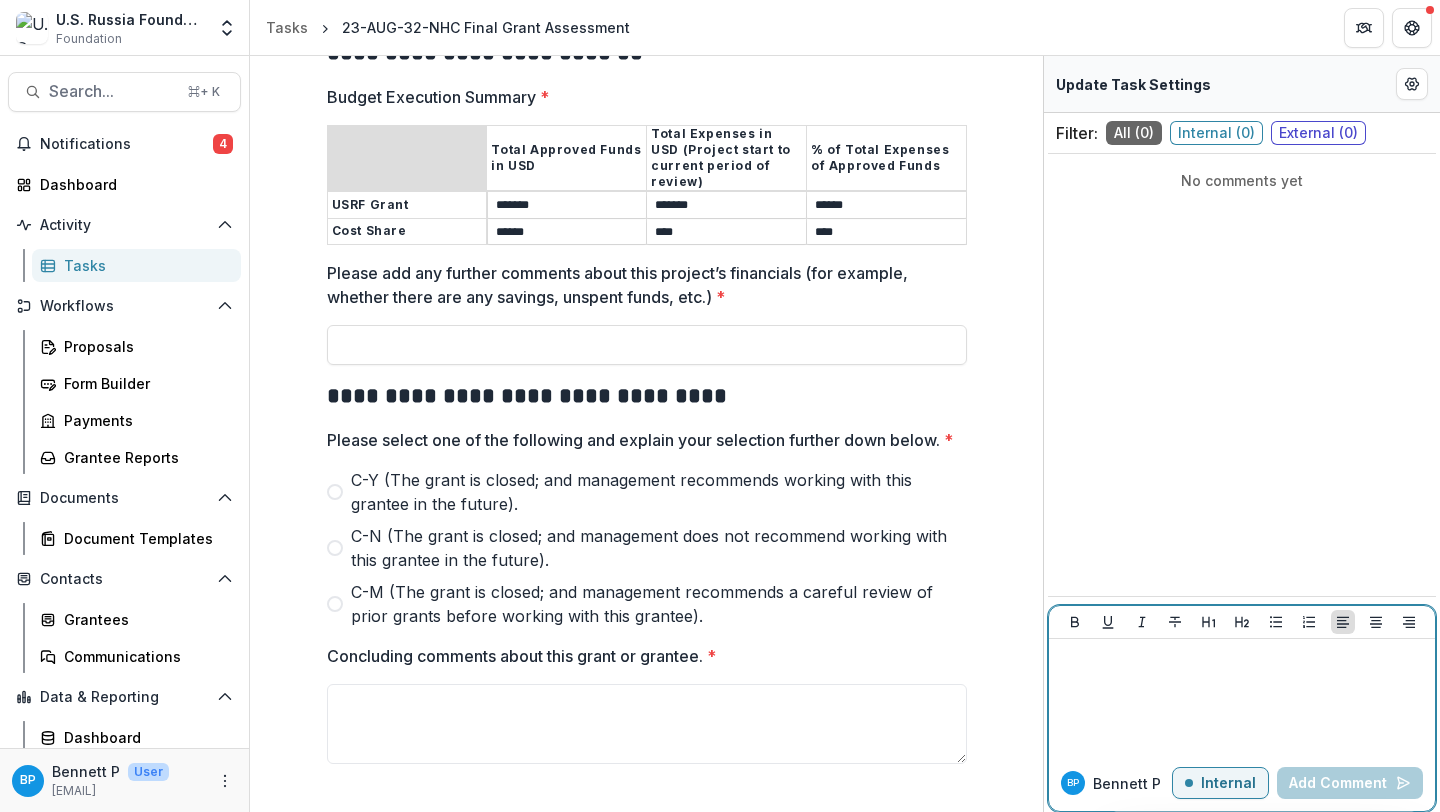 click at bounding box center [1242, 697] 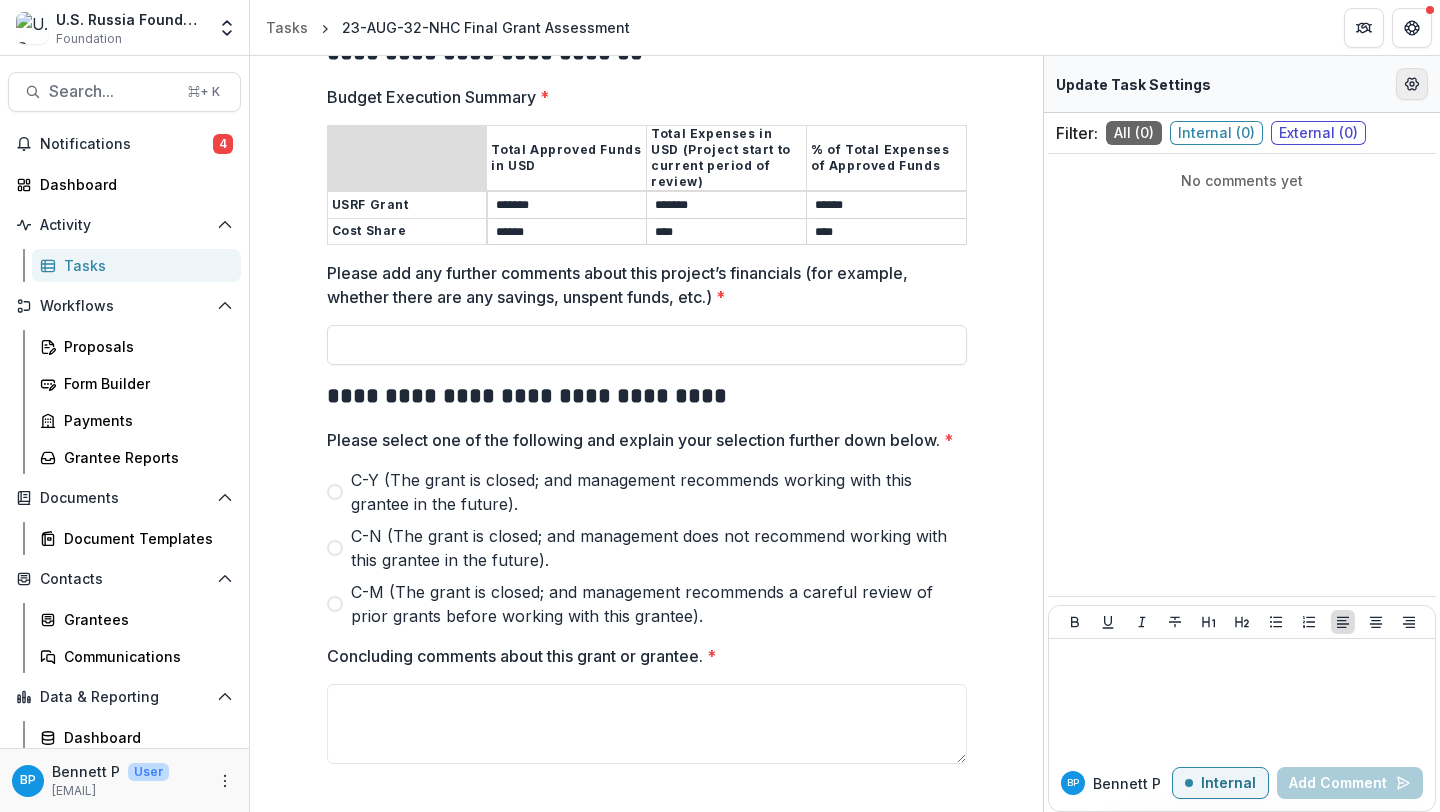 click 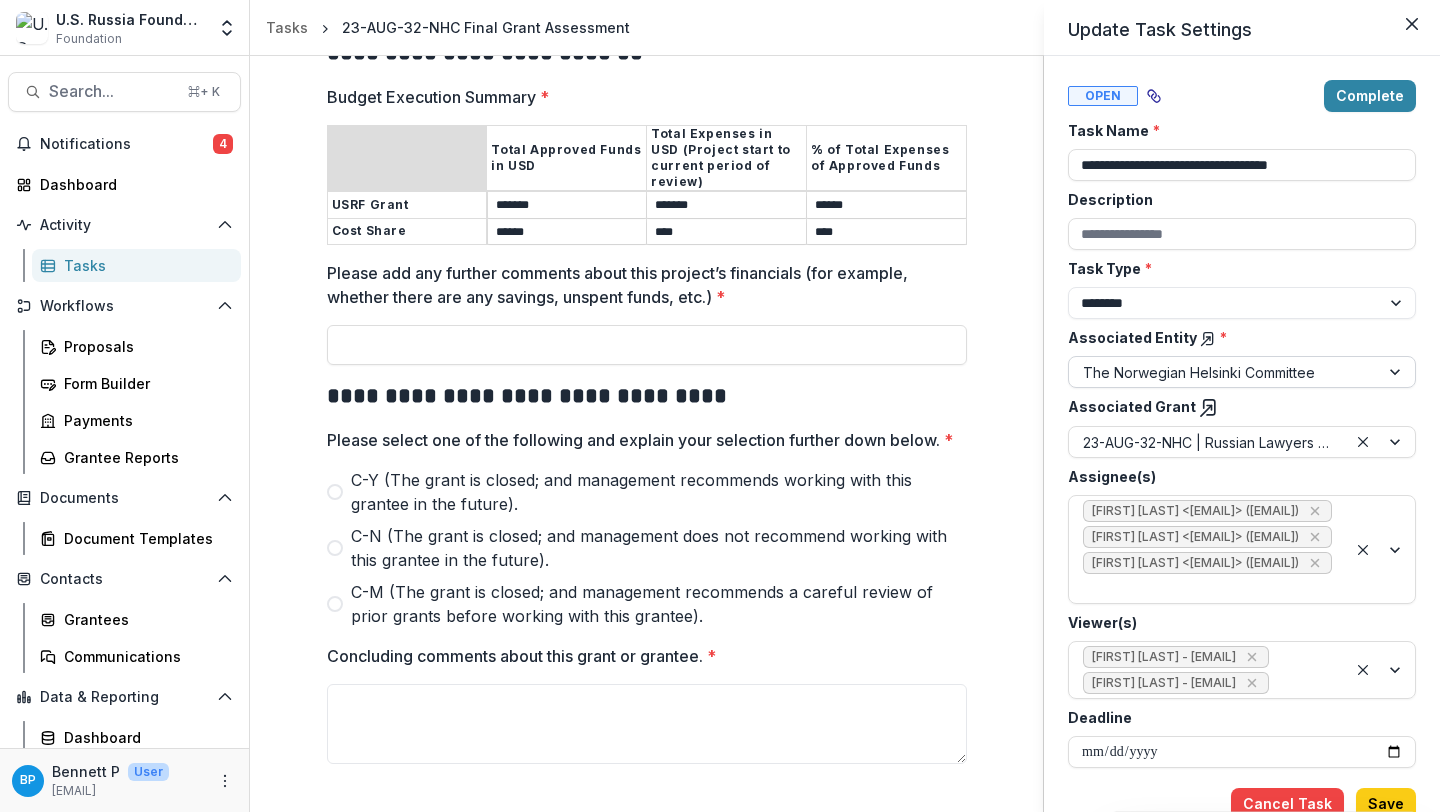 scroll, scrollTop: 32, scrollLeft: 0, axis: vertical 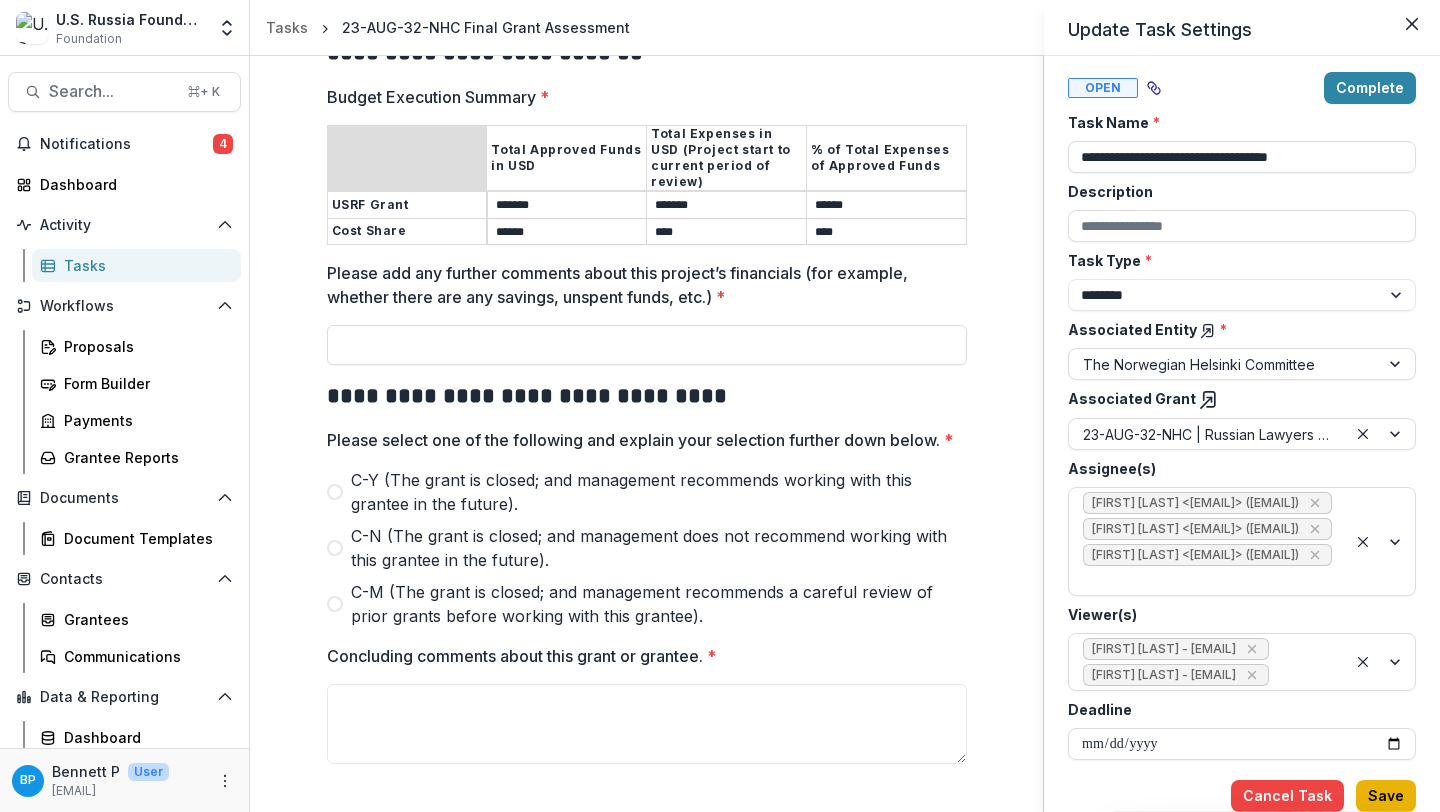 click on "Save" at bounding box center (1386, 796) 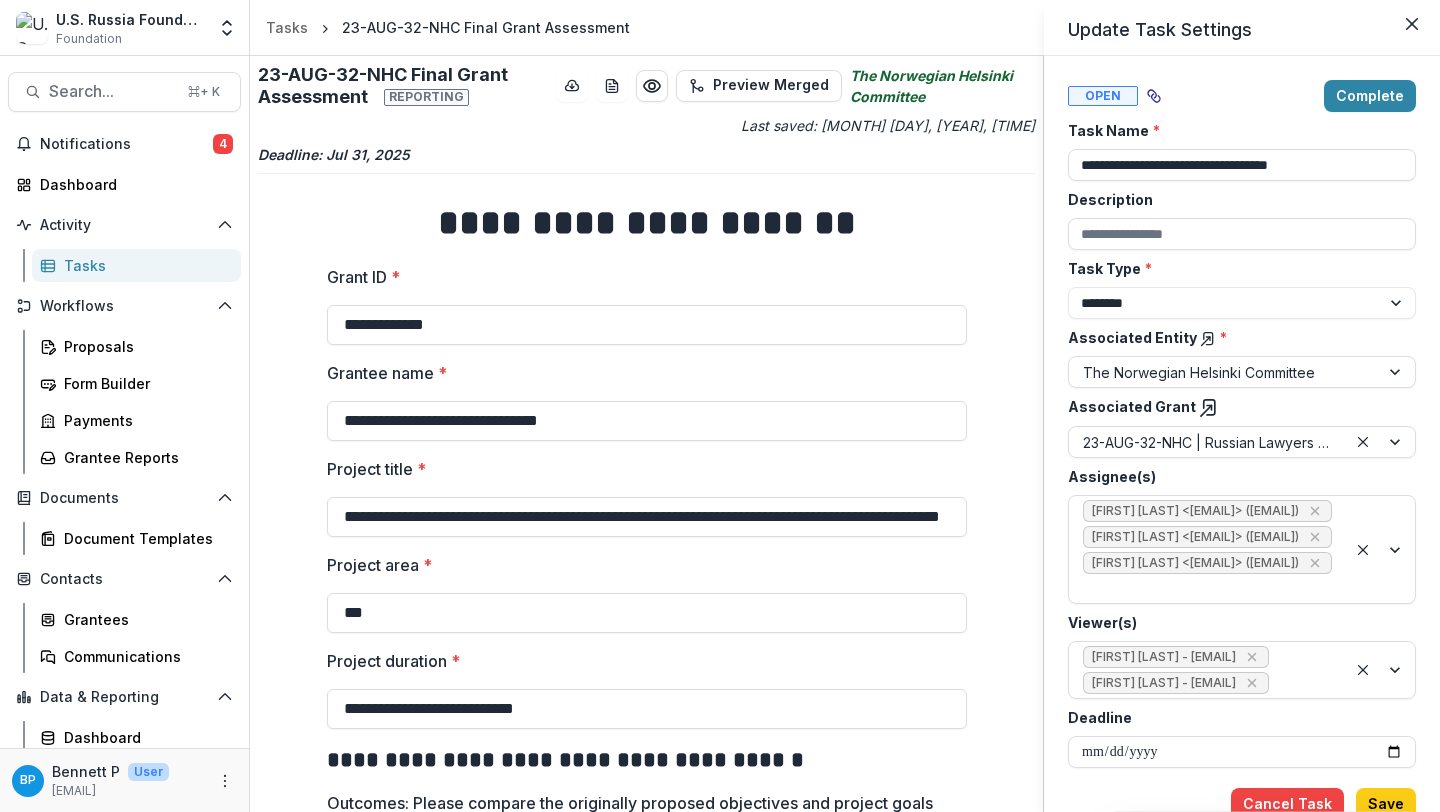 click at bounding box center (1412, 24) 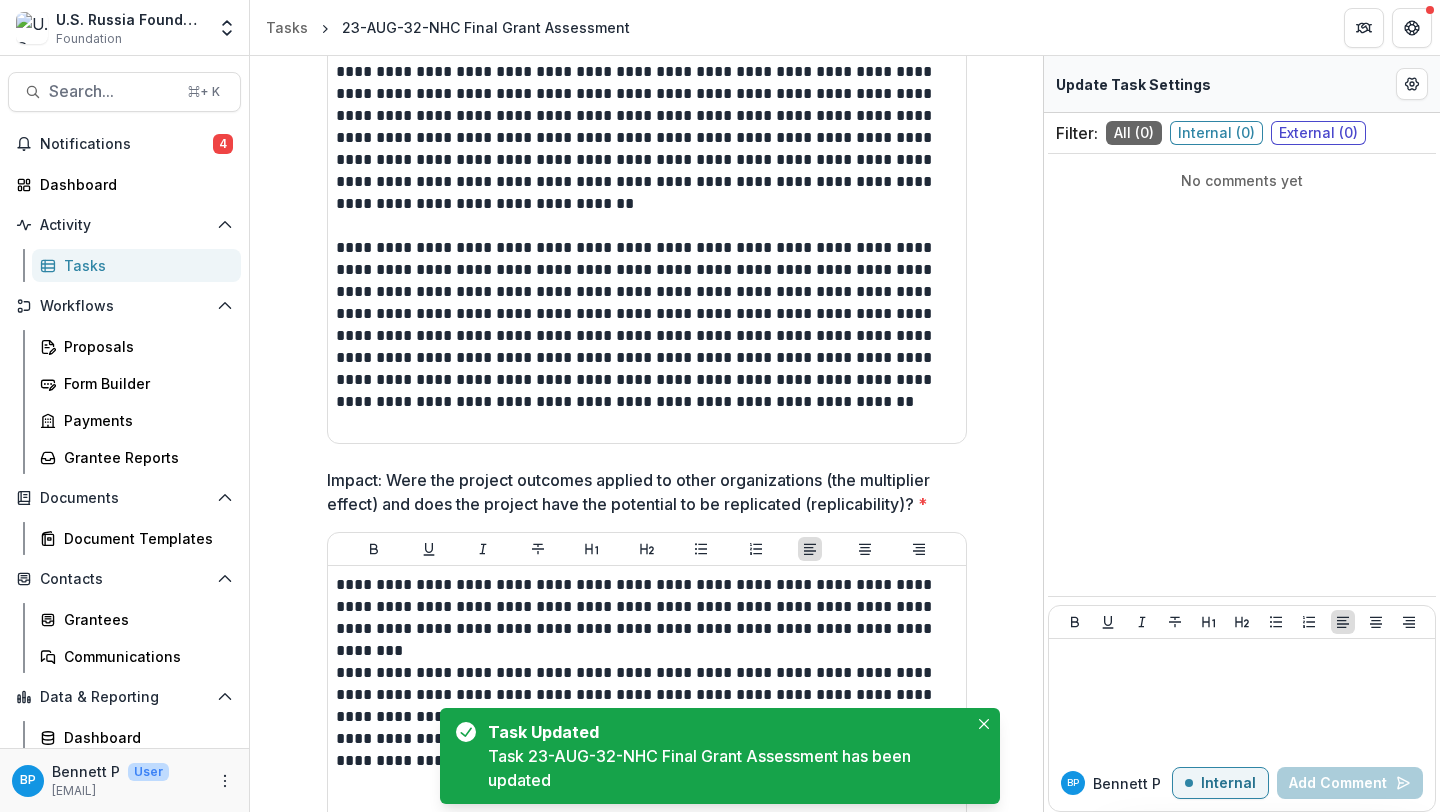 scroll, scrollTop: 2210, scrollLeft: 0, axis: vertical 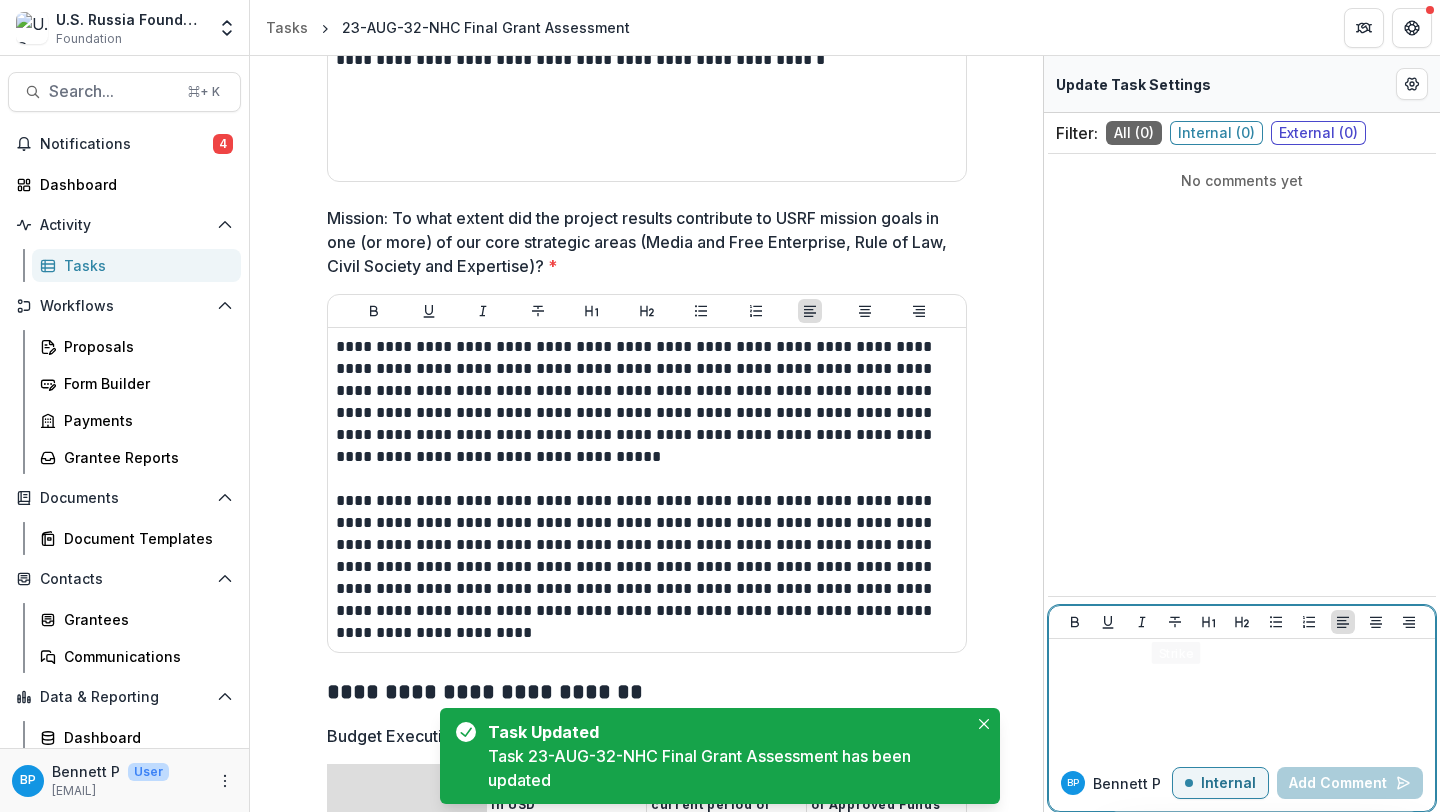 click at bounding box center [1242, 697] 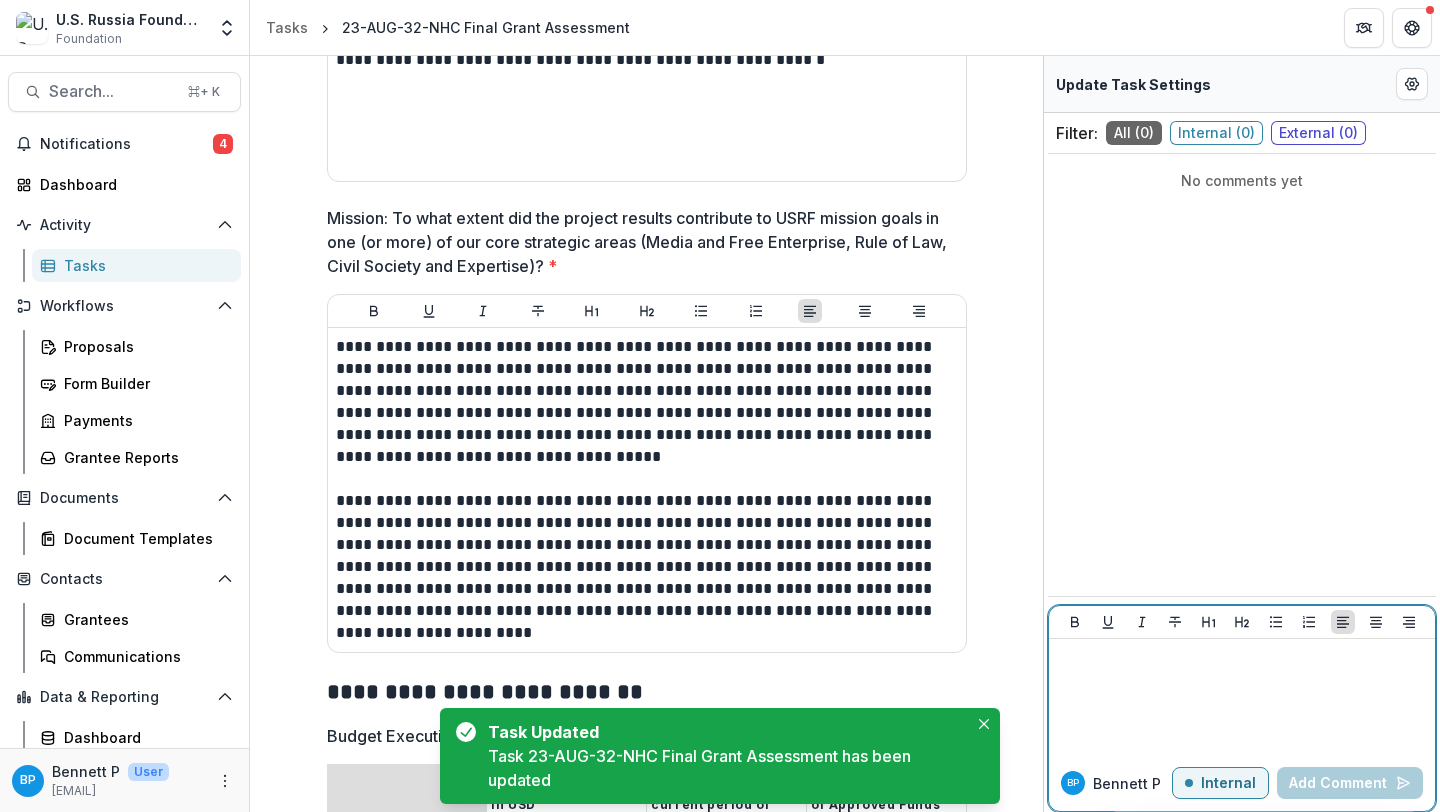 type 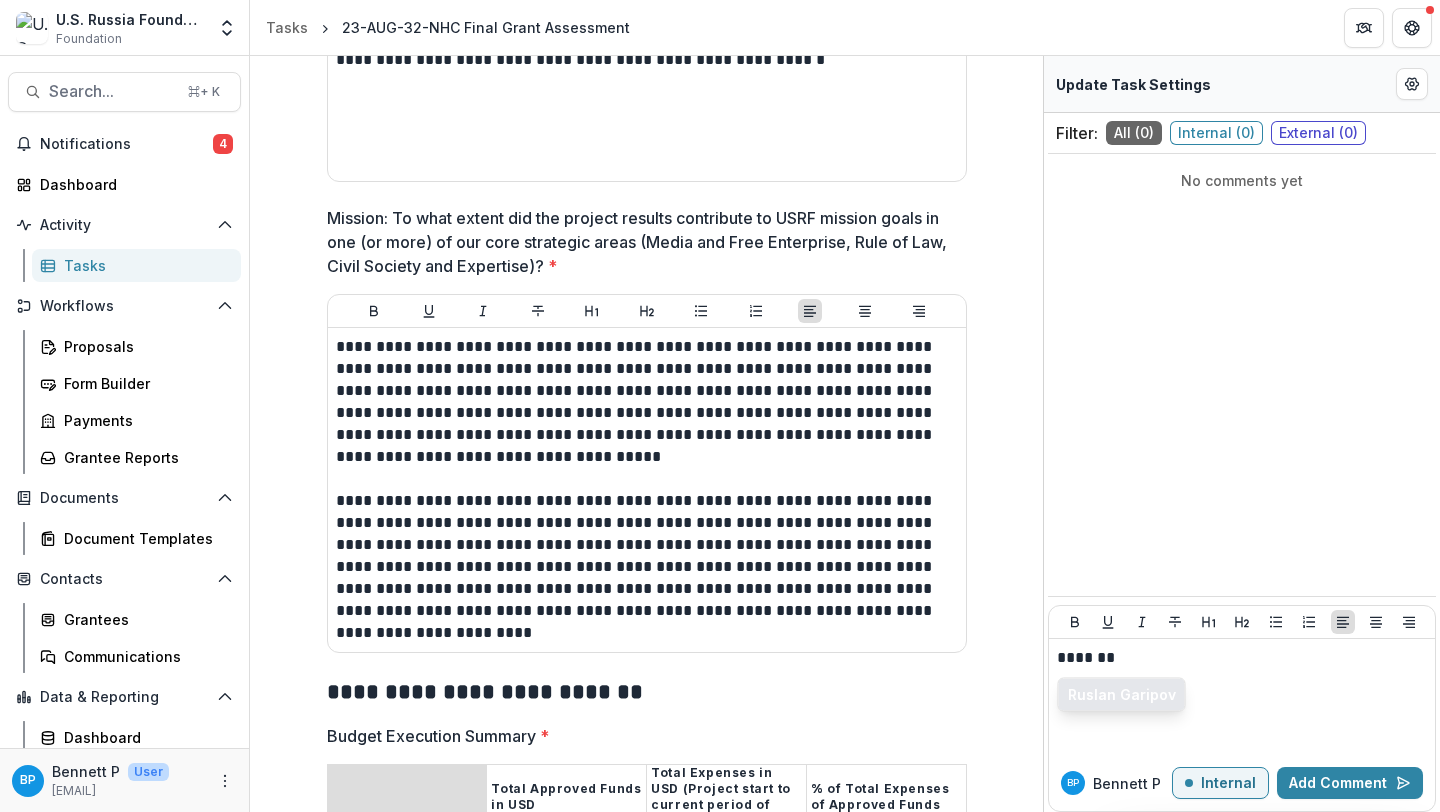 click on "Ruslan Garipov" at bounding box center [1122, 695] 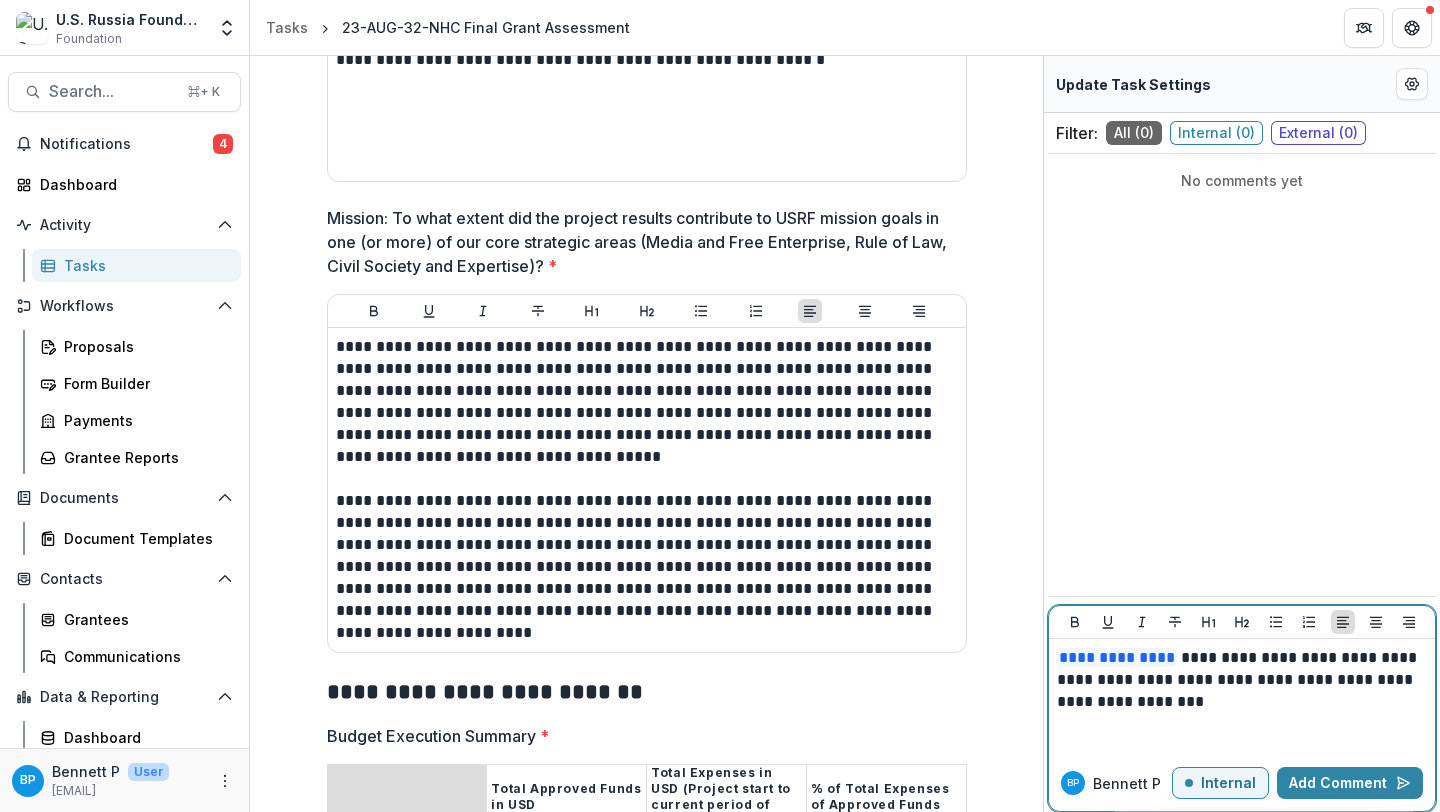 scroll, scrollTop: 2870, scrollLeft: 0, axis: vertical 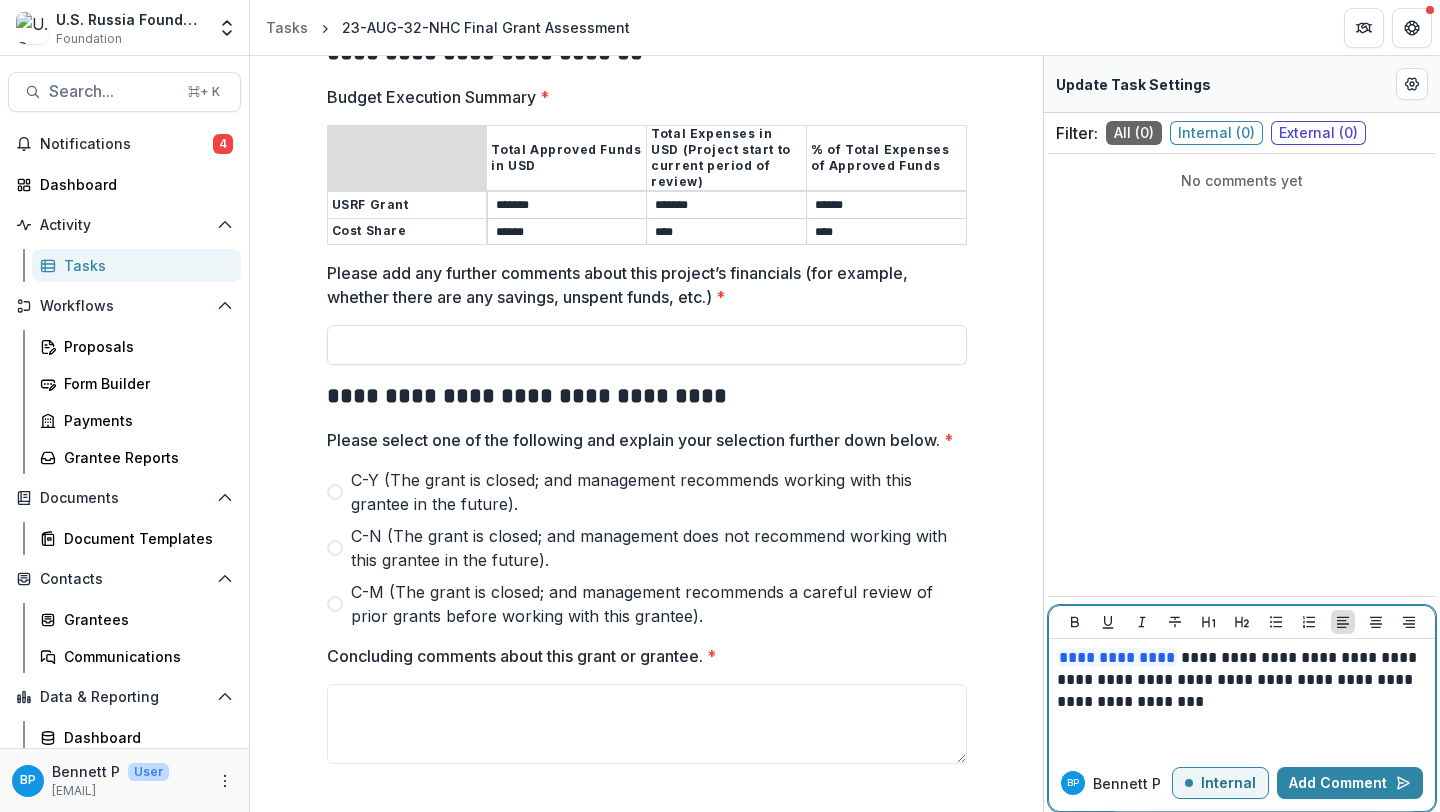 click on "**********" at bounding box center (1242, 680) 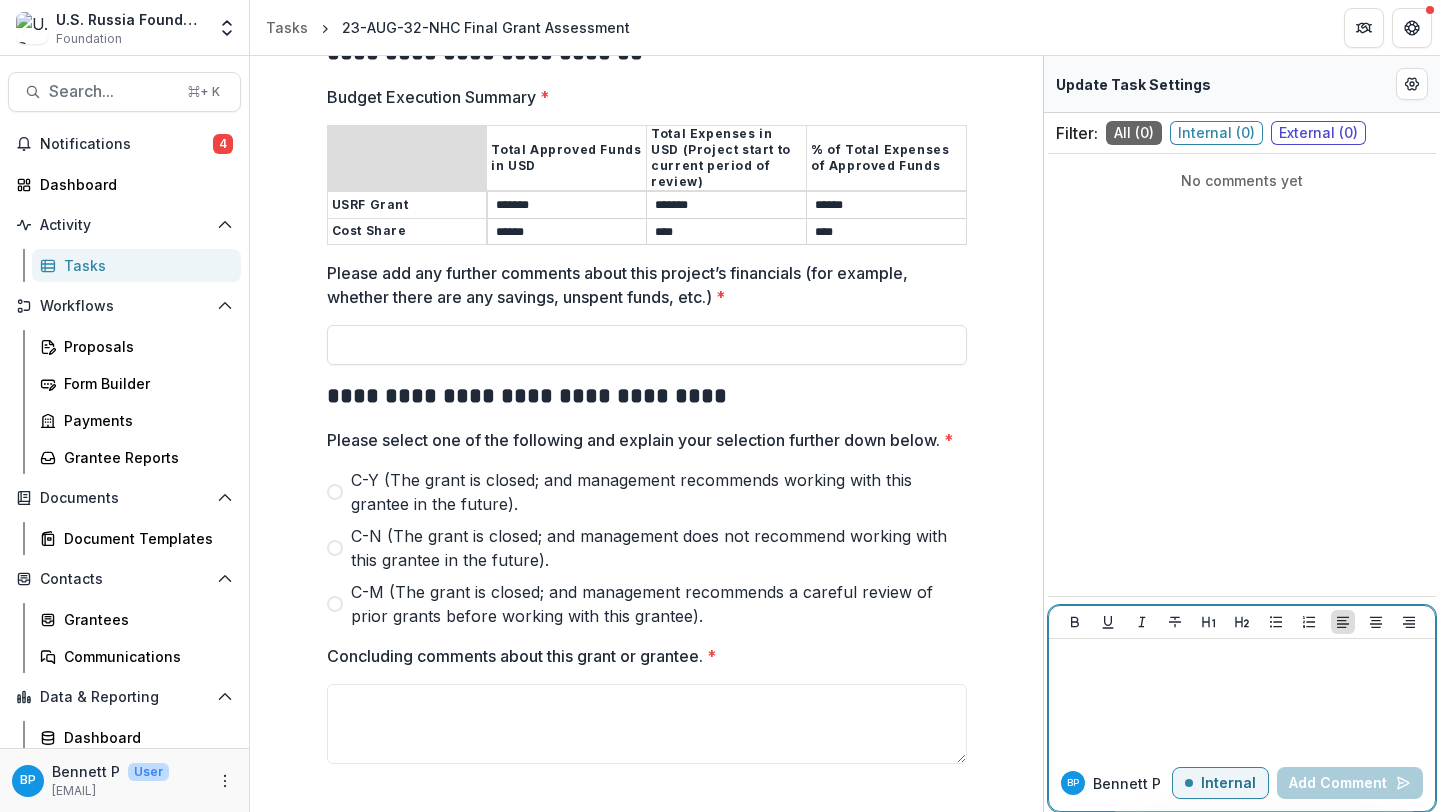 click at bounding box center (1242, 697) 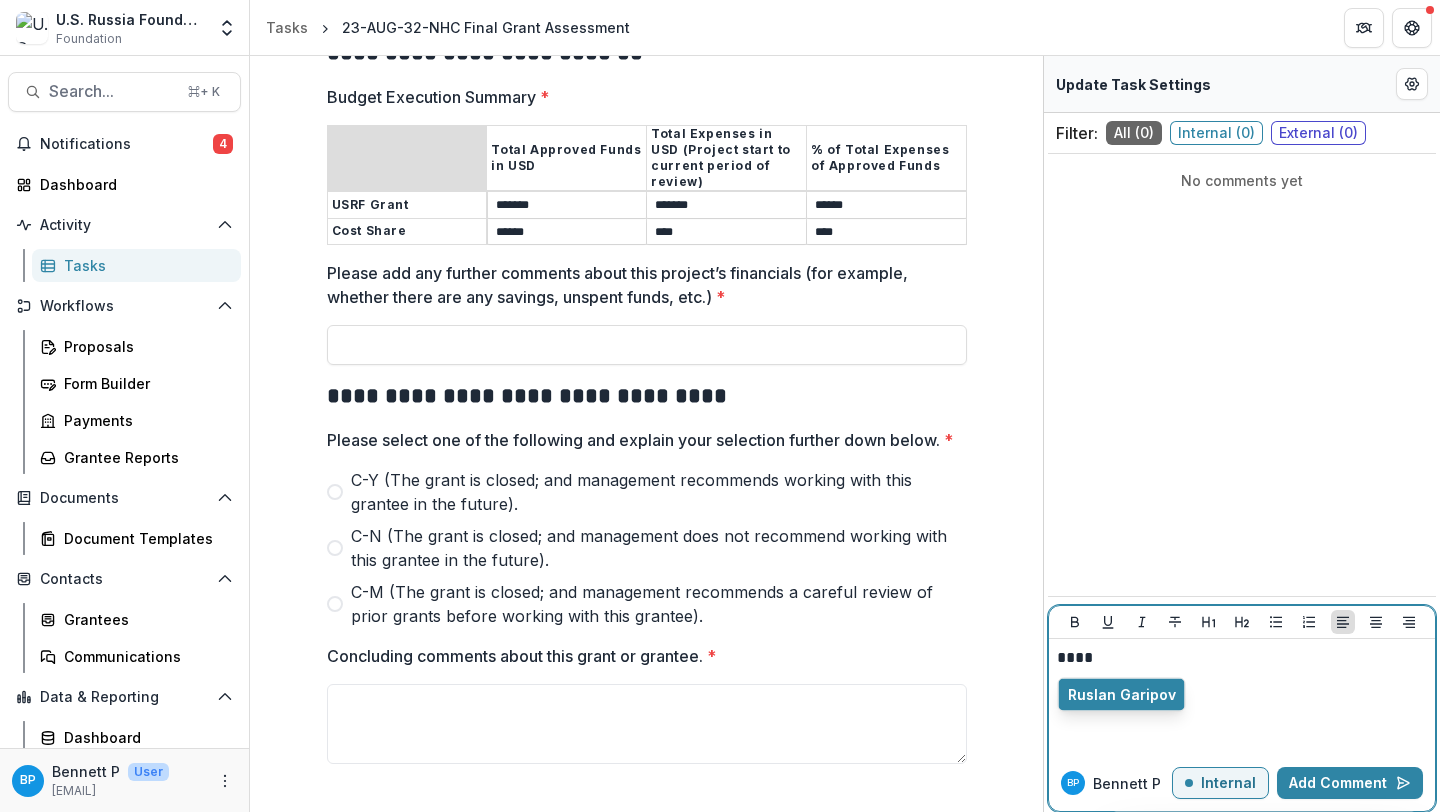 click on "****" at bounding box center [1242, 697] 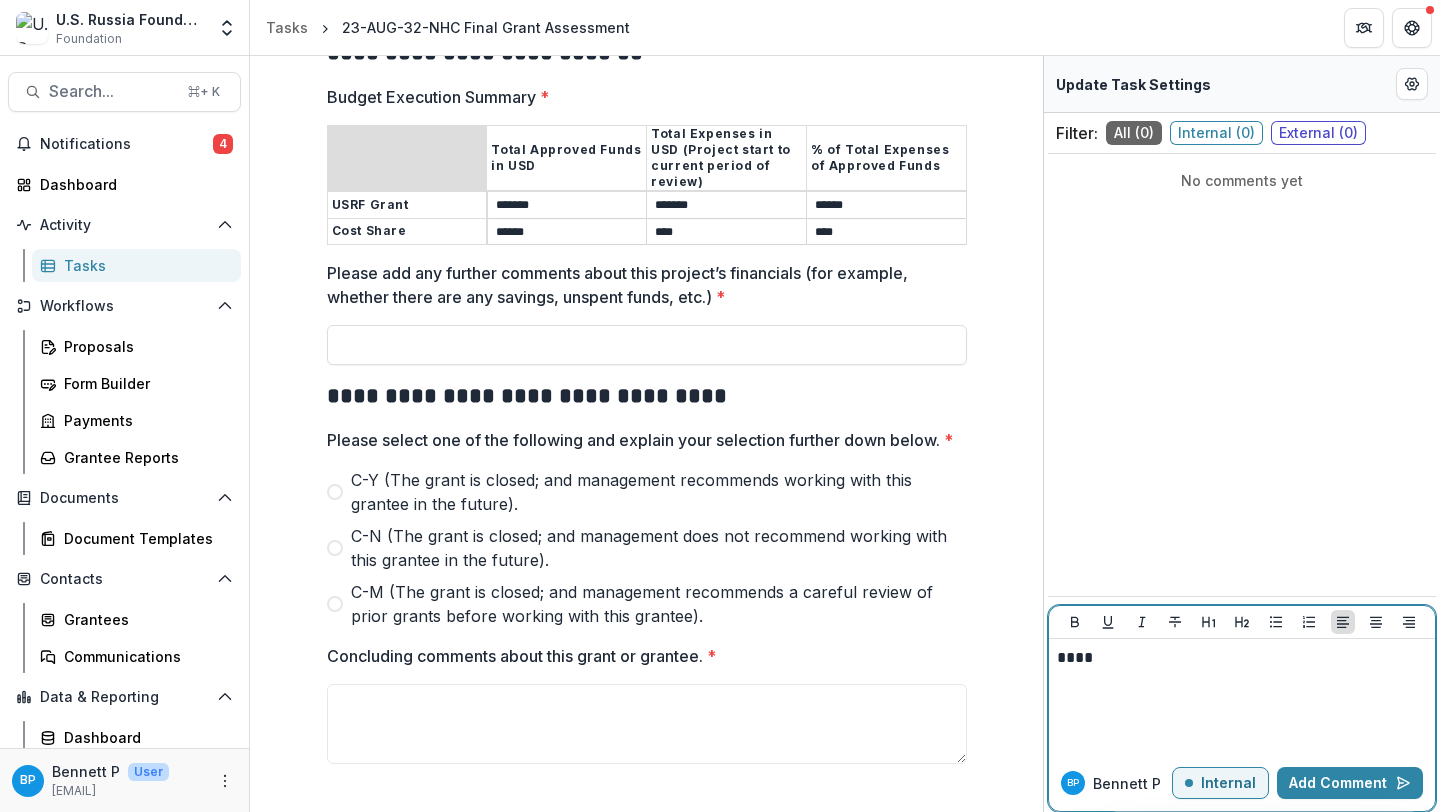 click on "****" at bounding box center [1242, 697] 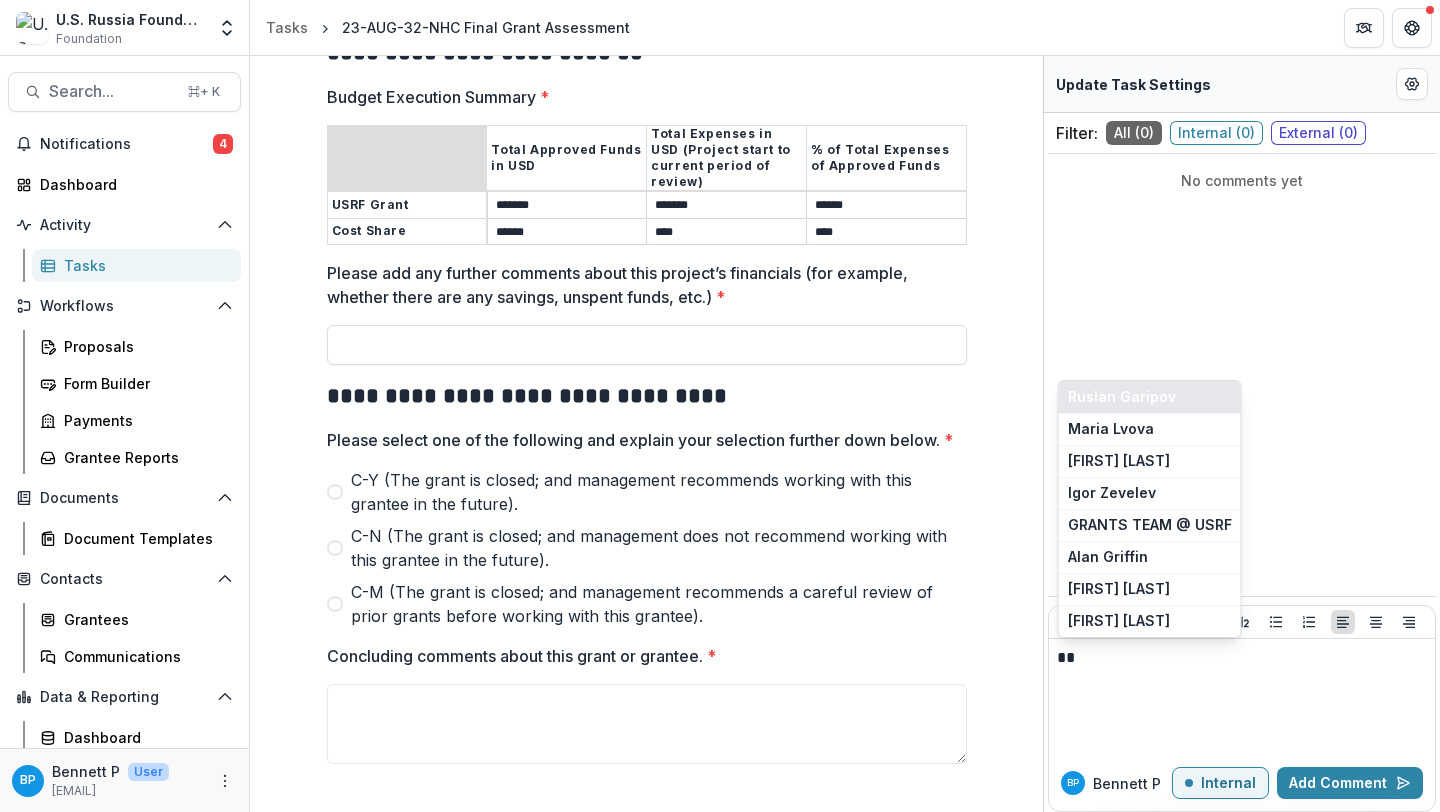 click on "Ruslan Garipov" at bounding box center (1150, 397) 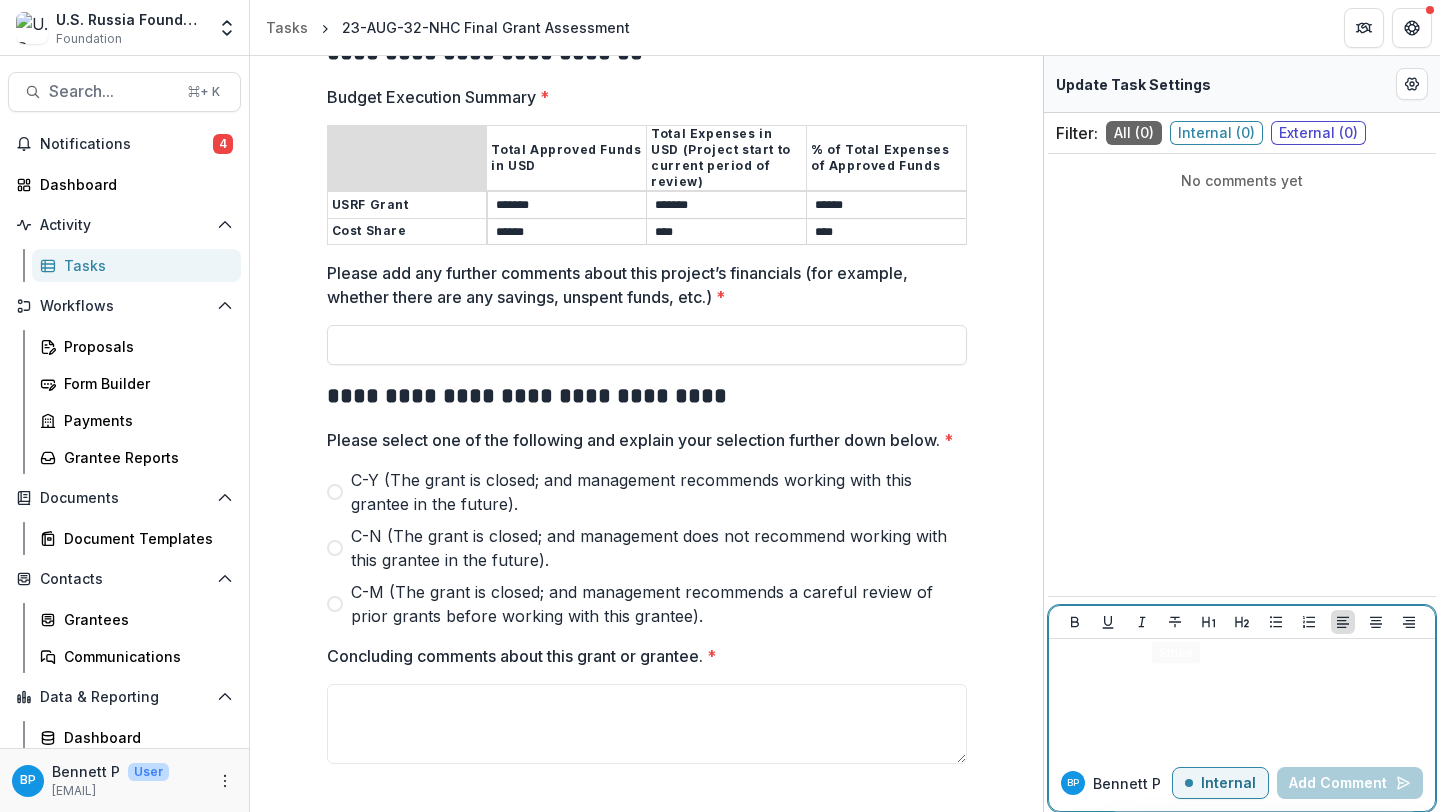 click at bounding box center [1242, 697] 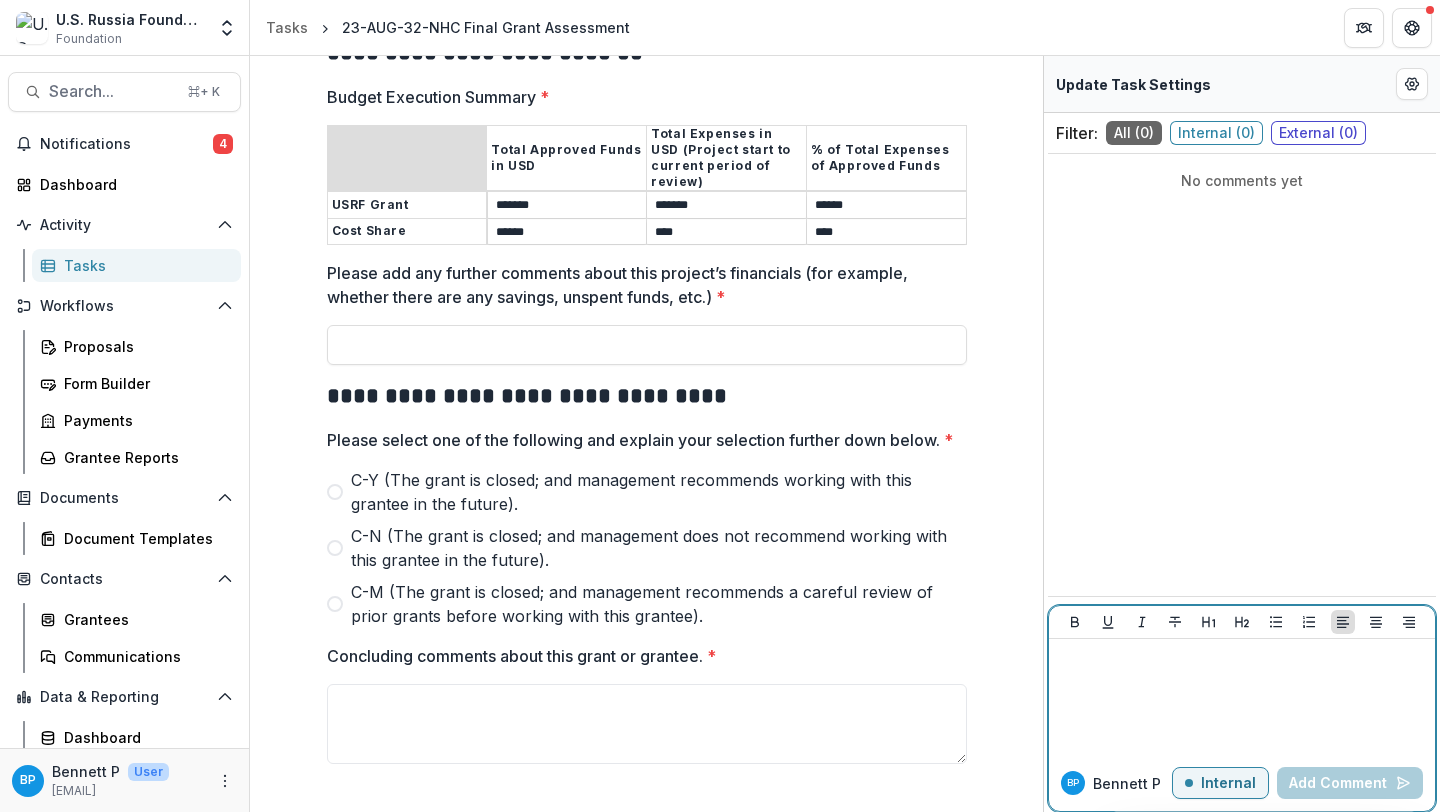 type 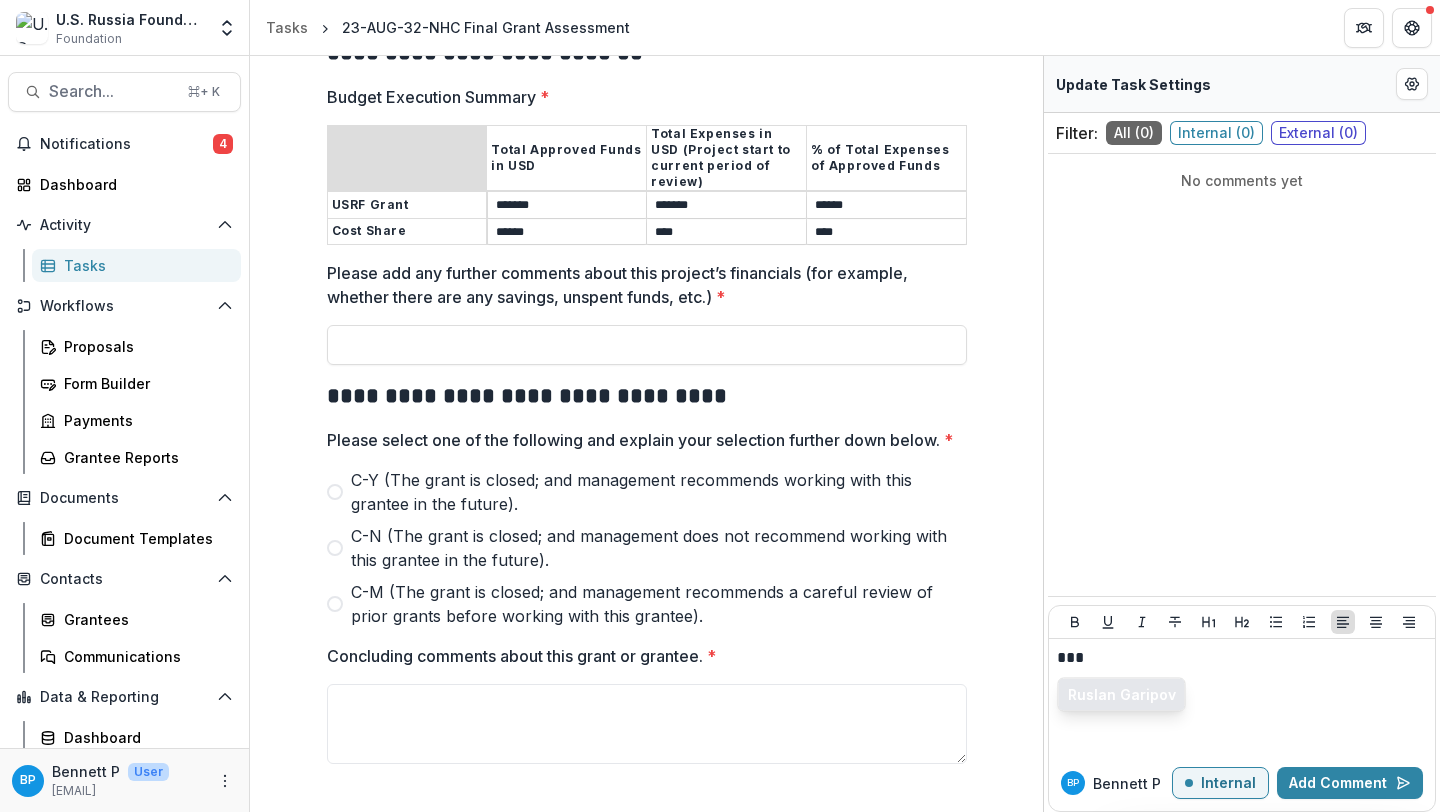 click on "Ruslan Garipov" at bounding box center (1122, 695) 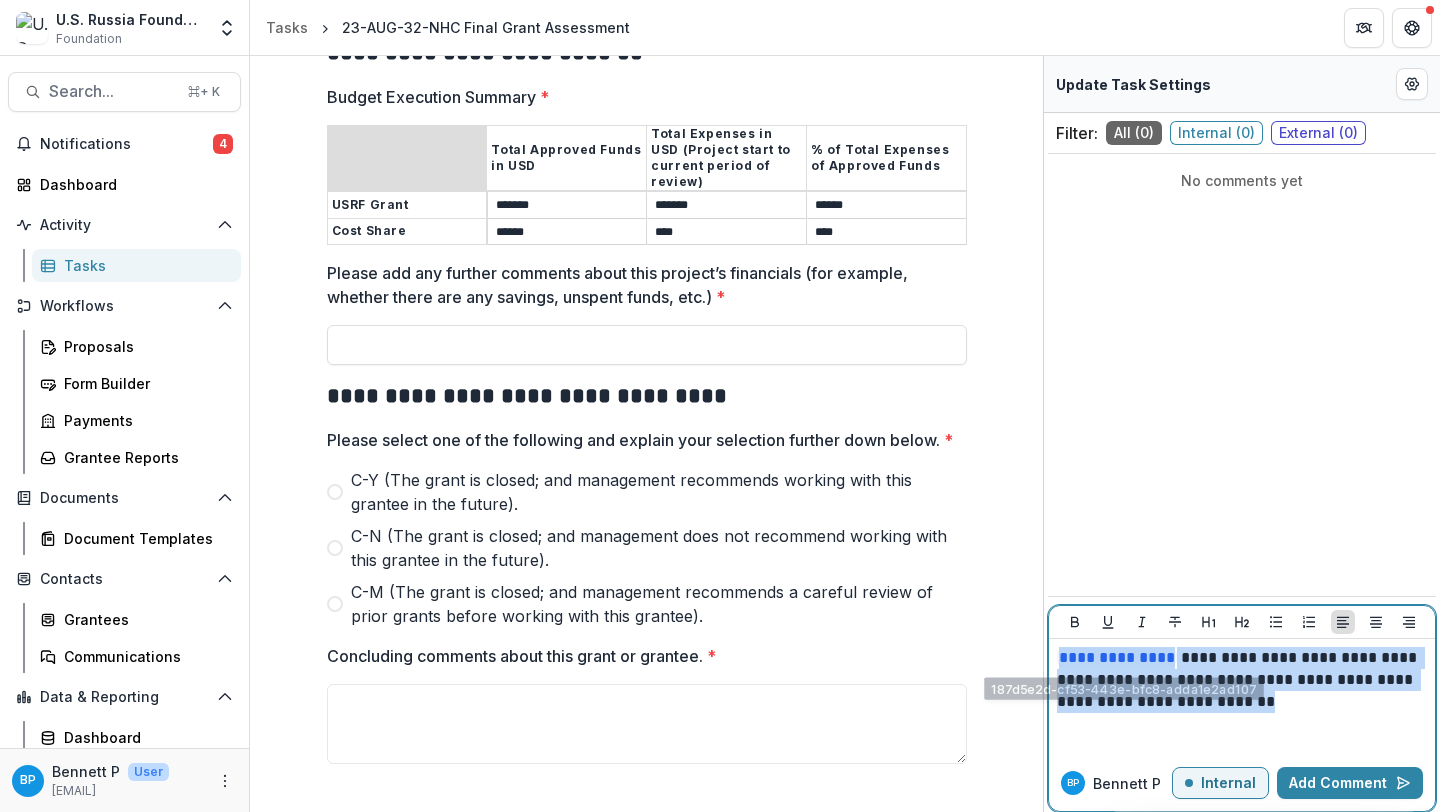 drag, startPoint x: 1342, startPoint y: 699, endPoint x: 1043, endPoint y: 639, distance: 304.96066 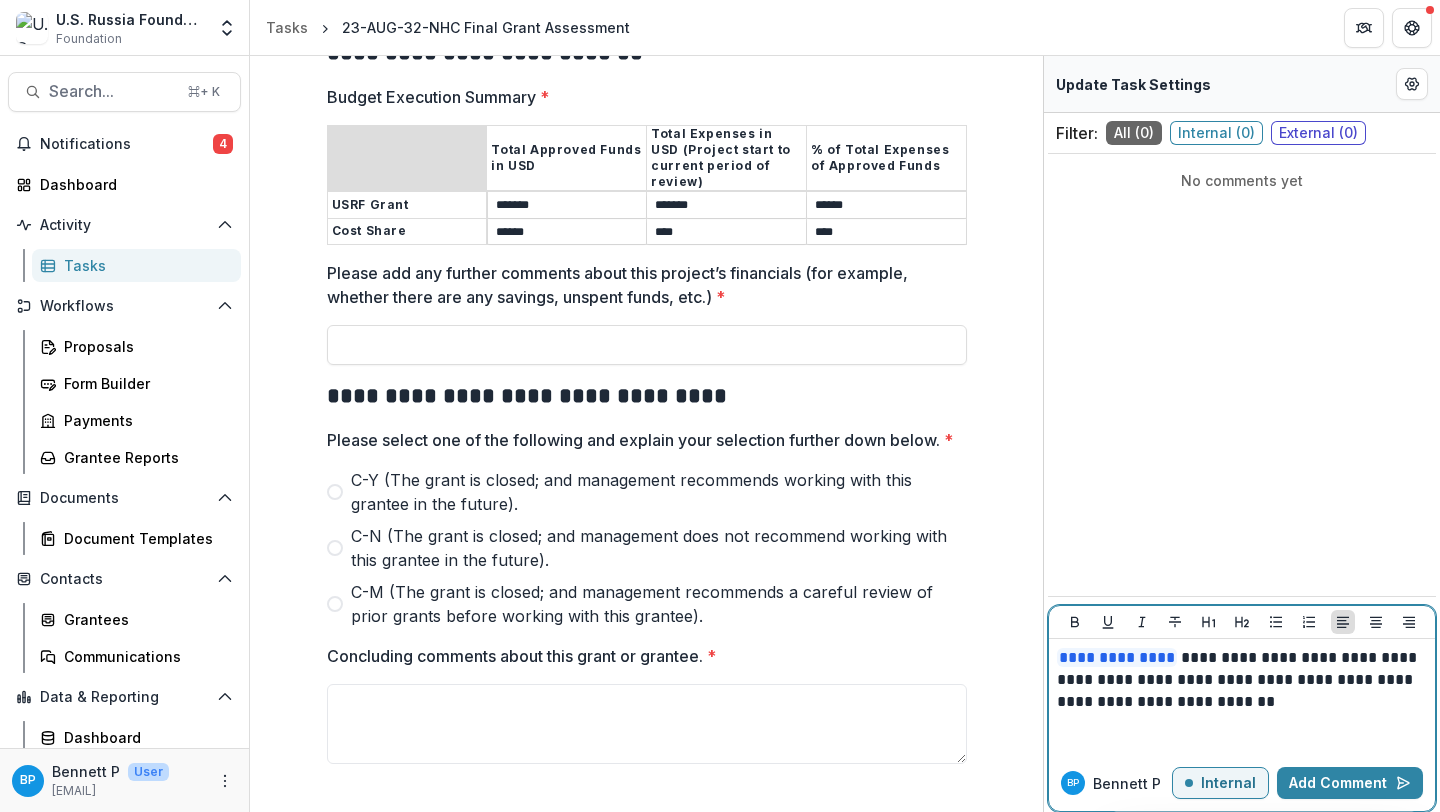 click on "**********" at bounding box center (1242, 680) 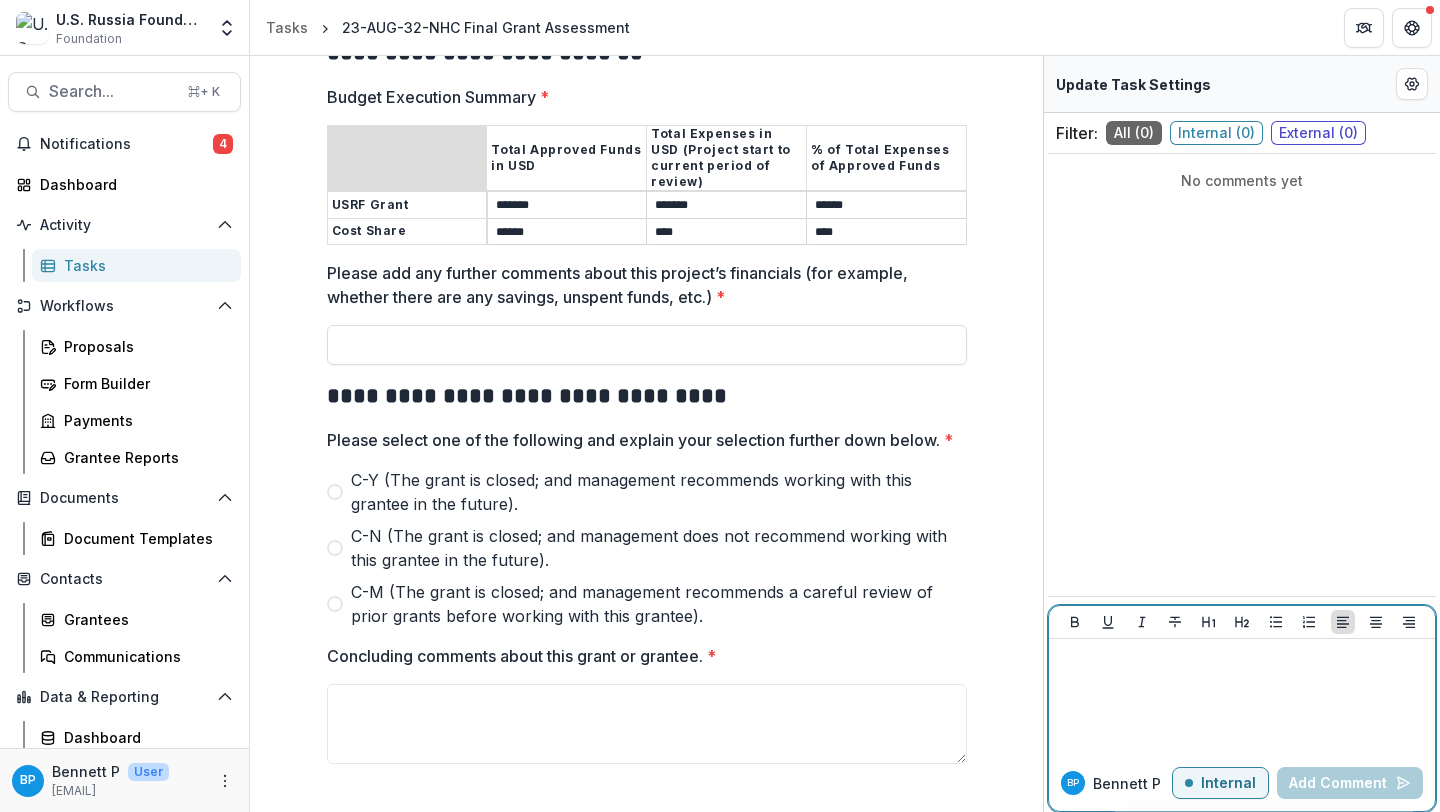 click at bounding box center [1242, 697] 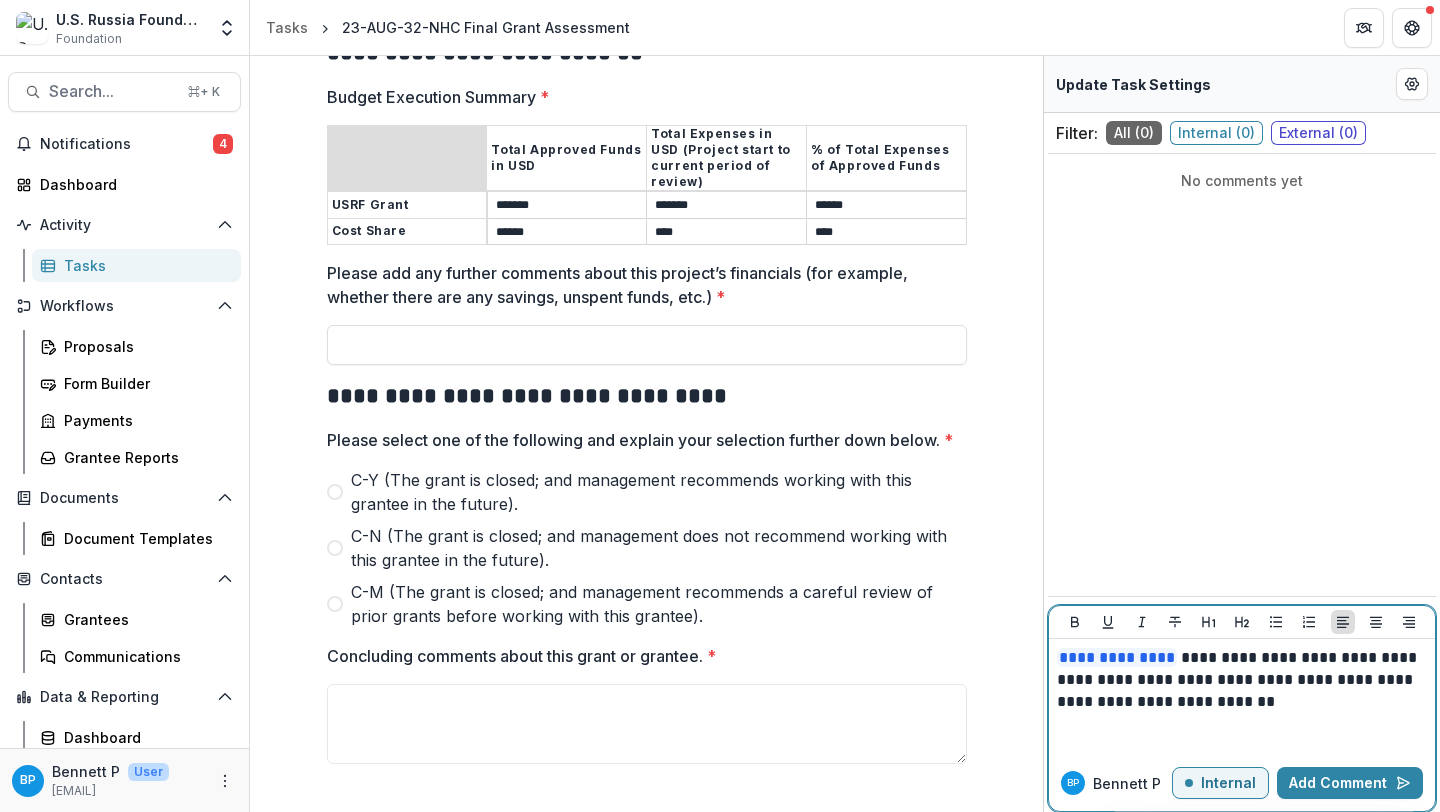 type 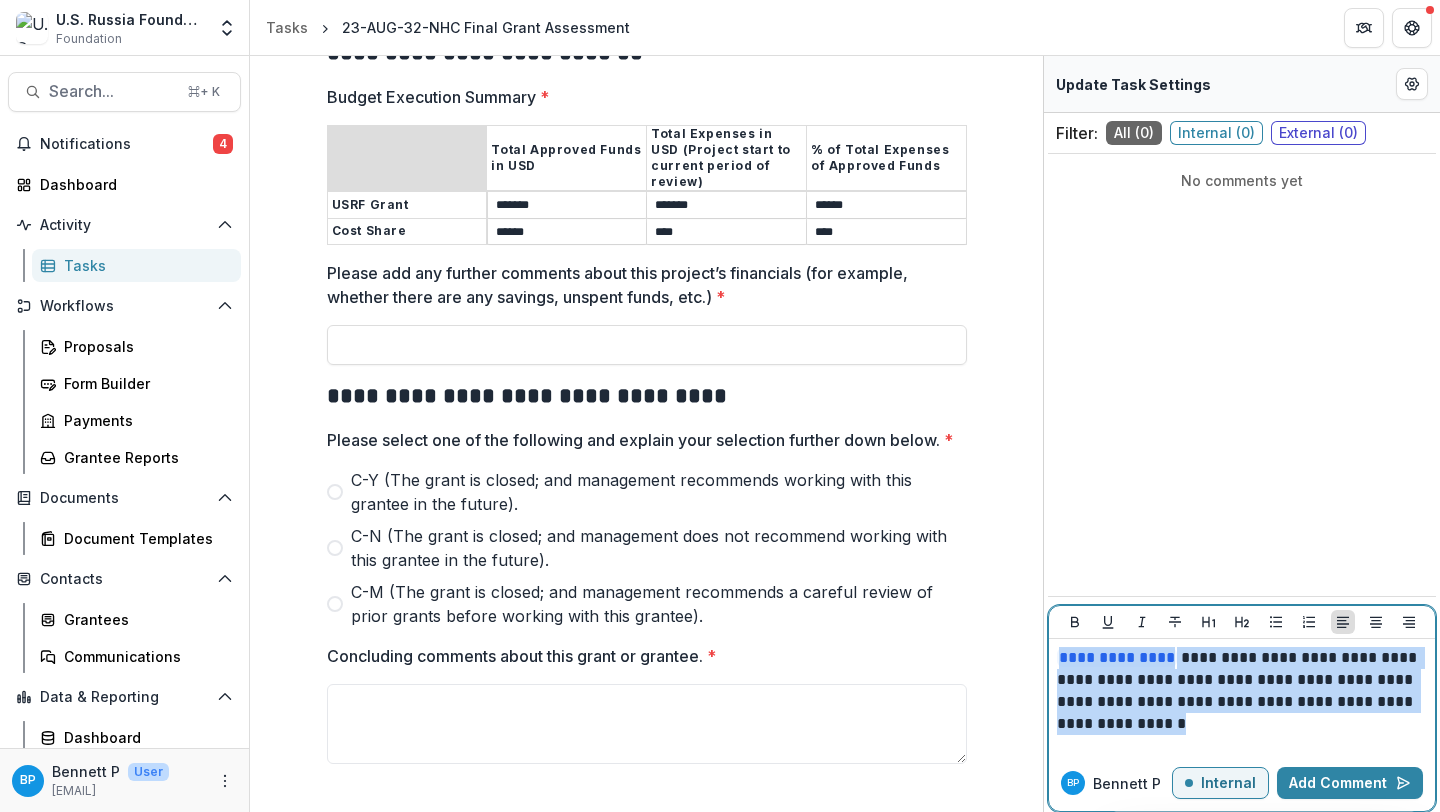 drag, startPoint x: 1311, startPoint y: 723, endPoint x: 1042, endPoint y: 661, distance: 276.05252 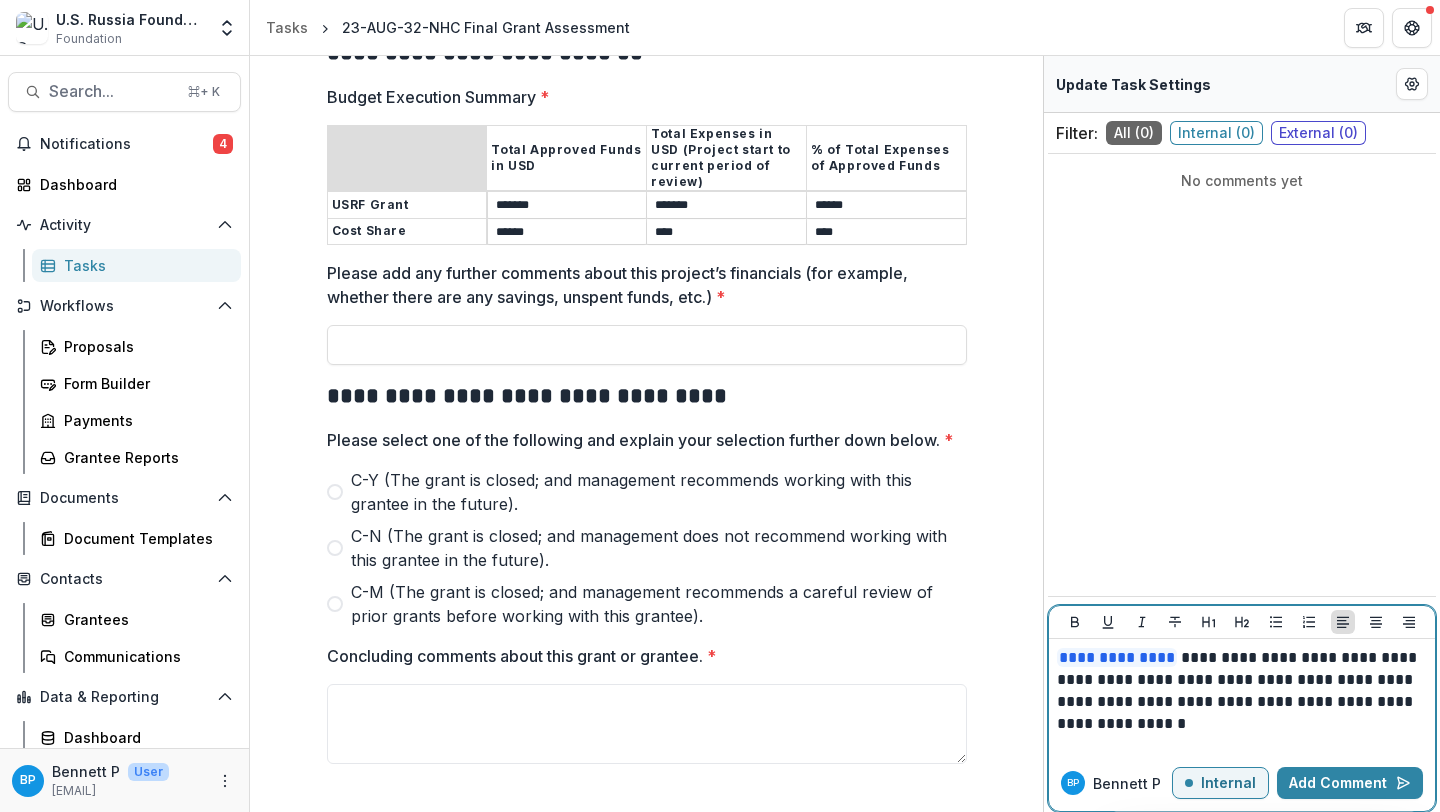 click on "**********" at bounding box center [1242, 691] 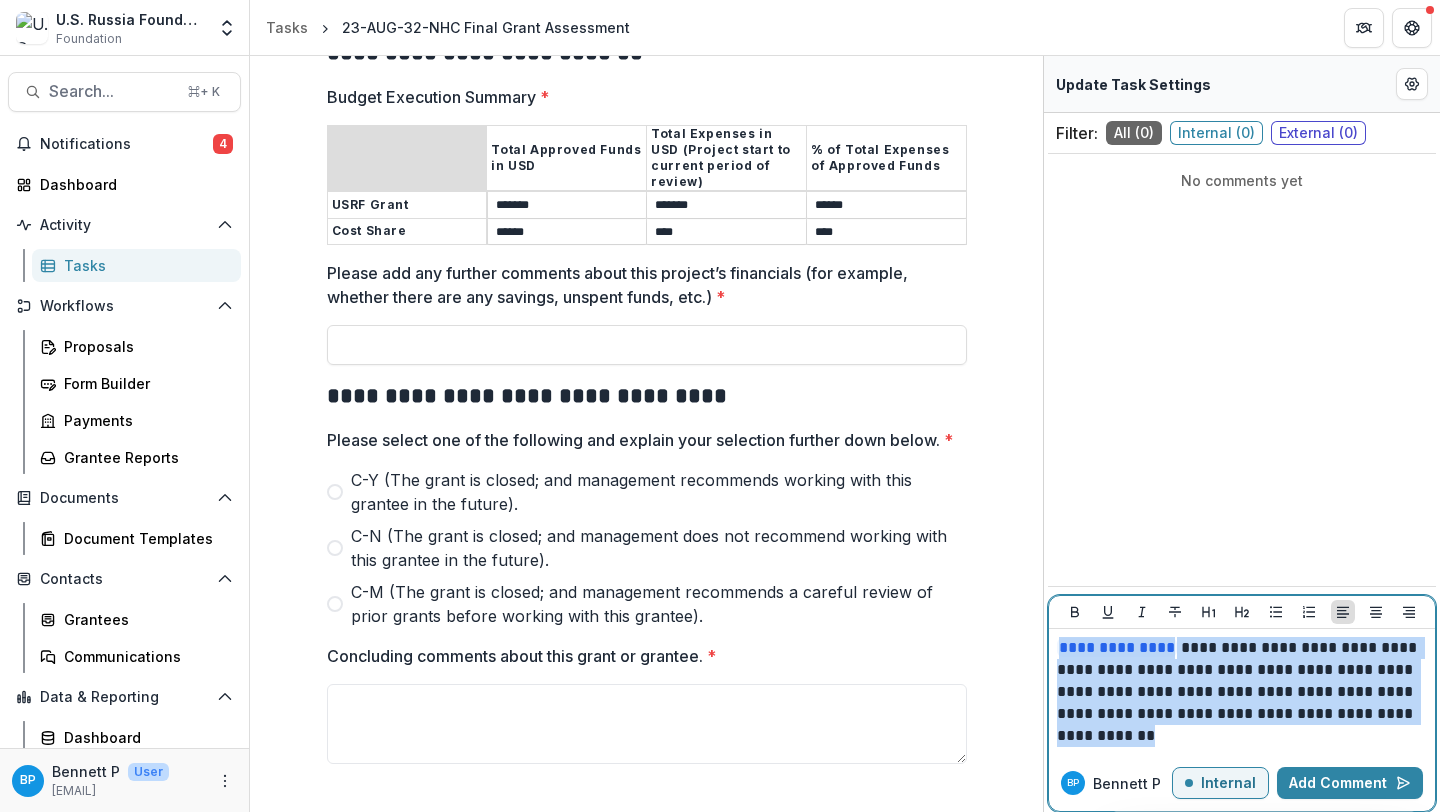 drag, startPoint x: 1261, startPoint y: 732, endPoint x: 1041, endPoint y: 651, distance: 234.43762 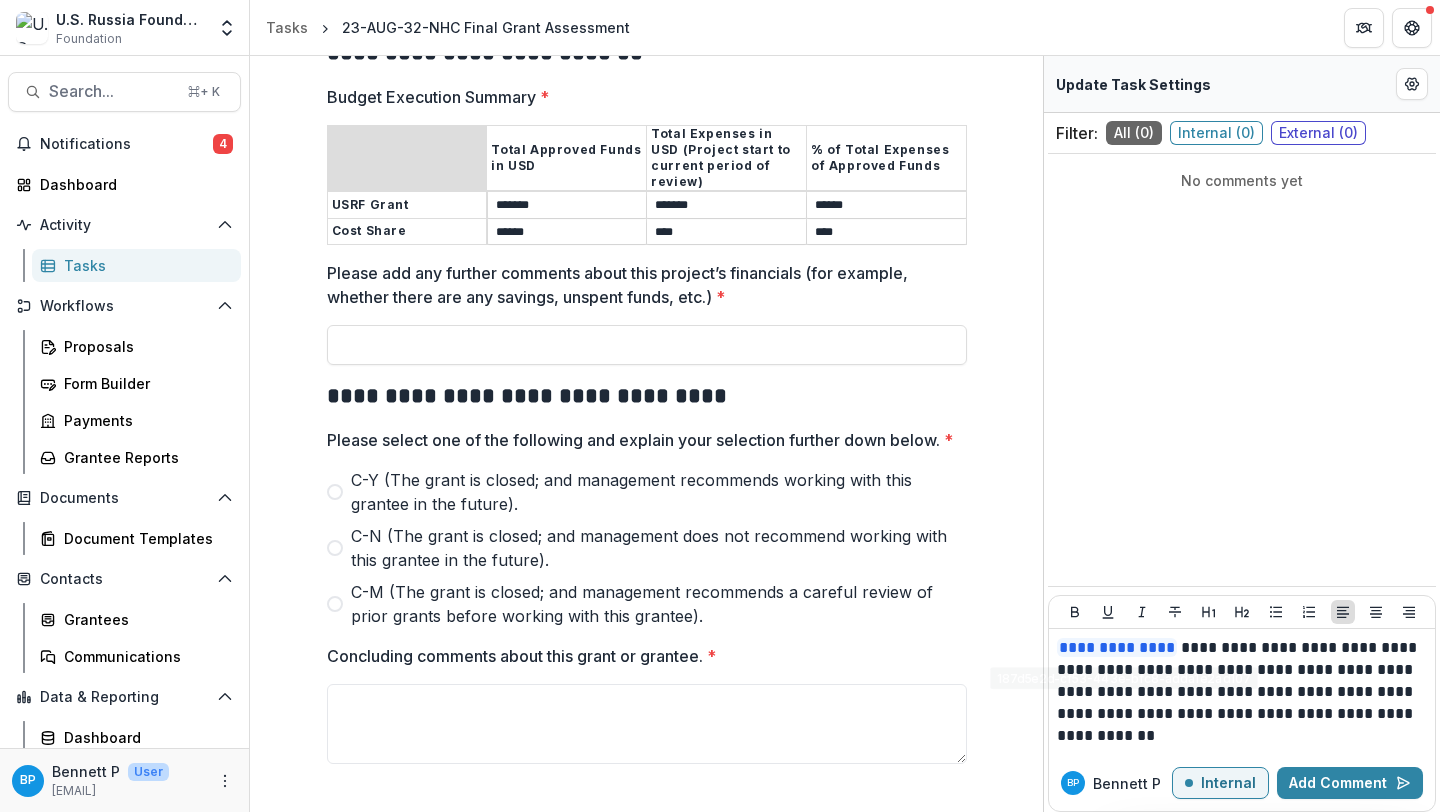 click on "**********" at bounding box center [1242, 692] 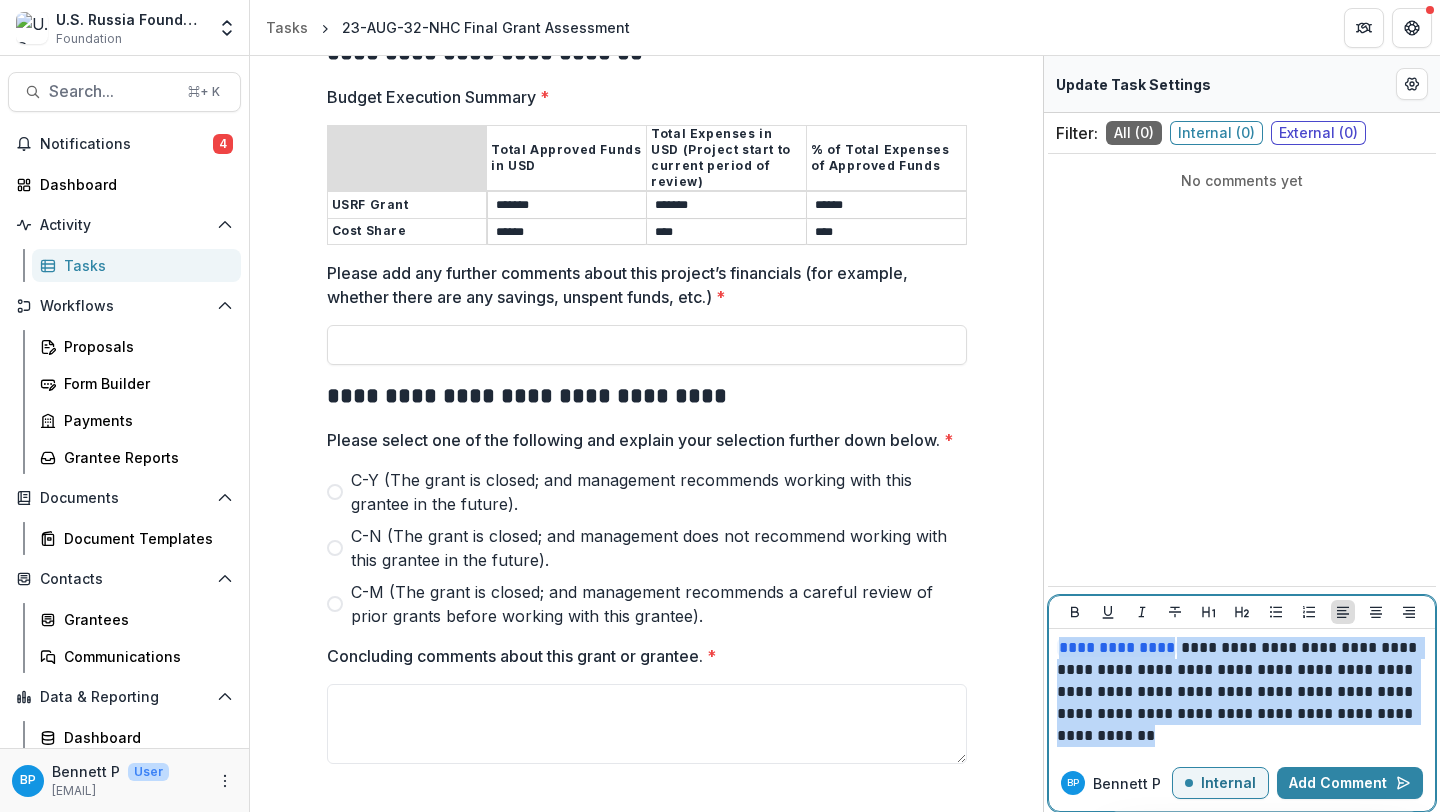 click on "**********" at bounding box center (1242, 692) 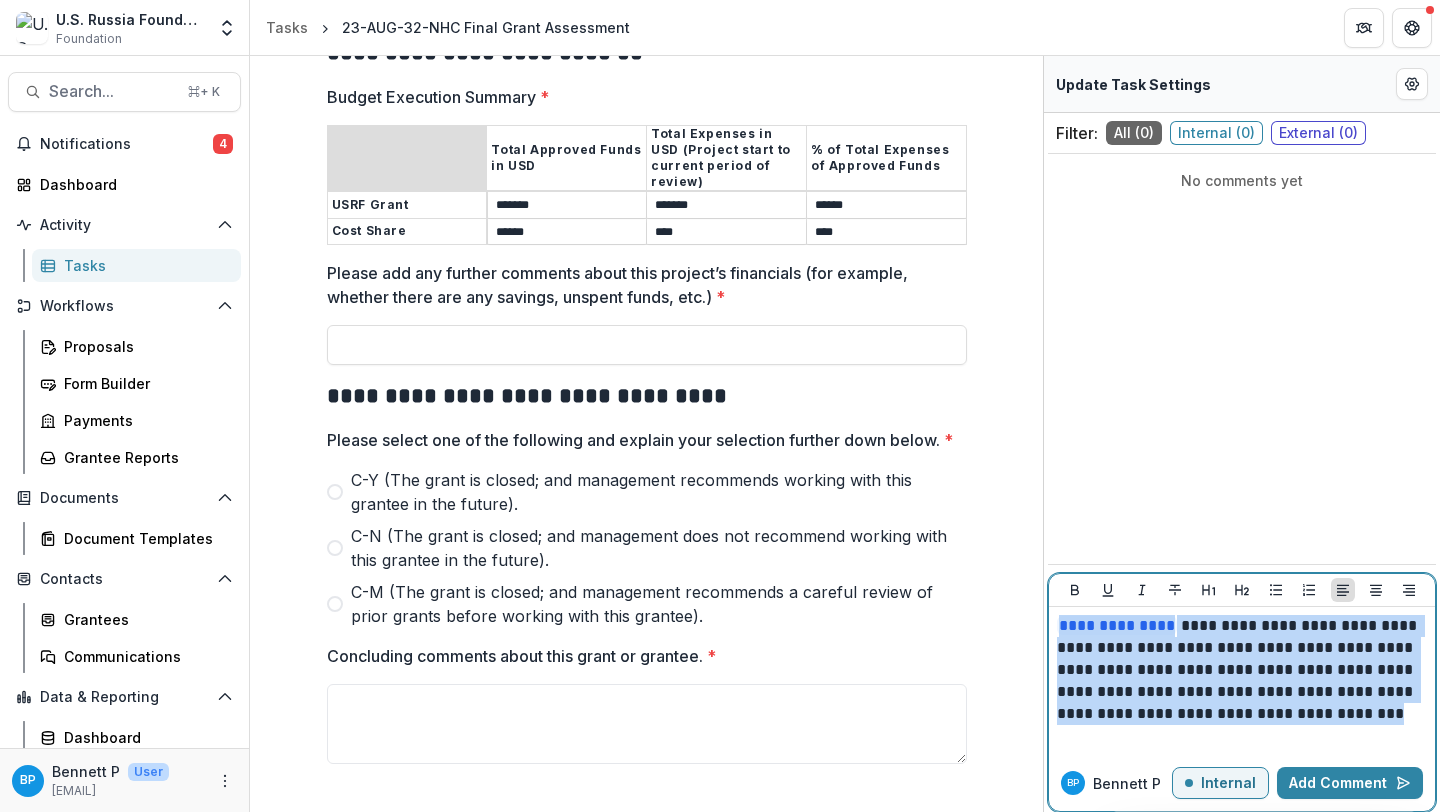 drag, startPoint x: 1180, startPoint y: 738, endPoint x: 1003, endPoint y: 597, distance: 226.29626 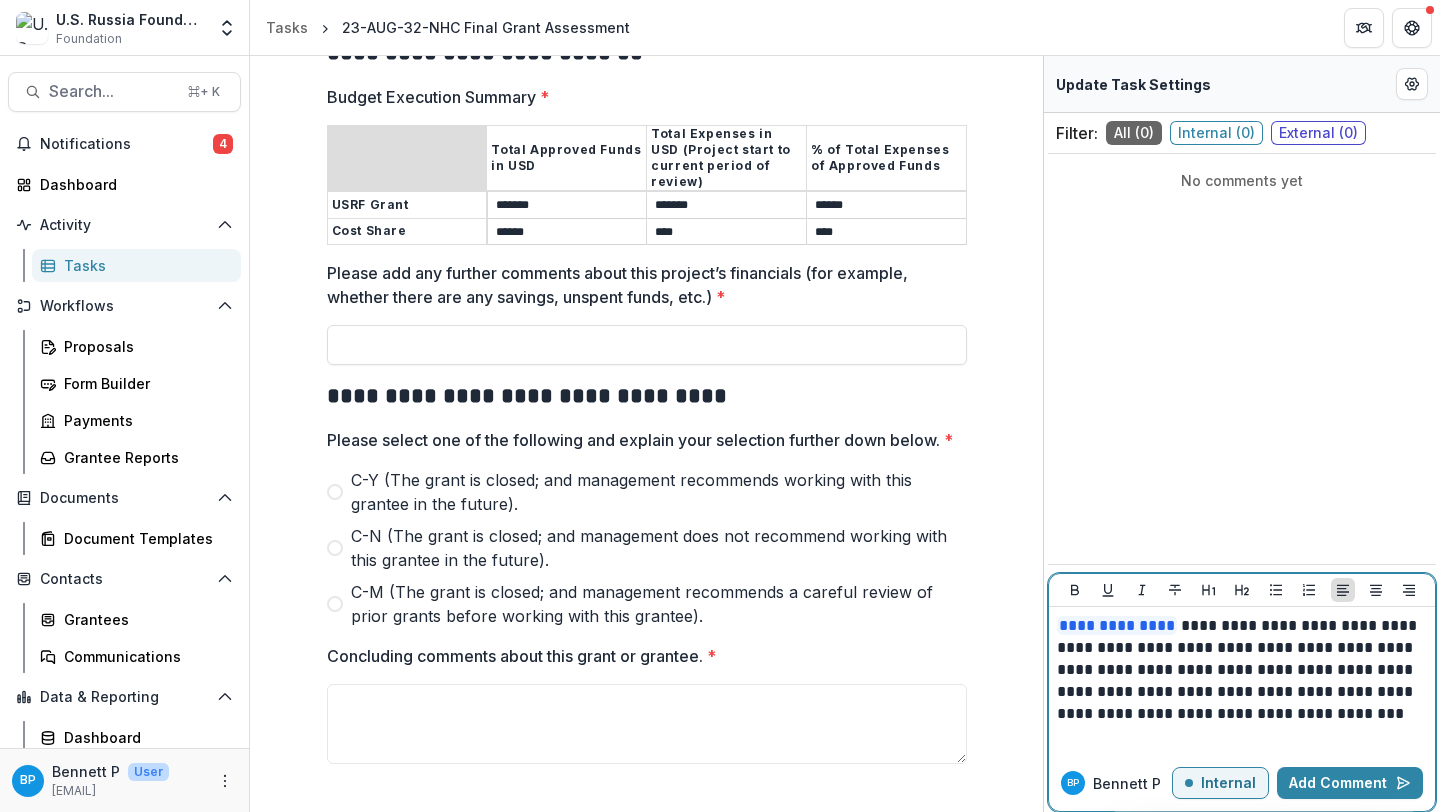click on "**********" at bounding box center (1242, 681) 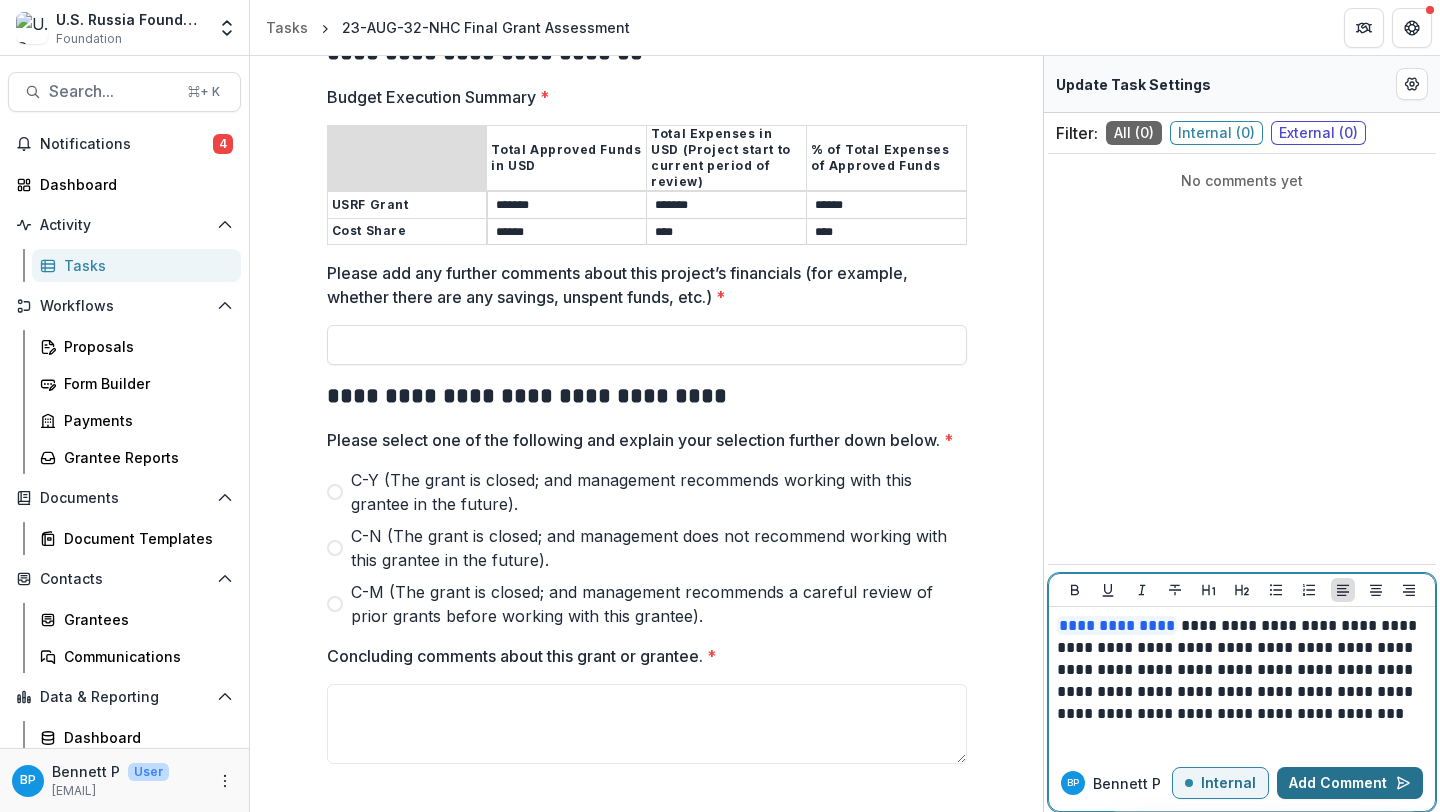 click on "Add Comment" at bounding box center (1350, 783) 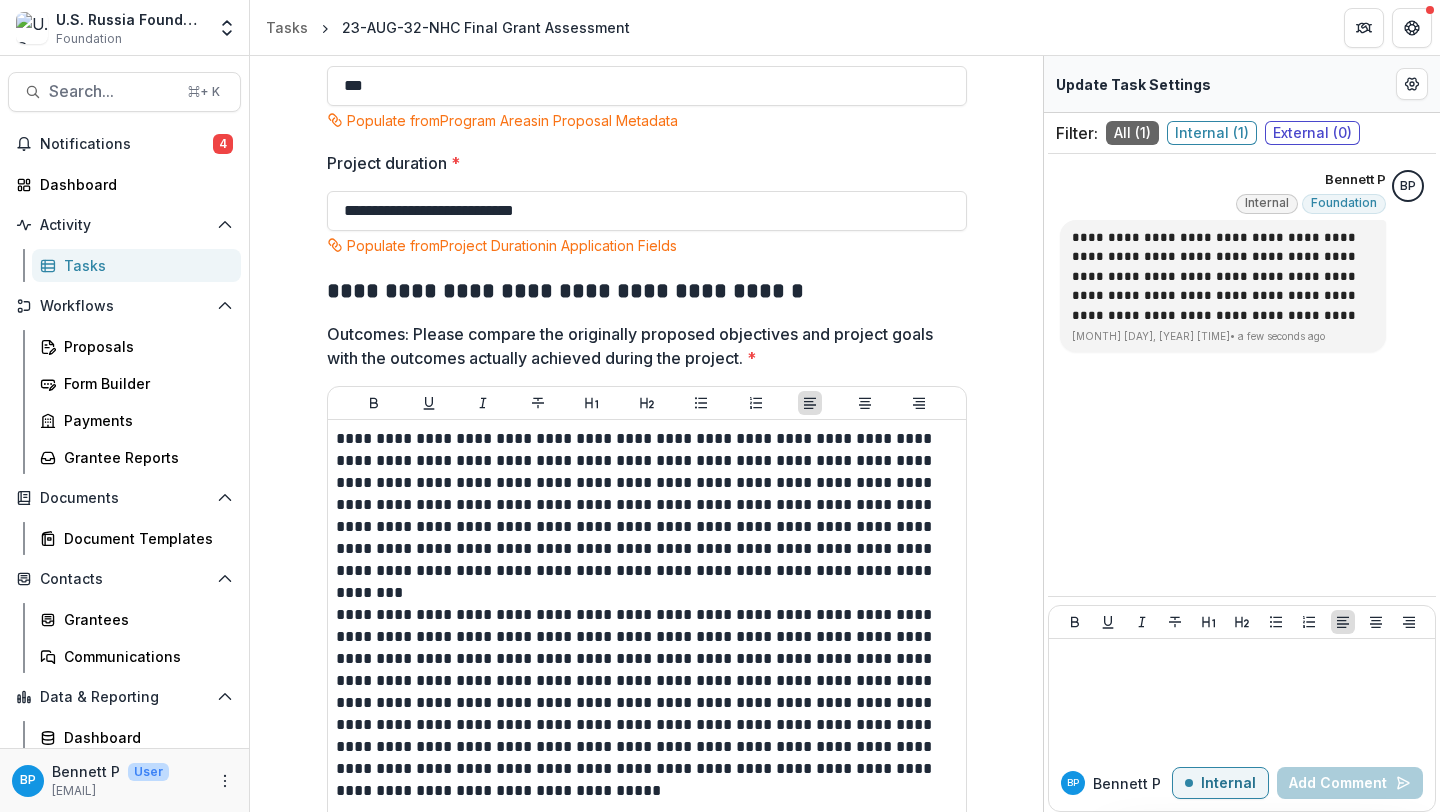 scroll, scrollTop: 0, scrollLeft: 0, axis: both 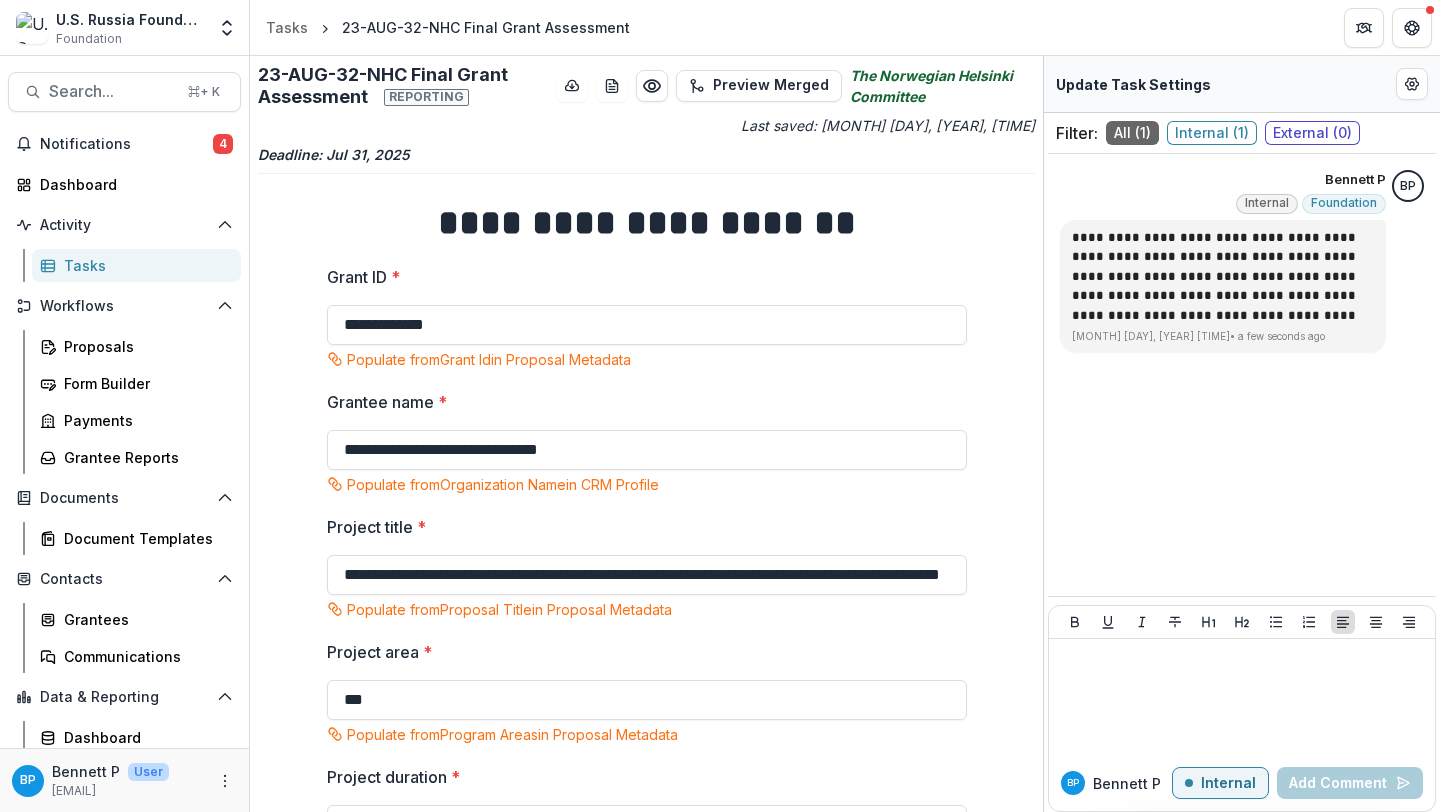 click on "Tasks" at bounding box center [144, 265] 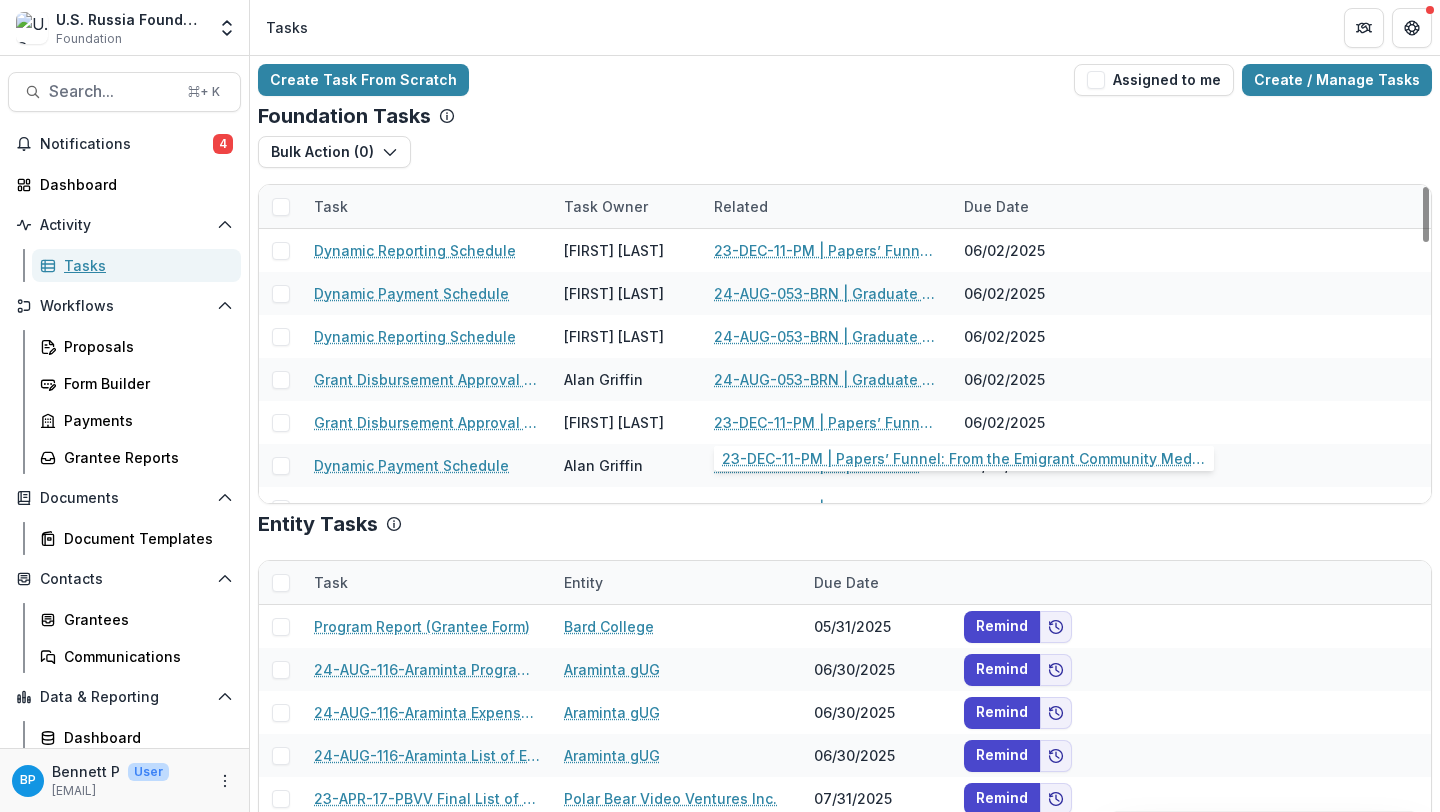 scroll, scrollTop: 6, scrollLeft: 0, axis: vertical 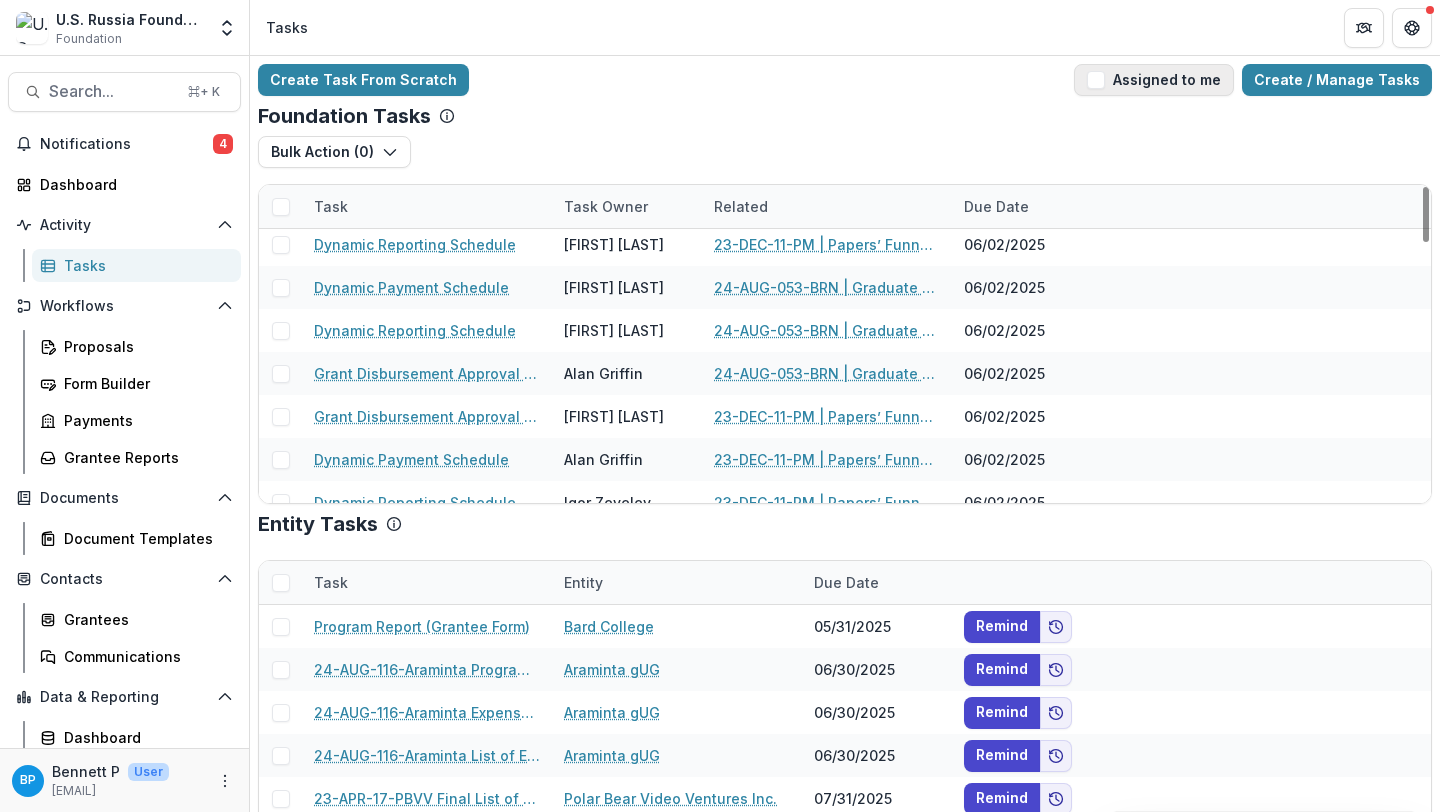 click on "Assigned to me" at bounding box center [1154, 80] 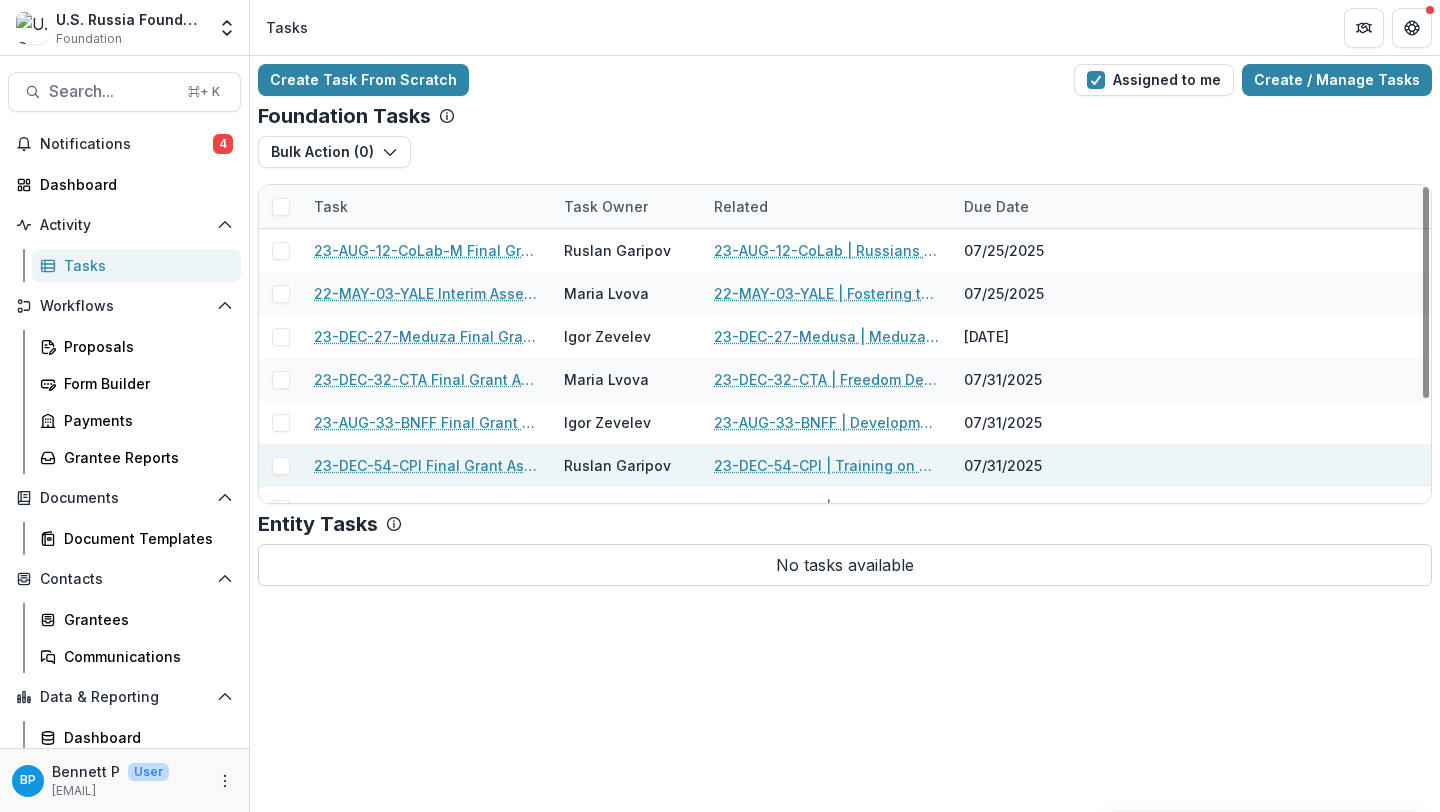 scroll, scrollTop: 156, scrollLeft: 0, axis: vertical 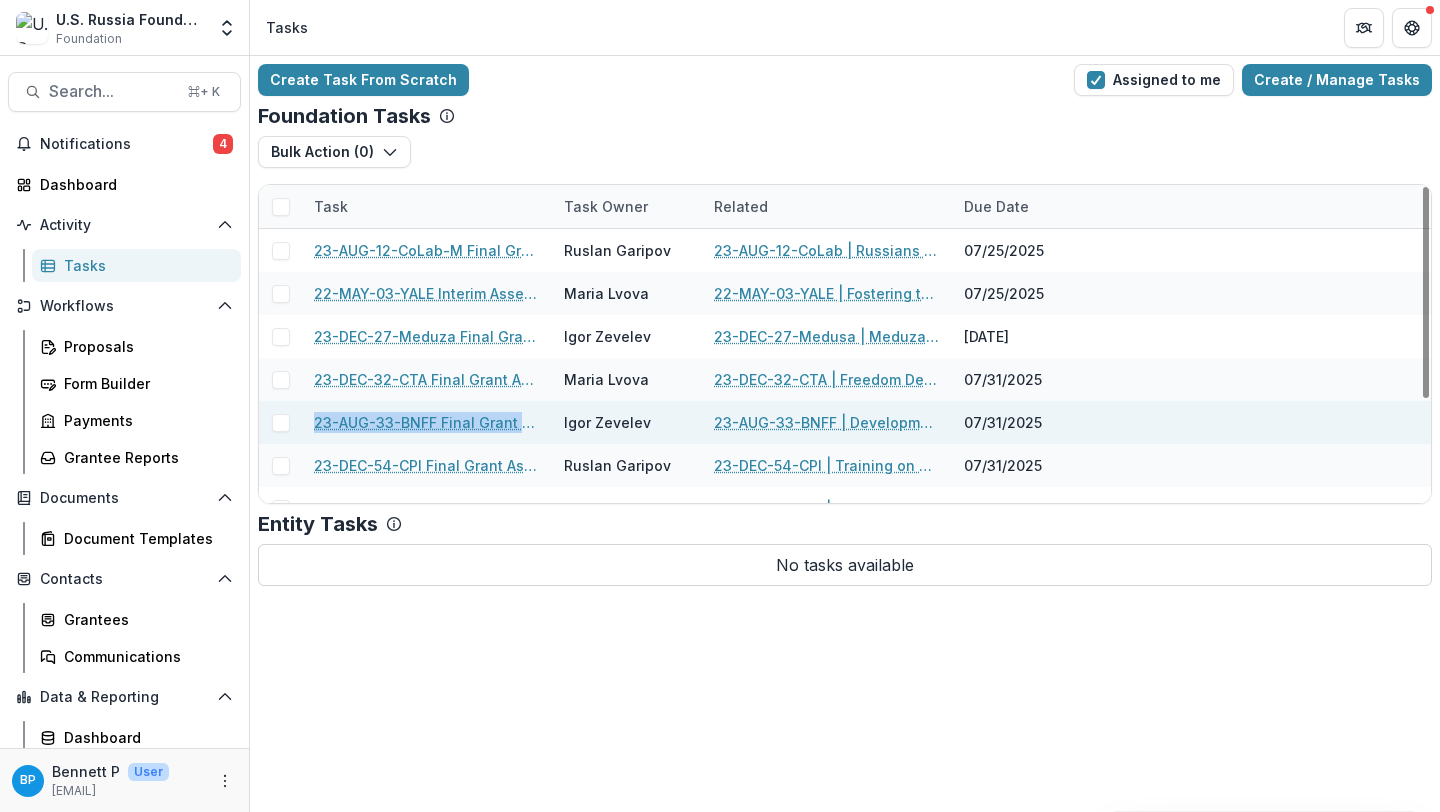 drag, startPoint x: 543, startPoint y: 426, endPoint x: 313, endPoint y: 426, distance: 230 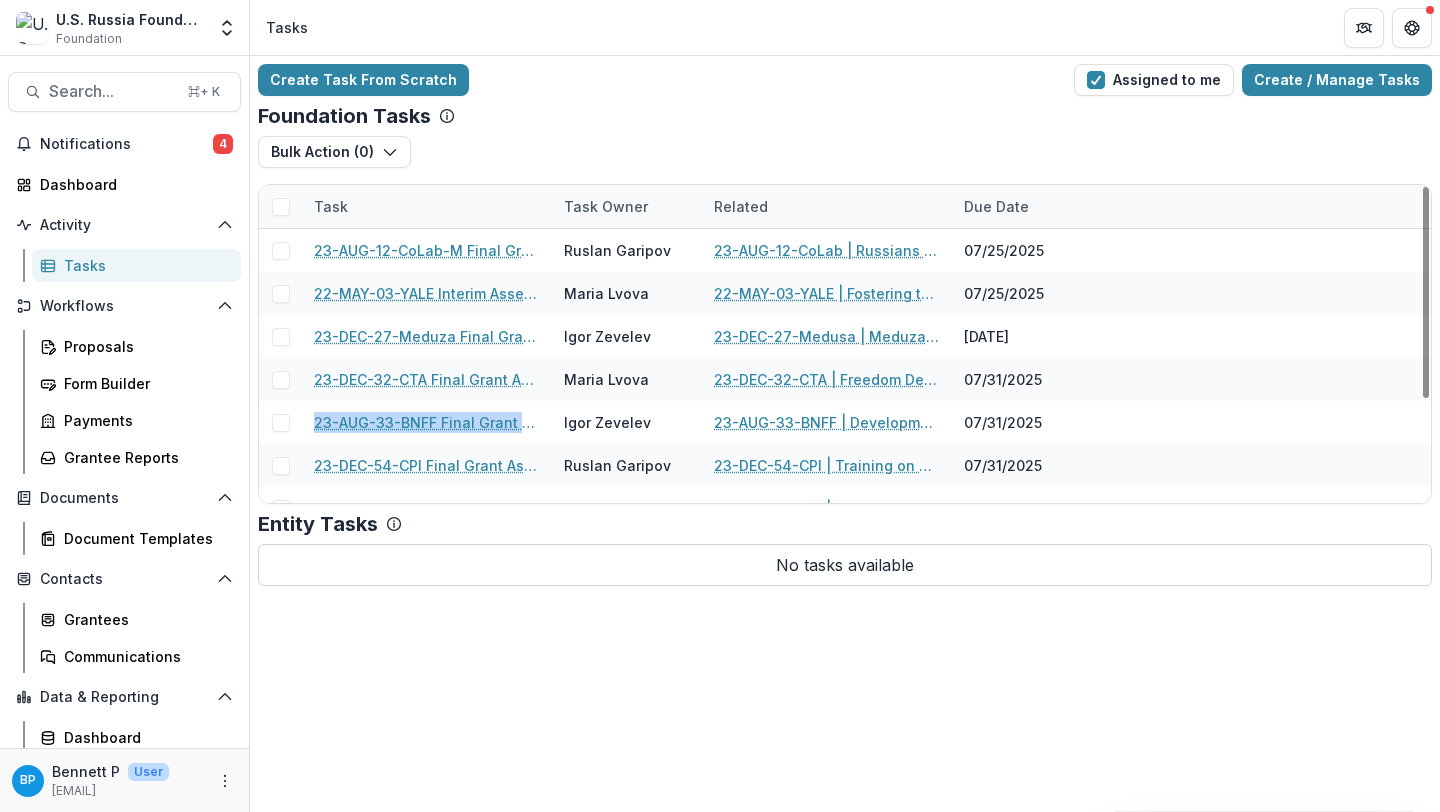 copy on "23-AUG-33-BNFF Final Grant Asse" 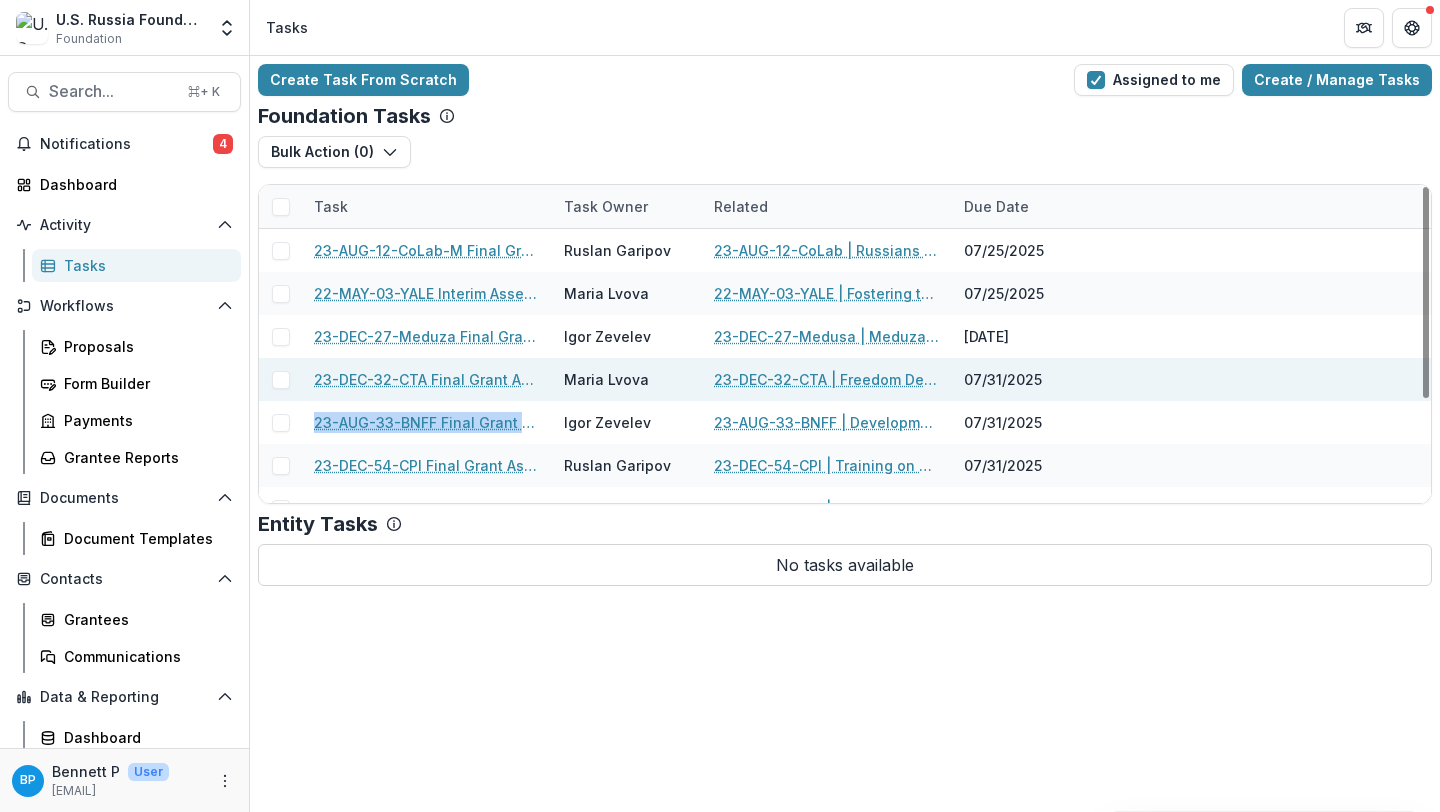 scroll, scrollTop: 156, scrollLeft: 0, axis: vertical 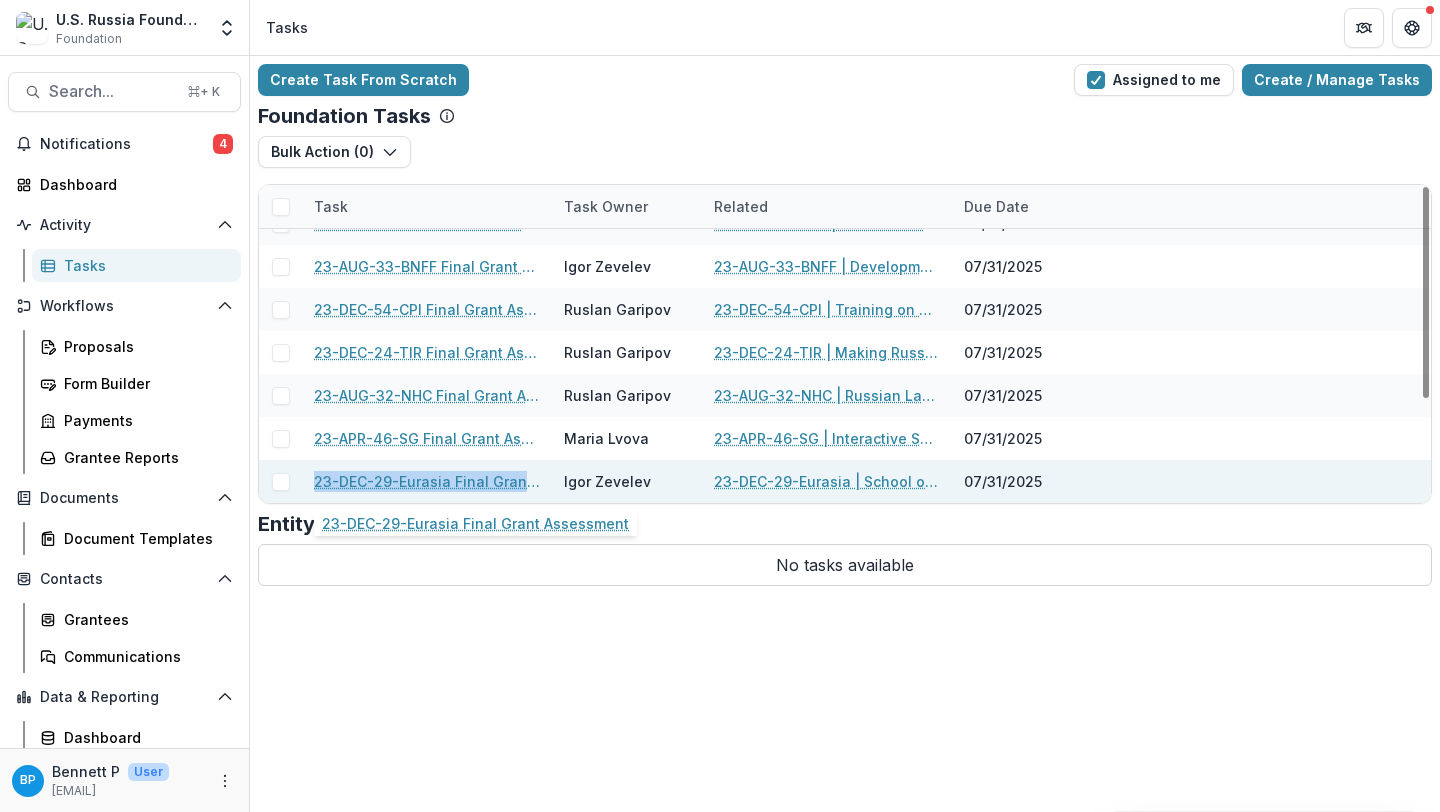 copy on "23-DEC-29-Eurasia Final Grant Assessment" 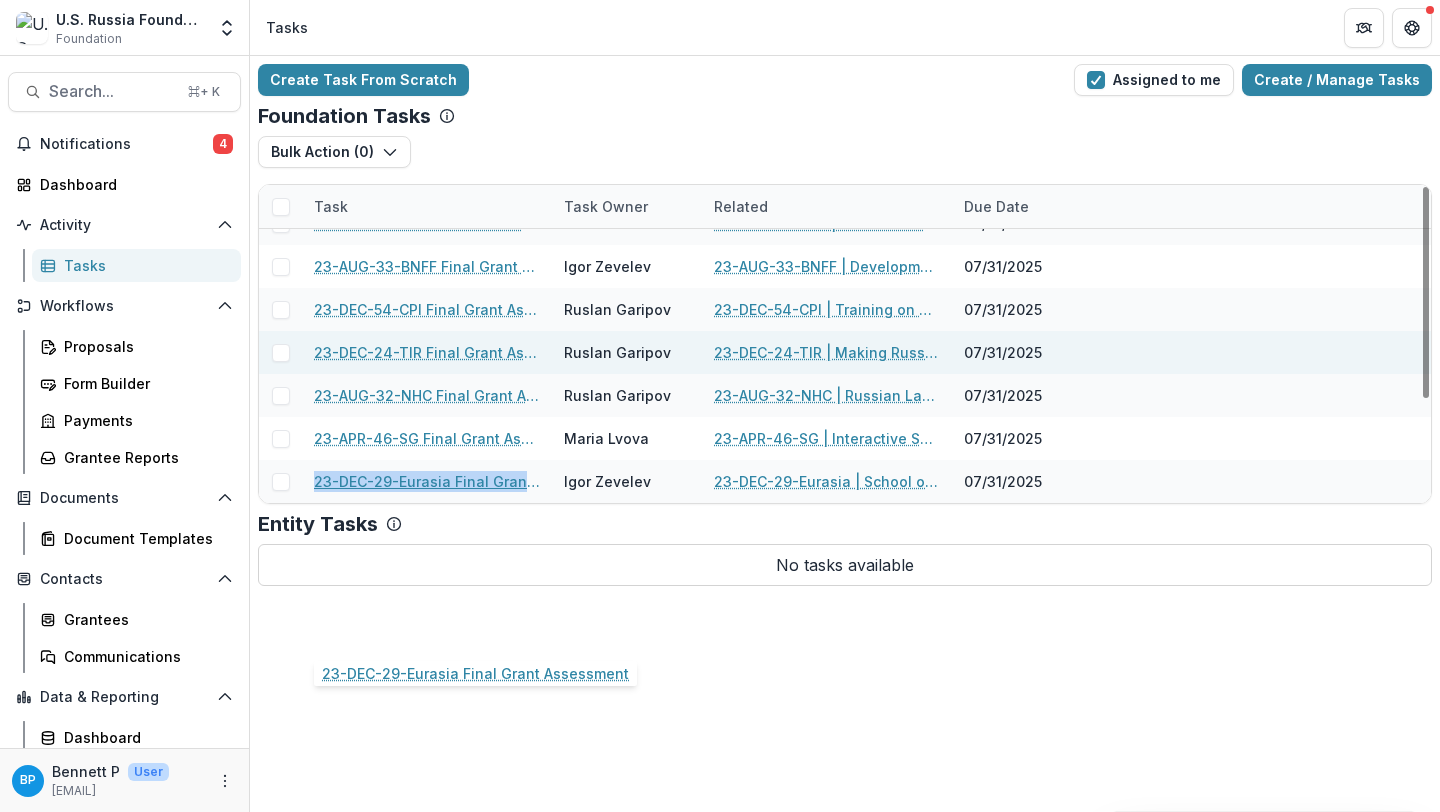 scroll, scrollTop: 0, scrollLeft: 0, axis: both 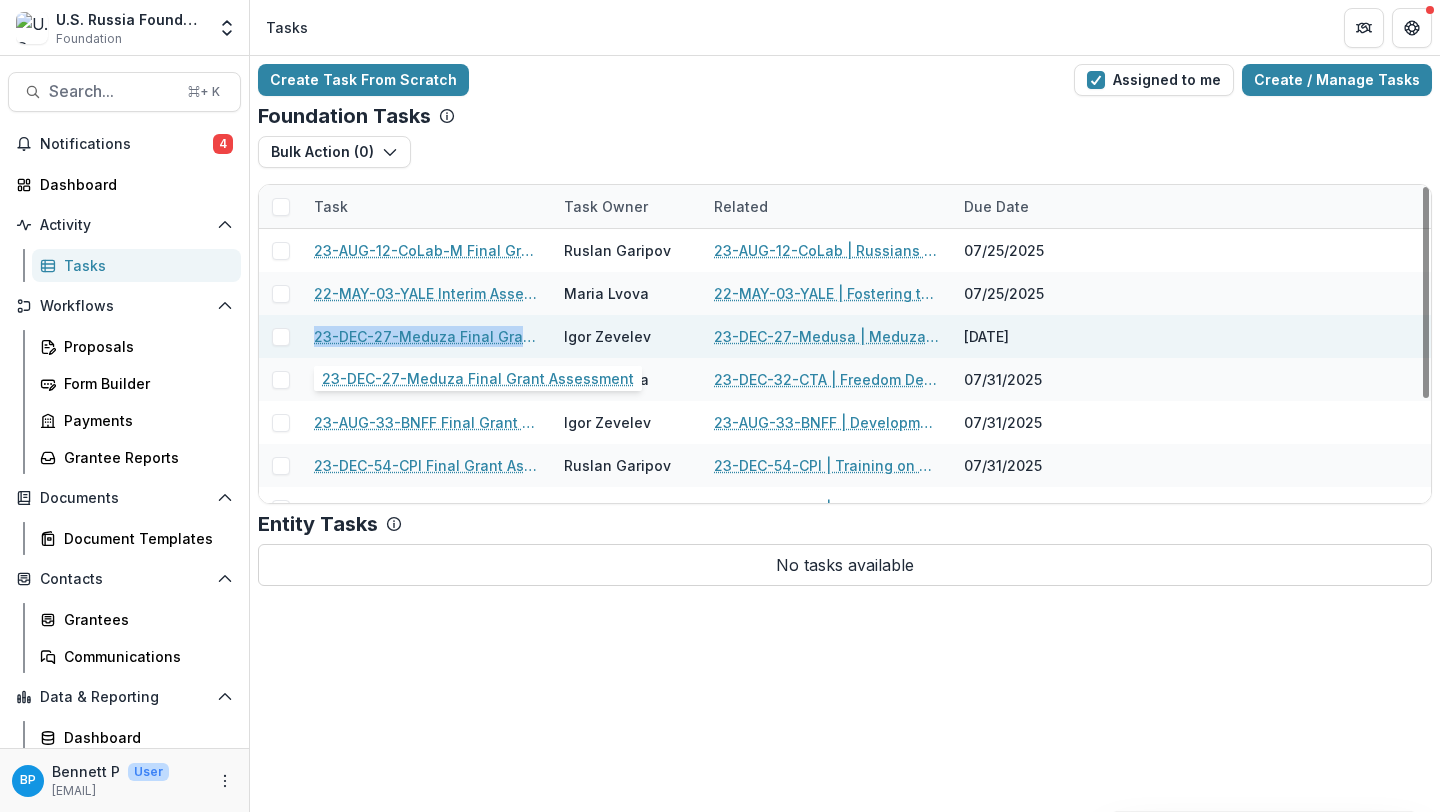 copy on "23-DEC-27-Meduza Final Grant Assessment" 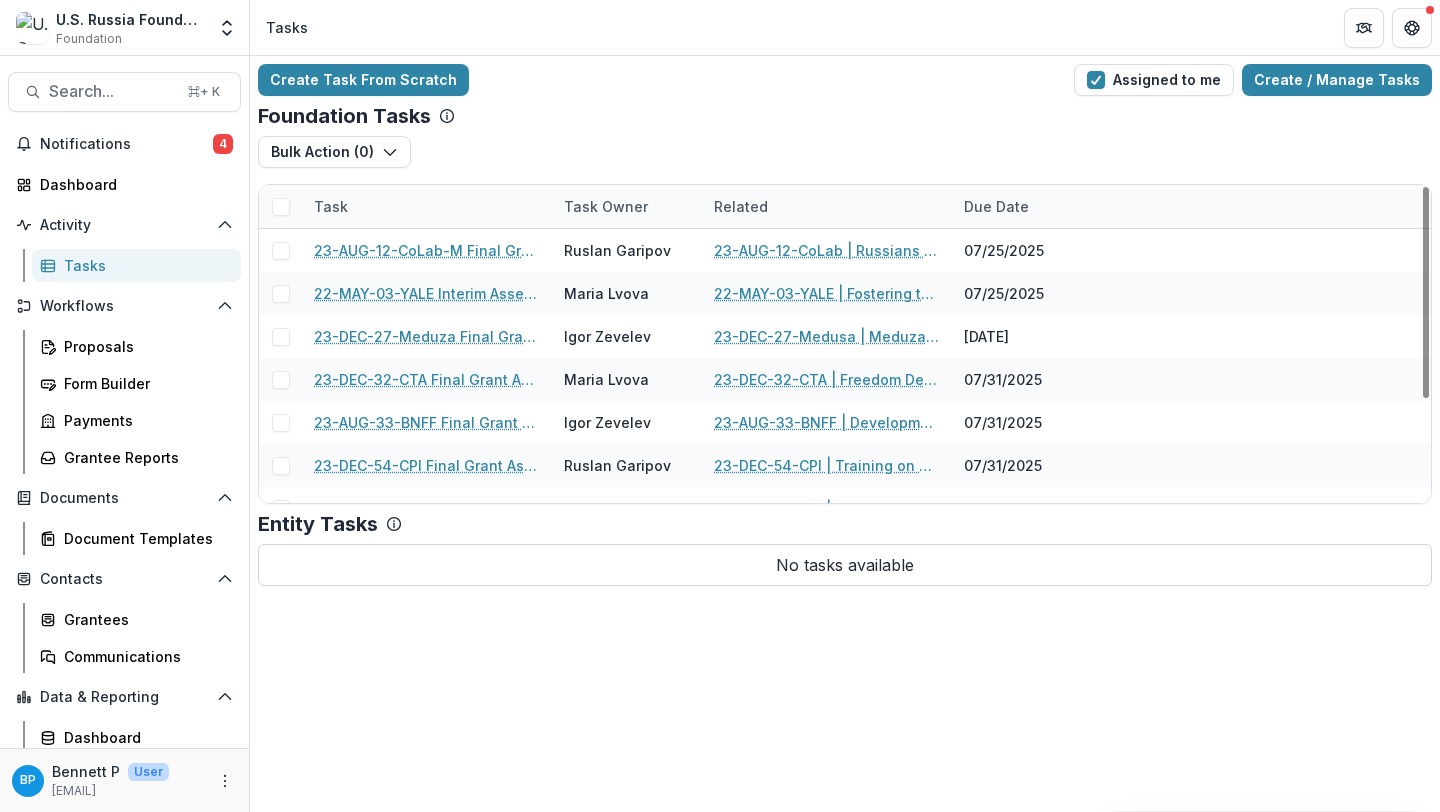 click on "Foundation Tasks Bulk Action ( 0 ) Reporting Schedule Tasks Task Task Owner Related Due Date 23-AUG-12-CoLab-M Final Grant Assessment  Ruslan Garipov 23-AUG-12-CoLab | Russians Outside of Russia: Resourcing Human Rights in Russia through Networks of Solidarity 07/25/2025 22-MAY-03-YALE Interim Assessment #7 Maria Lvova 22-MAY-03-YALE | Fostering the Next Generation of Russia-focused Professionals 07/25/2025 23-DEC-27-Meduza Final Grant Assessment Igor Zevelev 23-DEC-27-Medusa | Meduza in English 07/30/2025 23-DEC-32-CTA Final Grant Assessment  Maria Lvova 23-DEC-32-CTA | Freedom Degree Online Matching System 07/31/2025 23-AUG-33-BNFF Final Grant Assessment  Igor Zevelev 23-AUG-33-BNFF | Development of the Media Studies Program 07/31/2025 23-DEC-54-CPI Final Grant Assessment  Ruslan Garipov 23-DEC-54-CPI | Training on UN Mechanisms and publication of a Hands-On Guide on the defense of lawyers (the Roadmap) 07/31/2025 23-DEC-24-TIR Final Grant Assessment  Ruslan Garipov 07/31/2025 Ruslan Garipov 07/31/2025" at bounding box center [845, 304] 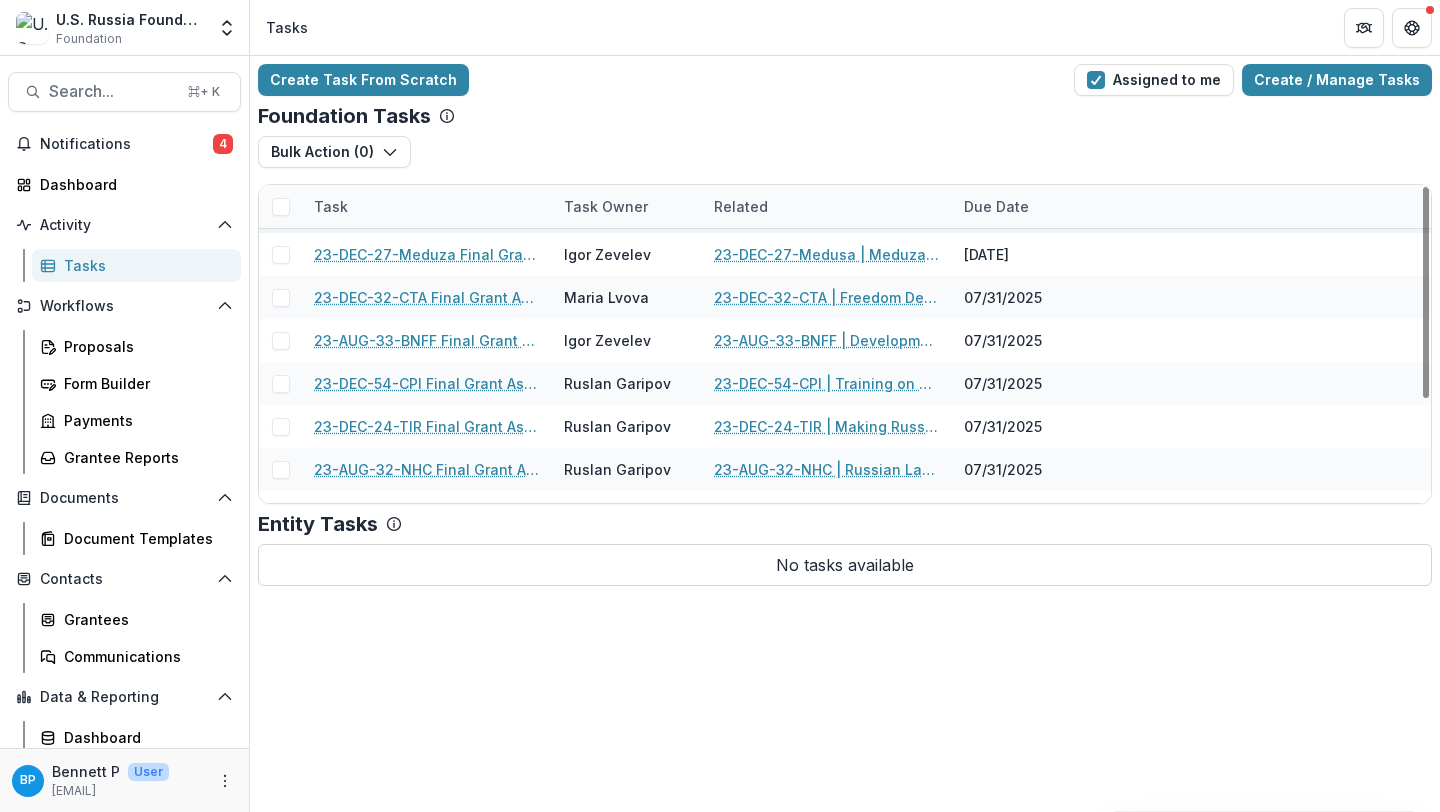 scroll, scrollTop: 0, scrollLeft: 0, axis: both 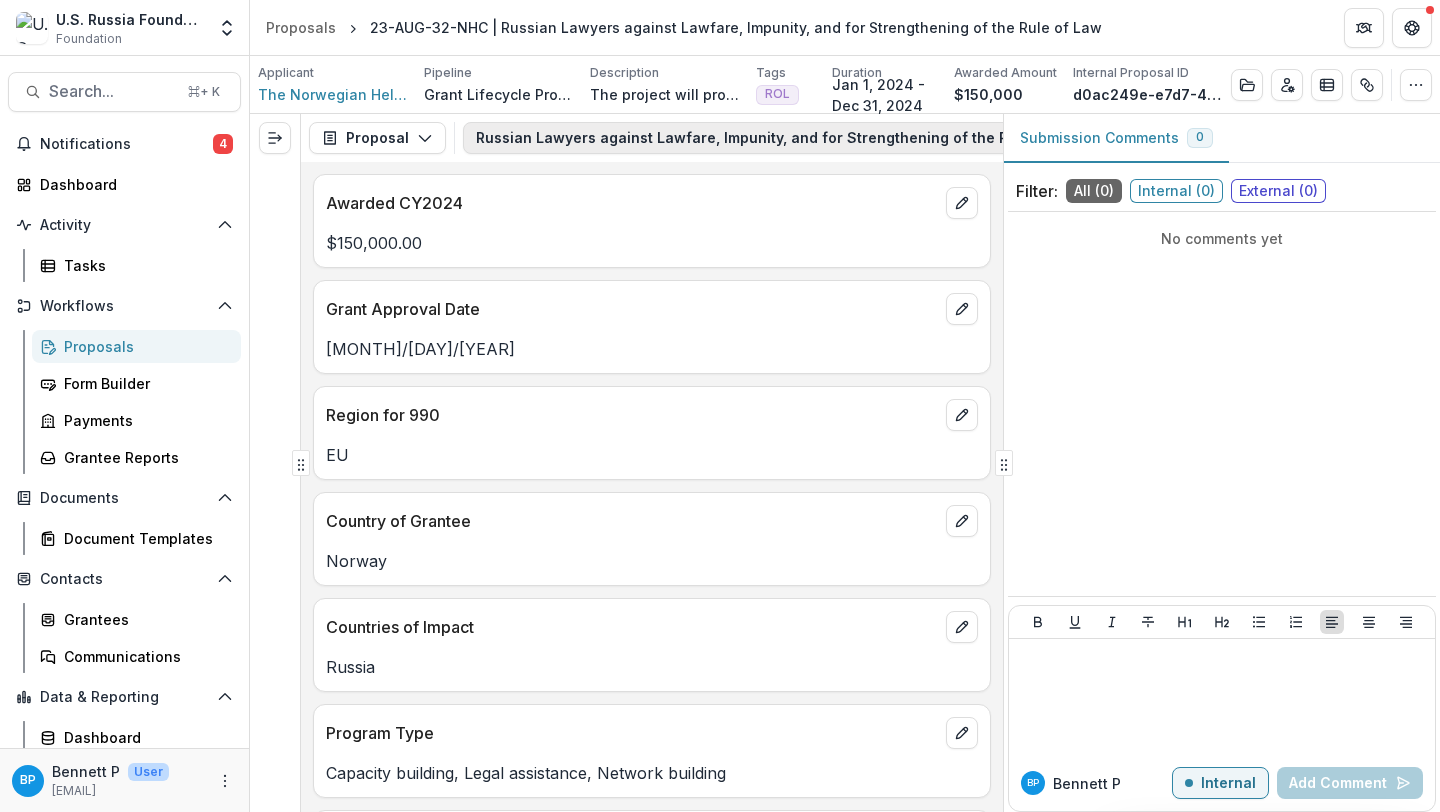 click on "Russian Lawyers against Lawfare, Impunity, and for Strengthening of the Rule of Law 1" at bounding box center [803, 138] 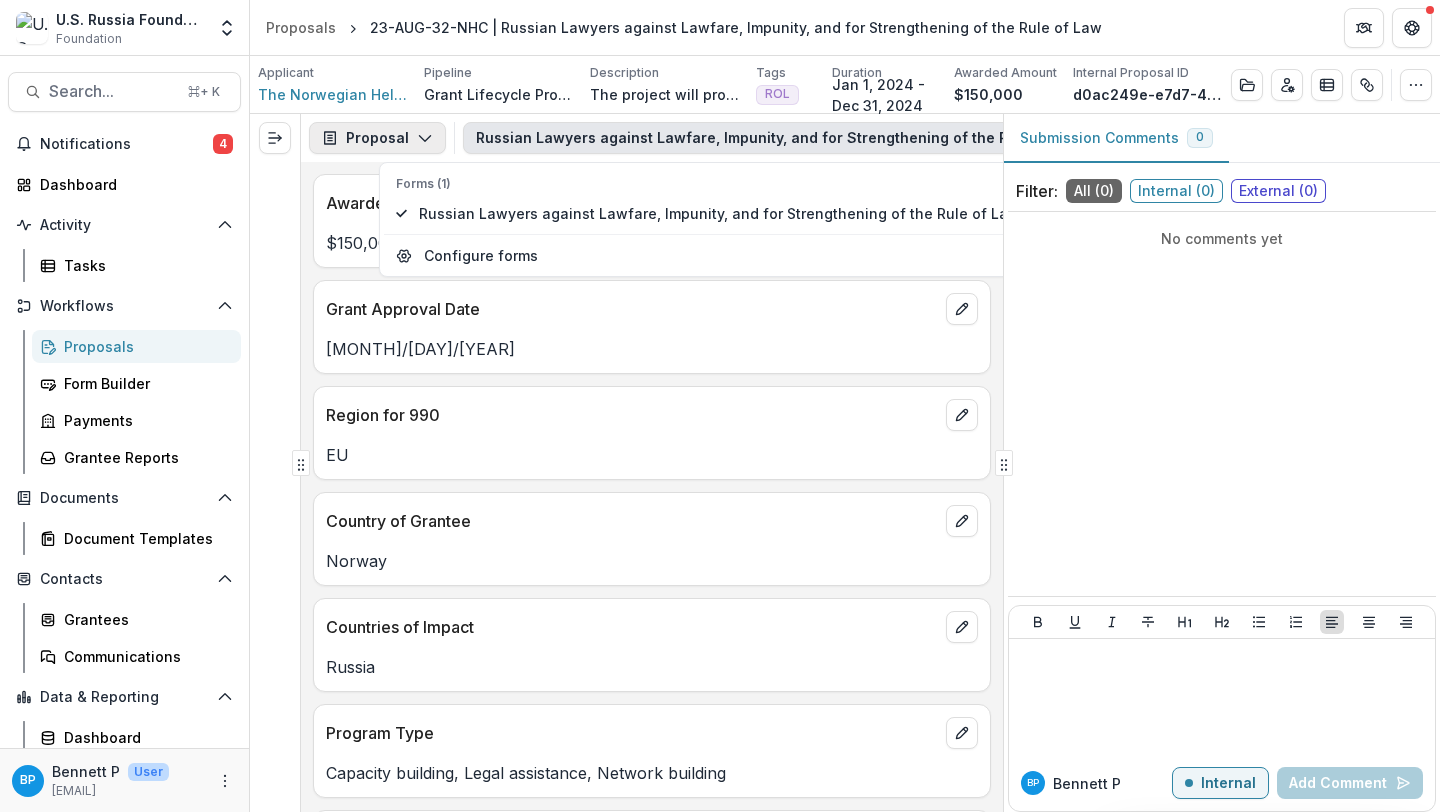click on "Proposal" at bounding box center (377, 138) 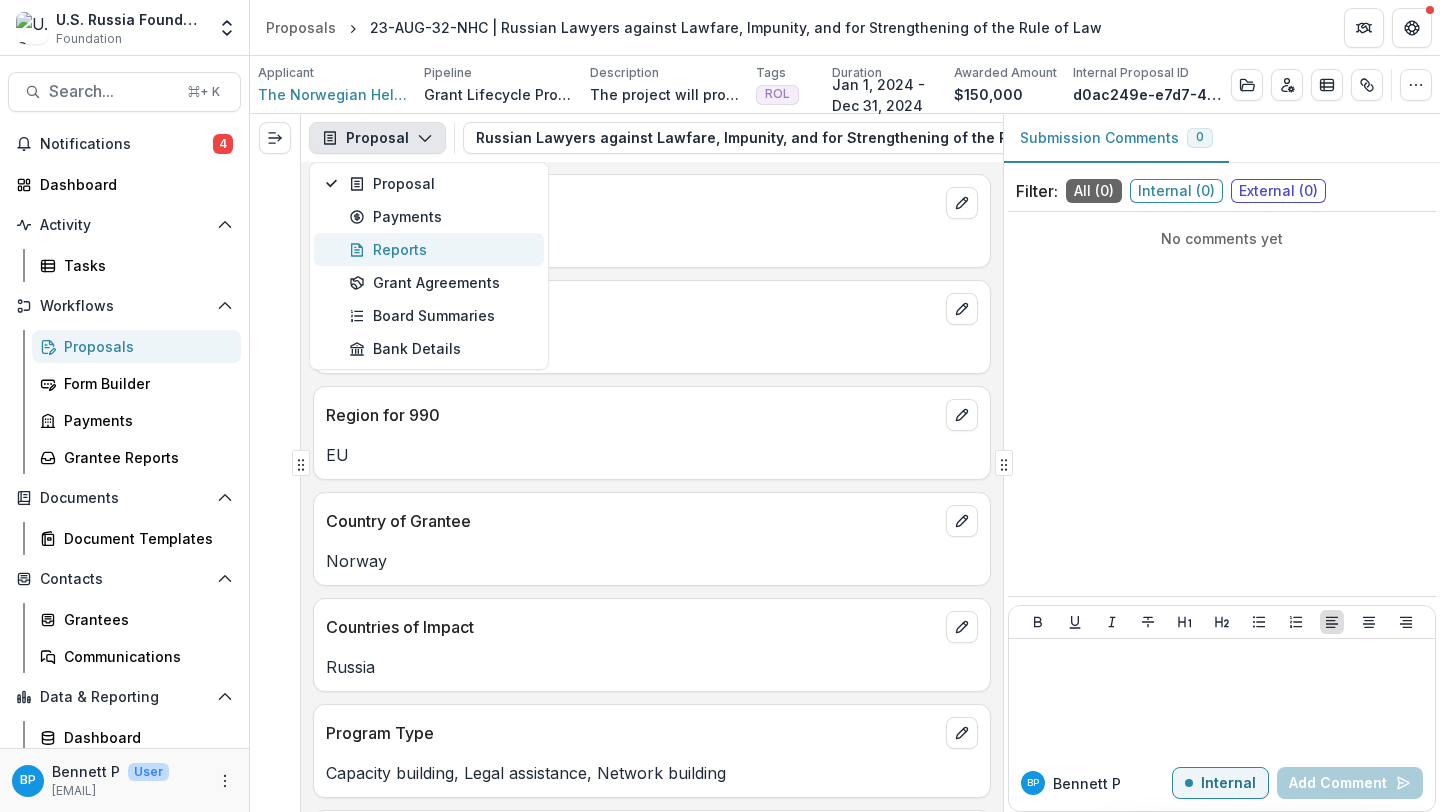 click on "Reports" at bounding box center (440, 249) 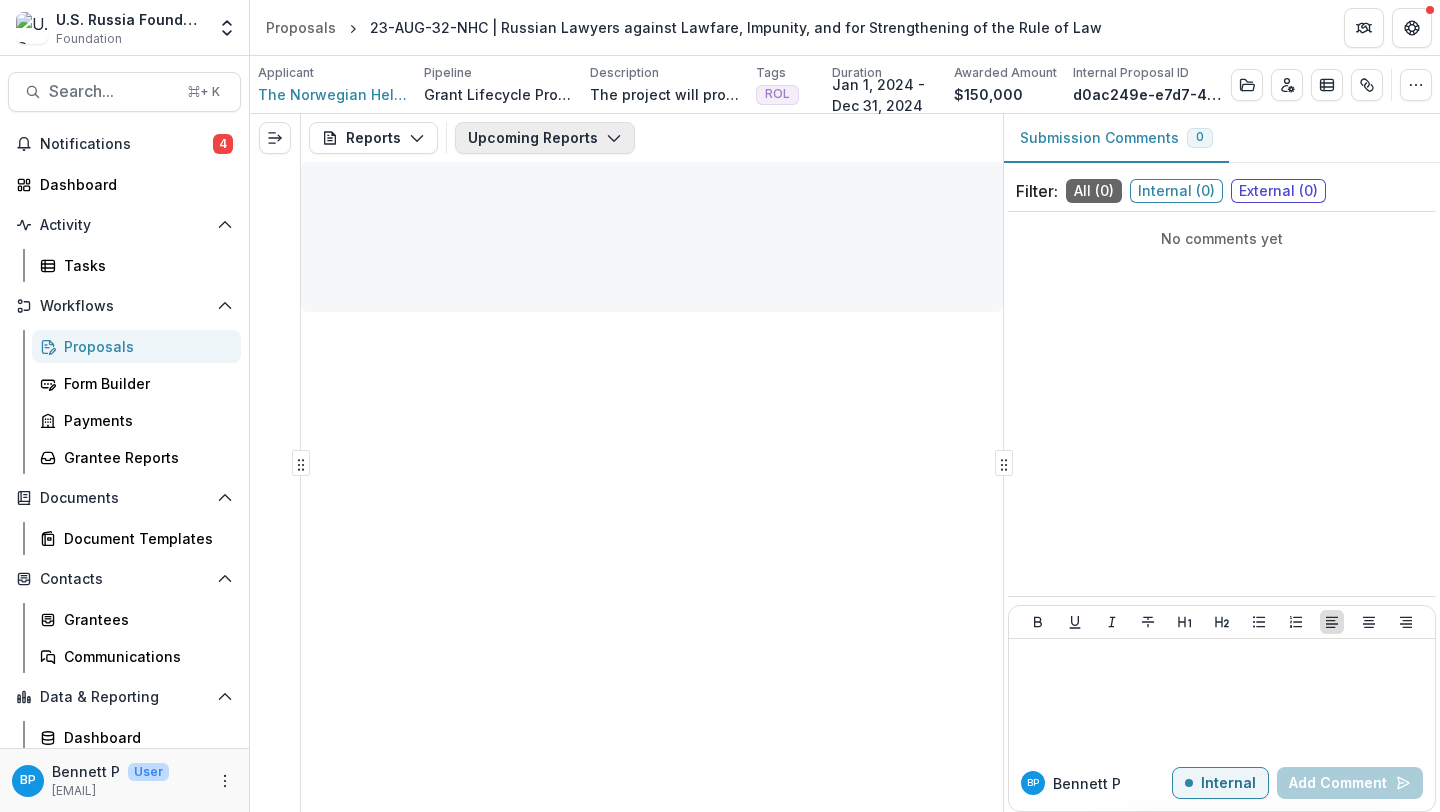 click on "Upcoming Reports" at bounding box center [545, 138] 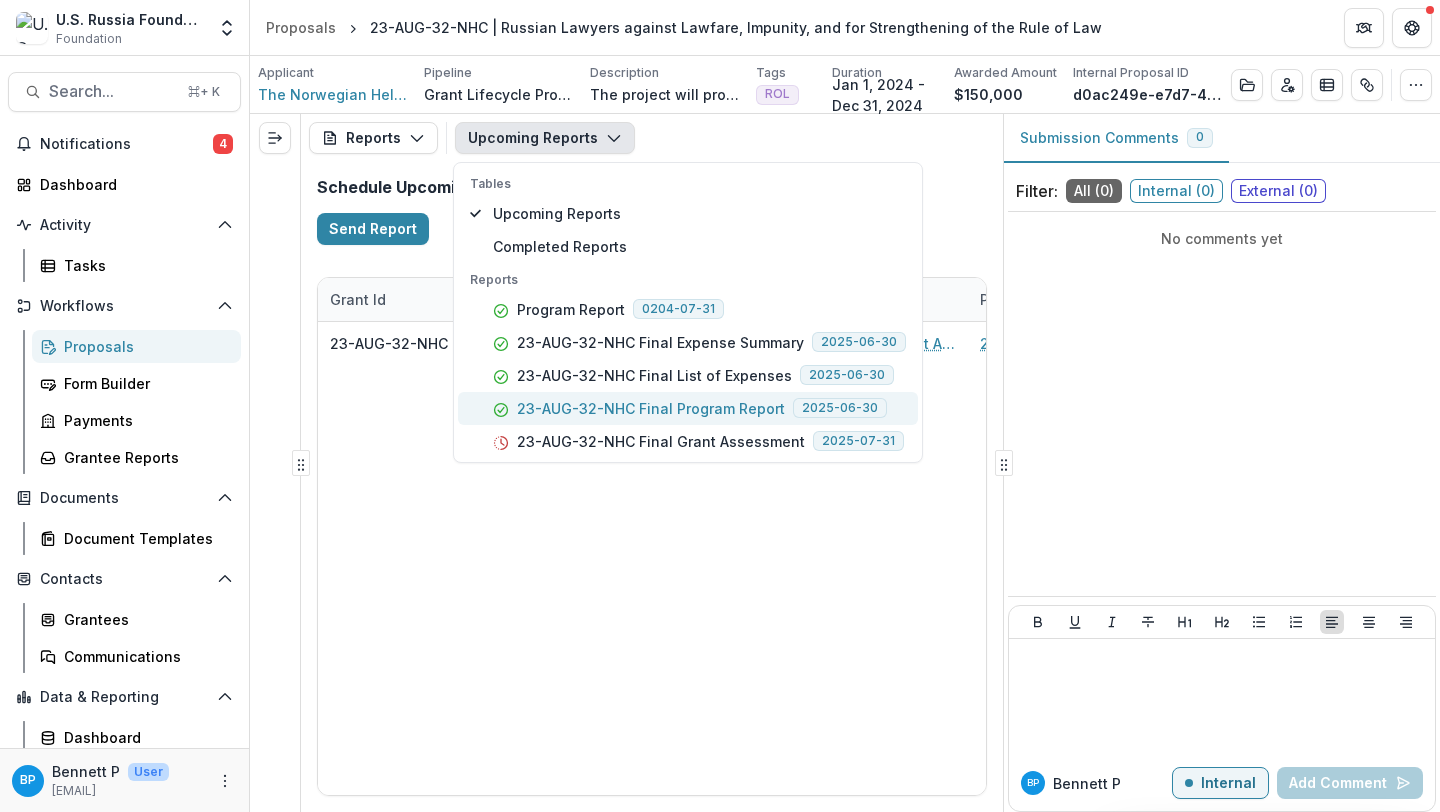 click on "23-AUG-32-NHC Final Program Report 2025-06-30" at bounding box center (688, 408) 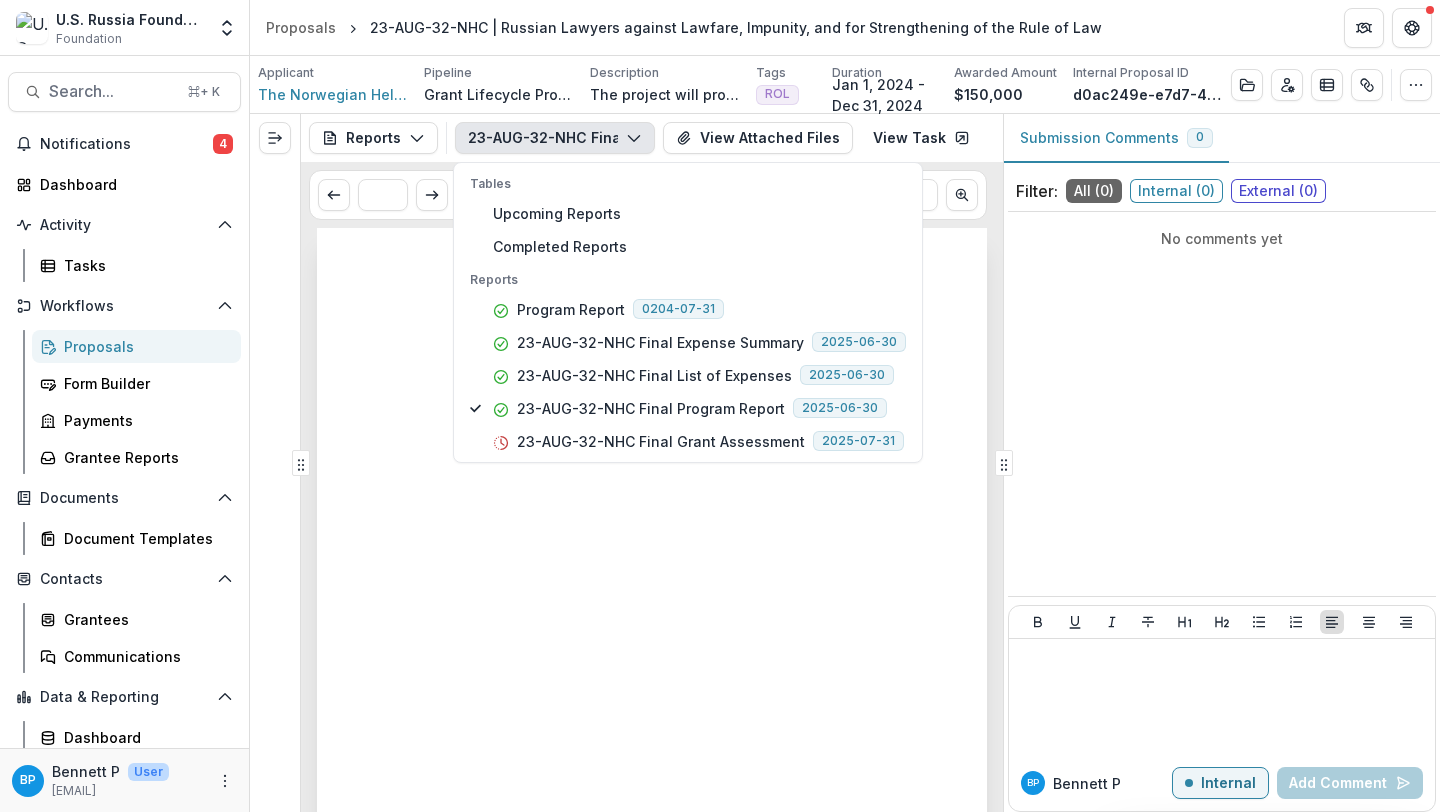 click at bounding box center (652, 702) 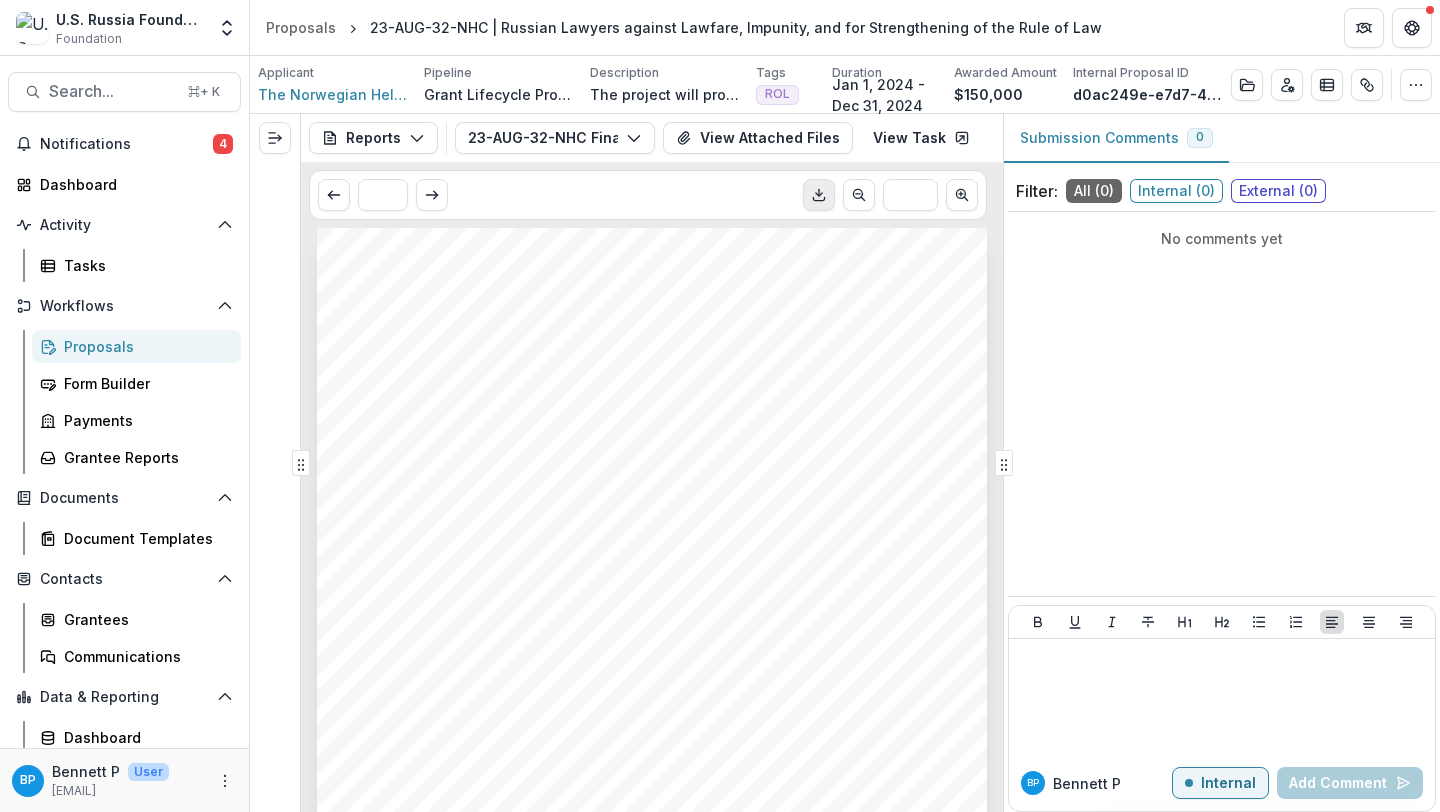 click 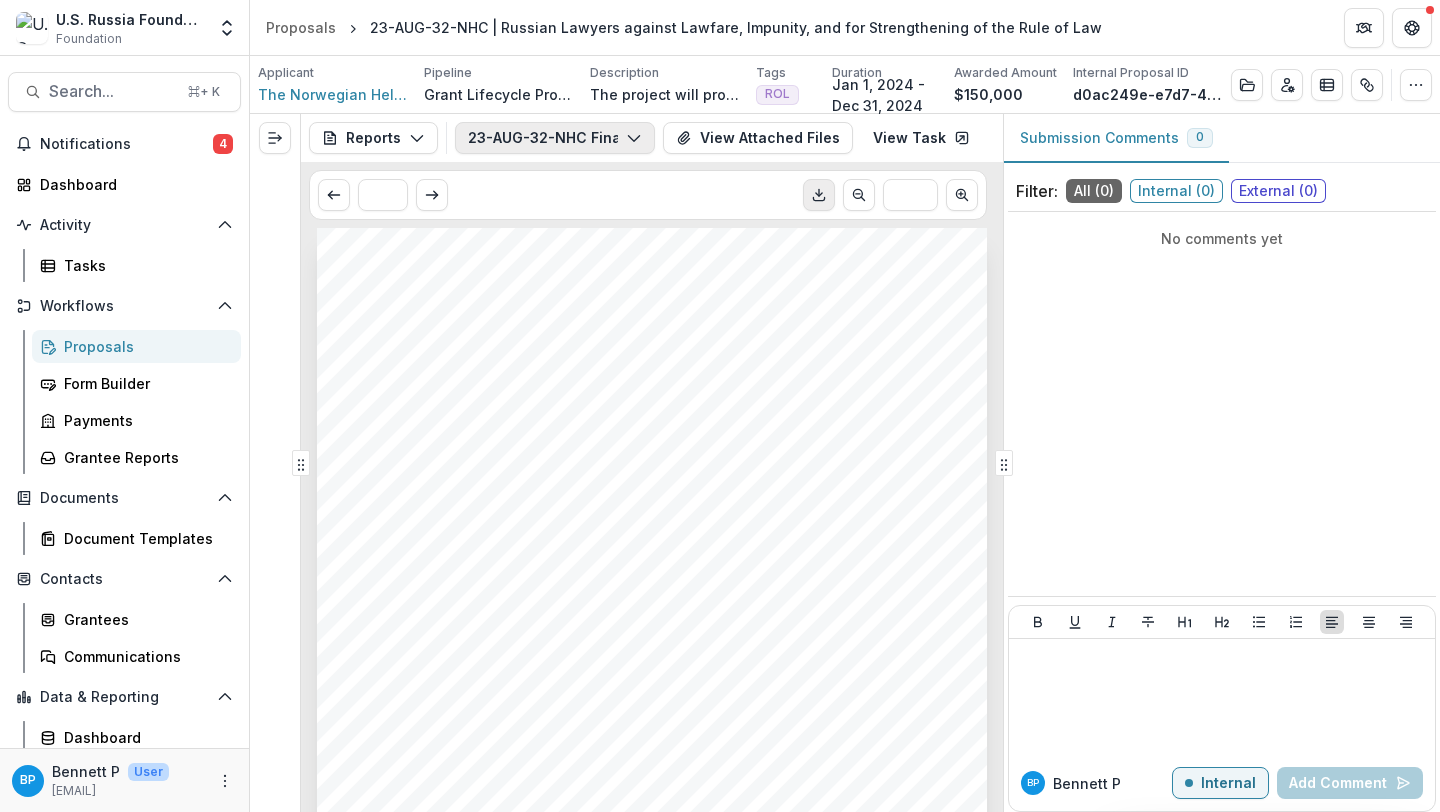 click on "23-AUG-32-NHC Final Program Report" at bounding box center [555, 138] 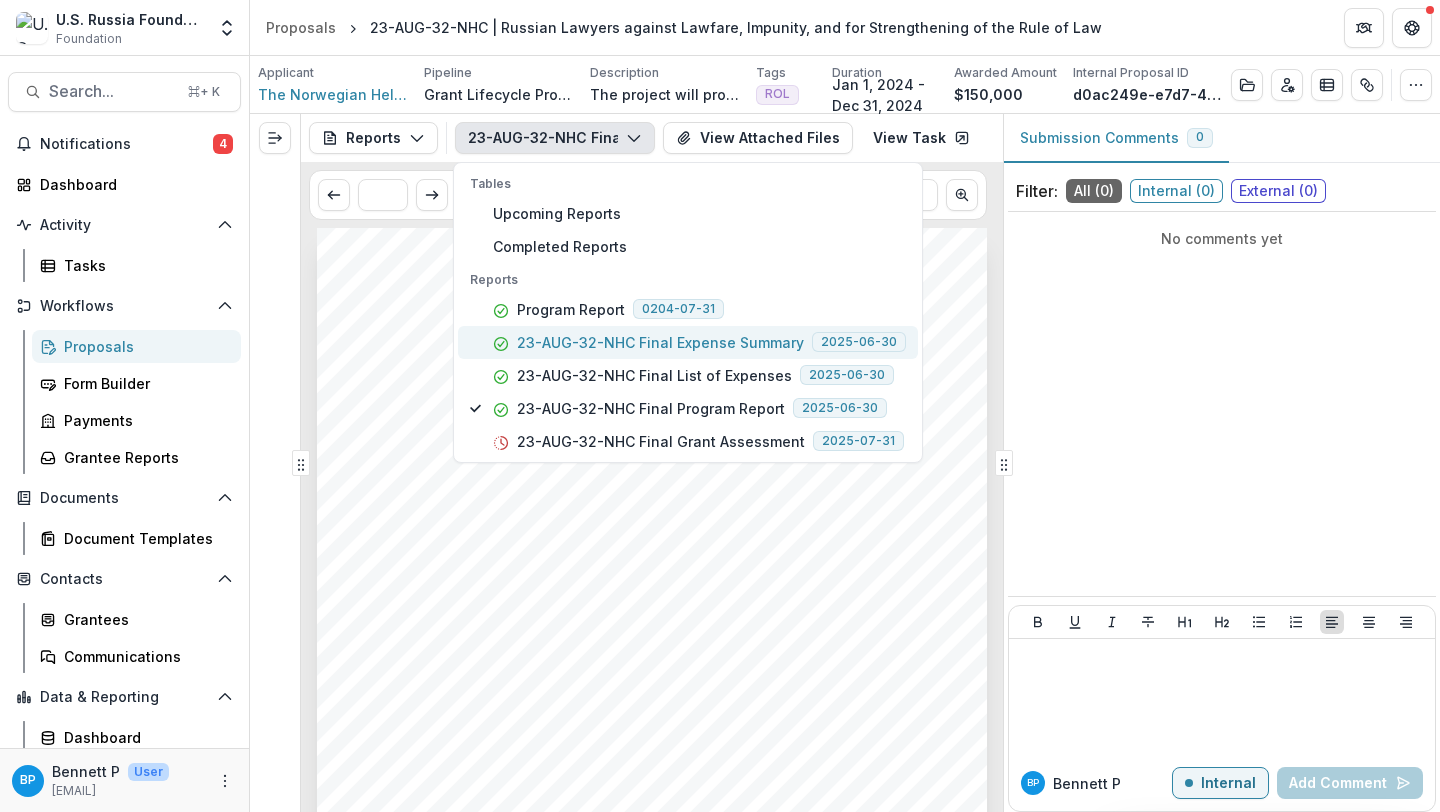 click on "23-AUG-32-NHC Final Expense Summary" at bounding box center [660, 342] 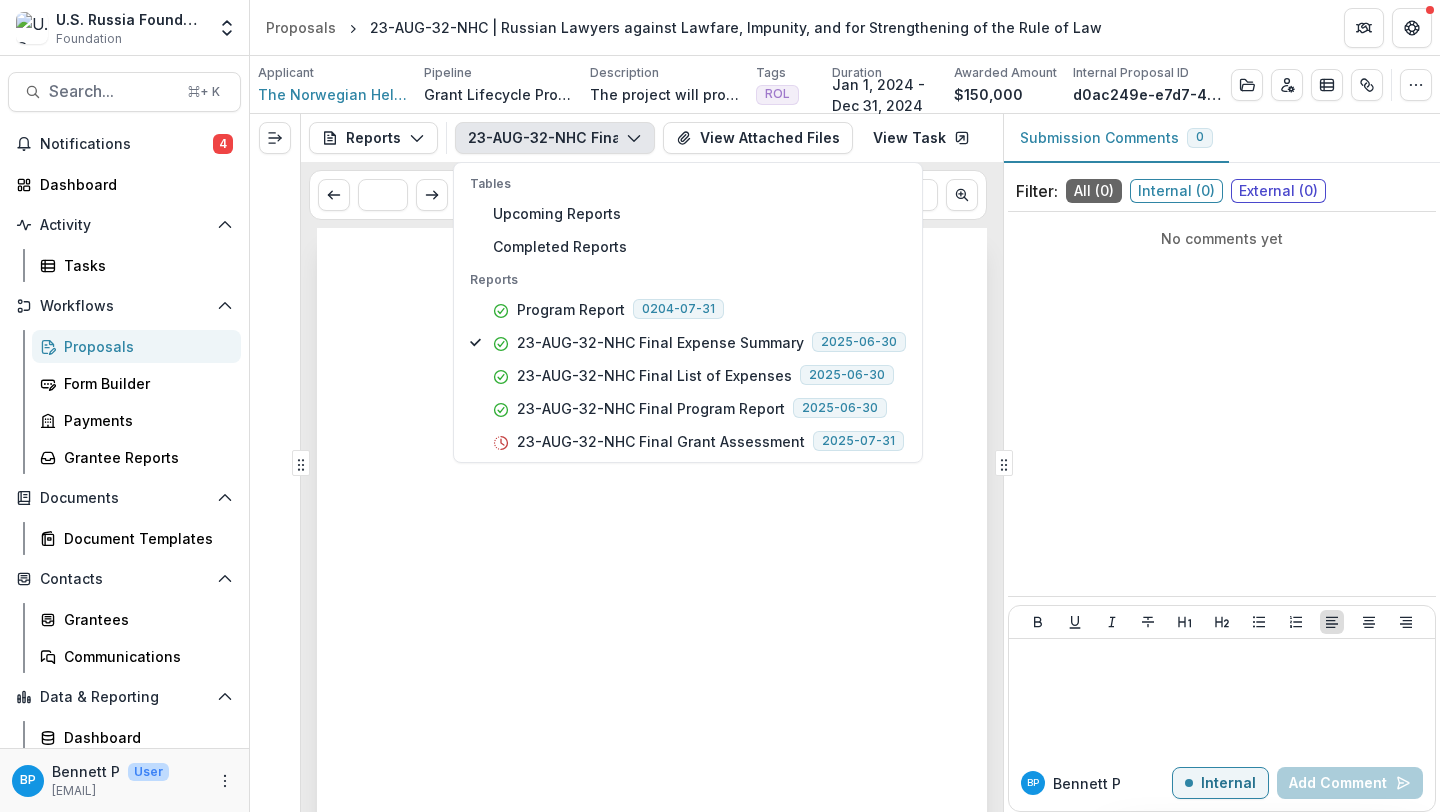 click at bounding box center [652, 702] 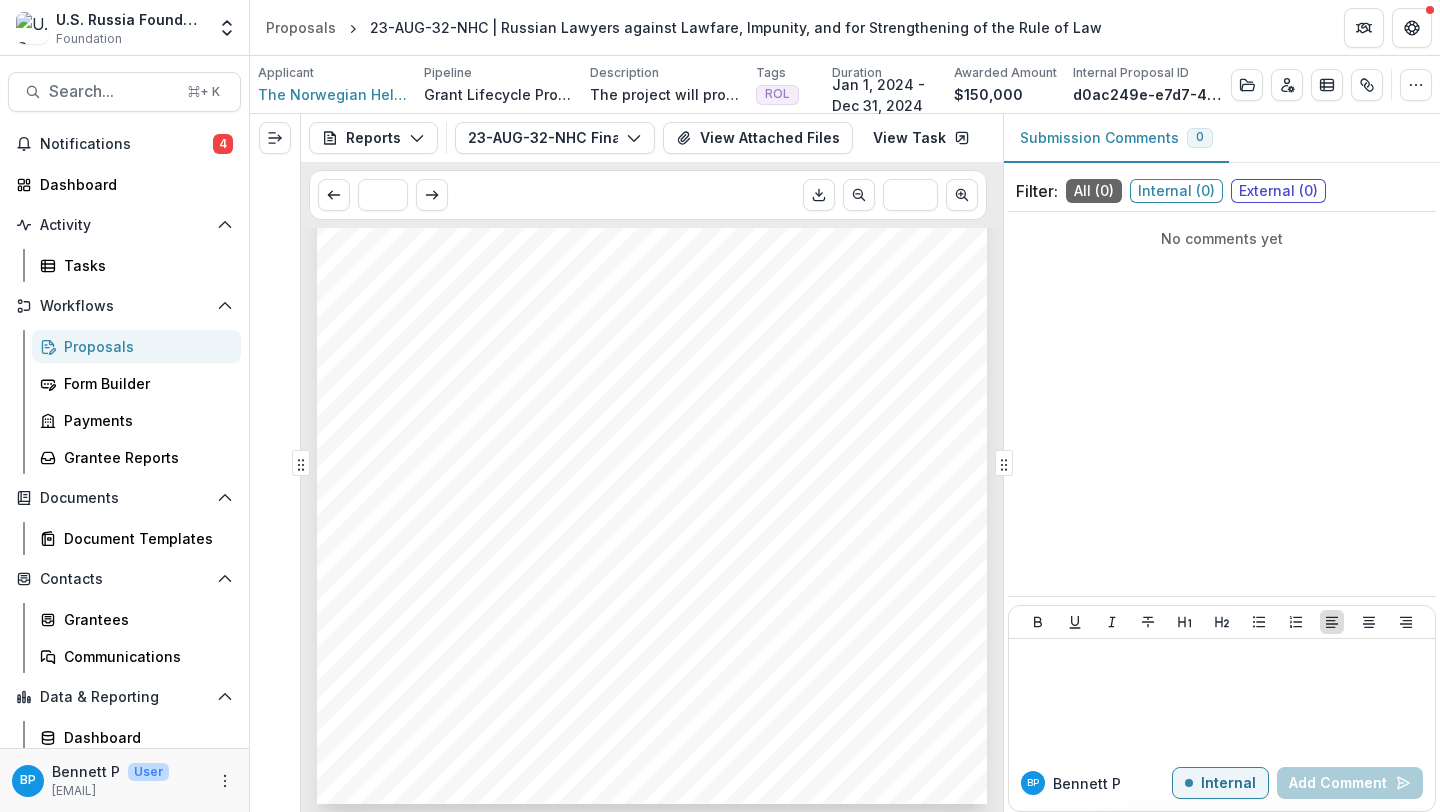 scroll, scrollTop: 0, scrollLeft: 0, axis: both 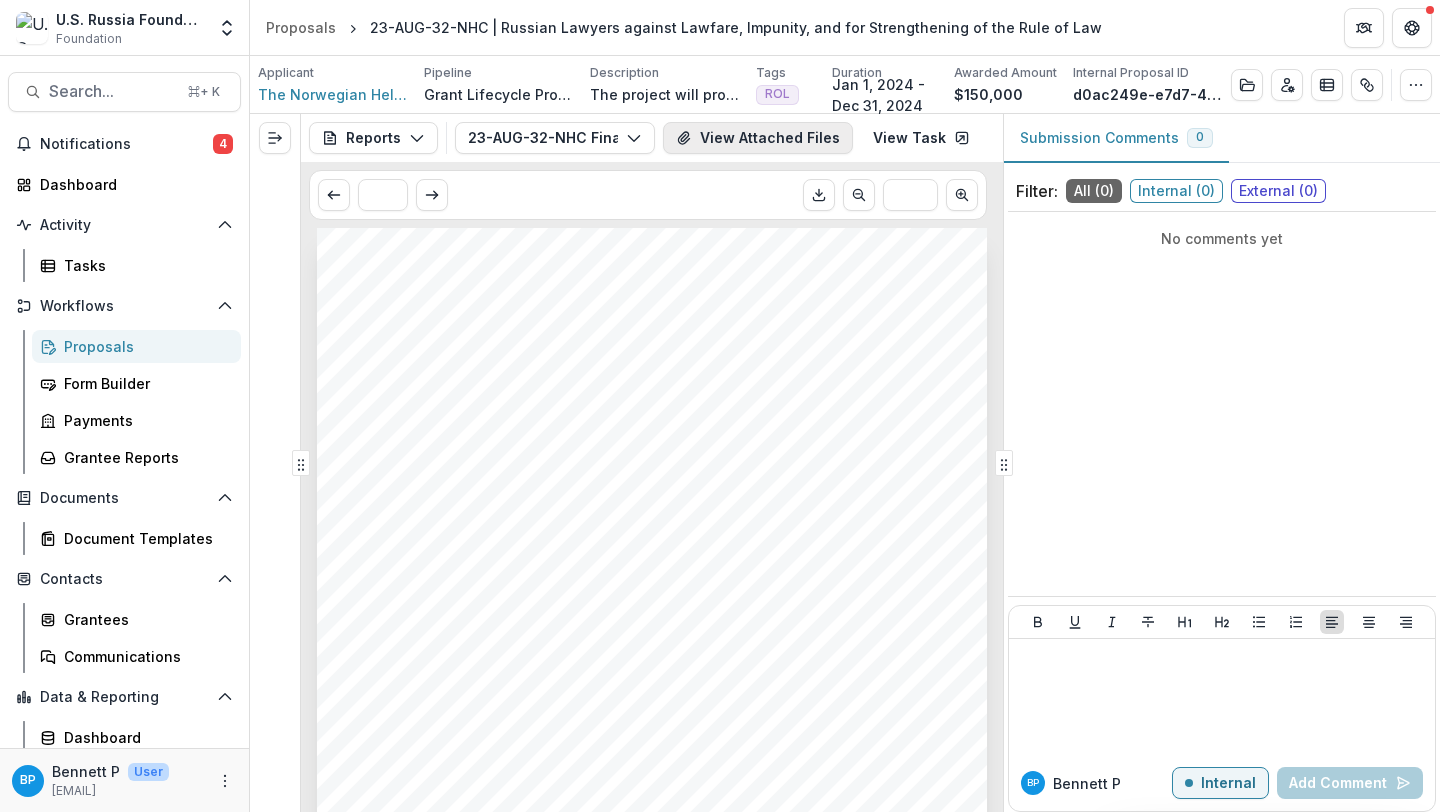 click on "View Attached Files" at bounding box center (758, 138) 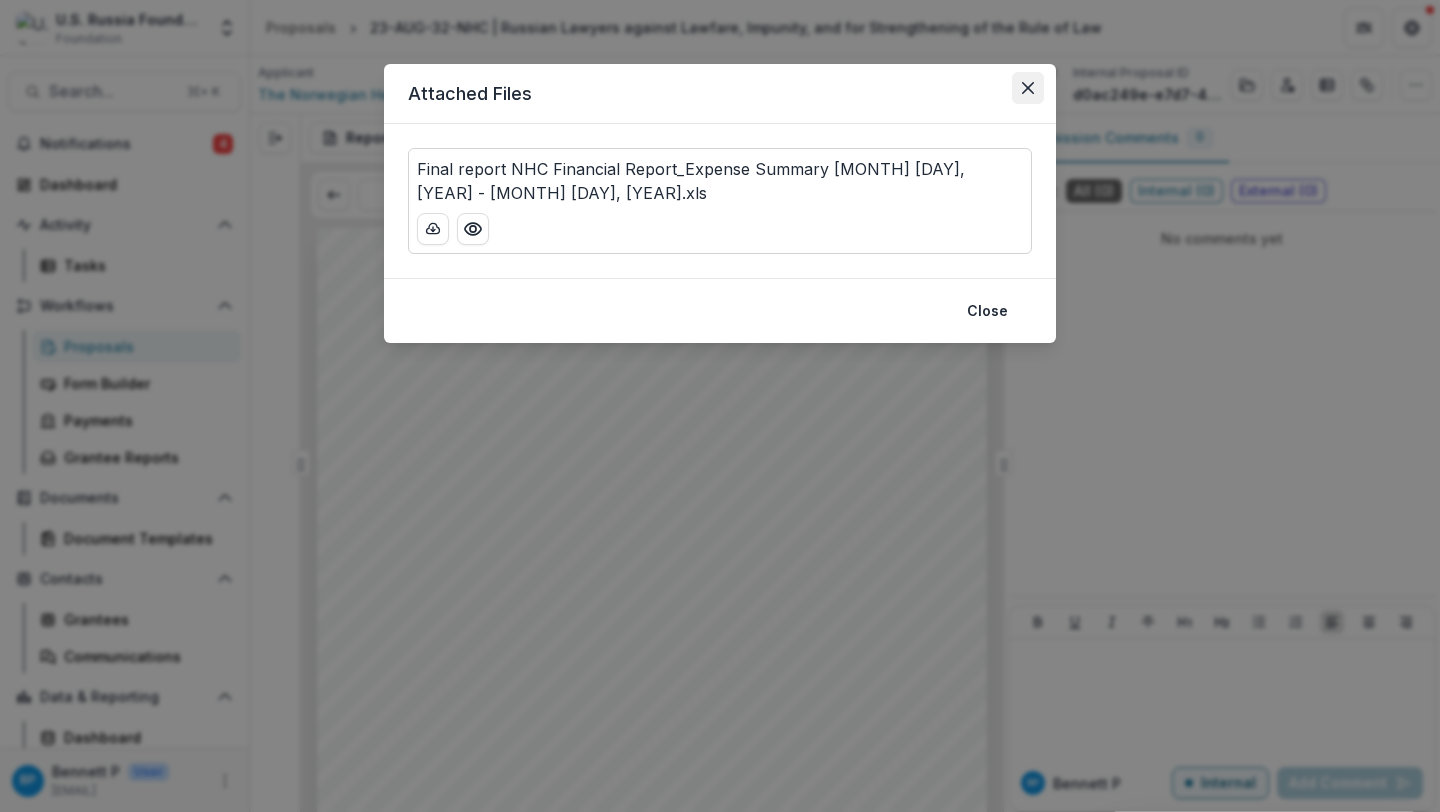 click at bounding box center (1028, 88) 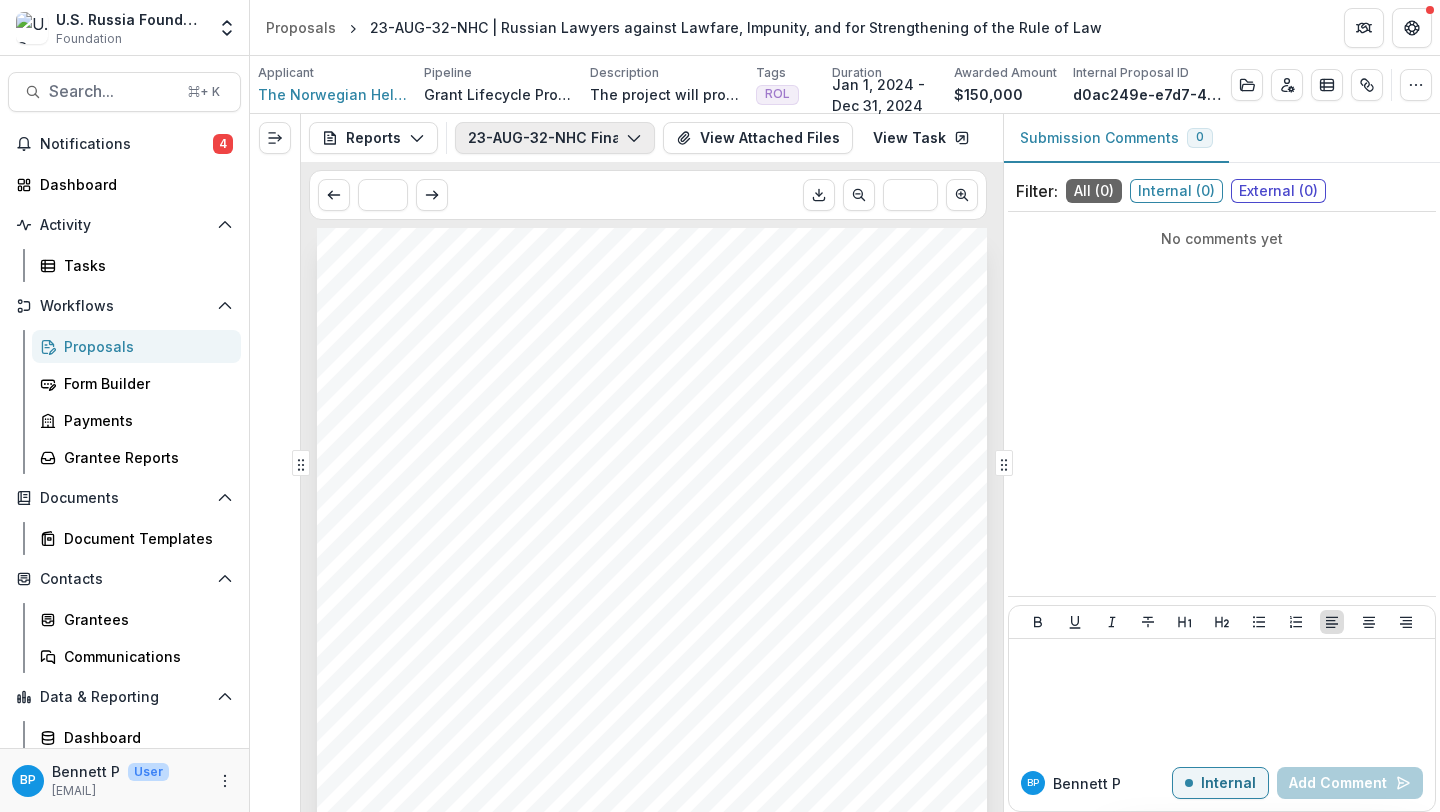 click on "23-AUG-32-NHC Final Expense Summary" at bounding box center [555, 138] 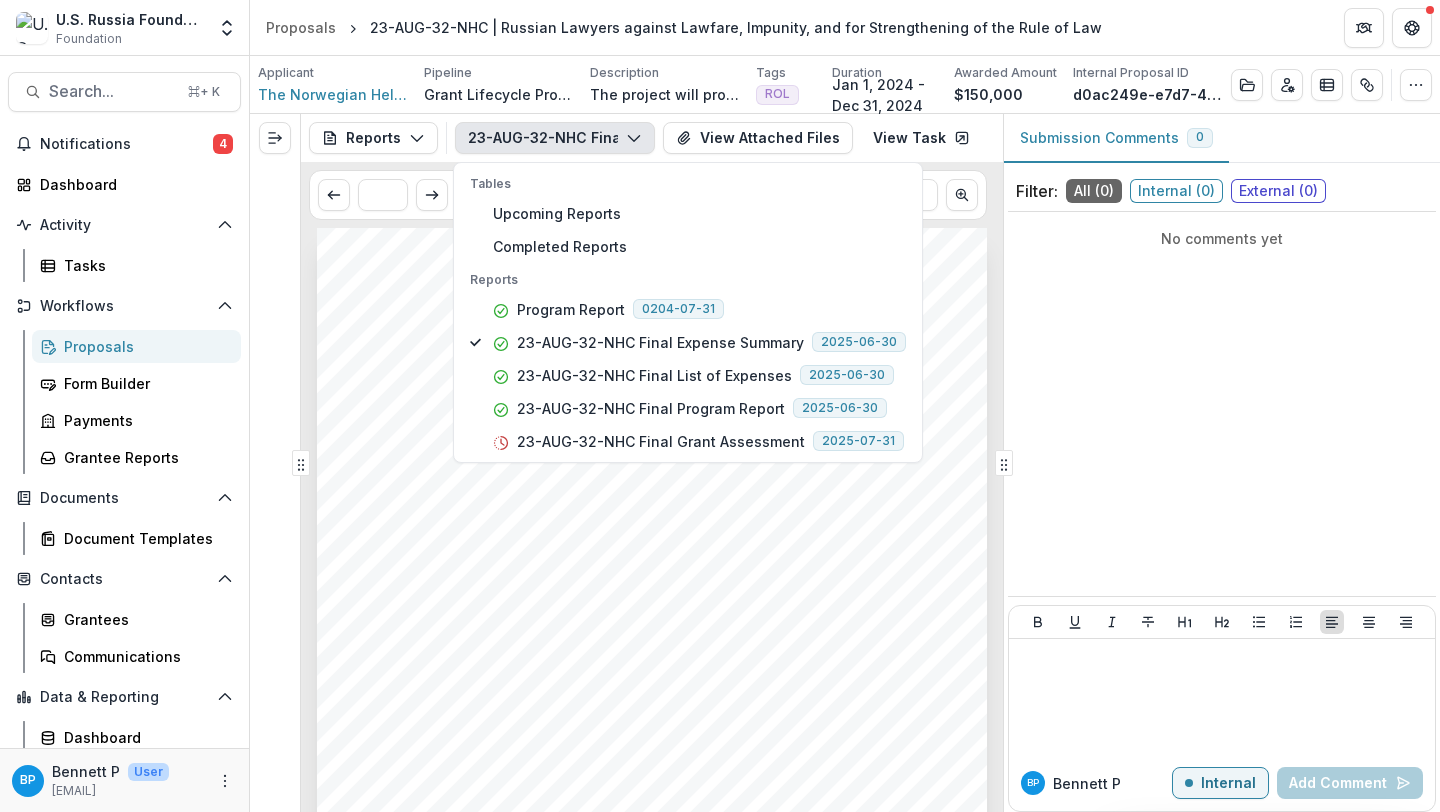 click on "The undersigned hereby certifies that the financial form has been prepared from the books and" at bounding box center [641, 589] 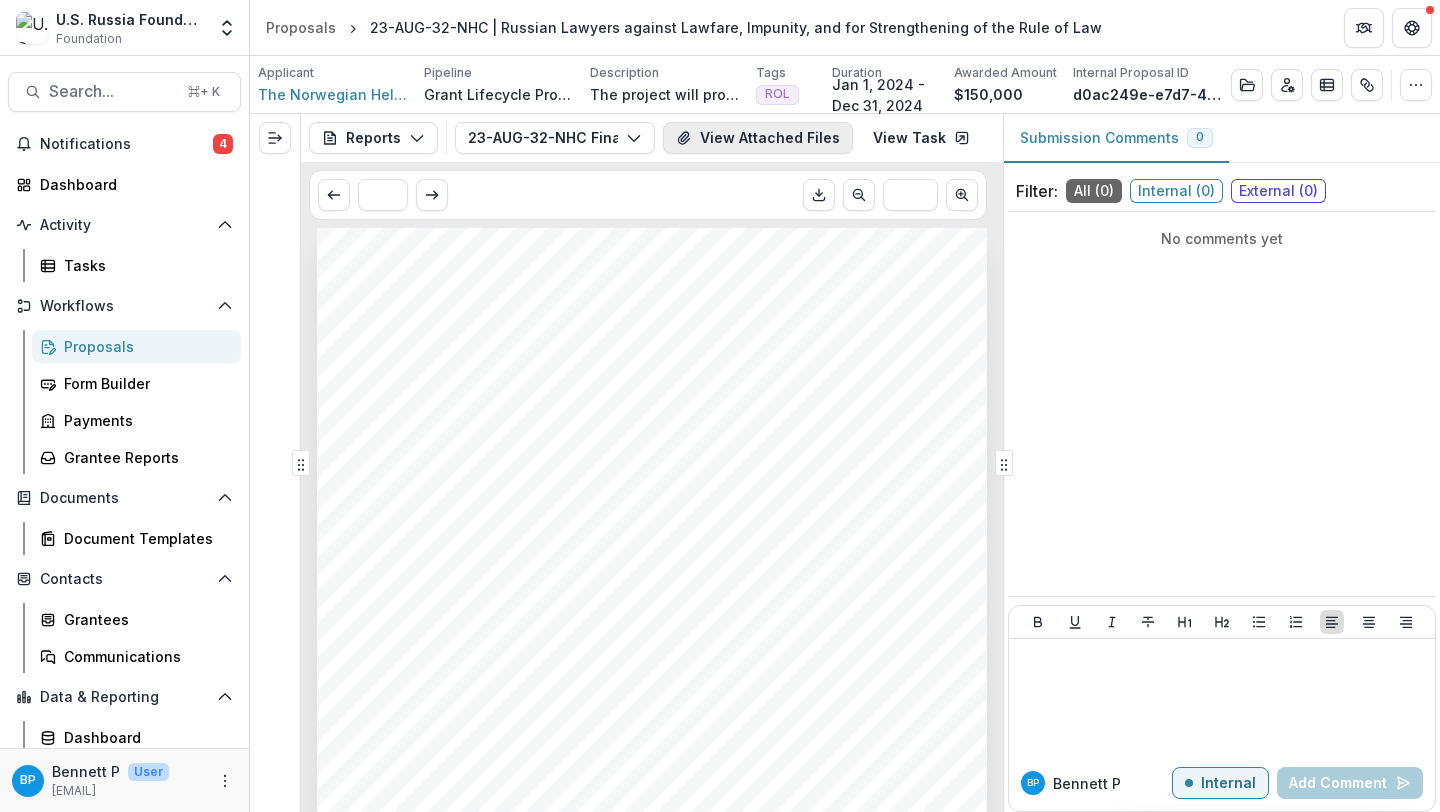 click on "View Attached Files" at bounding box center [758, 138] 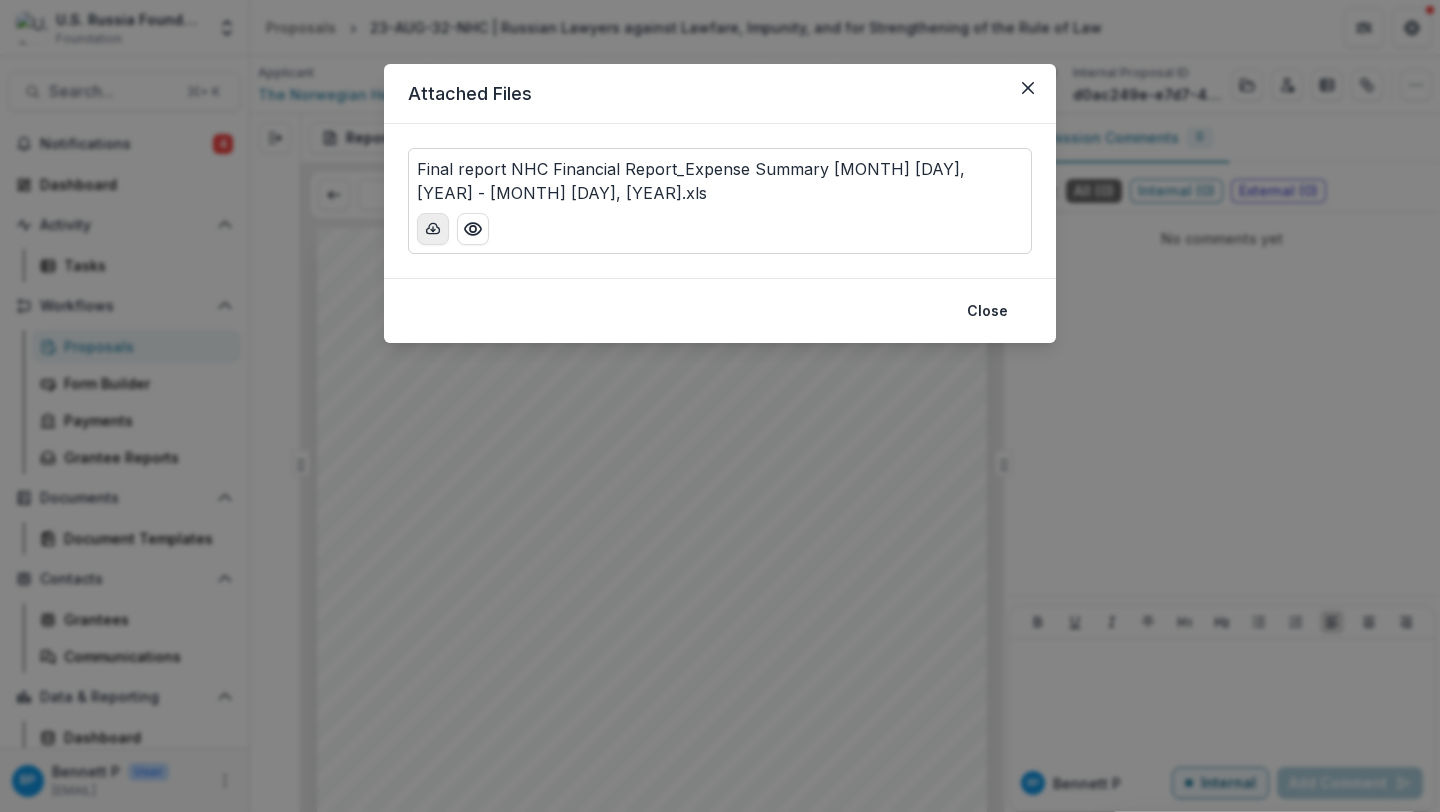 click 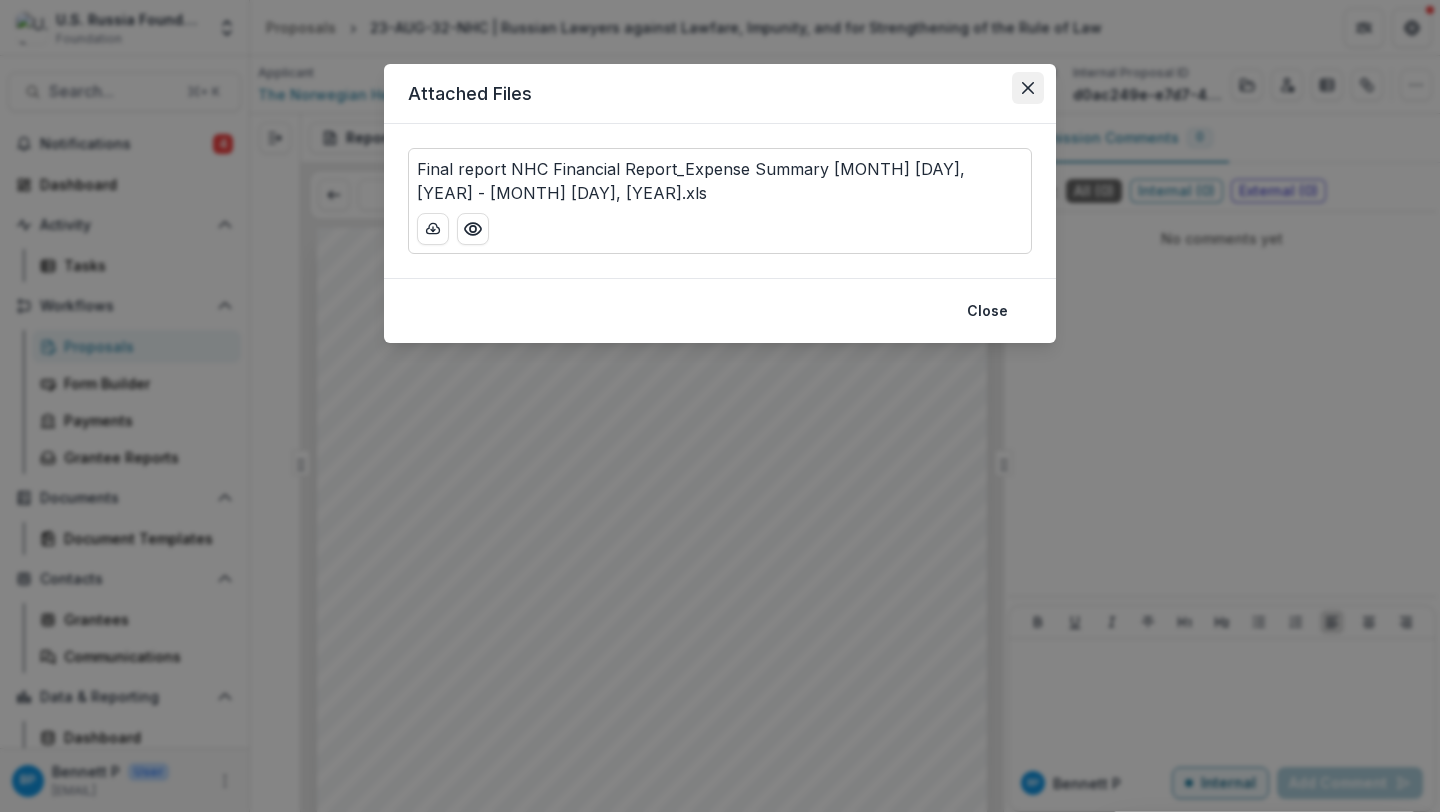 click 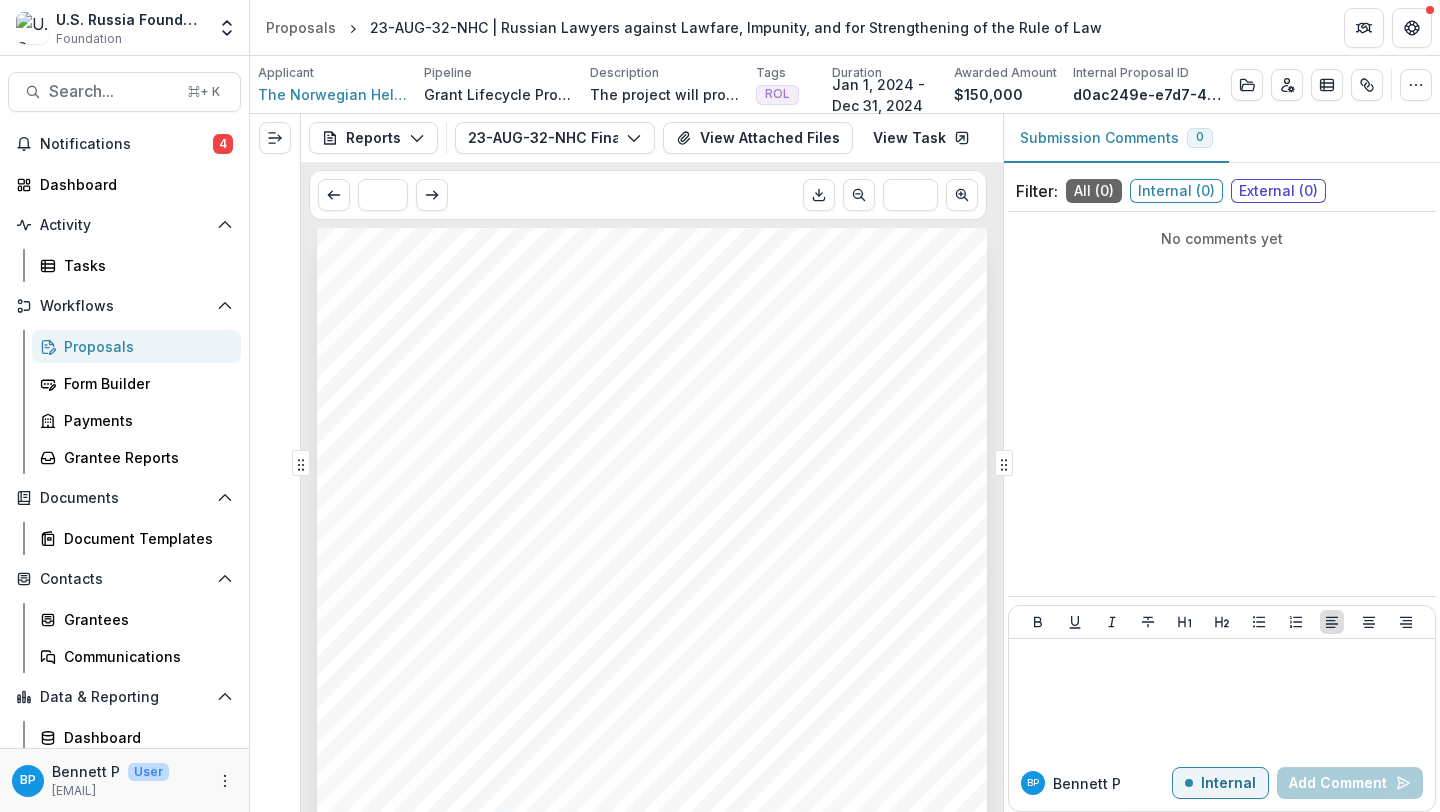 click on "$150,000" at bounding box center (1005, 94) 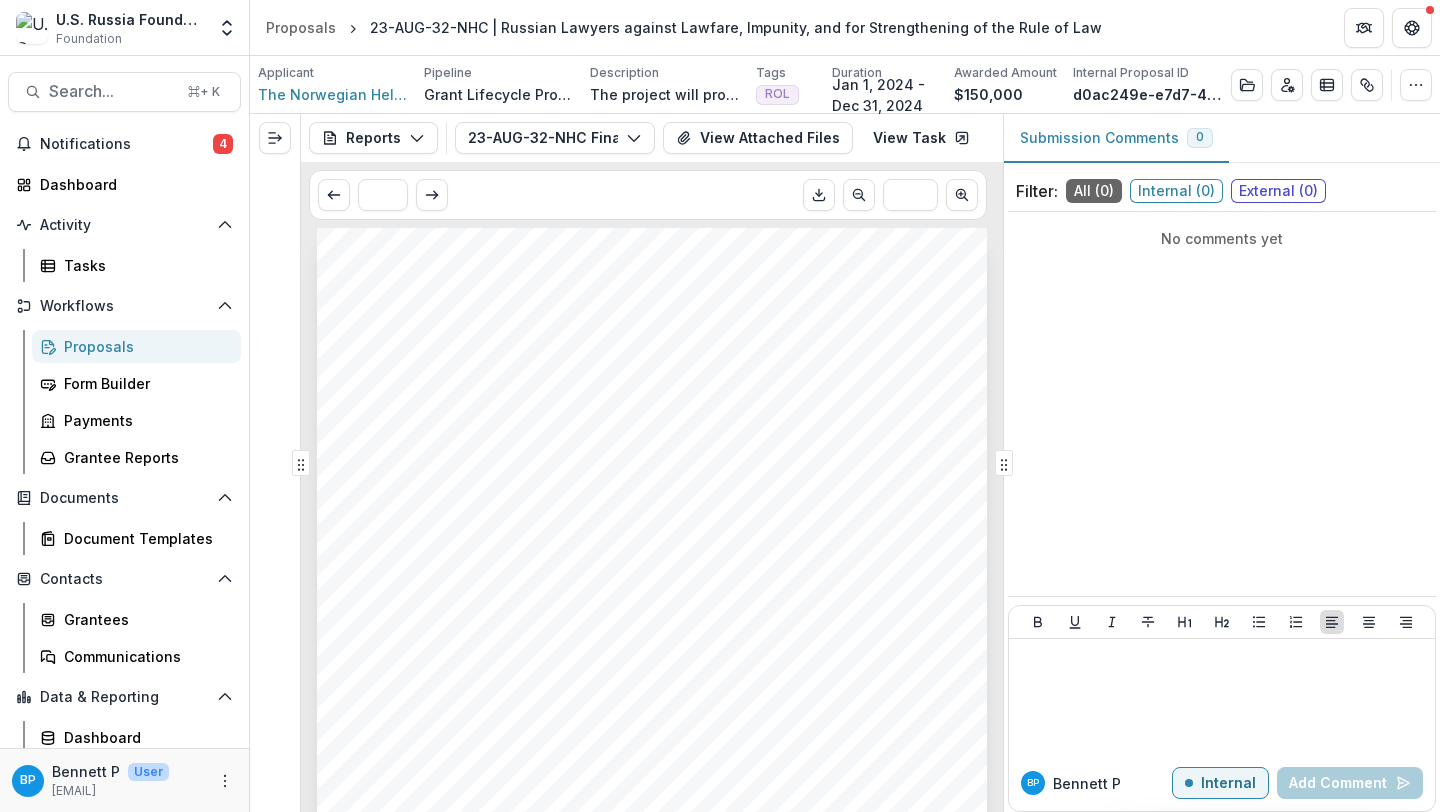 scroll, scrollTop: 0, scrollLeft: 0, axis: both 